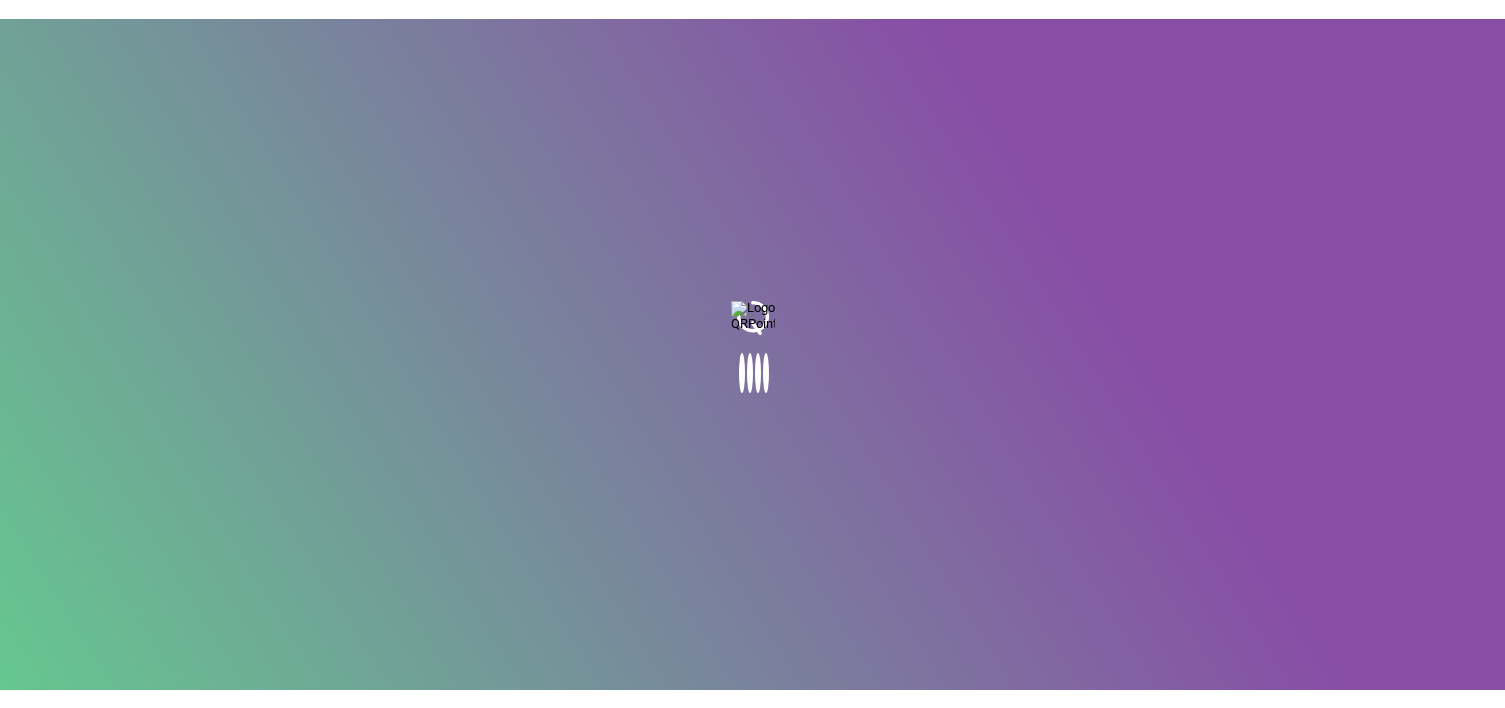 scroll, scrollTop: 0, scrollLeft: 0, axis: both 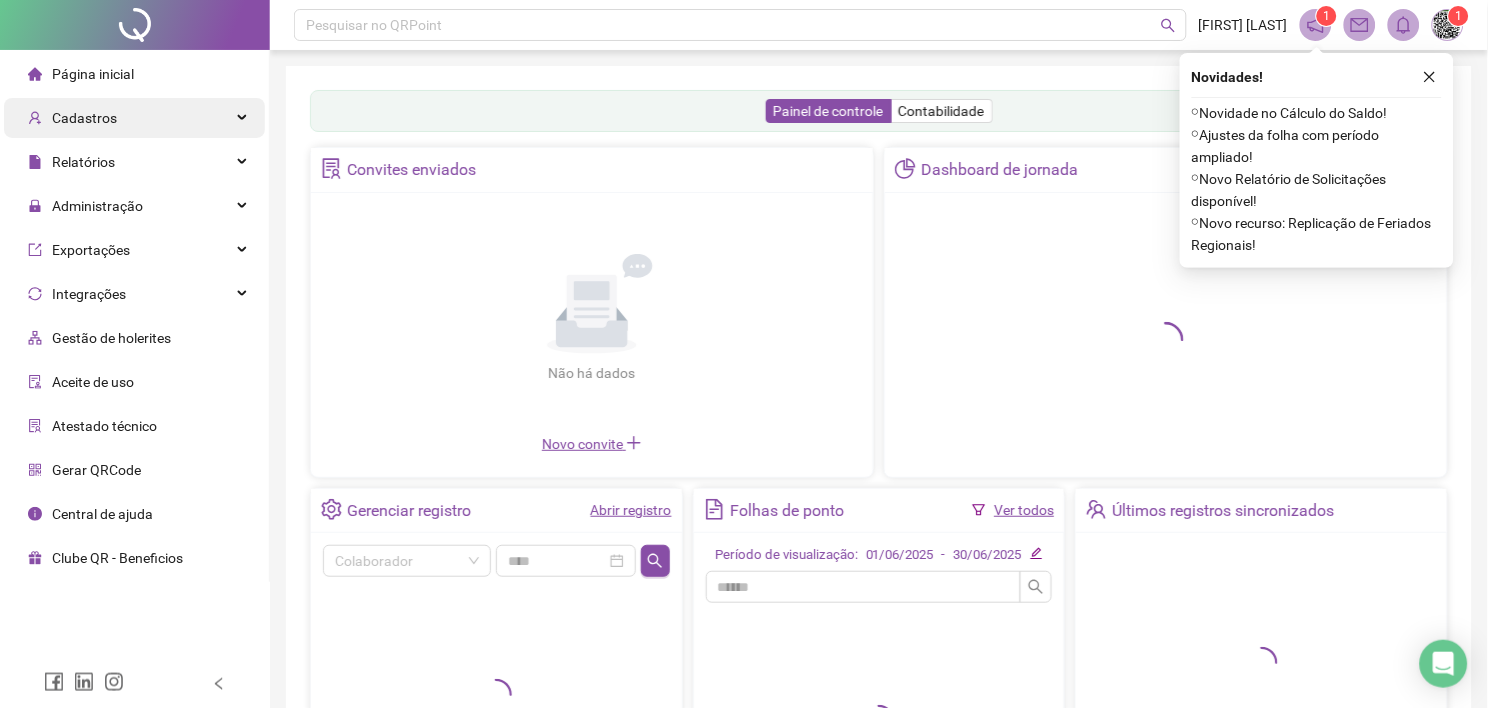 click on "Cadastros" at bounding box center [72, 118] 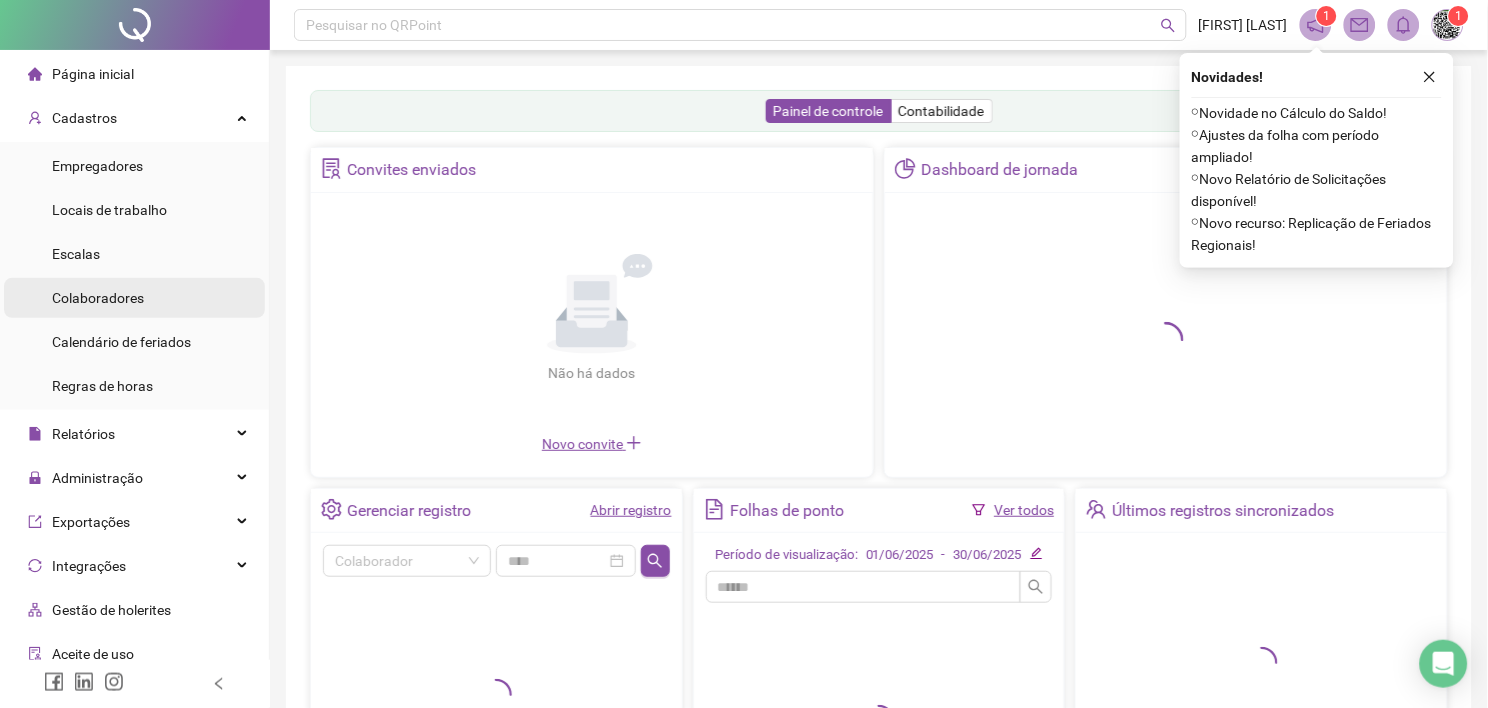 click on "Colaboradores" at bounding box center (98, 298) 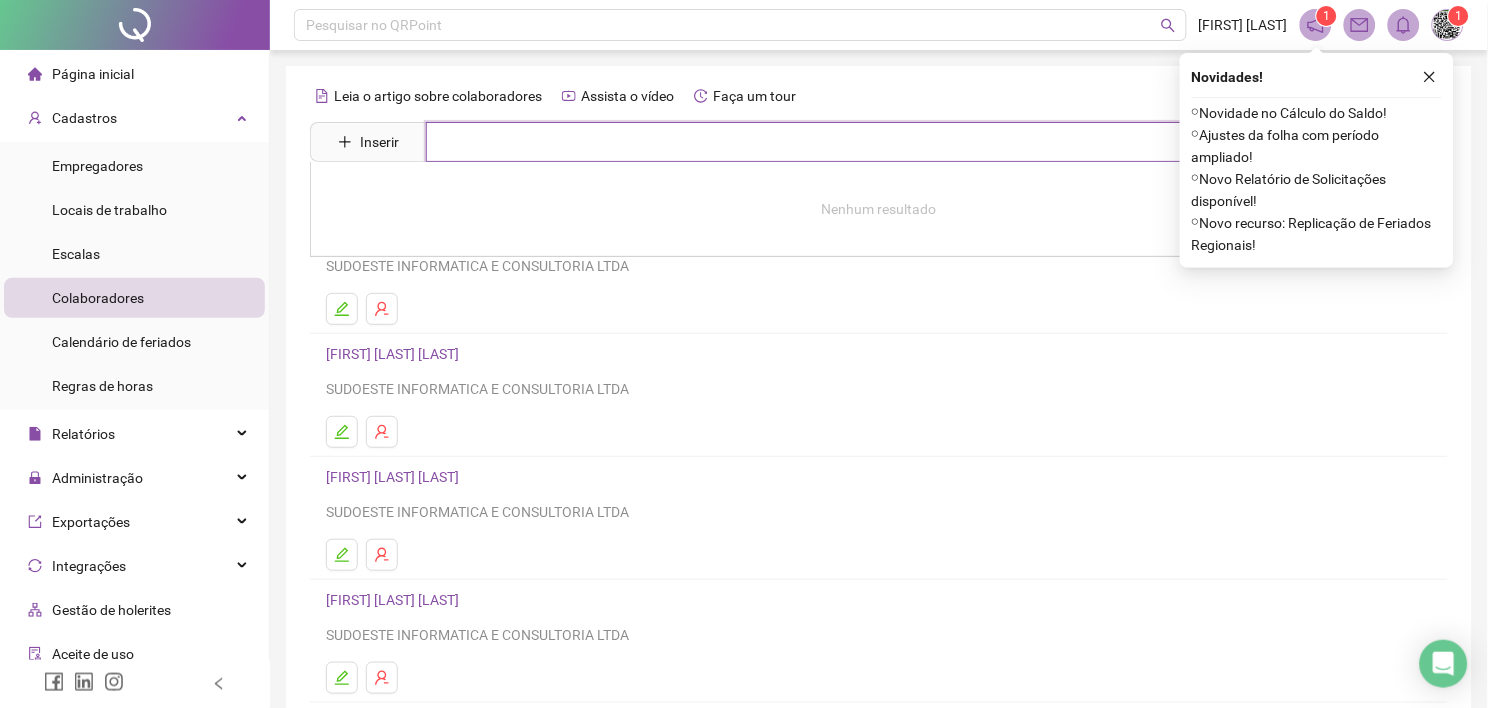 click at bounding box center (893, 142) 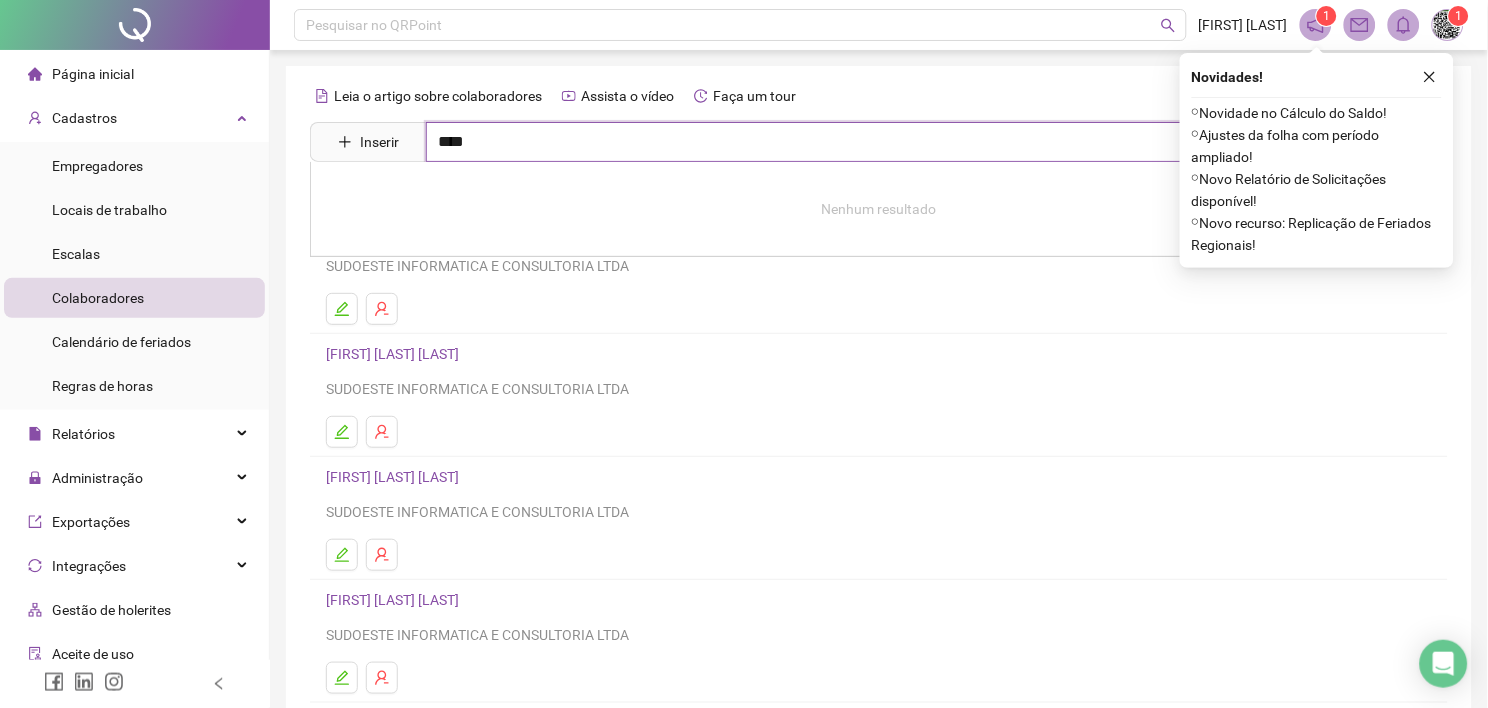 type on "****" 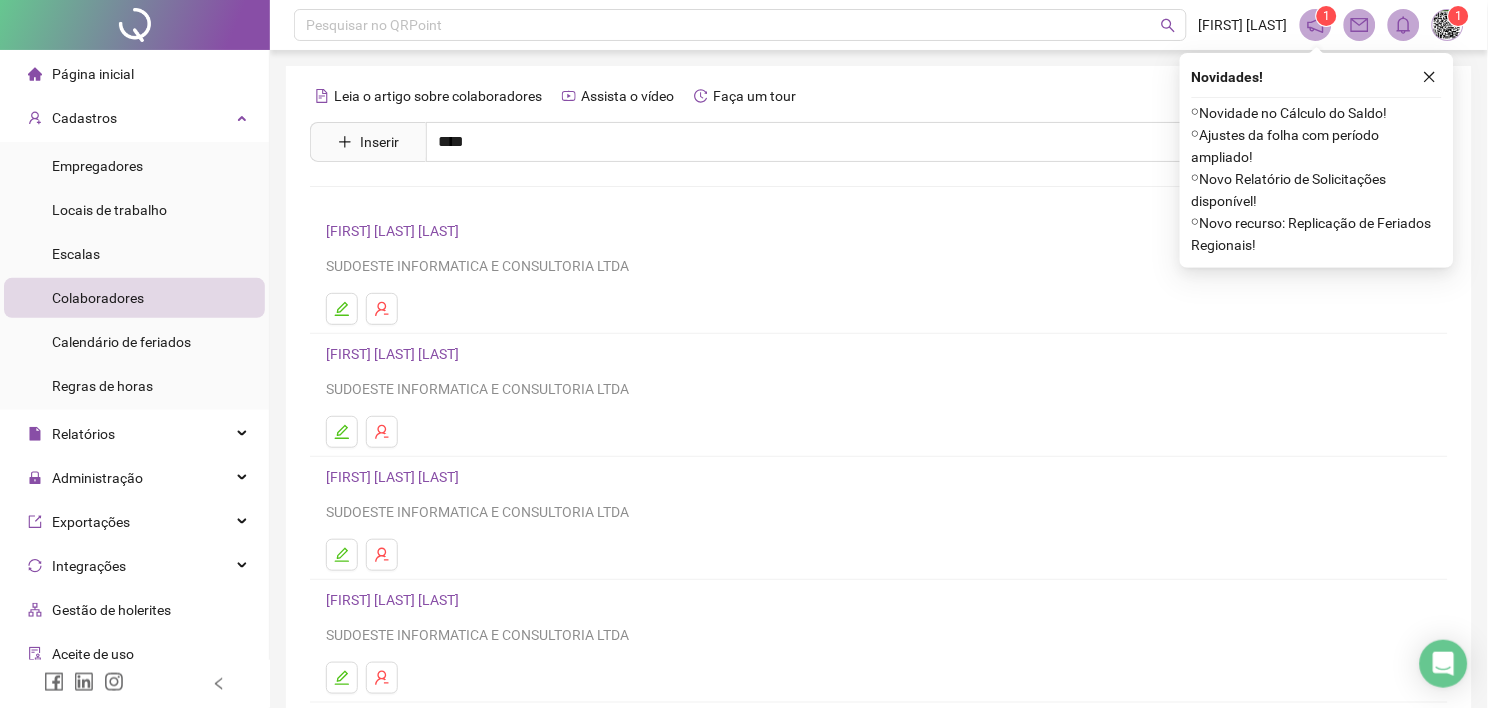 click on "[FIRST] [LAST] [LAST]" at bounding box center [413, 330] 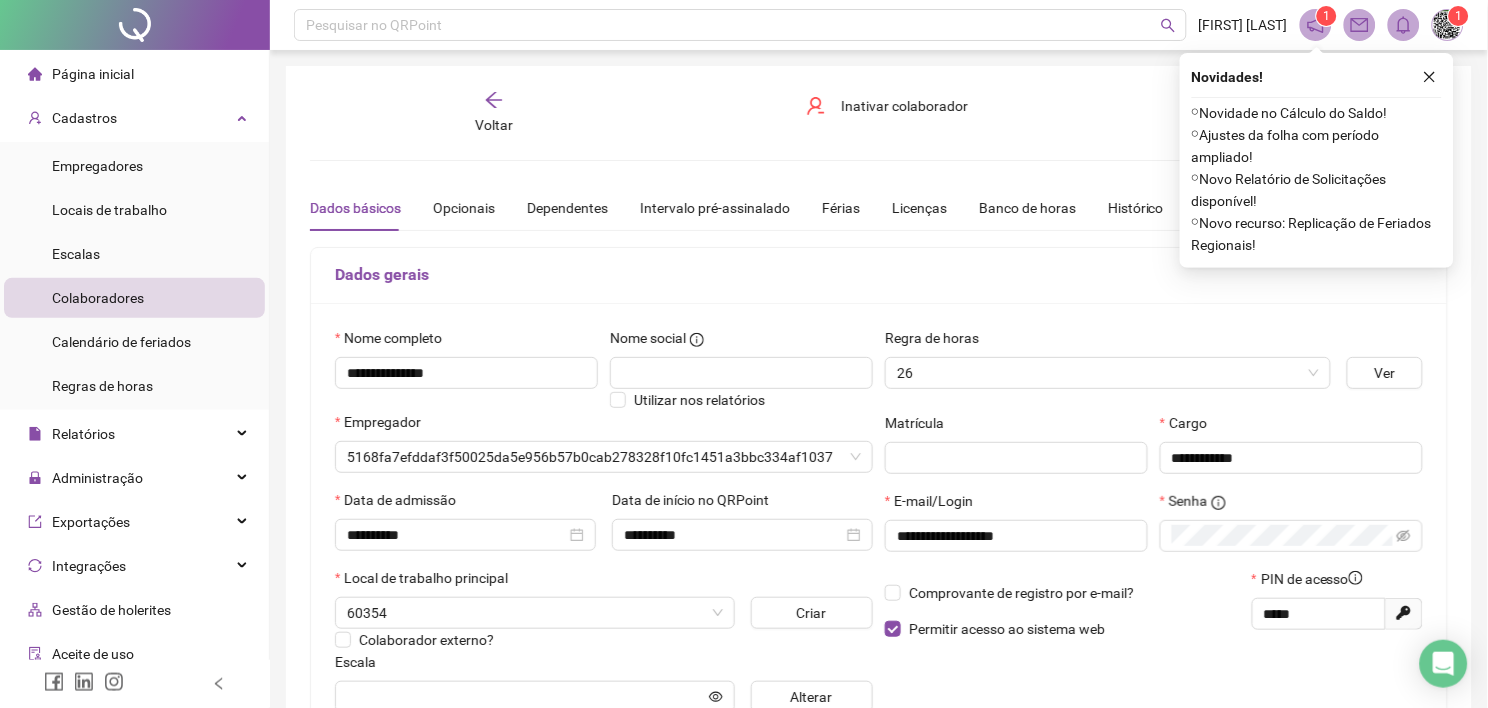 type on "**********" 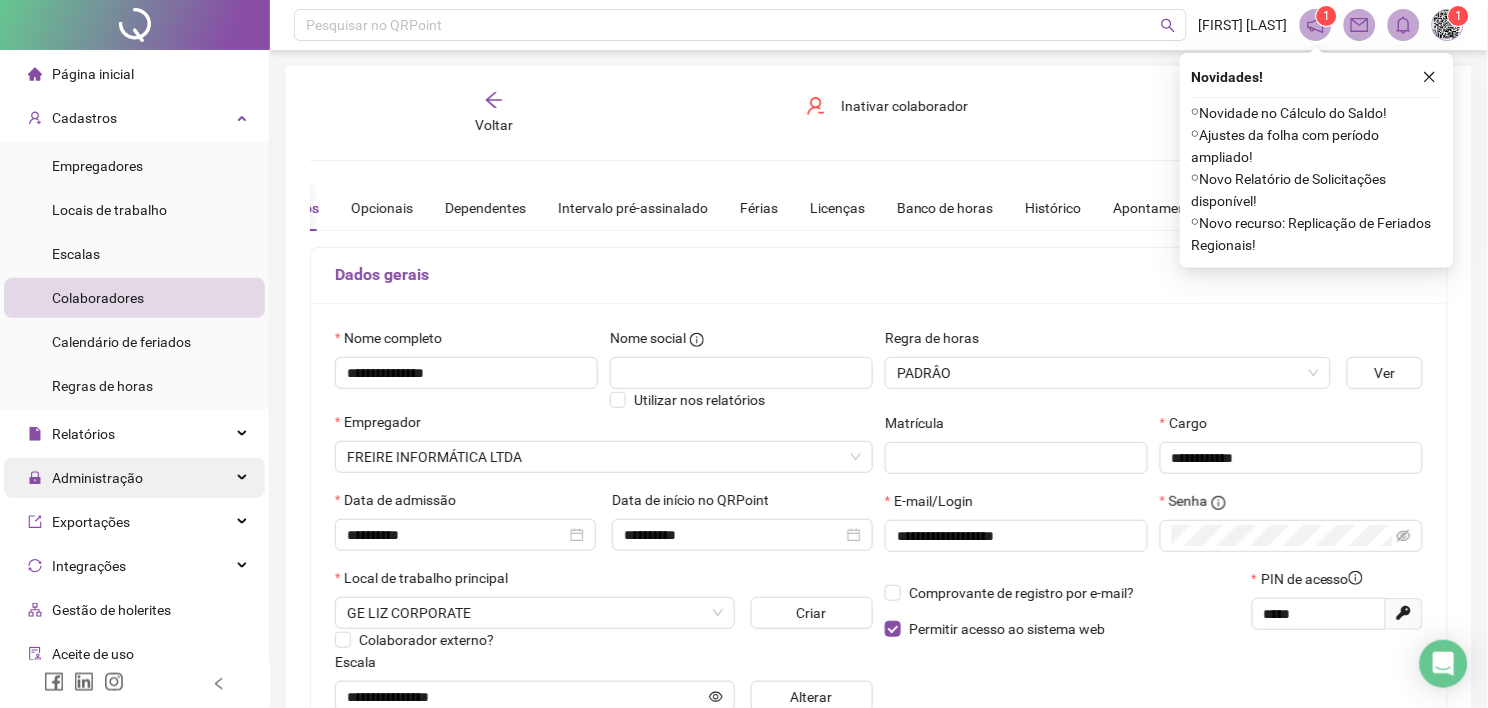 click on "Administração" at bounding box center (97, 478) 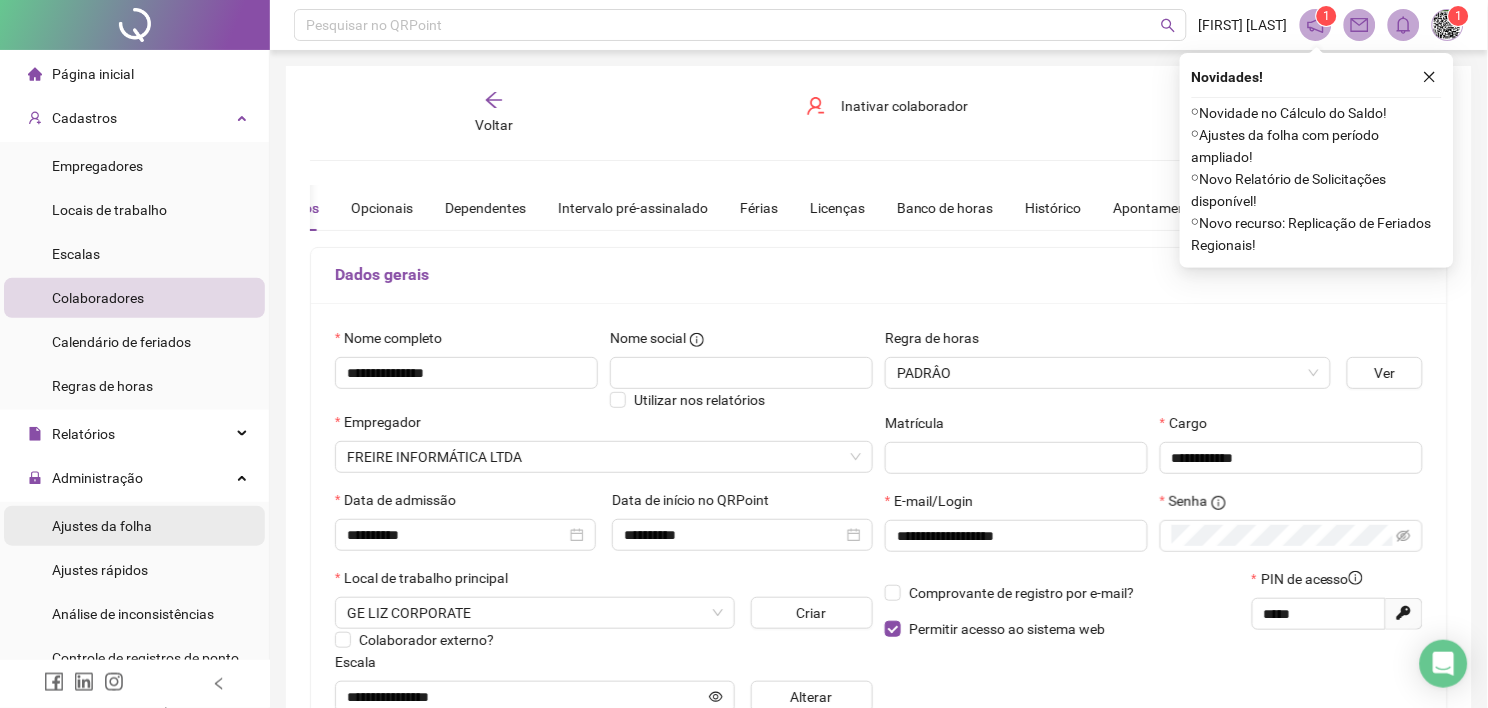 click on "Ajustes da folha" at bounding box center (102, 526) 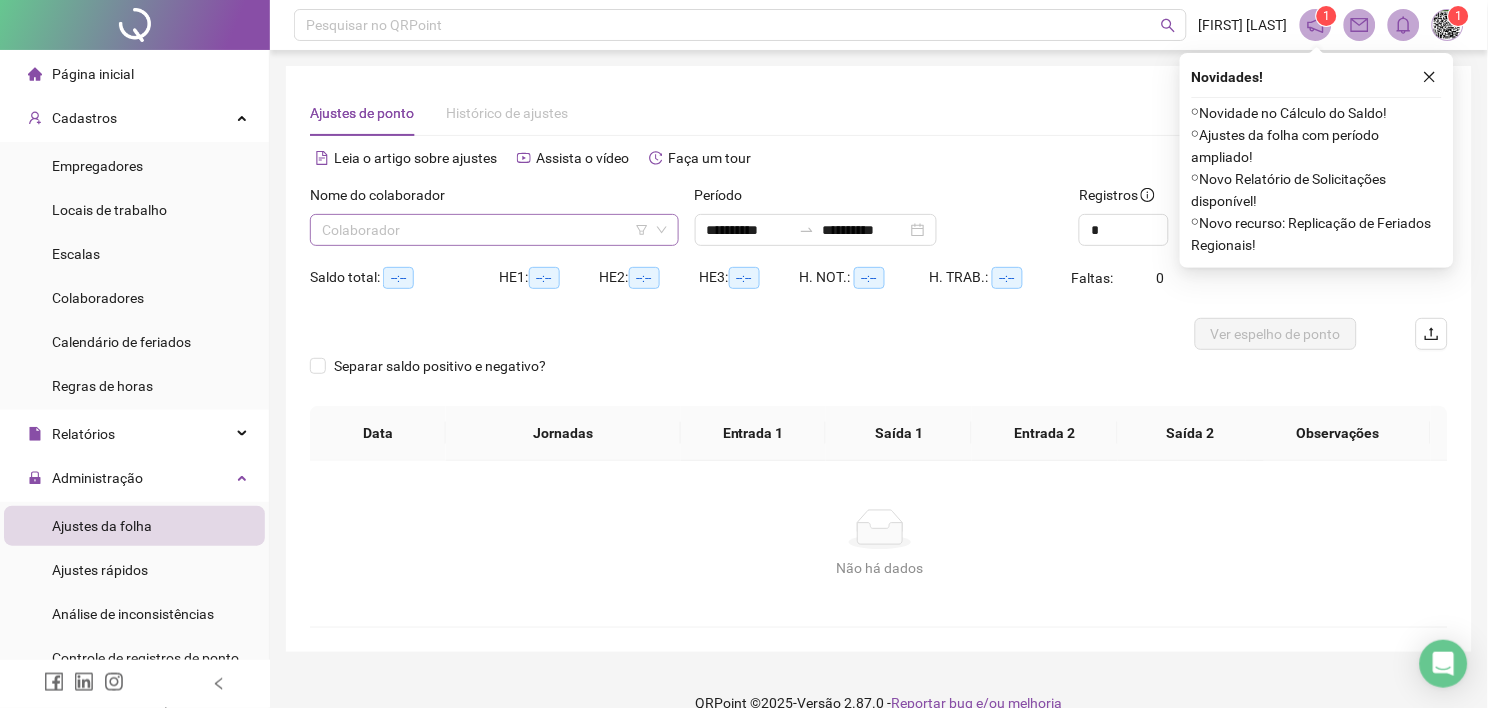 click at bounding box center [488, 230] 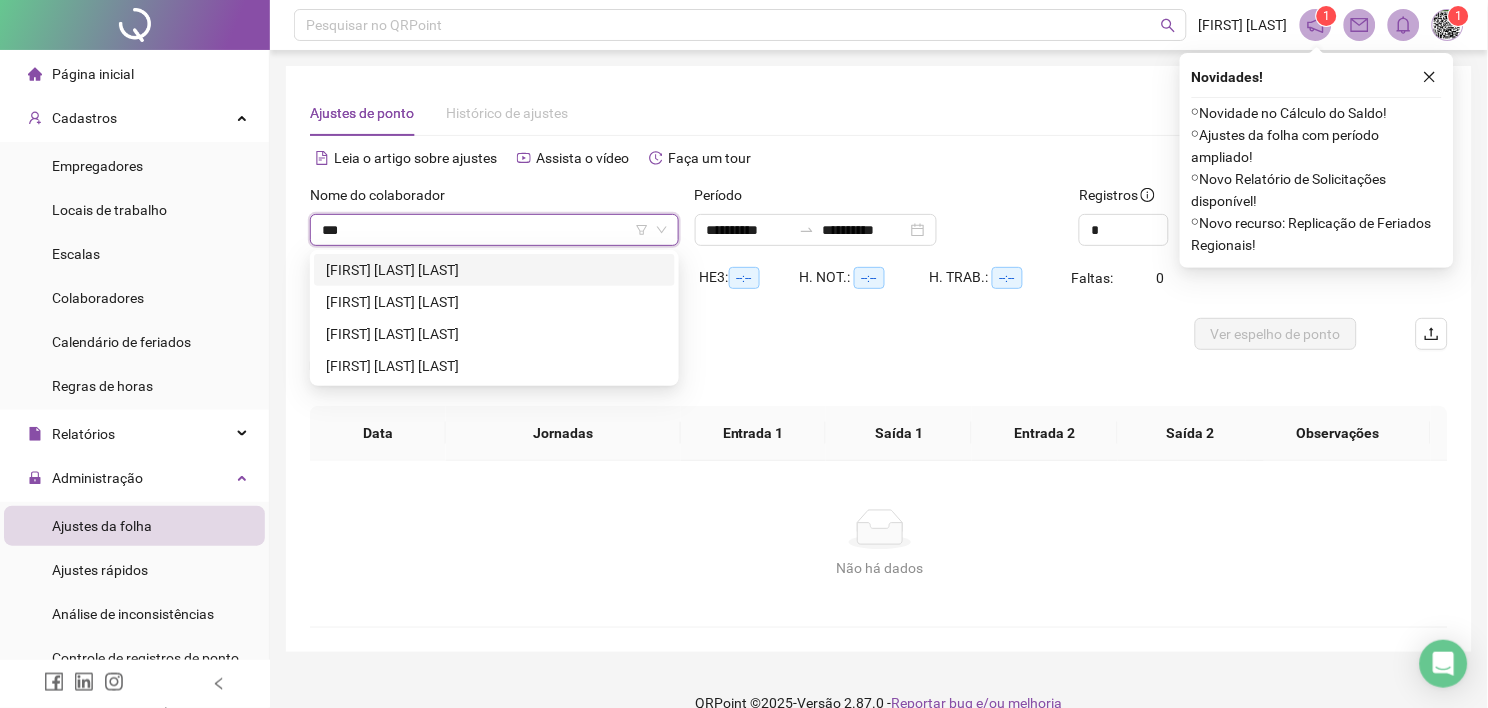 type on "****" 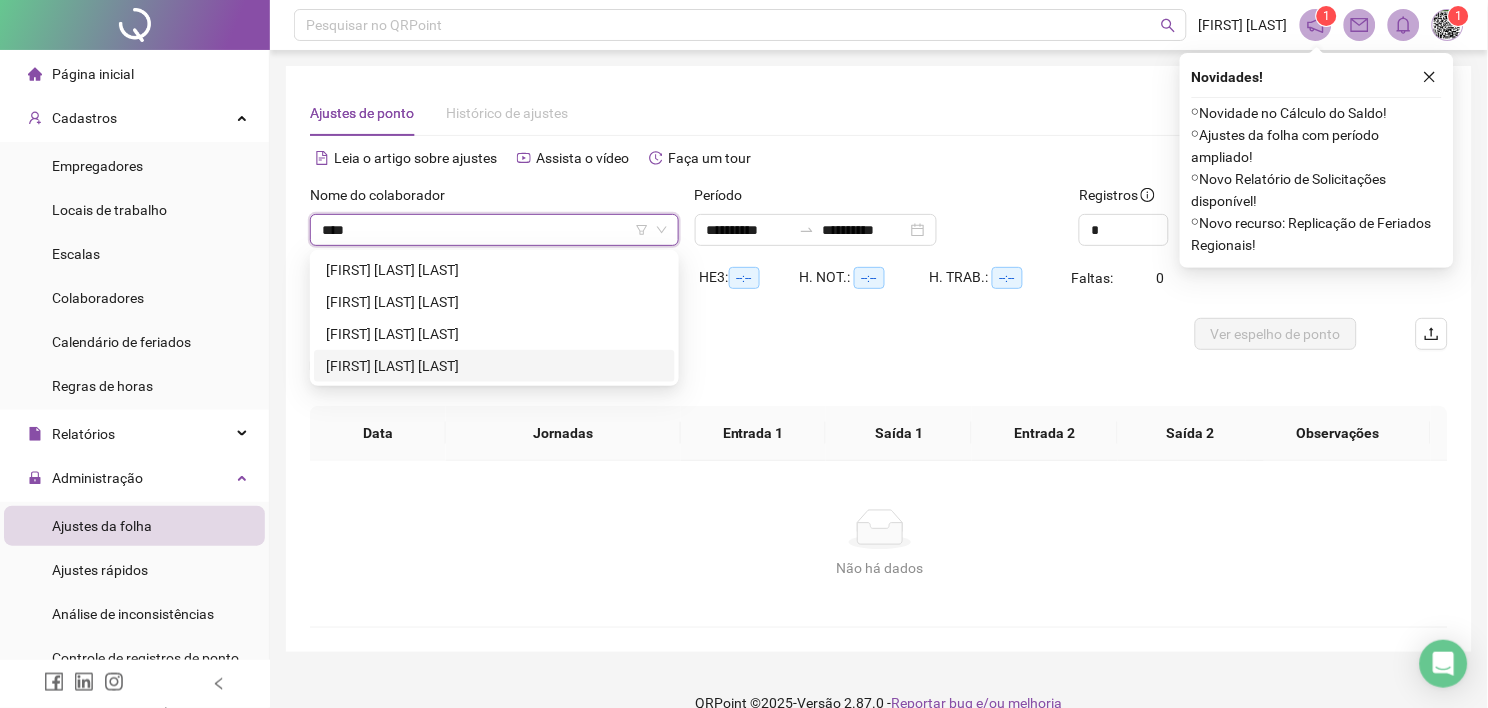 click on "[FIRST] [LAST] [LAST]" at bounding box center (494, 366) 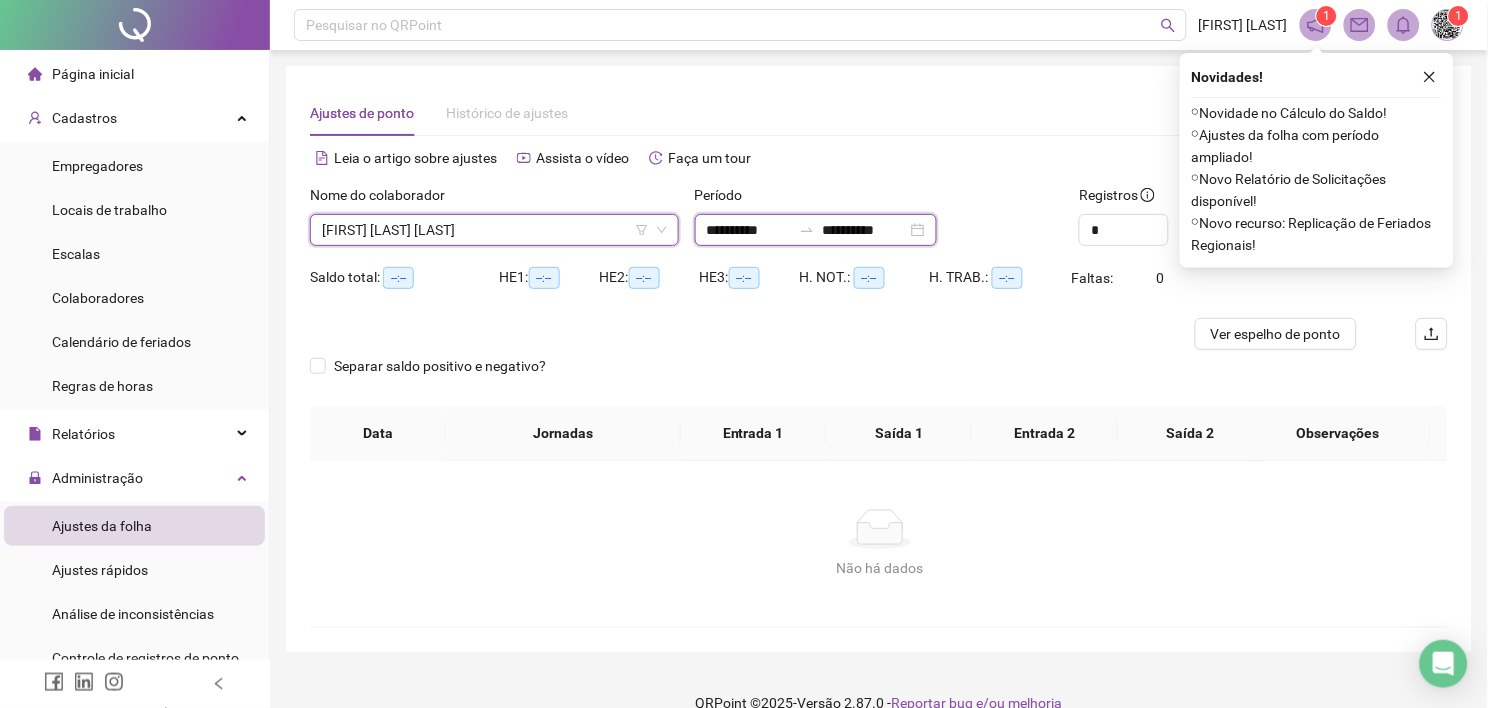 click on "**********" at bounding box center (865, 230) 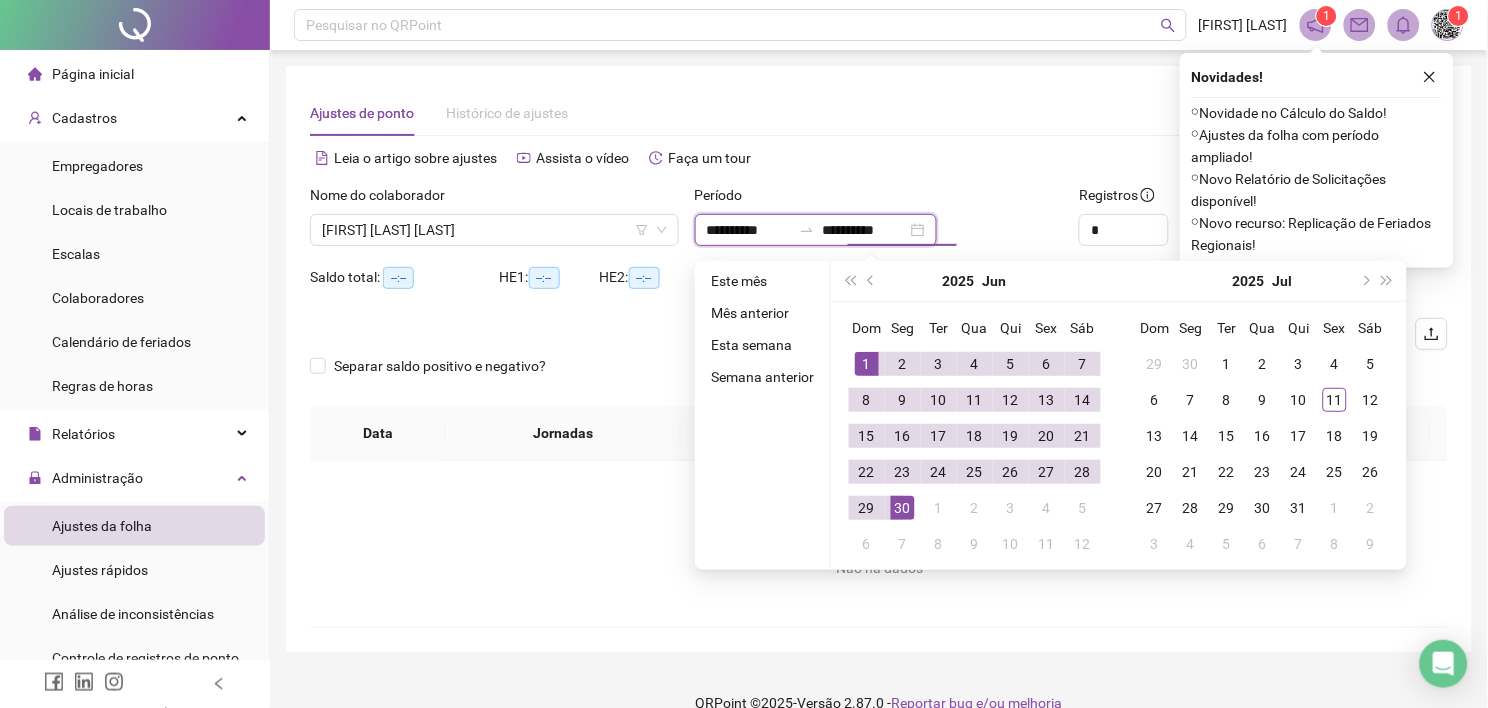 click on "**********" at bounding box center [749, 230] 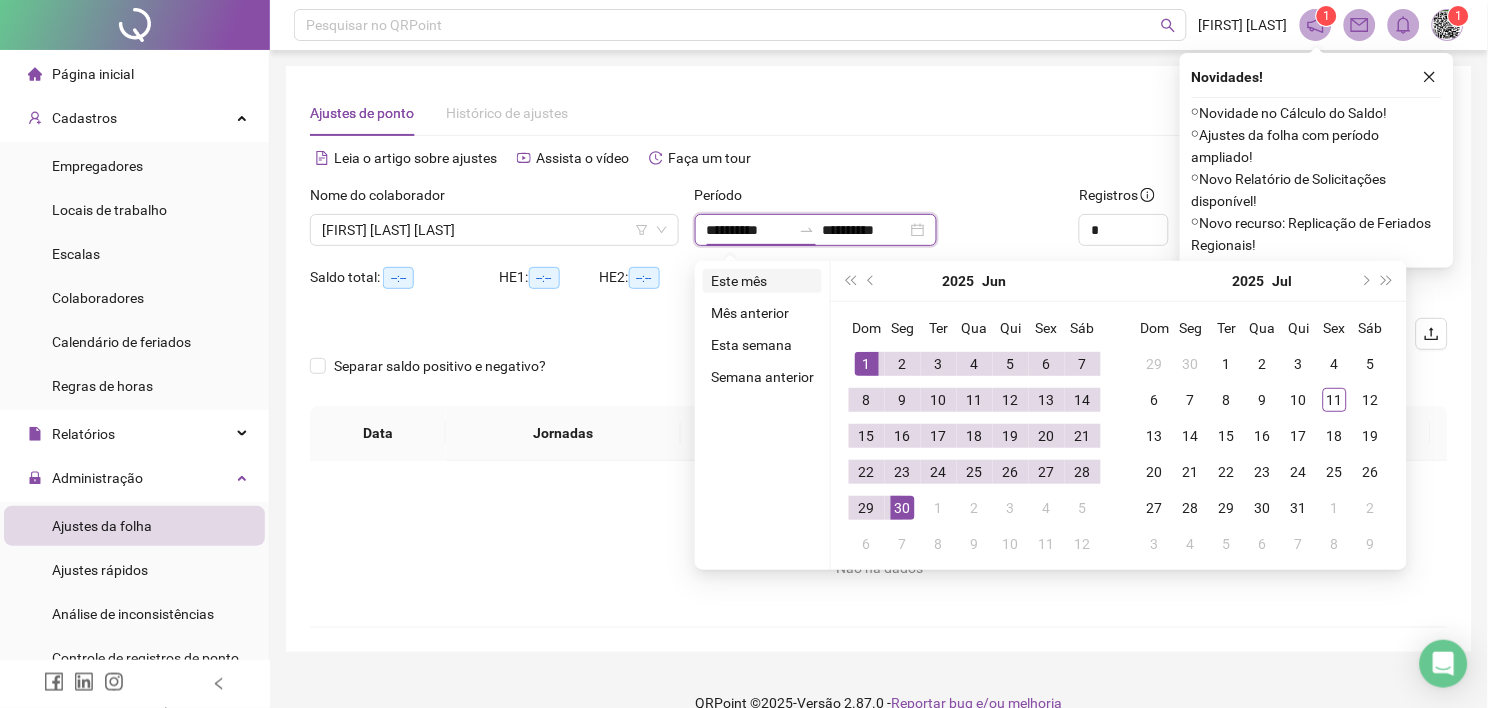 type on "**********" 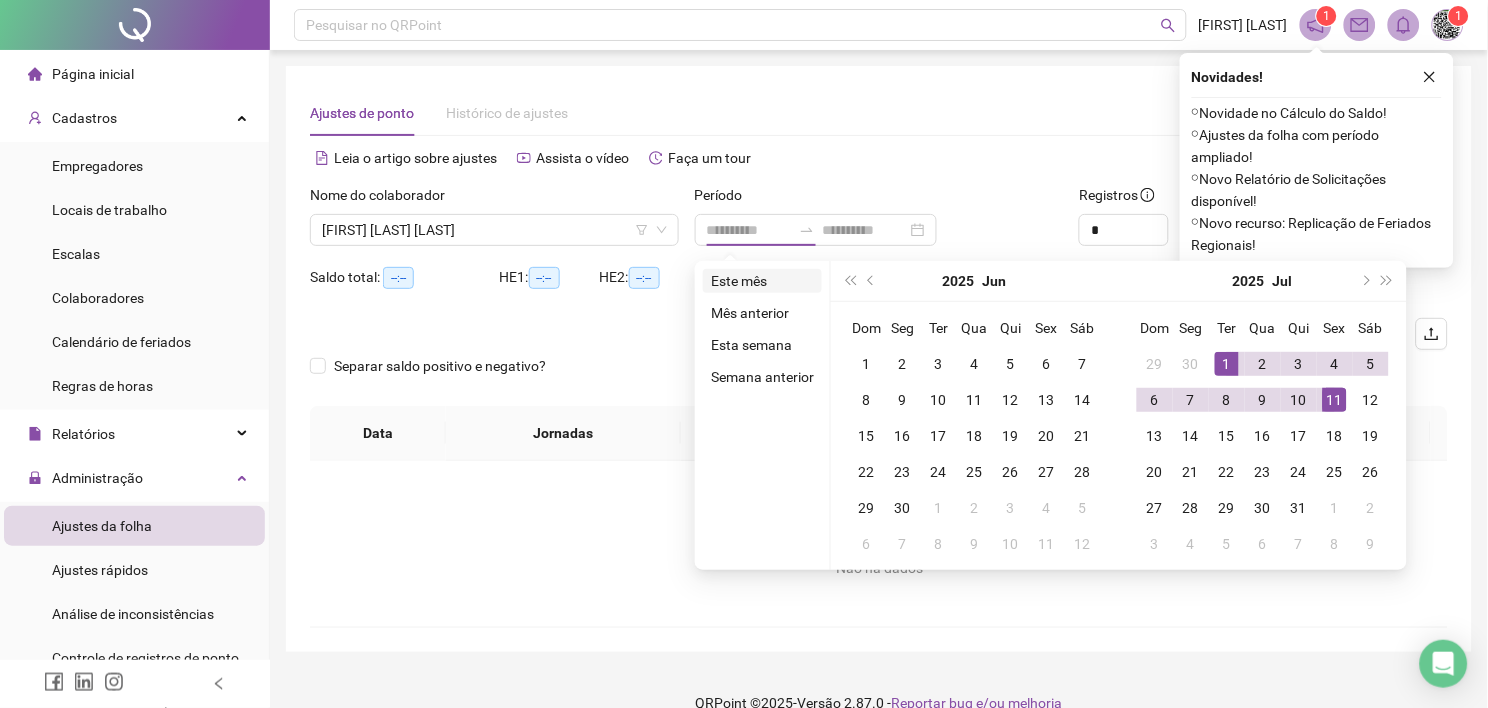 click on "Este mês" at bounding box center (762, 281) 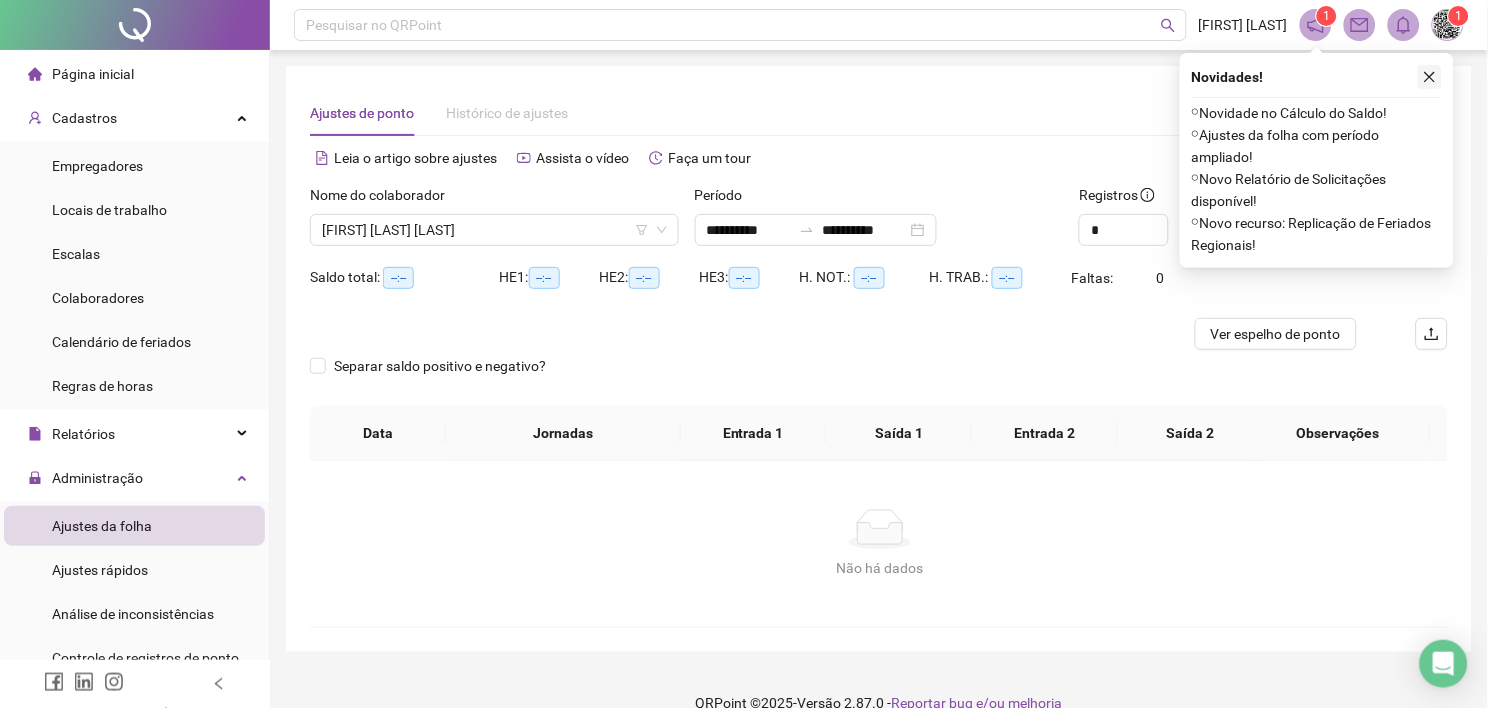 click 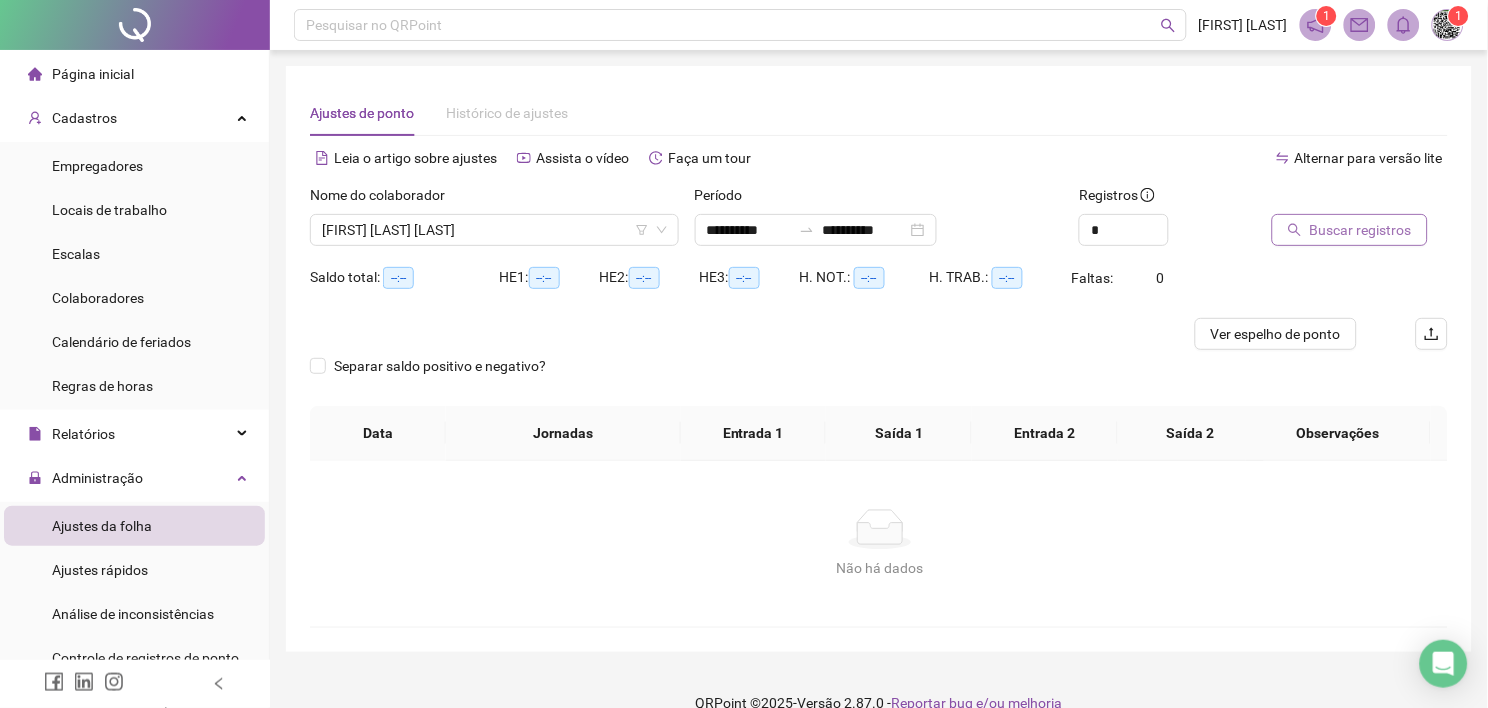 click on "Buscar registros" at bounding box center [1361, 230] 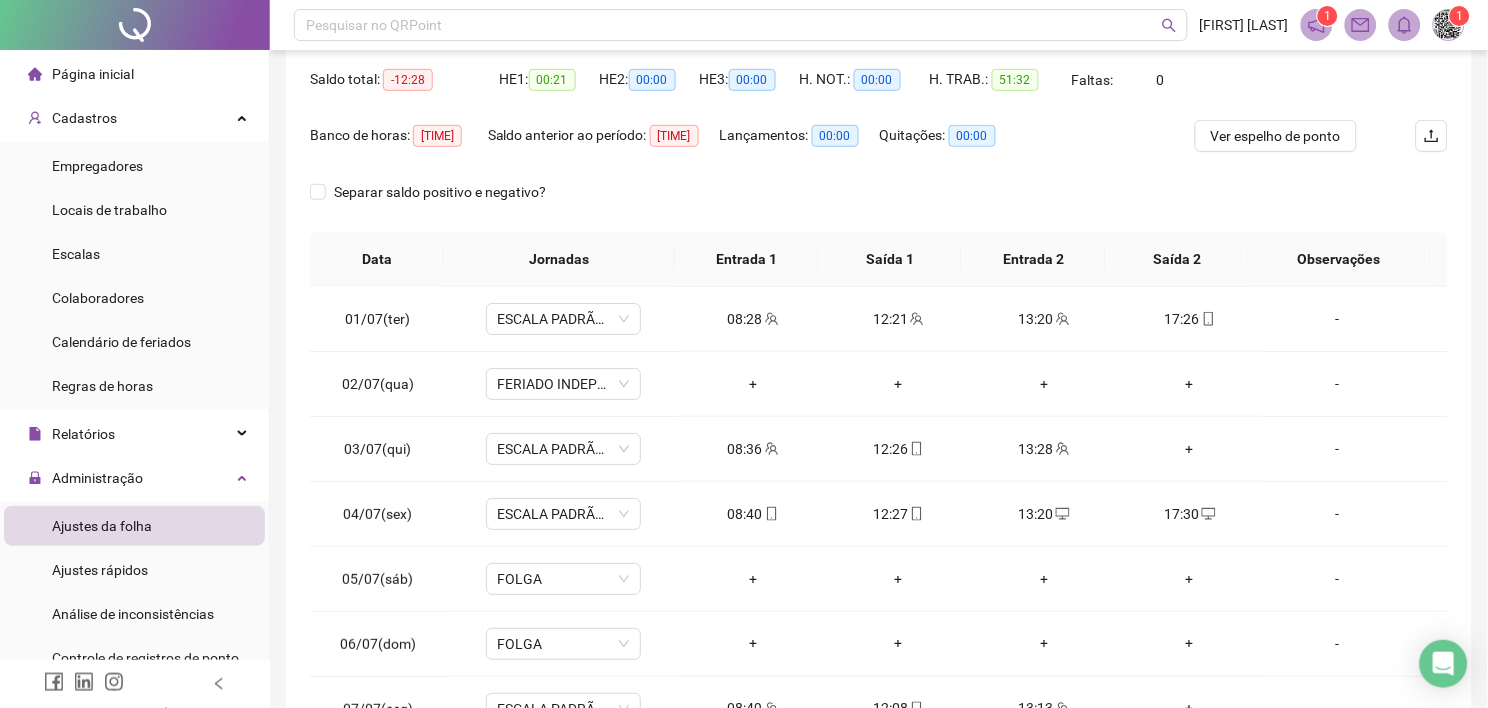 scroll, scrollTop: 313, scrollLeft: 0, axis: vertical 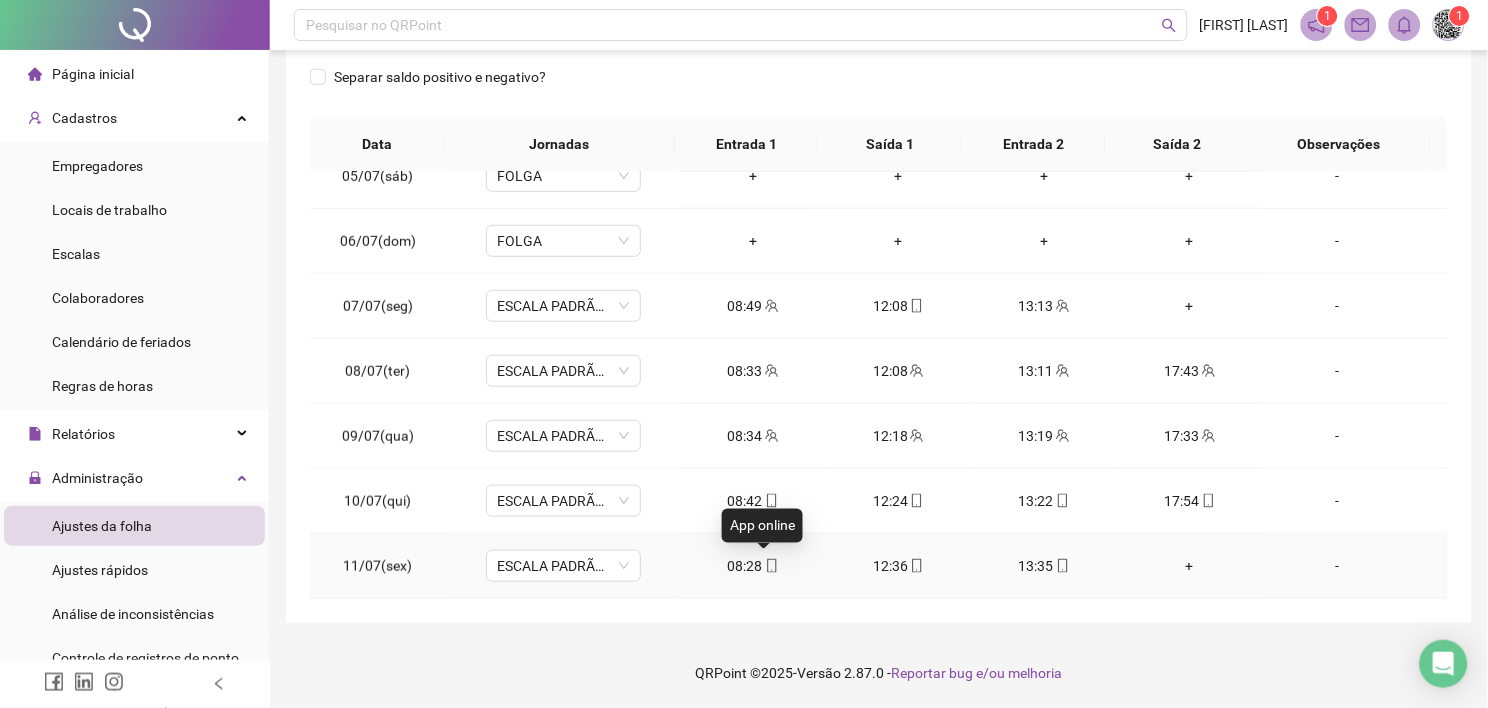 click 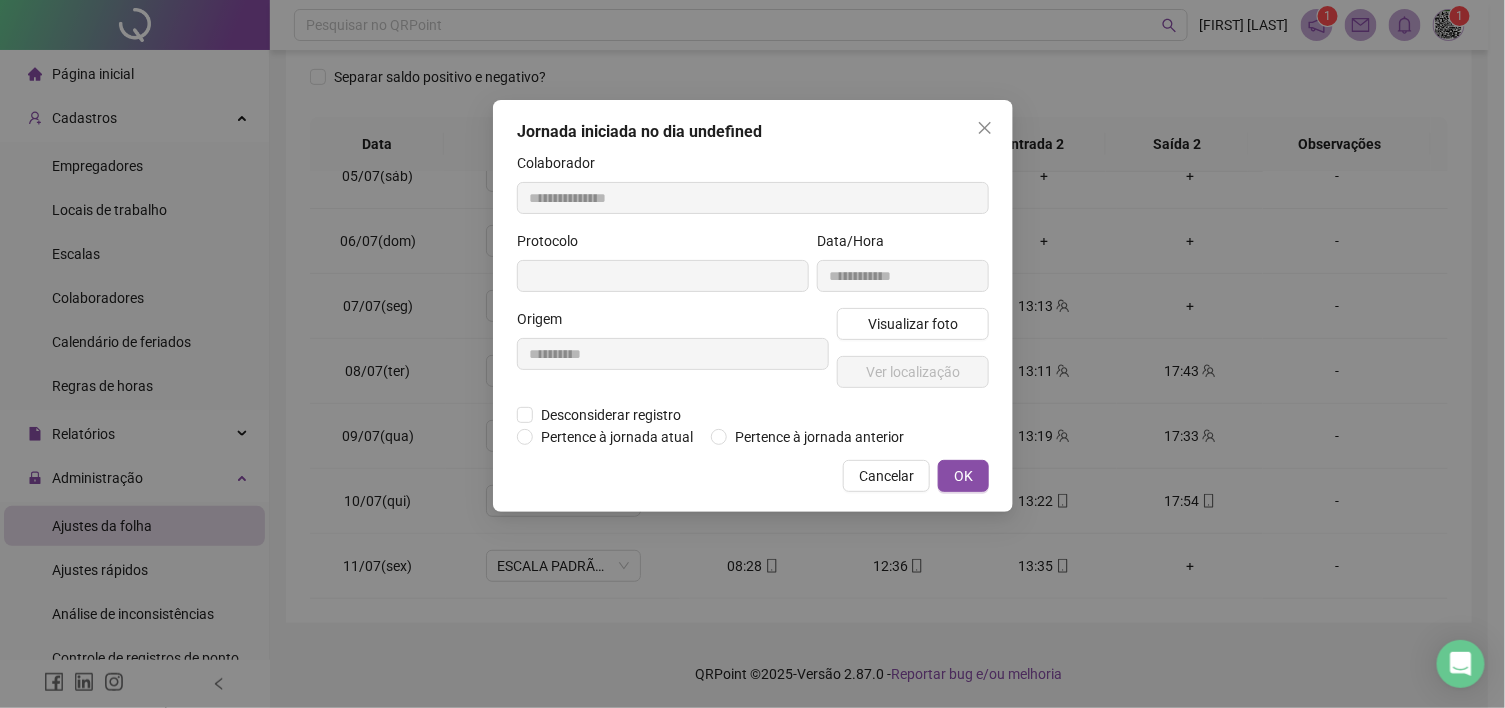 type on "**********" 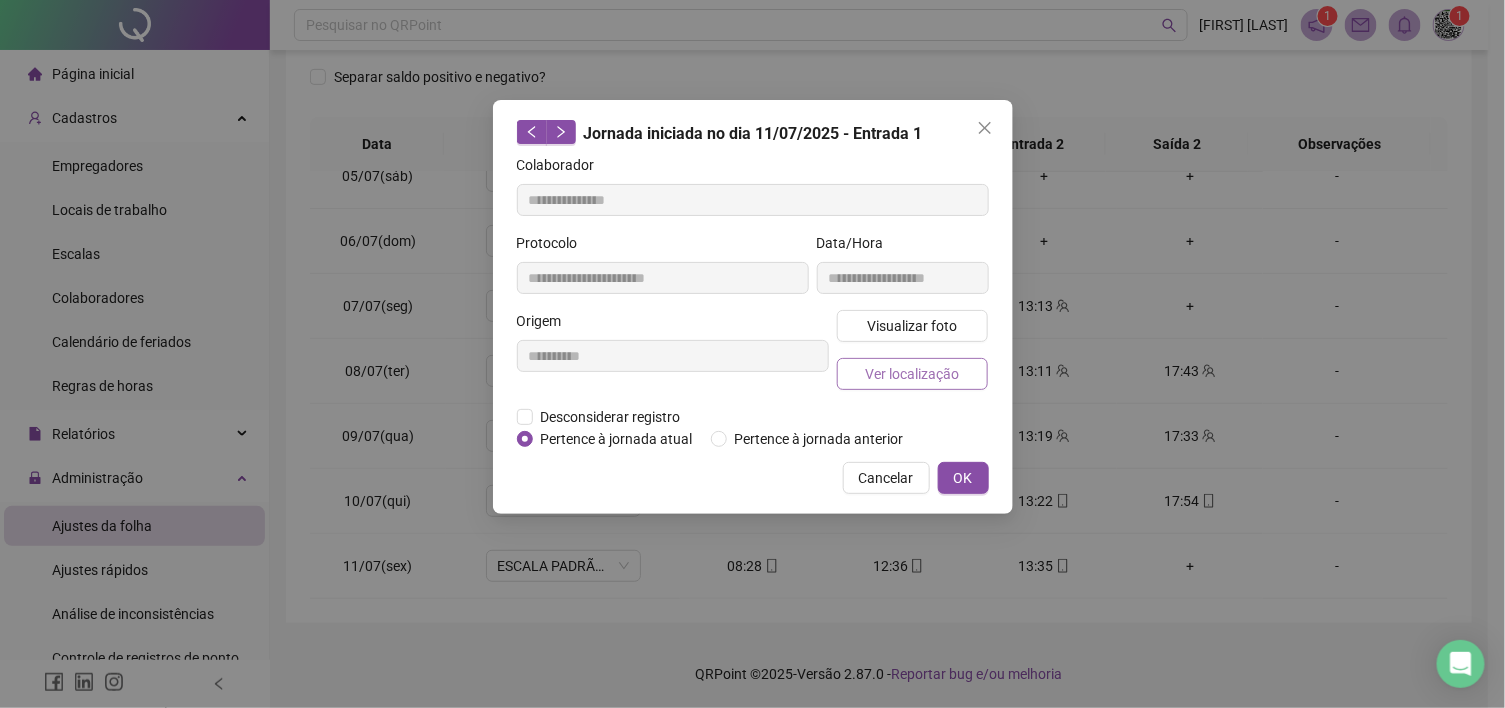 click on "Ver localização" at bounding box center [912, 374] 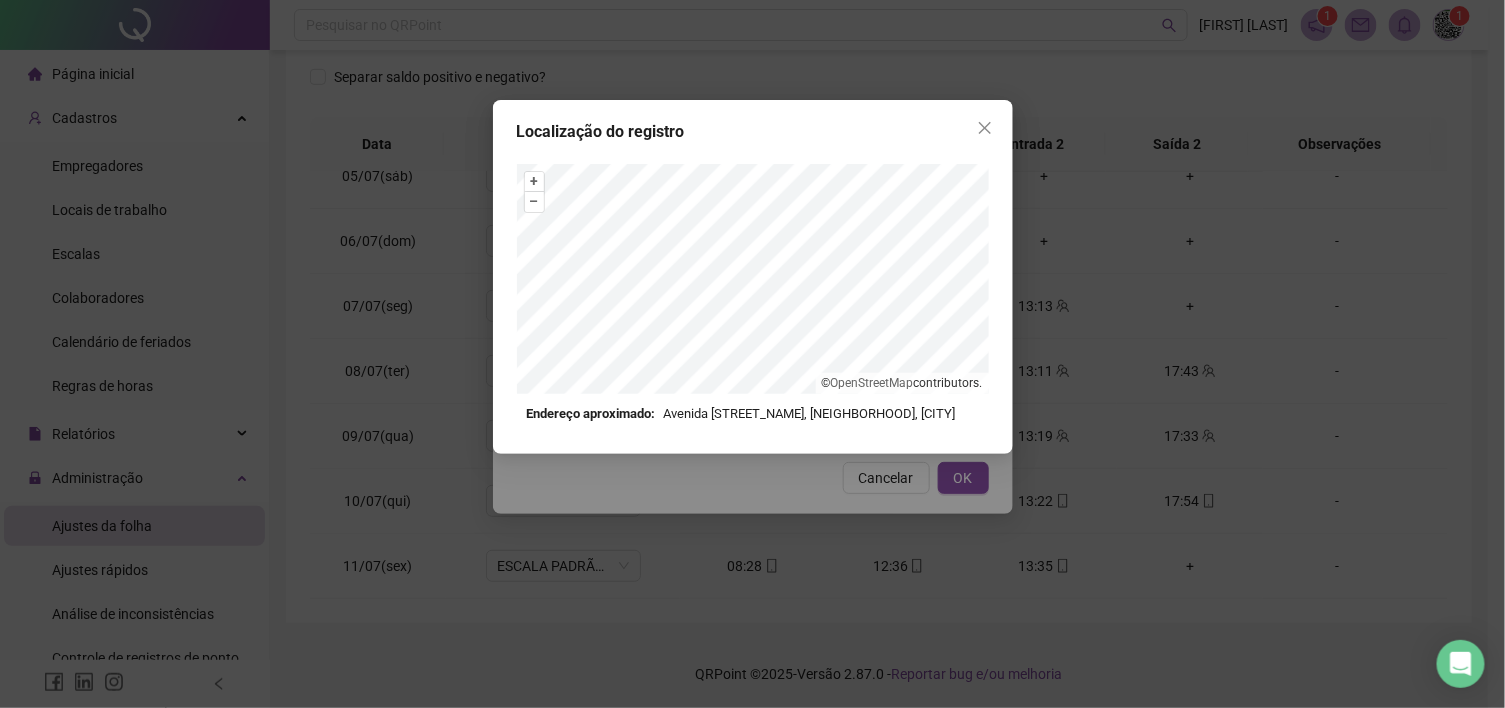 click on "Localização do registro + – ⇧ › ©  OpenStreetMap  contributors. Endereço aproximado:   [STREET], [DISTRICT], [CITY] *OBS Os registros de ponto executados através da web utilizam uma tecnologia menos precisa para obter a geolocalização do colaborador, o que poderá resultar em localizações distintas." at bounding box center (752, 354) 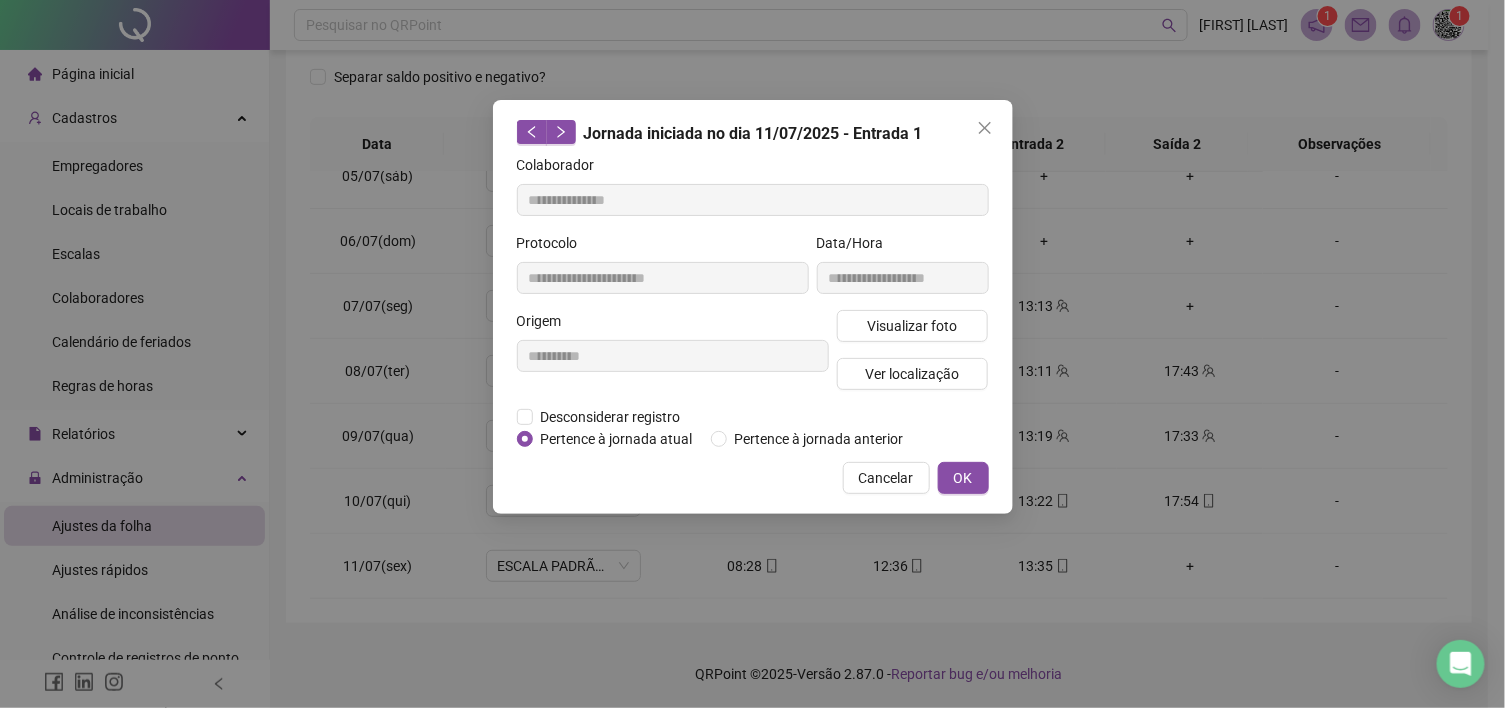drag, startPoint x: 970, startPoint y: 474, endPoint x: 980, endPoint y: 505, distance: 32.572994 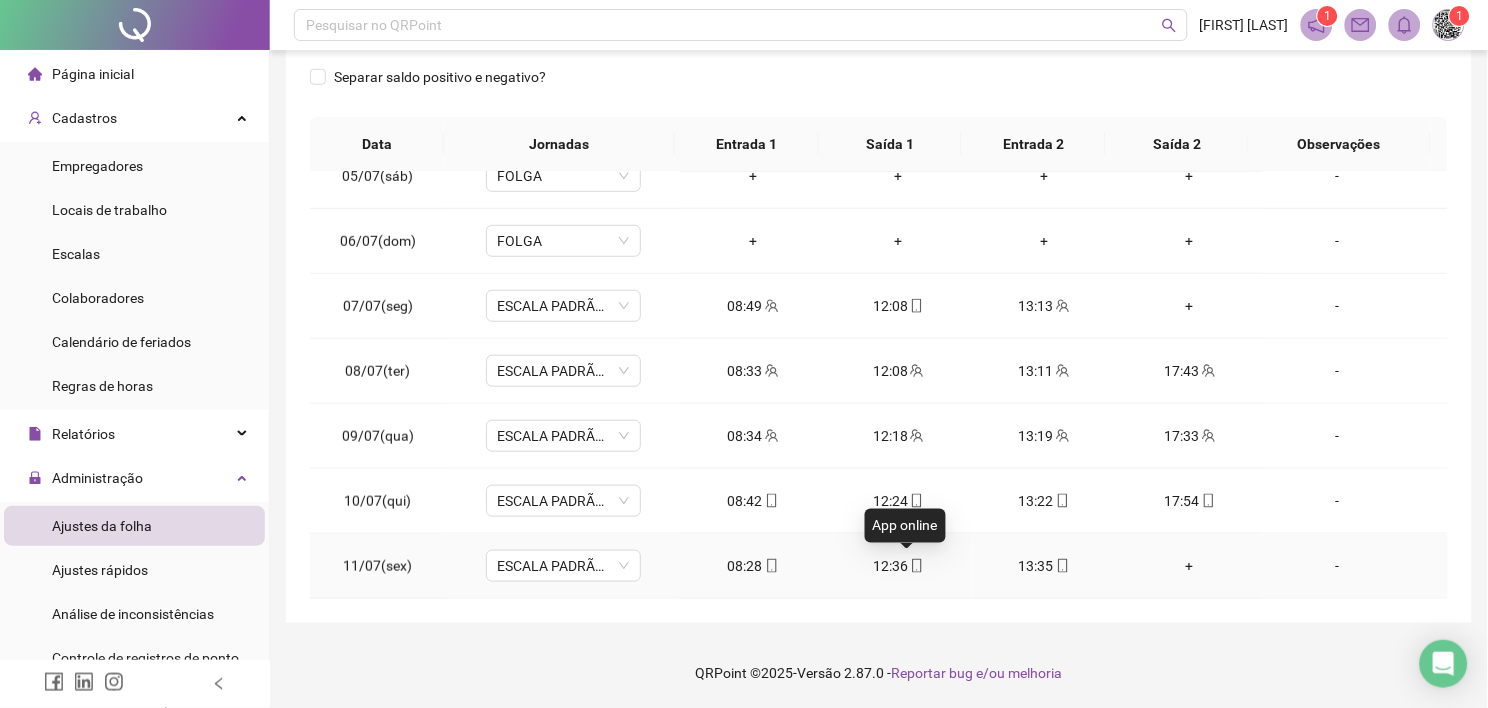 click at bounding box center [916, 566] 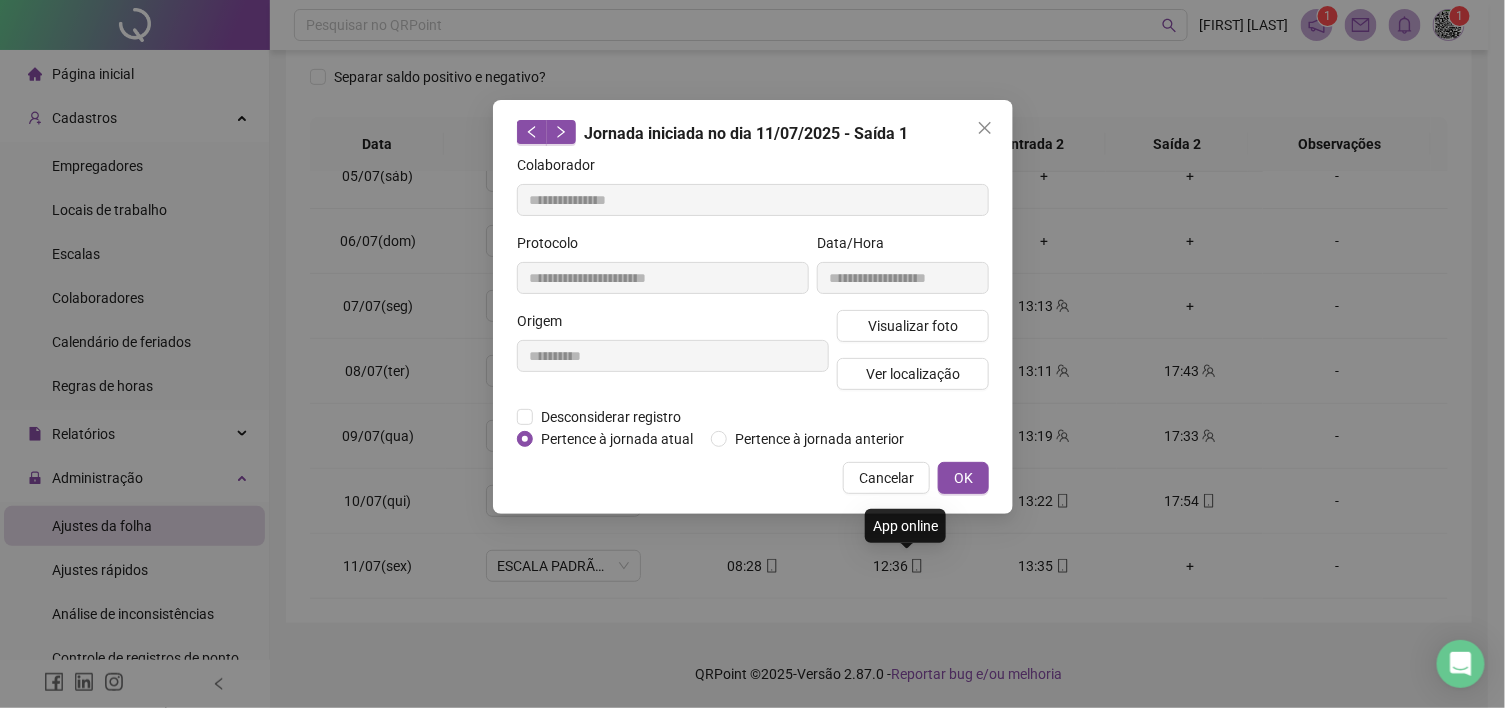 type on "**********" 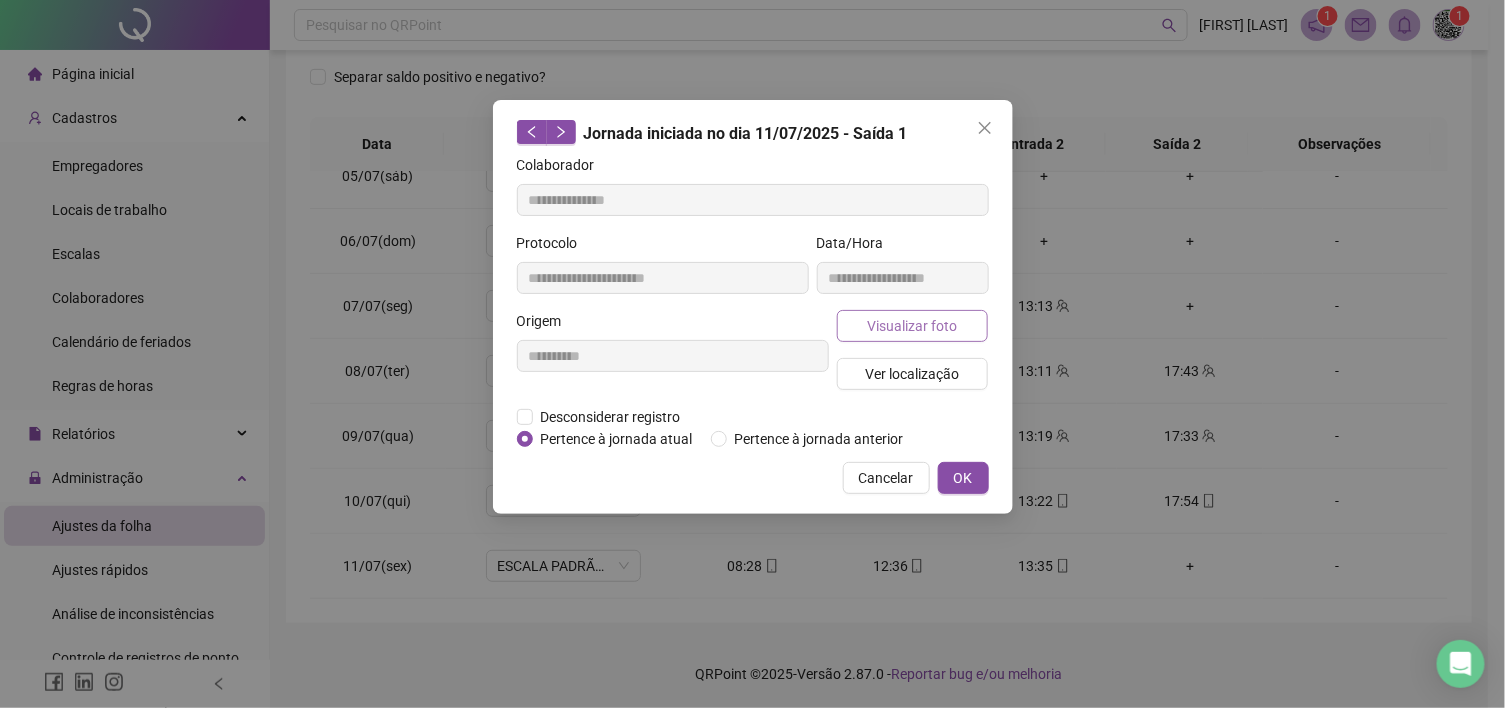 click on "Visualizar foto" at bounding box center [913, 326] 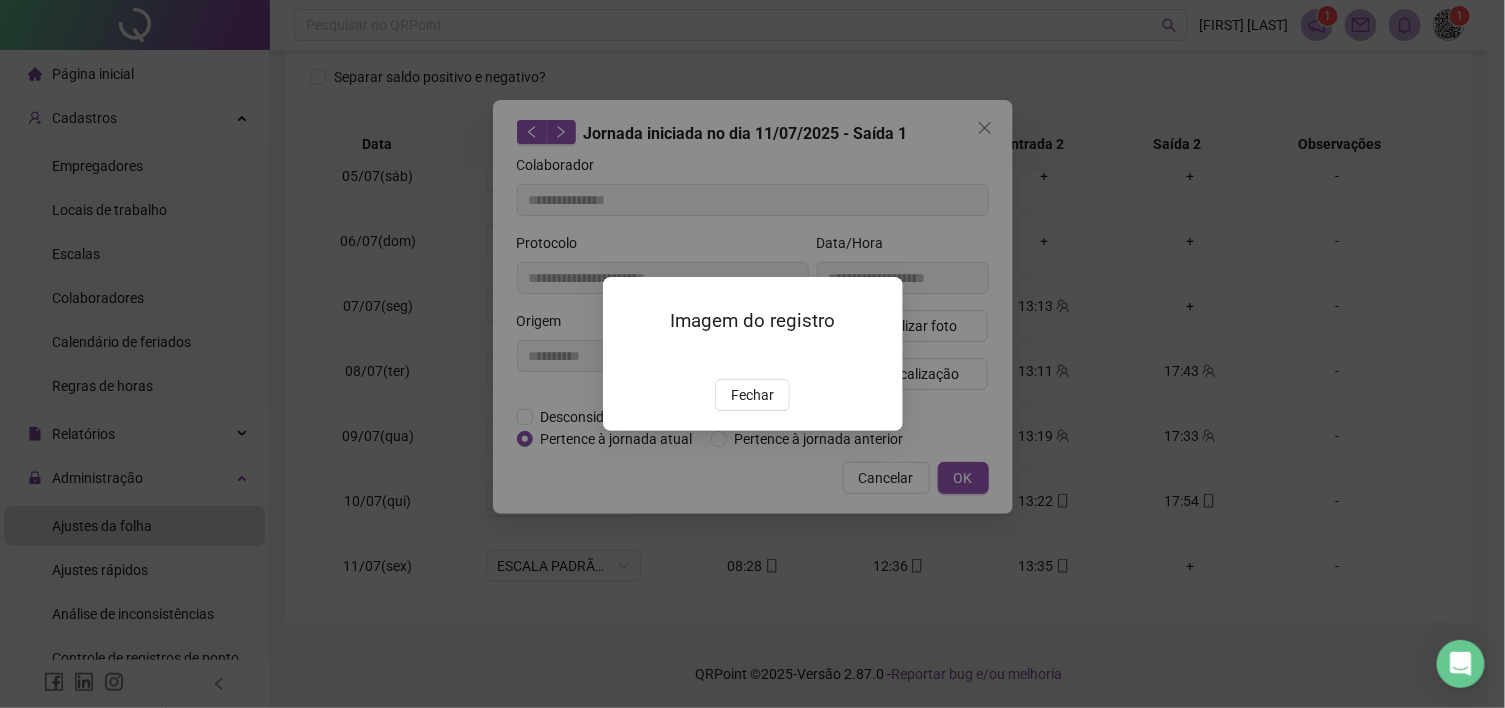 click at bounding box center (627, 357) 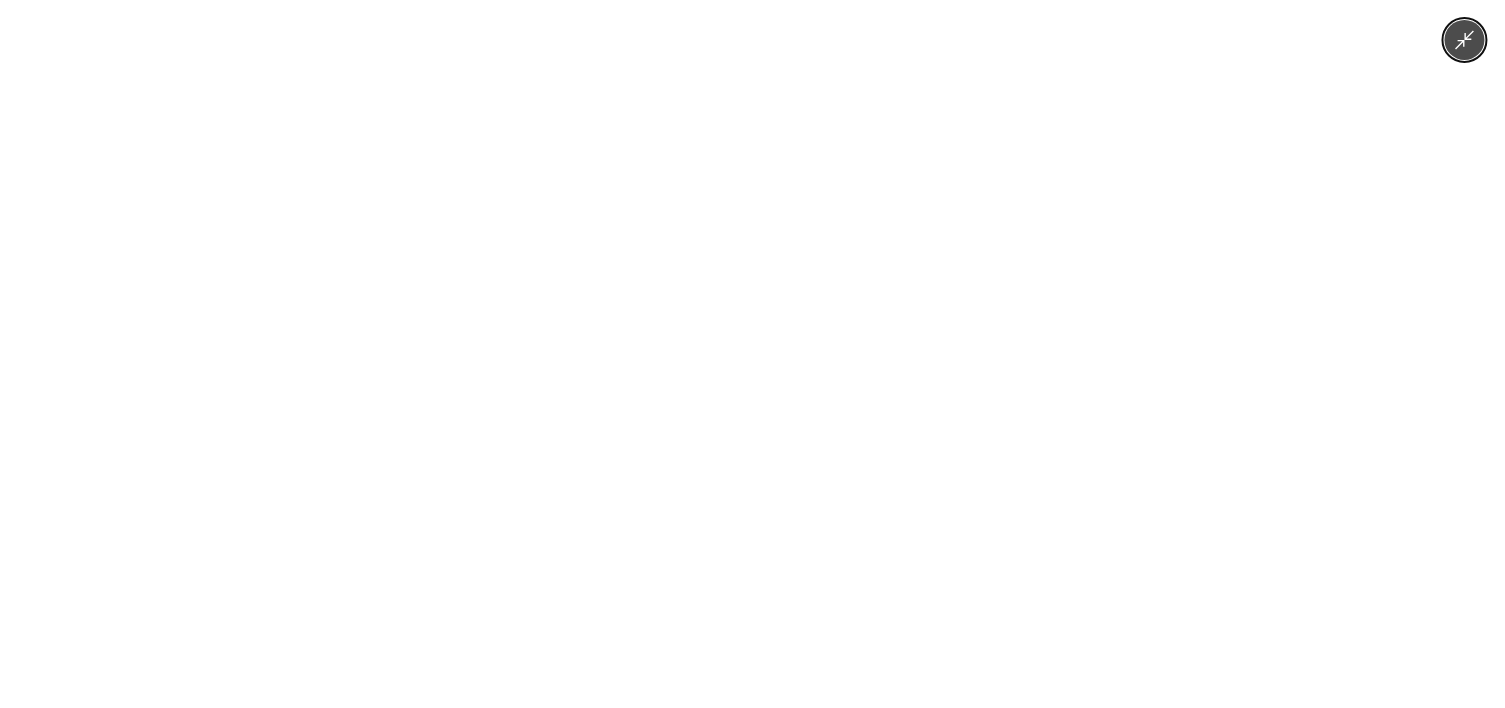 click at bounding box center (752, 354) 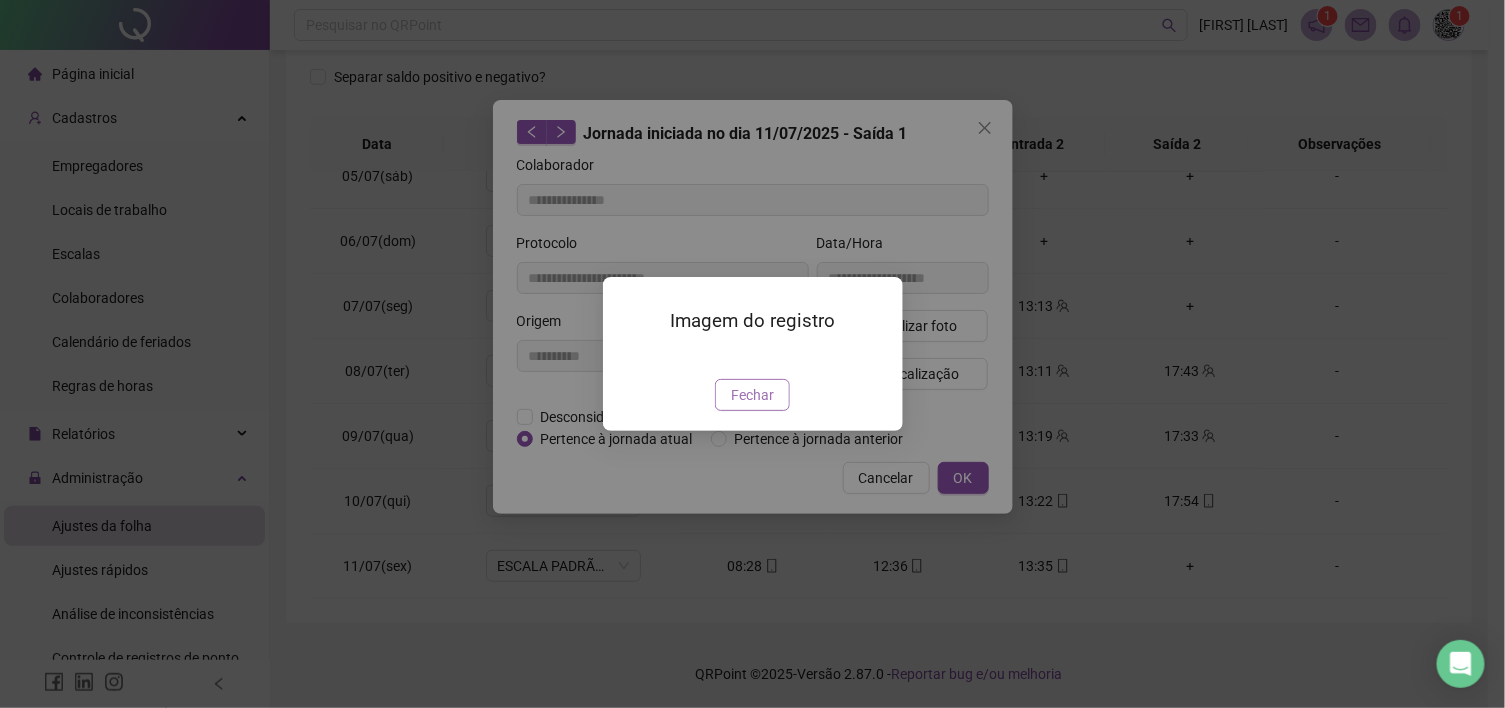 click on "Fechar" at bounding box center (752, 395) 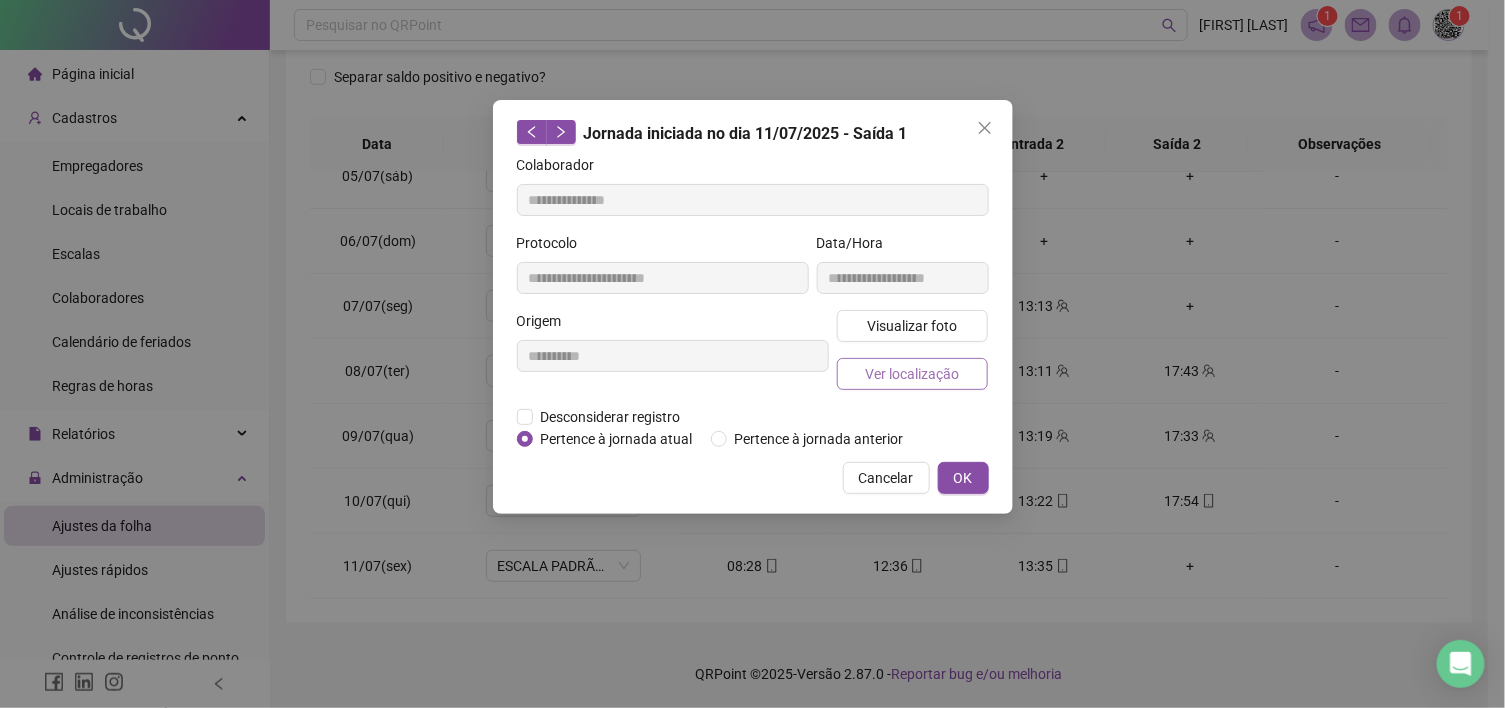 click on "Ver localização" at bounding box center (912, 374) 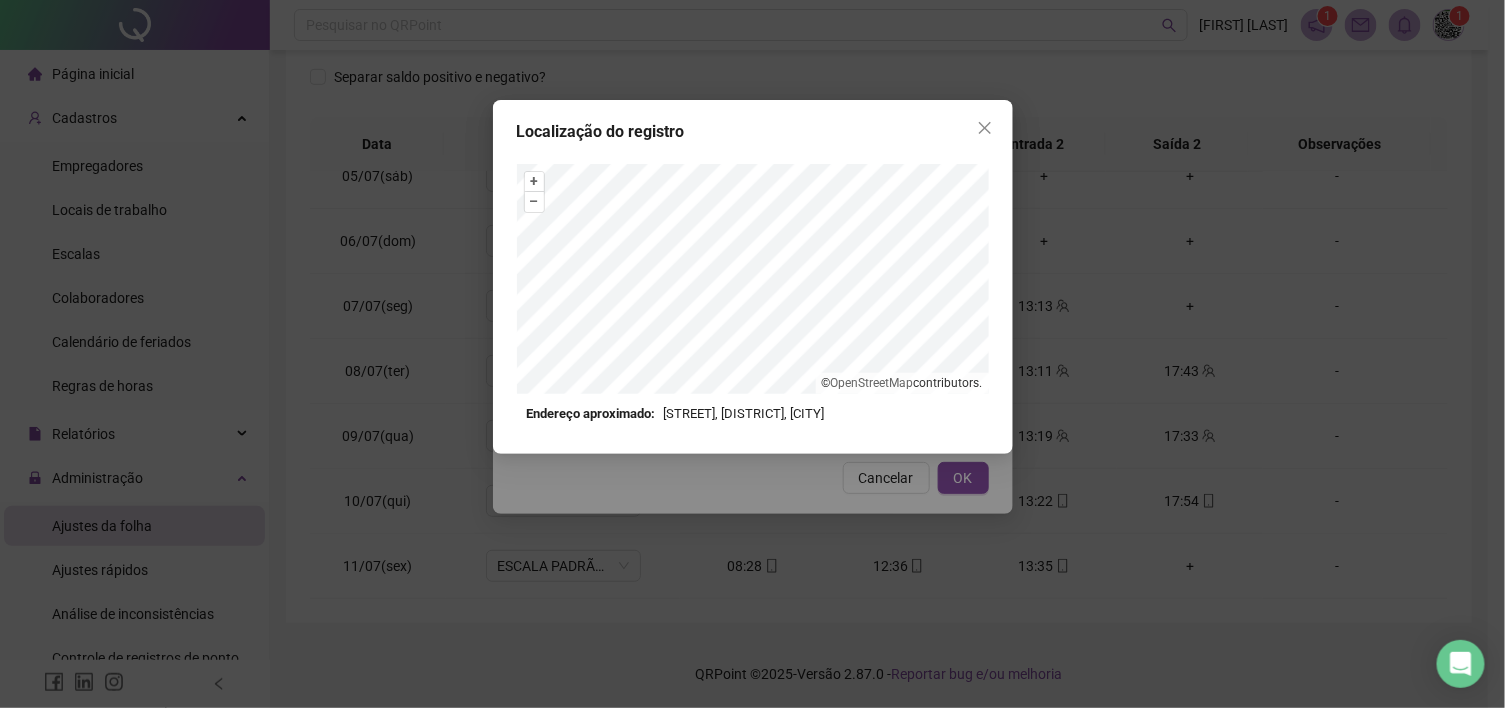 click on "Localização do registro + – ⇧ › ©  OpenStreetMap  contributors. Endereço aproximado:   [STREET], [DISTRICT], [CITY] *OBS Os registros de ponto executados através da web utilizam uma tecnologia menos precisa para obter a geolocalização do colaborador, o que poderá resultar em localizações distintas." at bounding box center (752, 354) 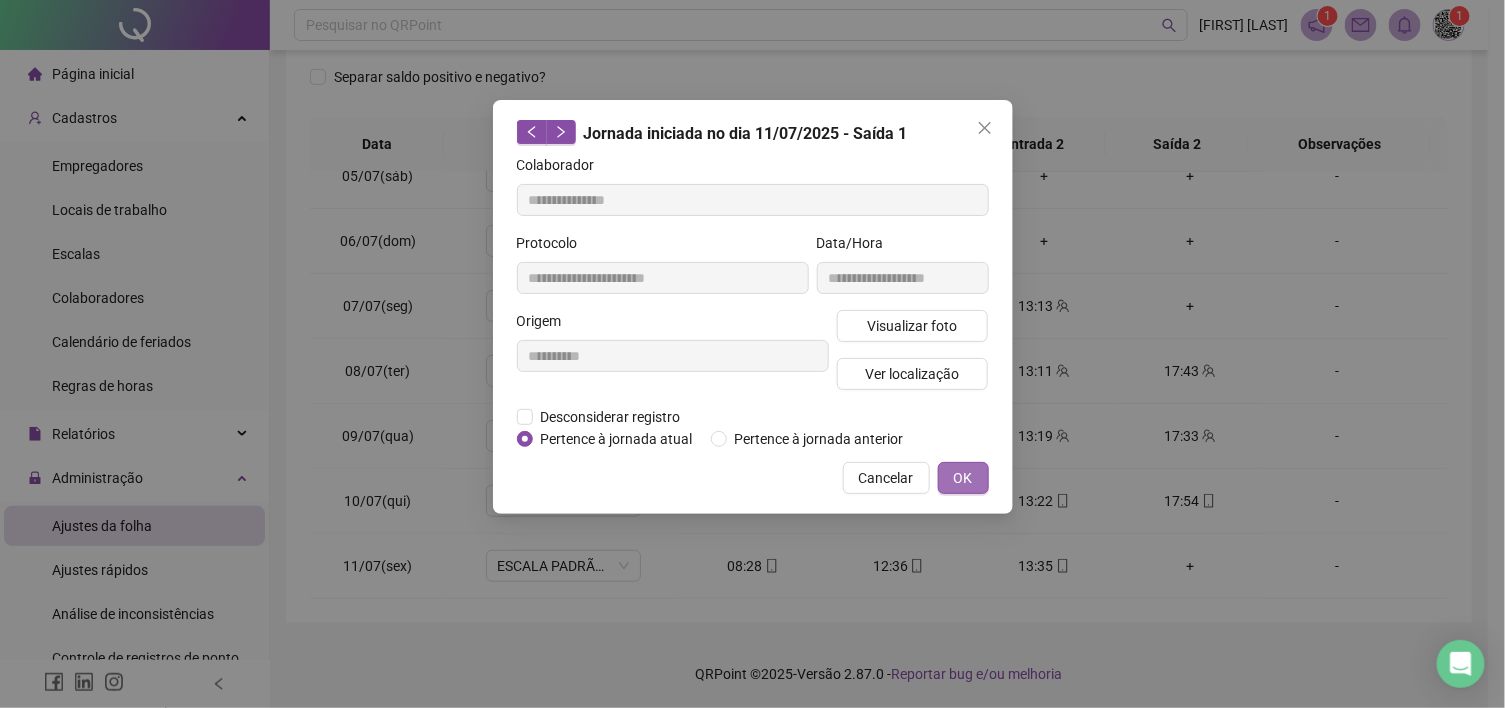 click on "OK" at bounding box center (963, 478) 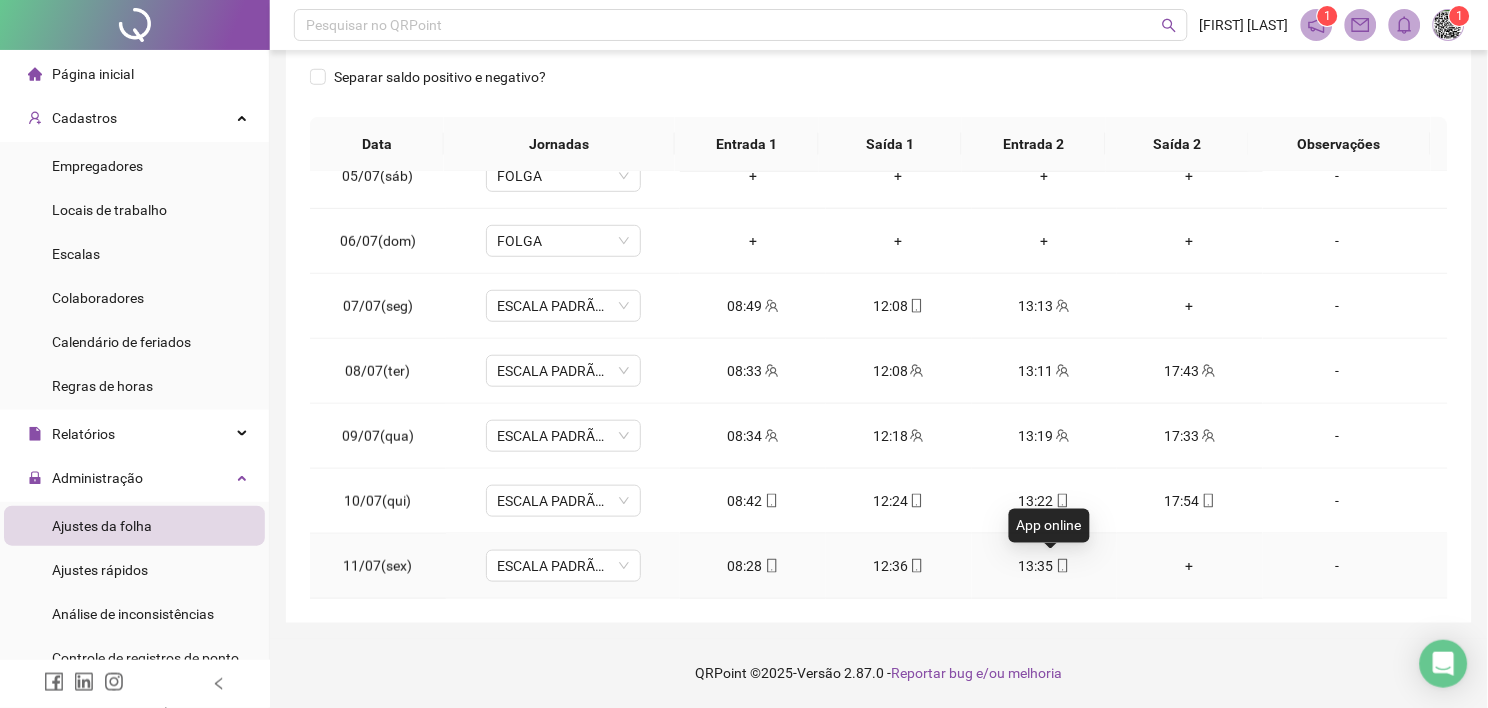 click 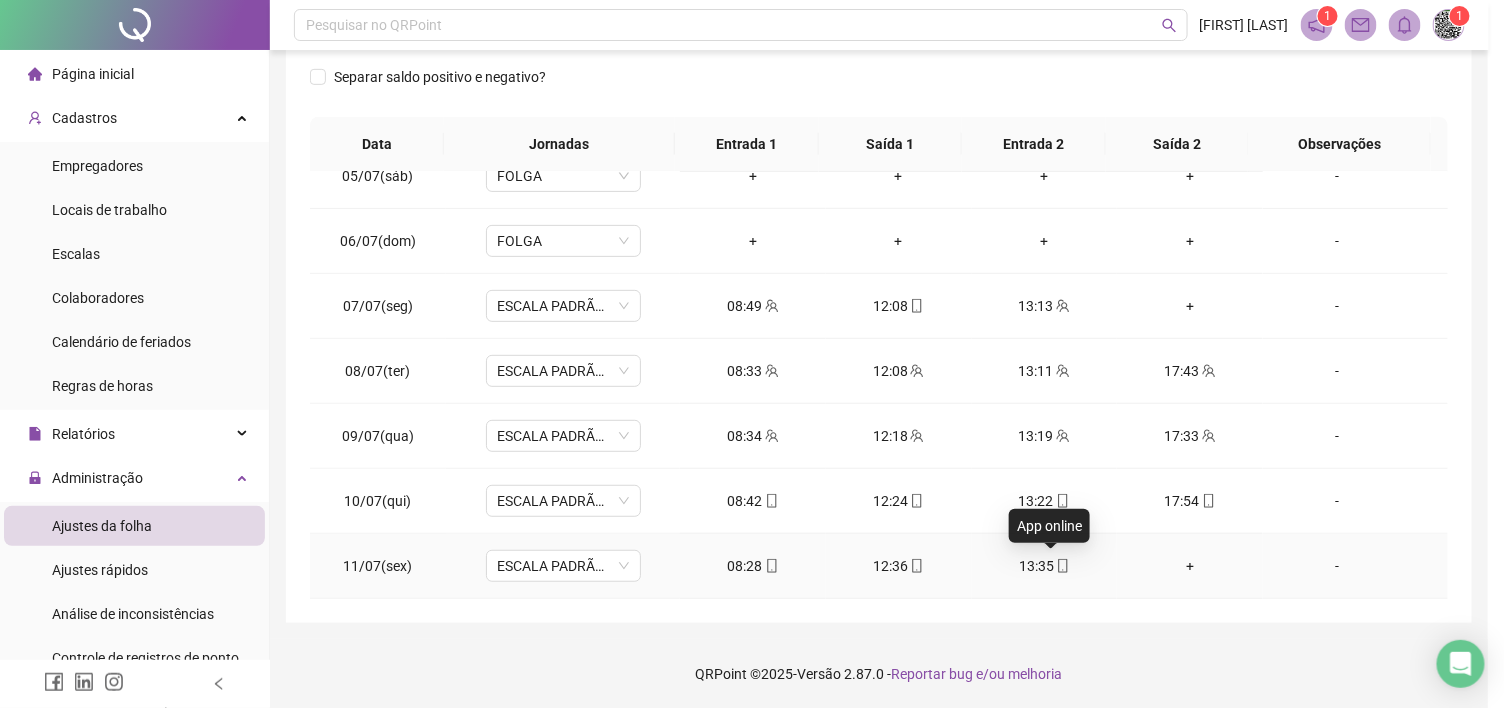 type on "**********" 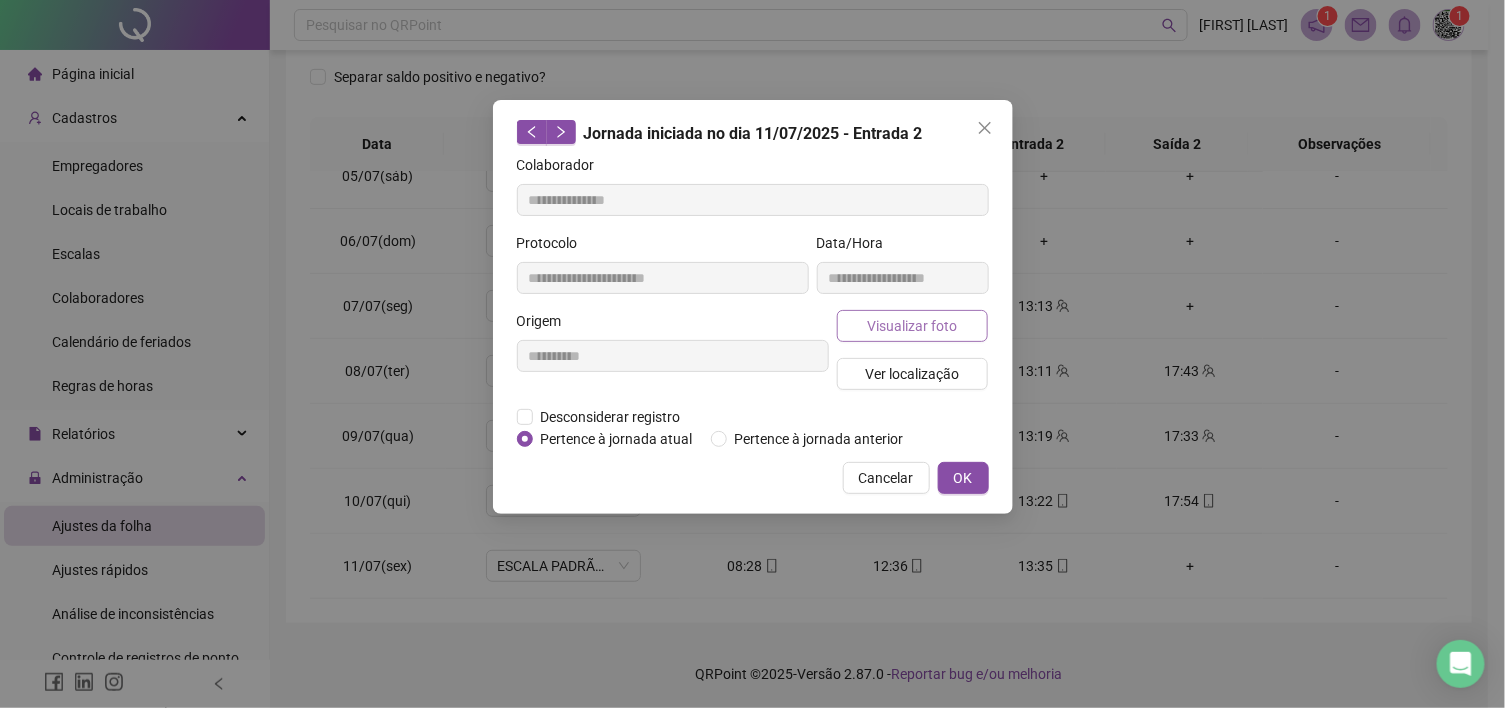 click on "Visualizar foto" at bounding box center [912, 326] 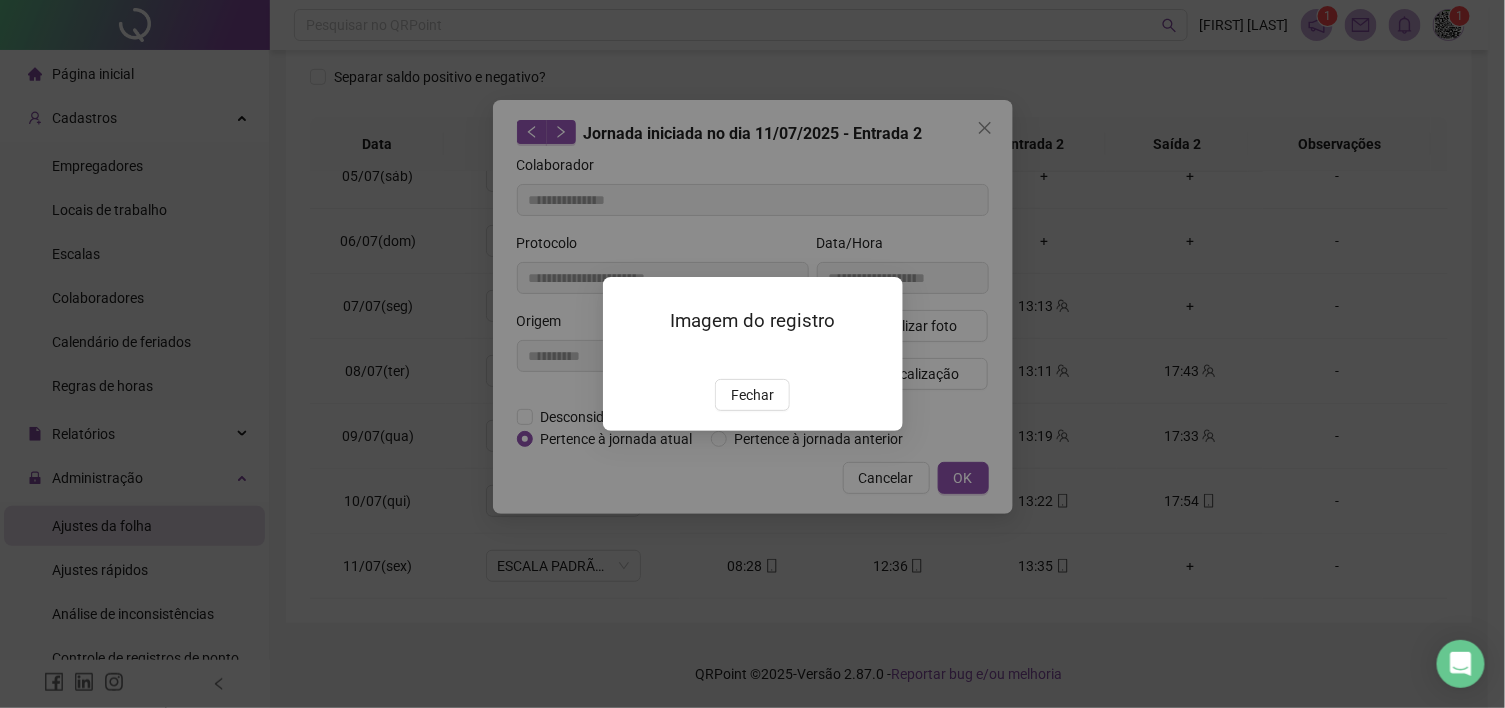 click at bounding box center [627, 357] 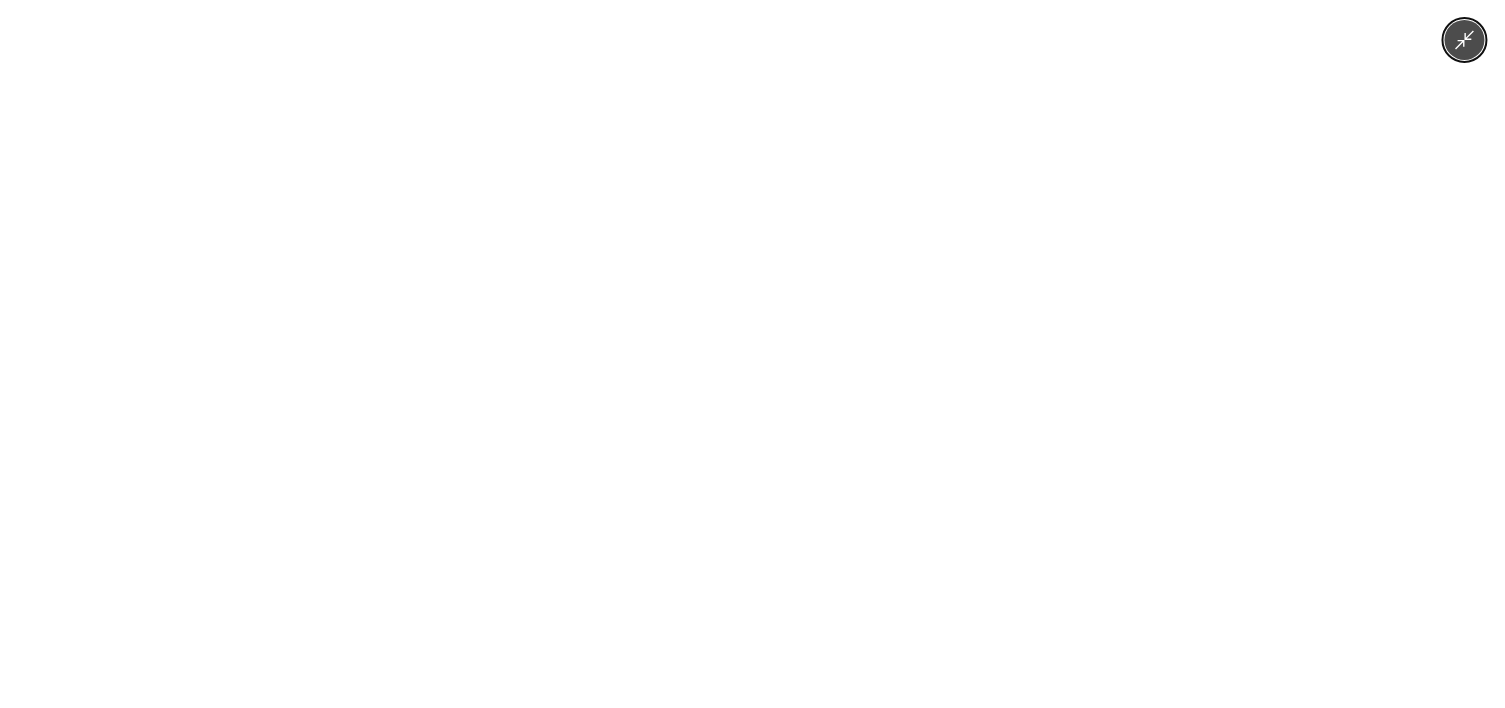 drag, startPoint x: 1304, startPoint y: 517, endPoint x: 1284, endPoint y: 524, distance: 21.189621 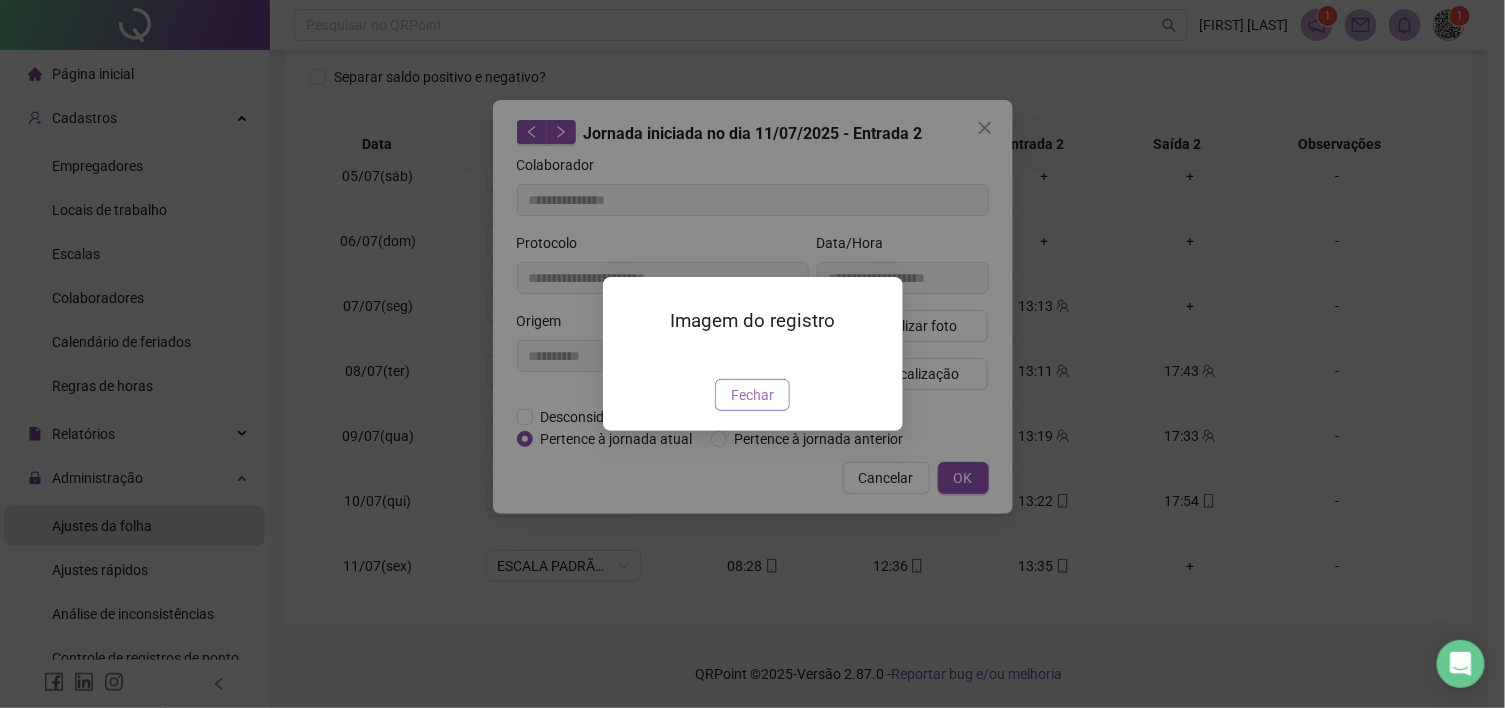 click on "Fechar" at bounding box center [752, 395] 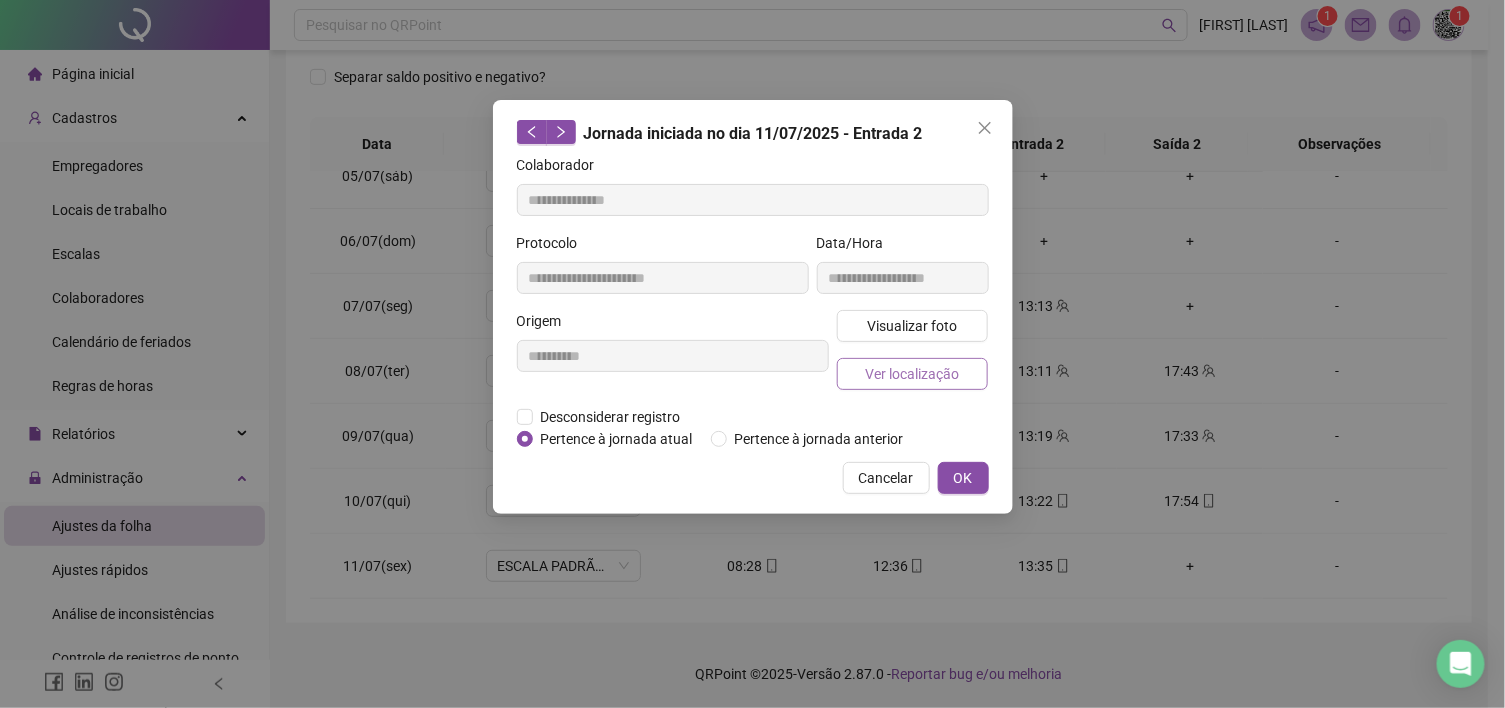 click on "Ver localização" at bounding box center (912, 374) 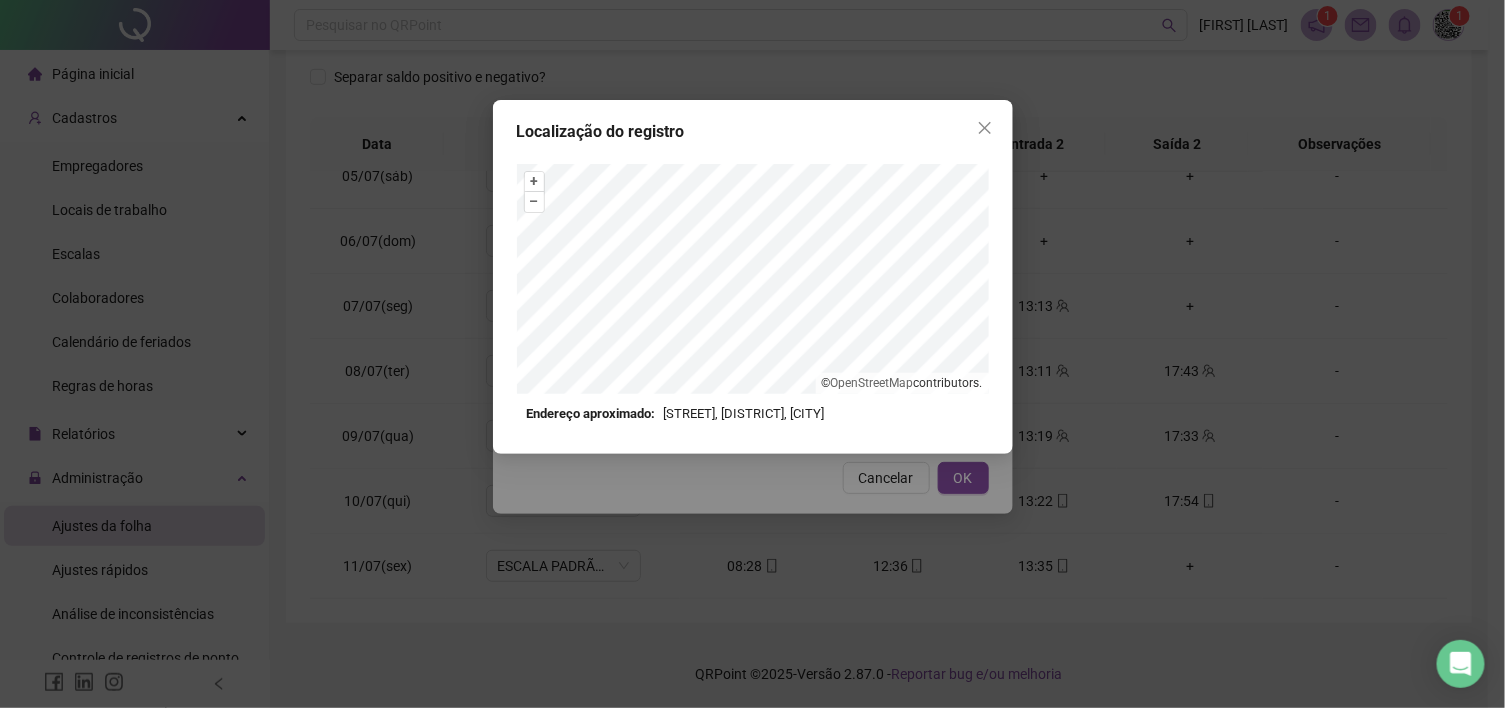 click on "Localização do registro + – ⇧ › ©  OpenStreetMap  contributors. Endereço aproximado:   [STREET], [DISTRICT], [CITY] *OBS Os registros de ponto executados através da web utilizam uma tecnologia menos precisa para obter a geolocalização do colaborador, o que poderá resultar em localizações distintas." at bounding box center (752, 354) 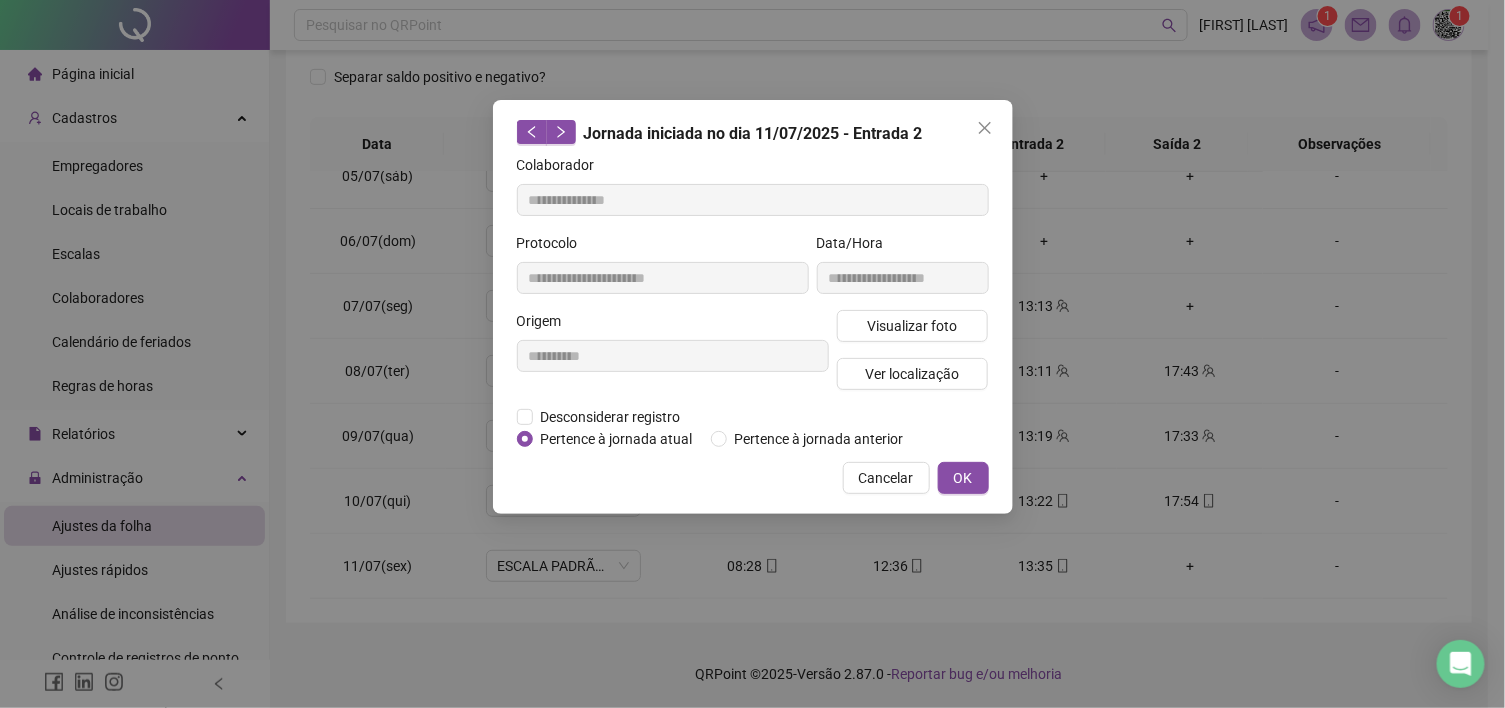 click on "**********" at bounding box center (752, 354) 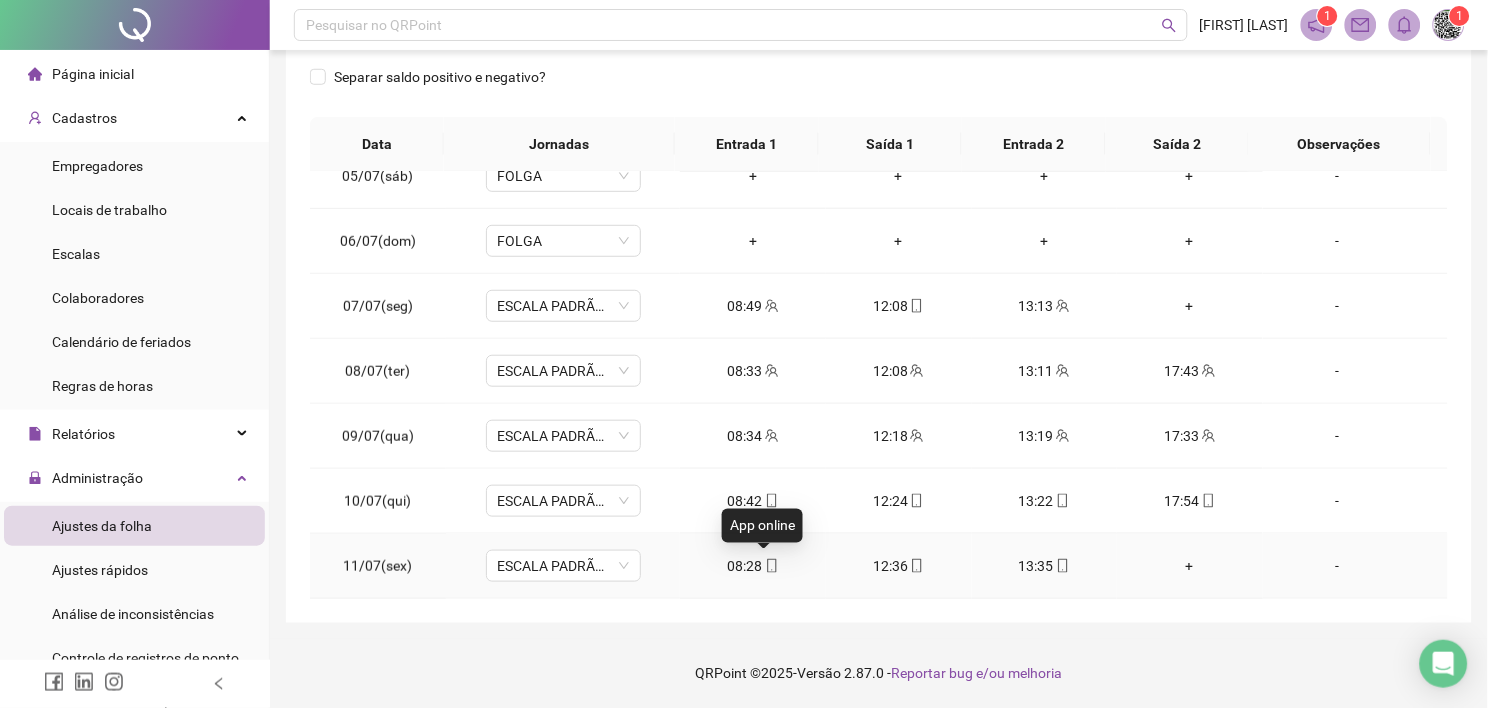 click 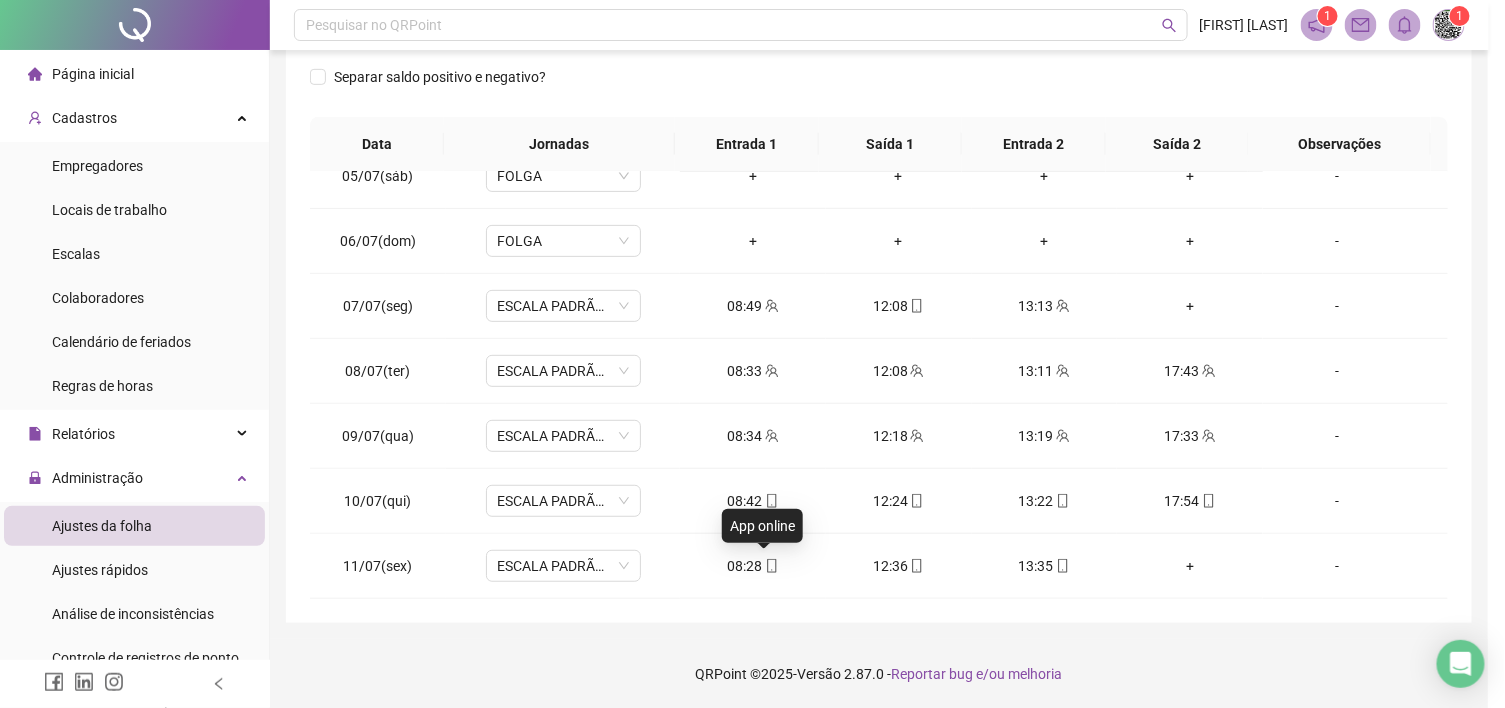type on "**********" 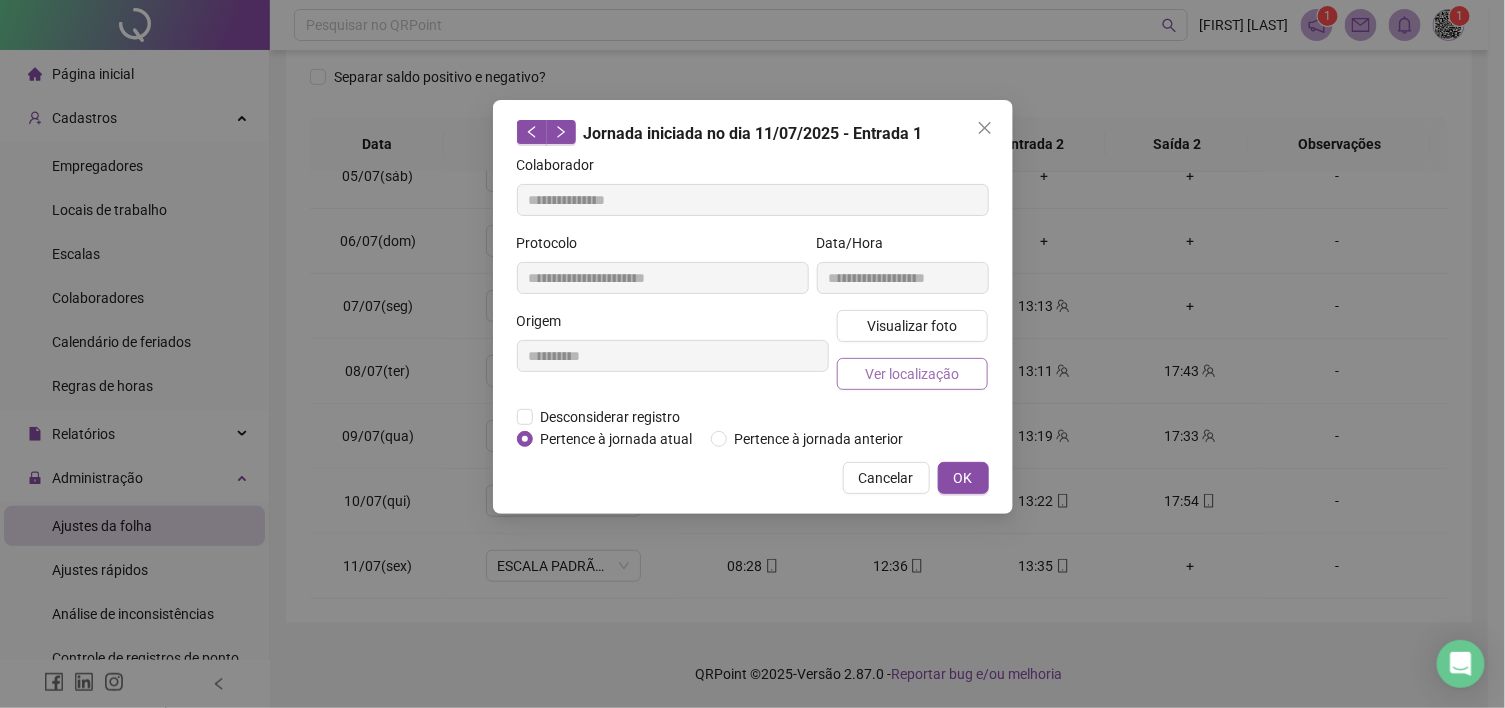 click on "Ver localização" at bounding box center (912, 374) 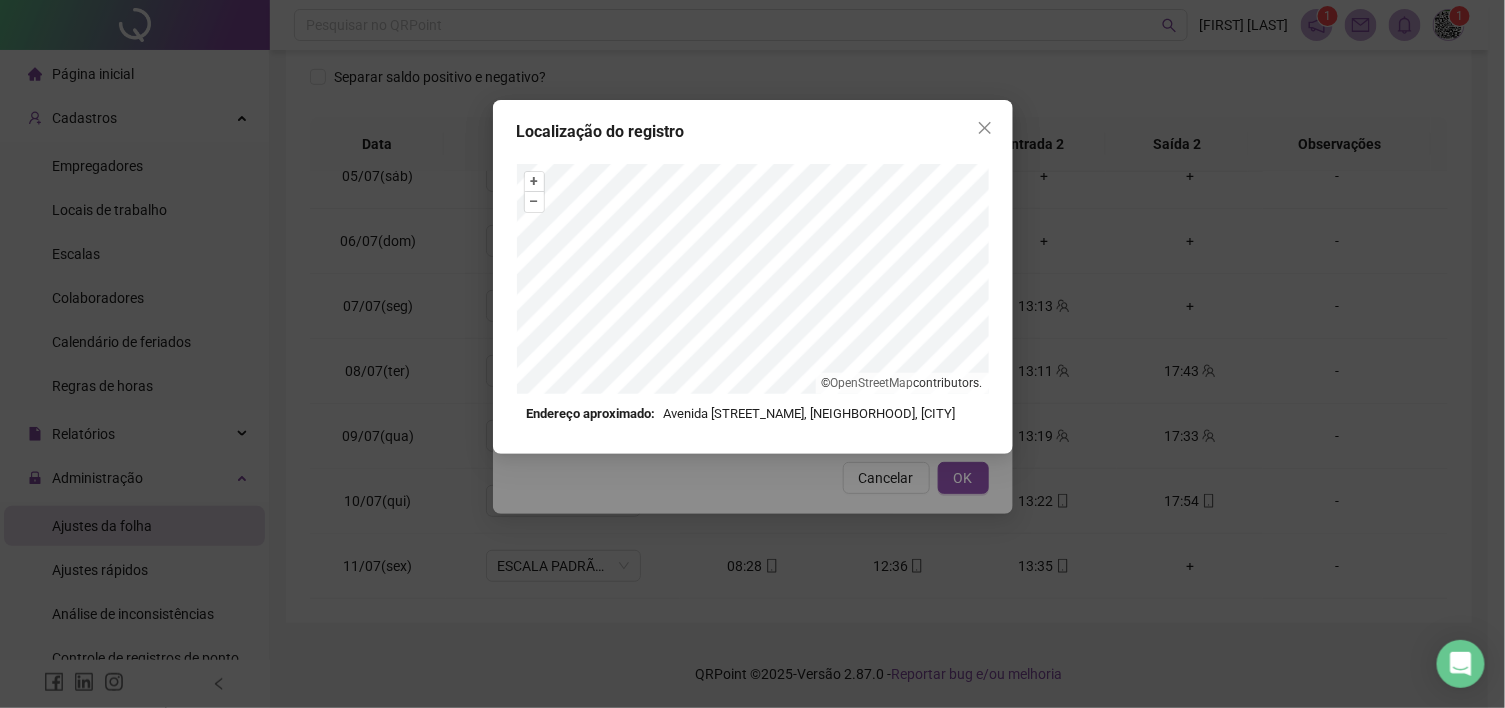 click on "Localização do registro + – ⇧ › ©  OpenStreetMap  contributors. Endereço aproximado:   [STREET], [DISTRICT], [CITY] *OBS Os registros de ponto executados através da web utilizam uma tecnologia menos precisa para obter a geolocalização do colaborador, o que poderá resultar em localizações distintas." at bounding box center (752, 354) 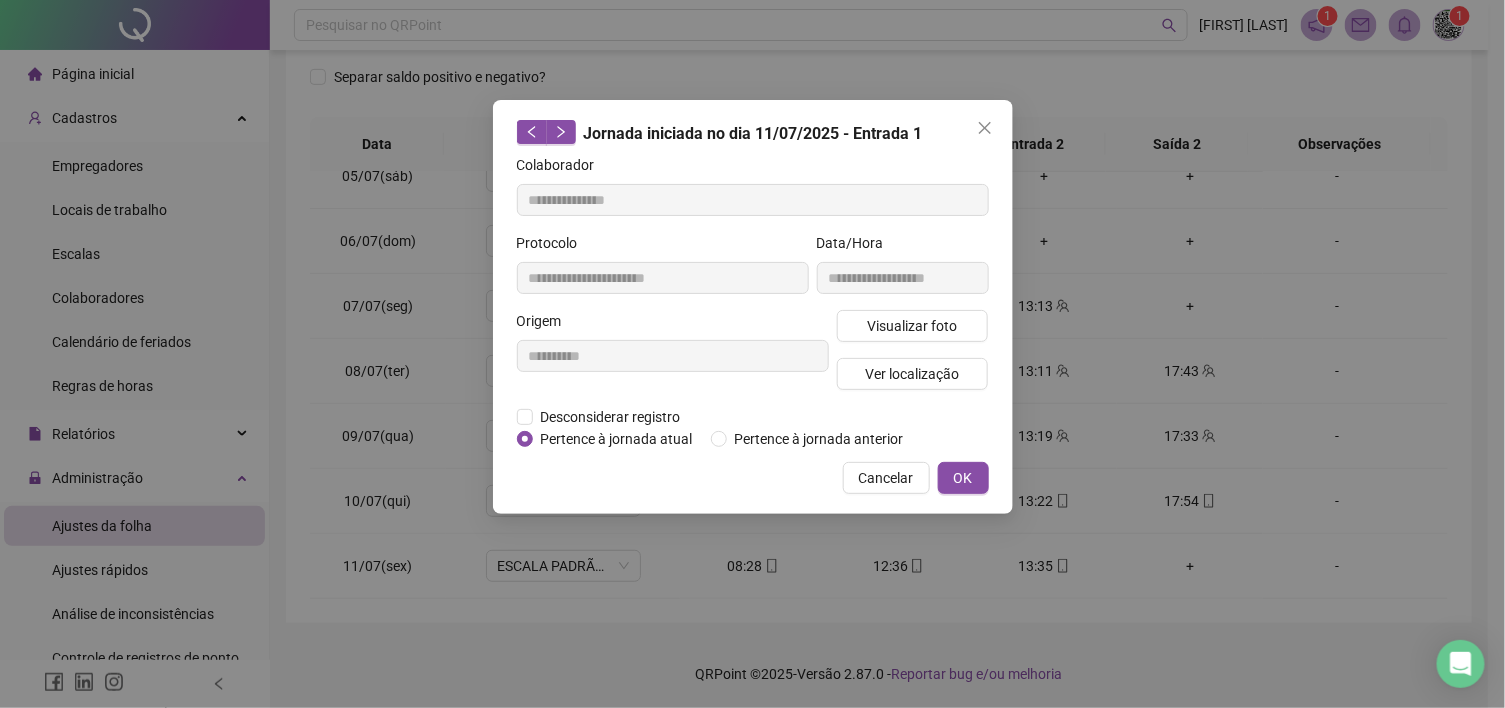 drag, startPoint x: 958, startPoint y: 474, endPoint x: 932, endPoint y: 494, distance: 32.80244 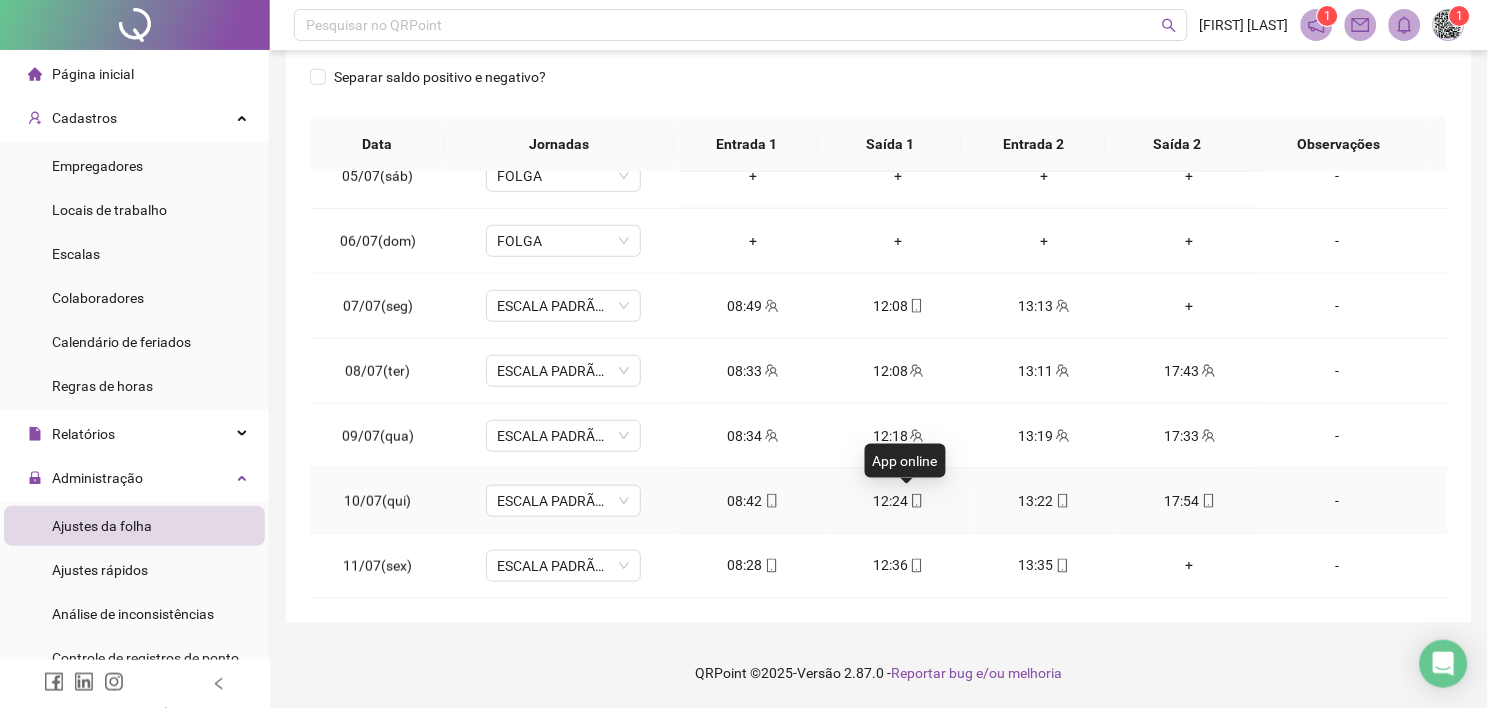 click 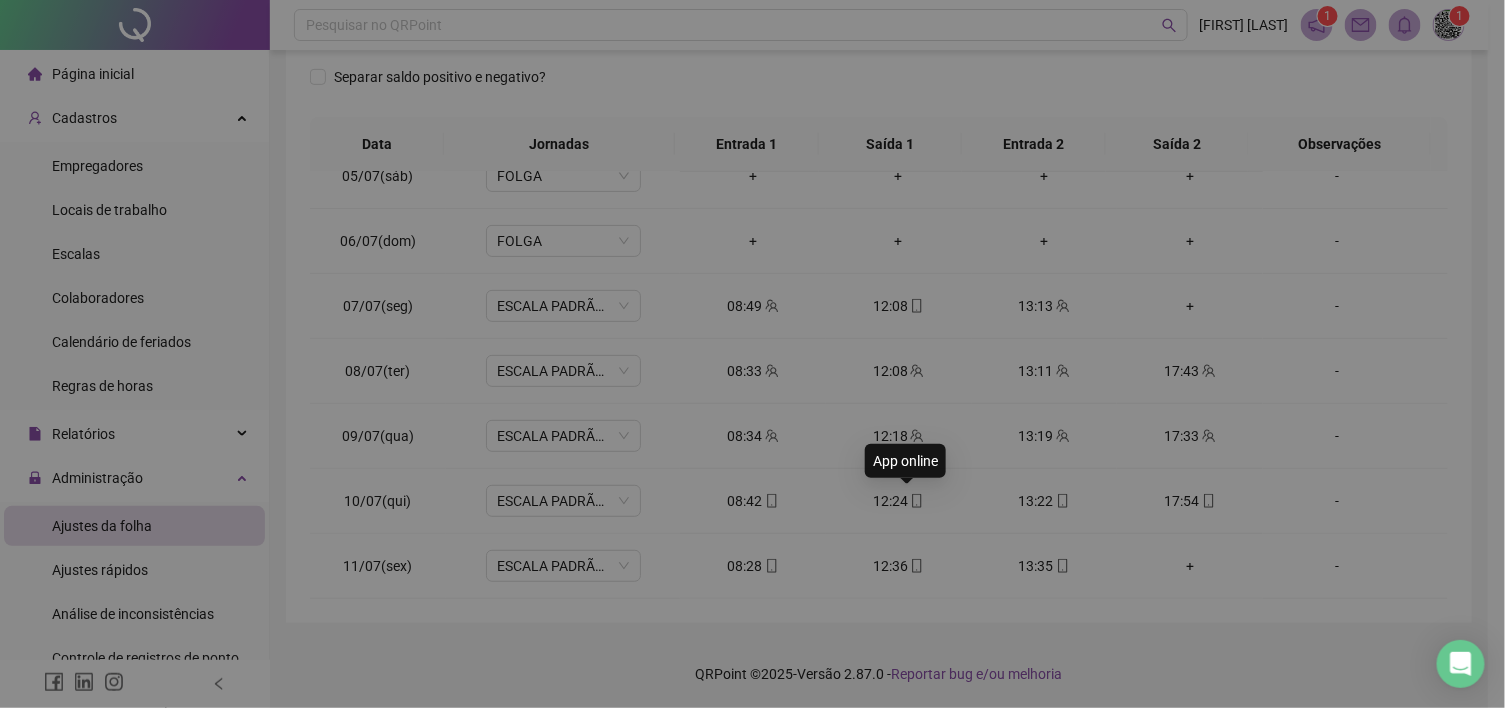 type on "**********" 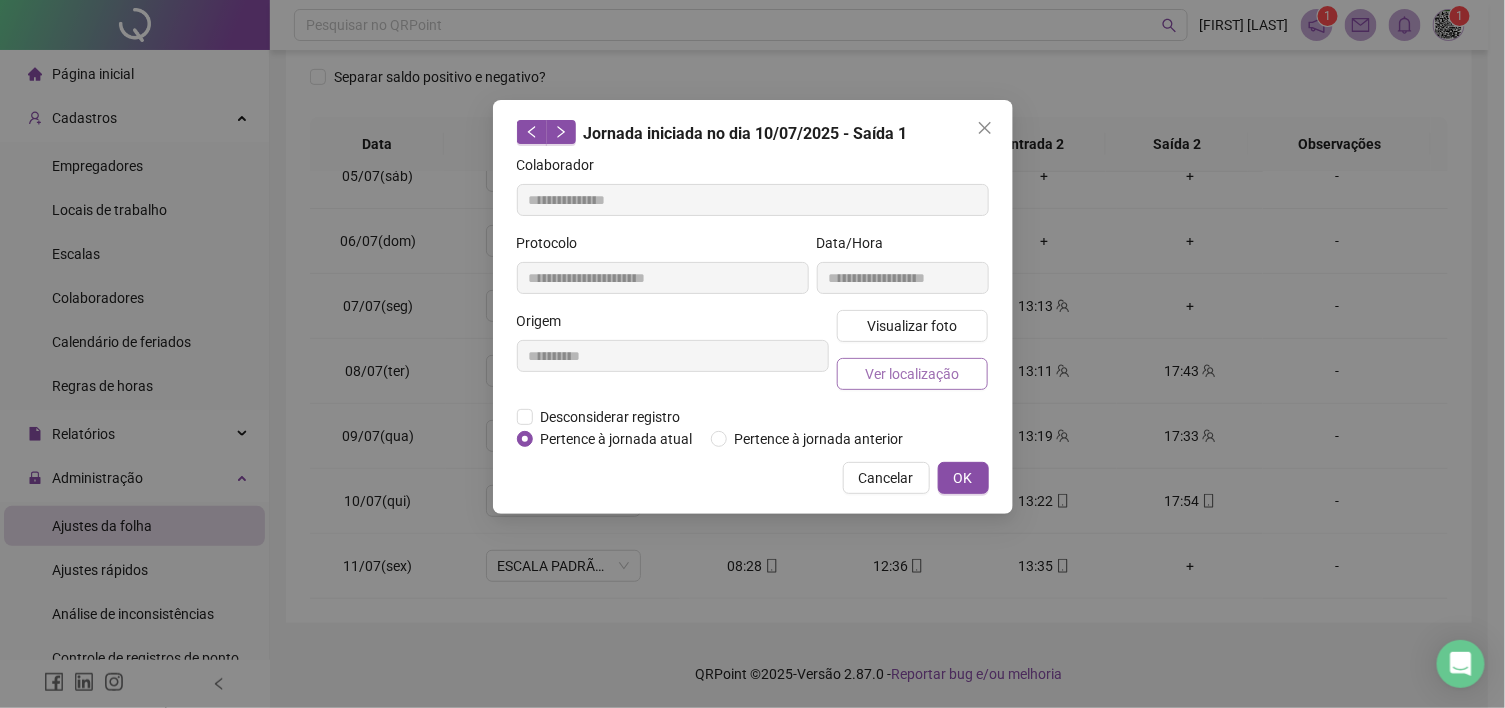 click on "Ver localização" at bounding box center (912, 374) 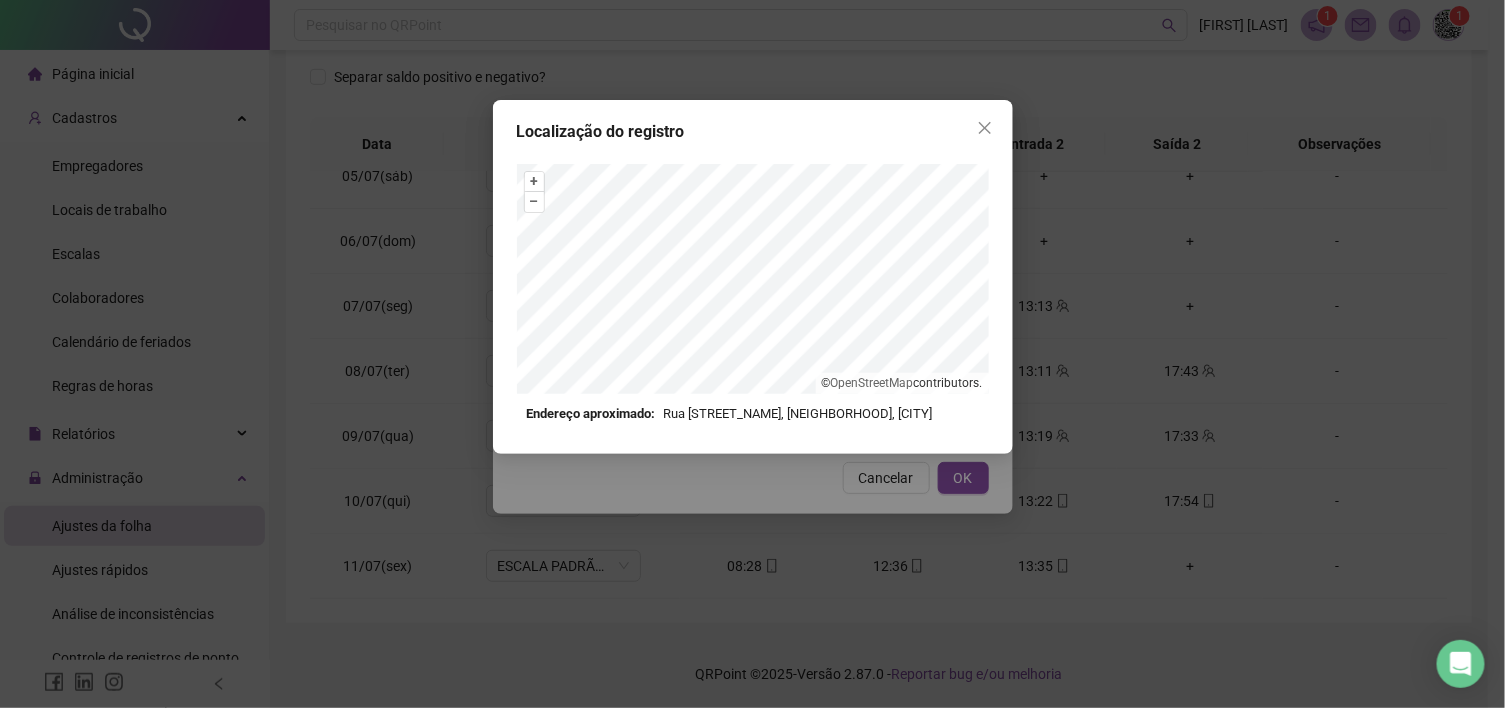 click on "Localização do registro + – ↑ › ©   OpenStreetMap   contributors. Endereço aproximado:     Rua [STREET_NAME], [NEIGHBORHOOD], [CITY] *OBS Os registros de ponto executados através da web utilizam uma tecnologia menos precisa para obter a geolocalização do colaborador, o que poderá resultar em localizações distintas." at bounding box center [752, 354] 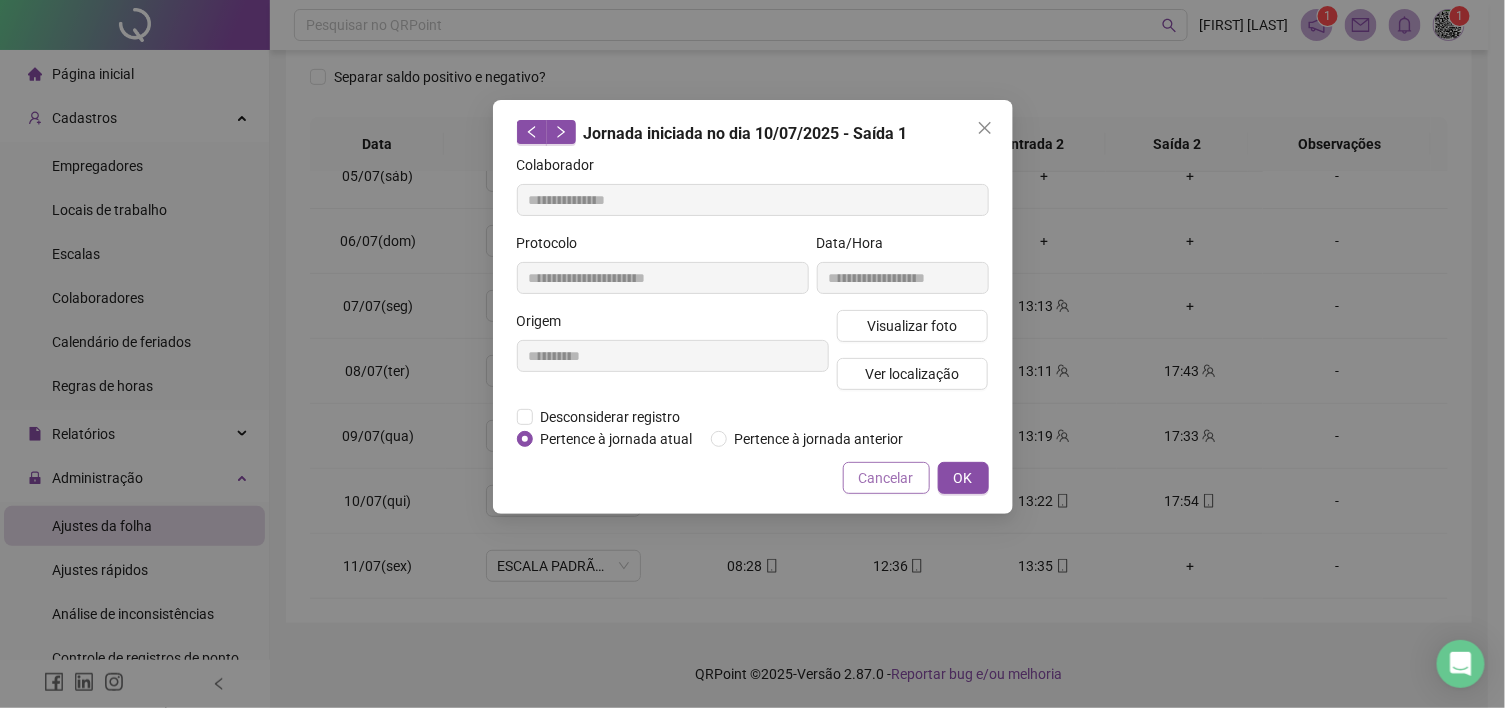 click on "Cancelar" at bounding box center [886, 478] 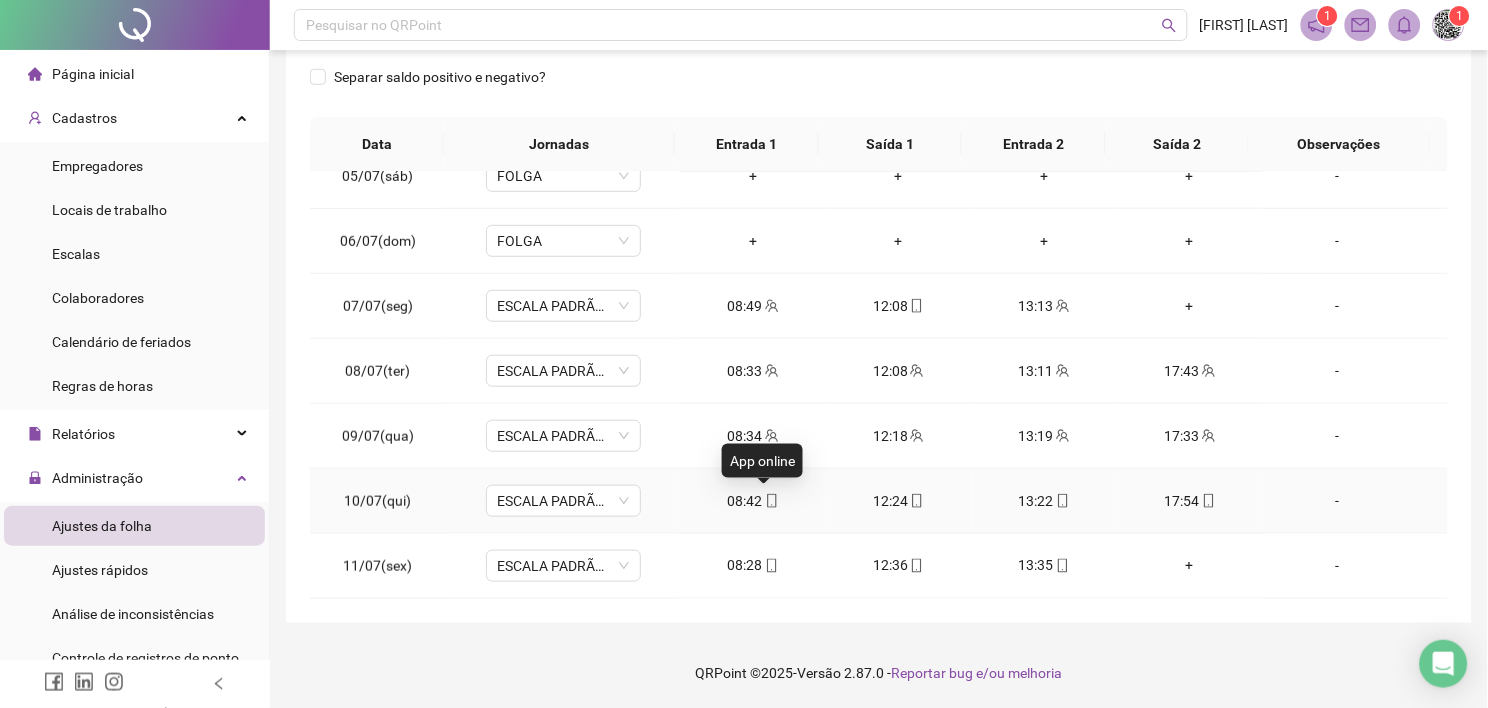 click 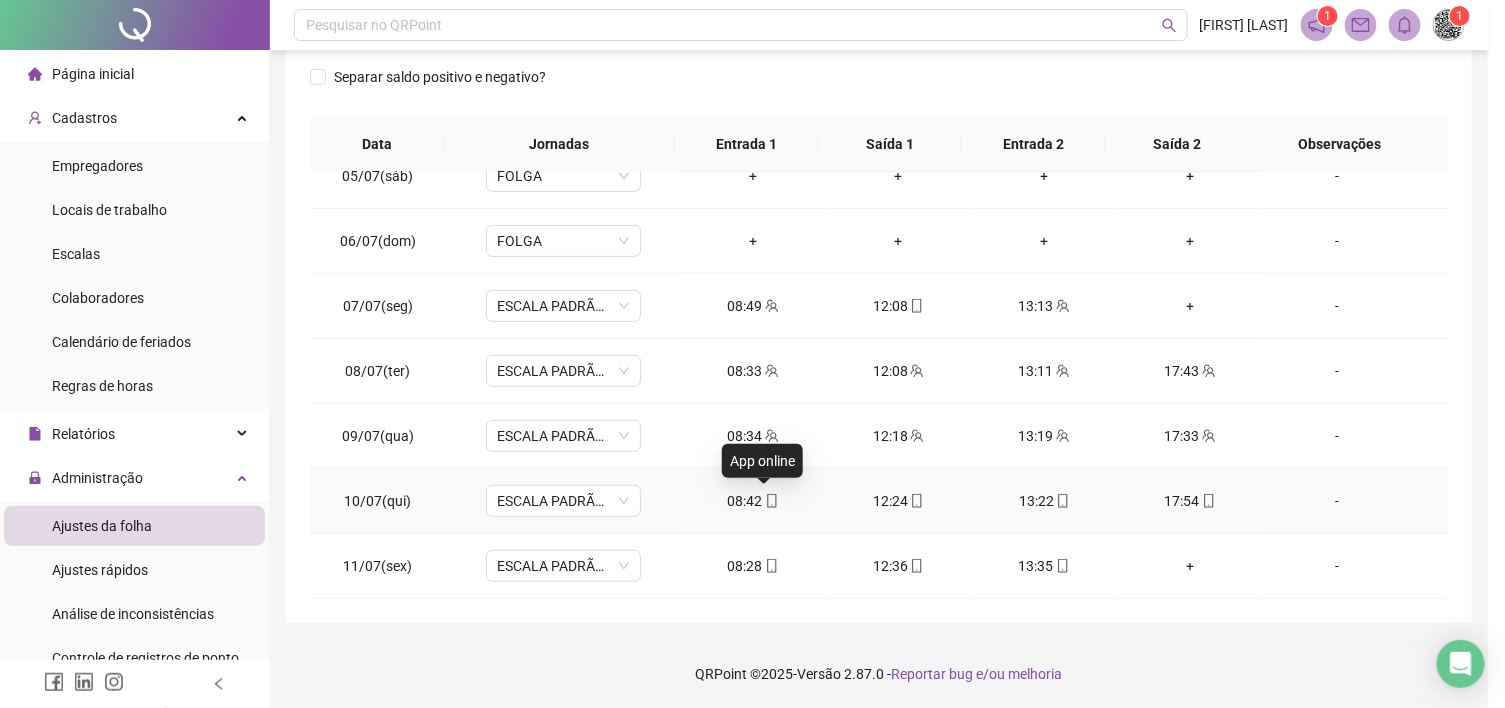 type on "**********" 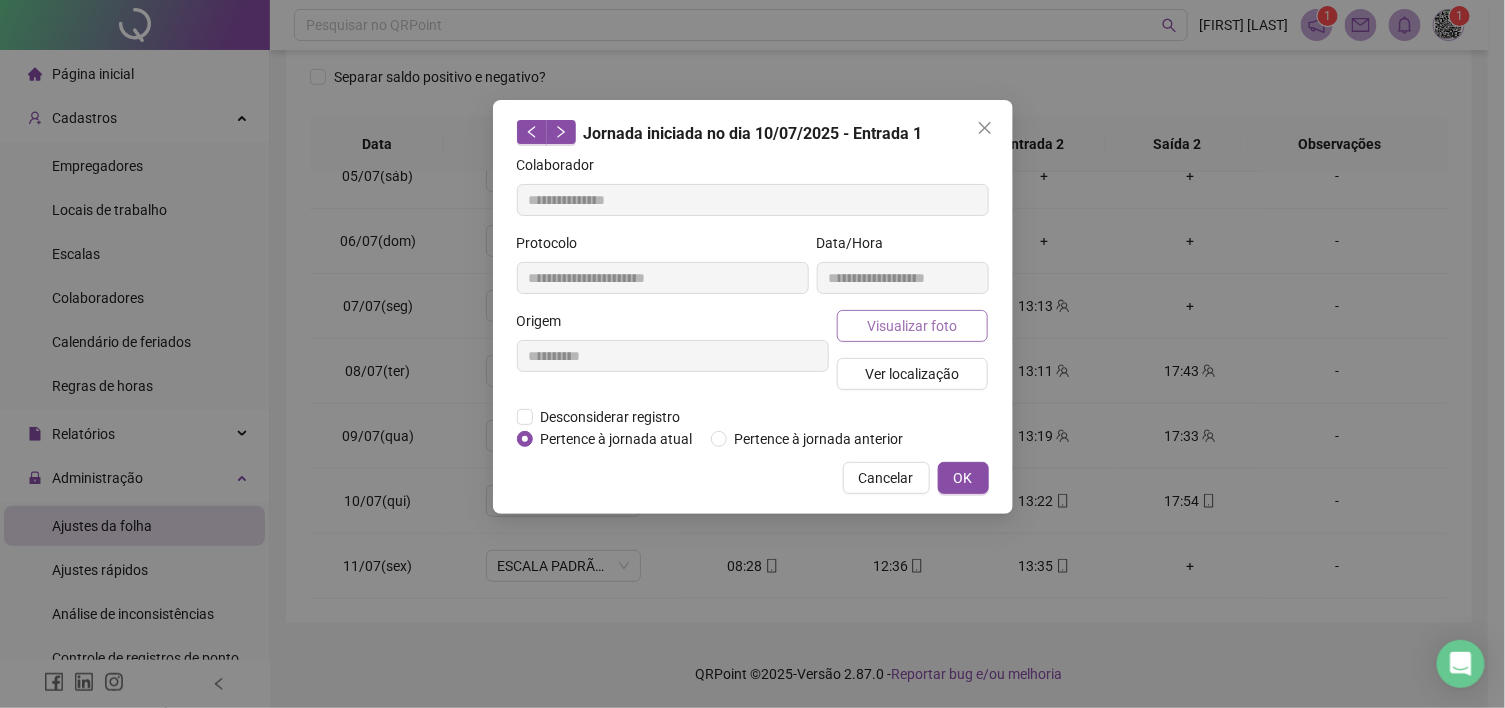 click on "Visualizar foto" at bounding box center [912, 326] 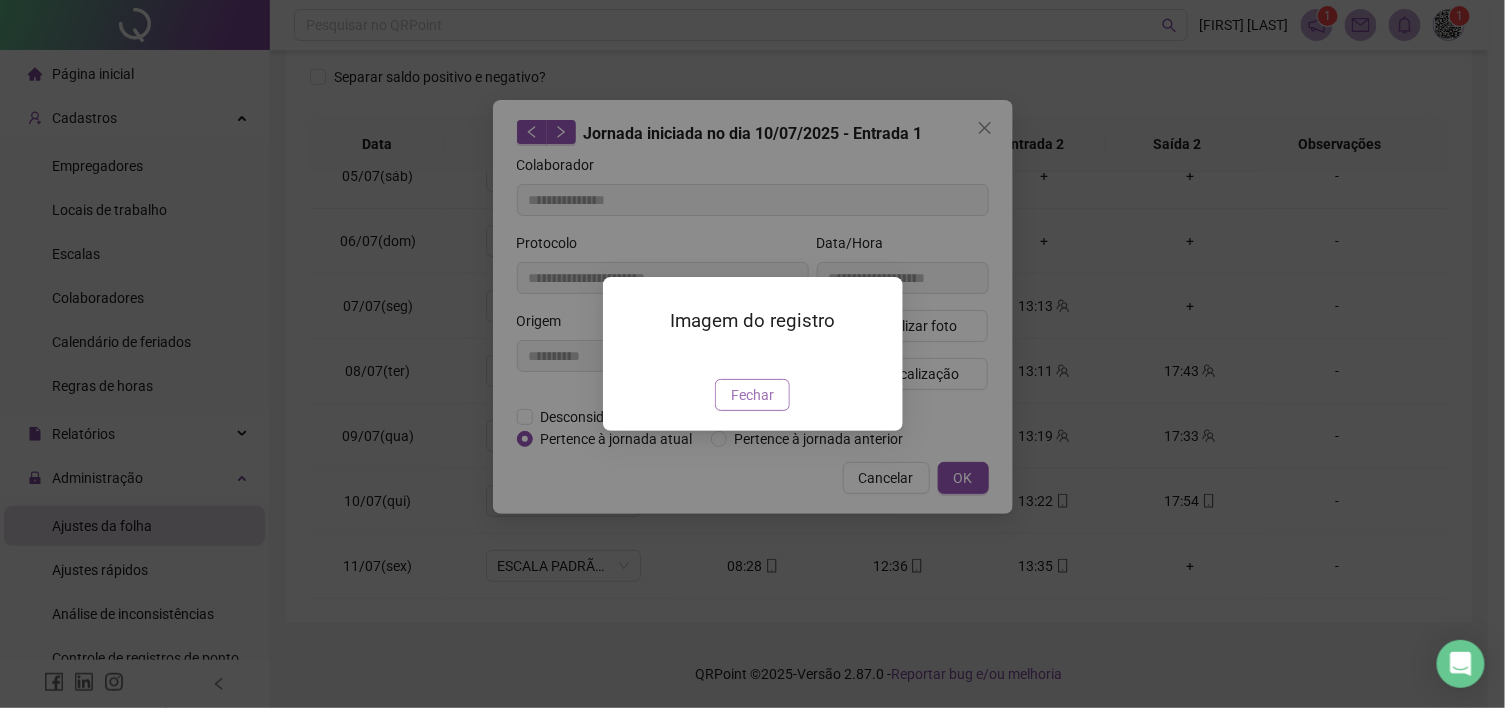 click on "Fechar" at bounding box center (752, 395) 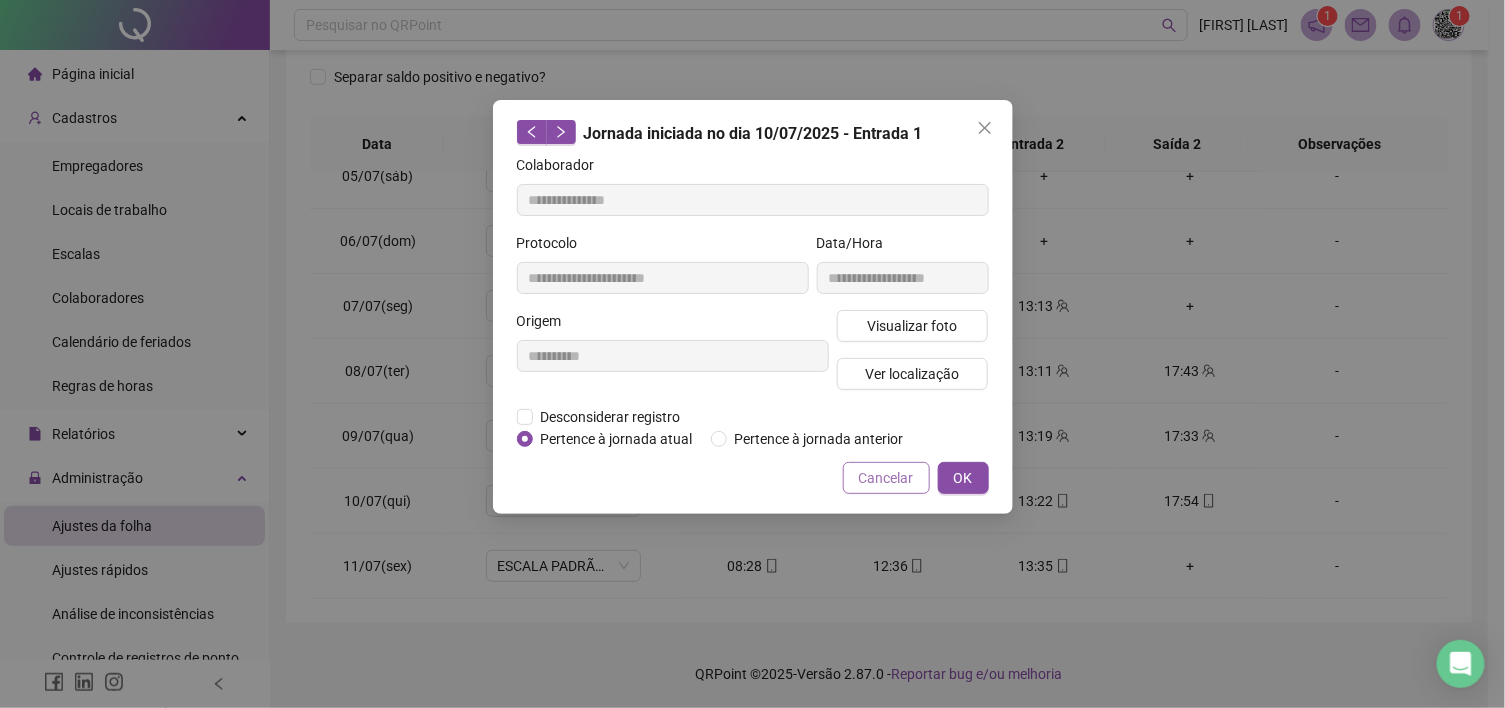 click on "Cancelar" at bounding box center (886, 478) 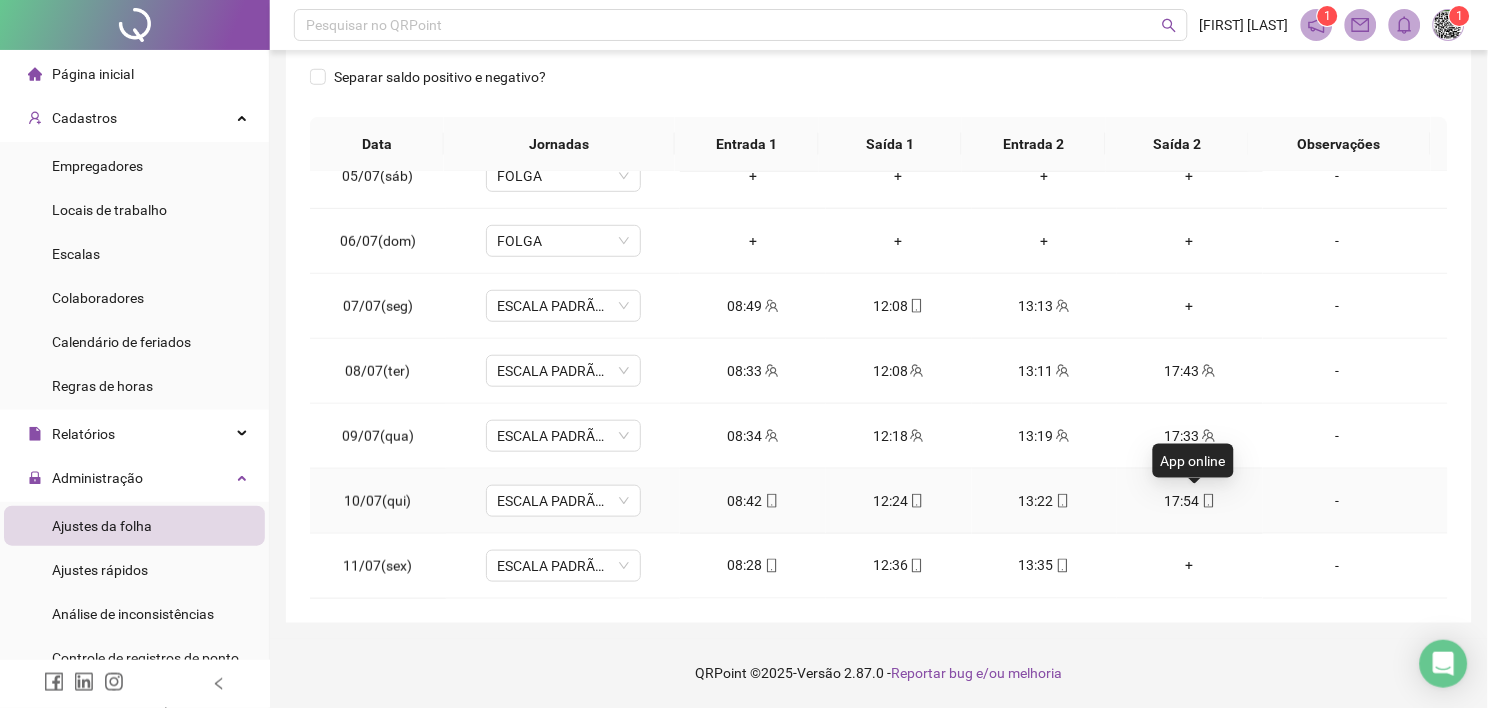click 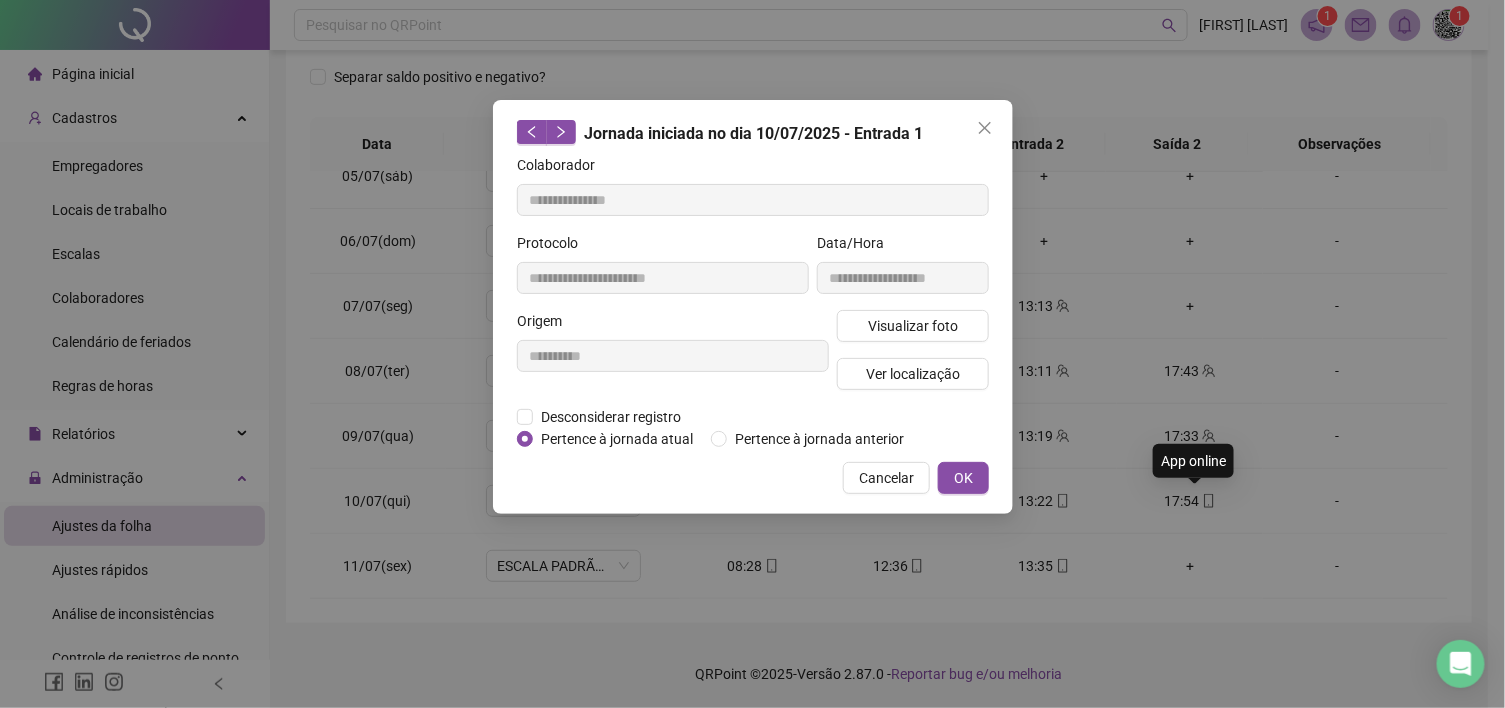 type on "**********" 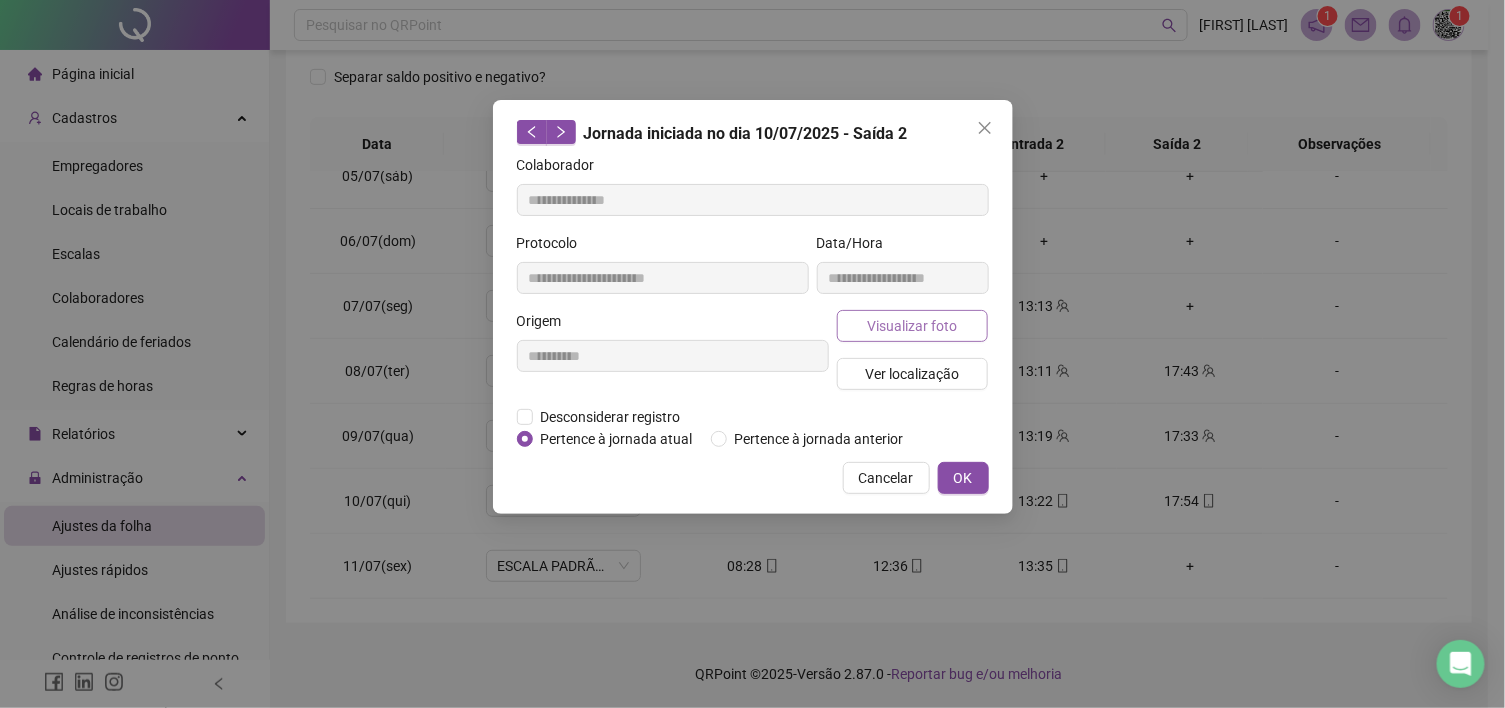 click on "Visualizar foto" at bounding box center [913, 326] 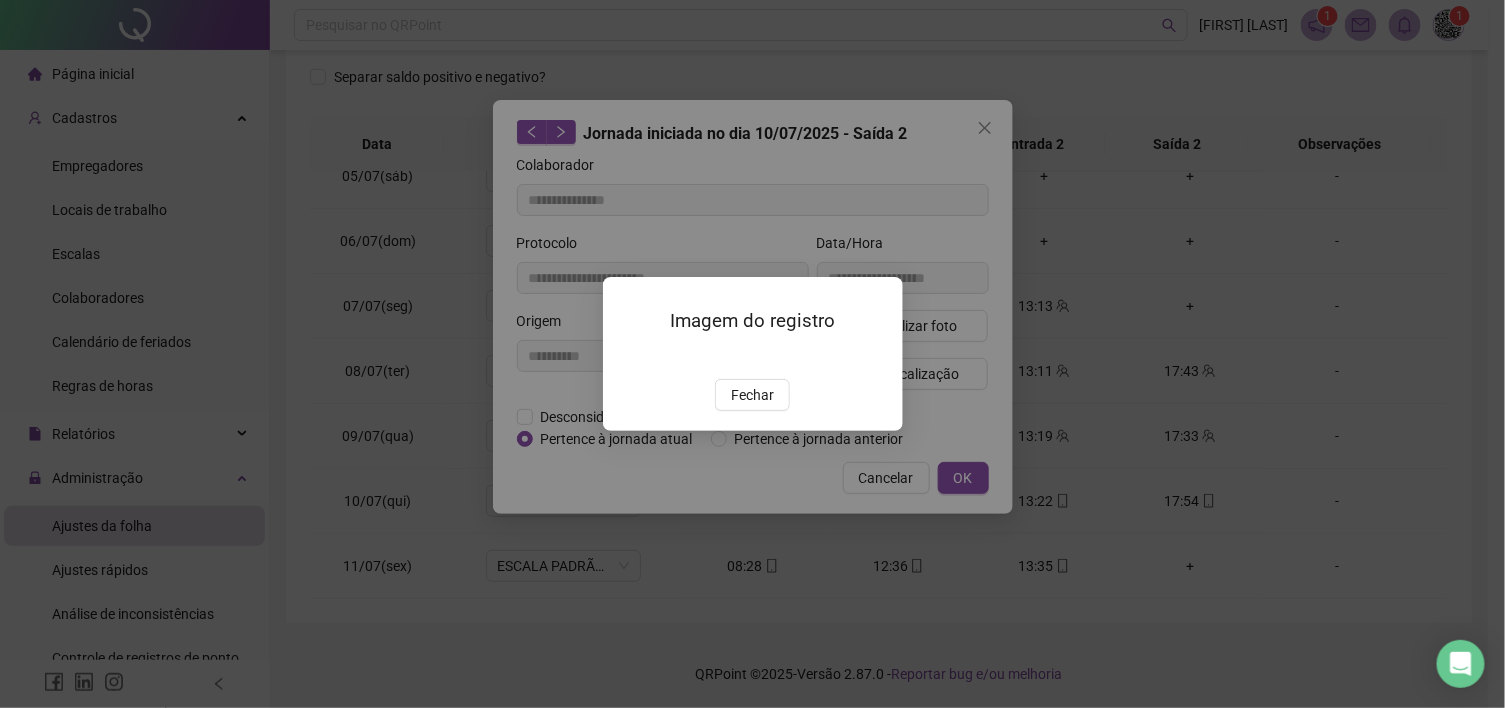 click at bounding box center (627, 357) 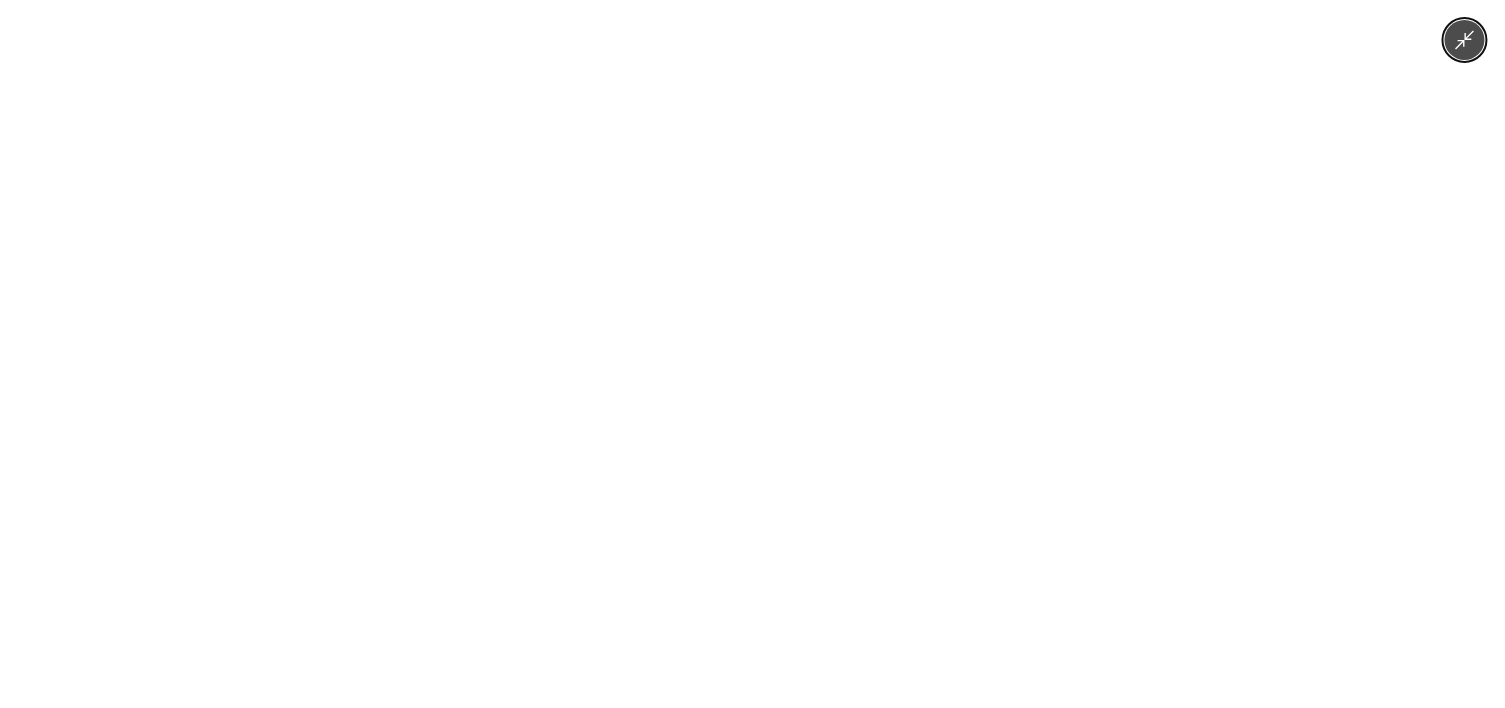 drag, startPoint x: 1365, startPoint y: 472, endPoint x: 1351, endPoint y: 483, distance: 17.804493 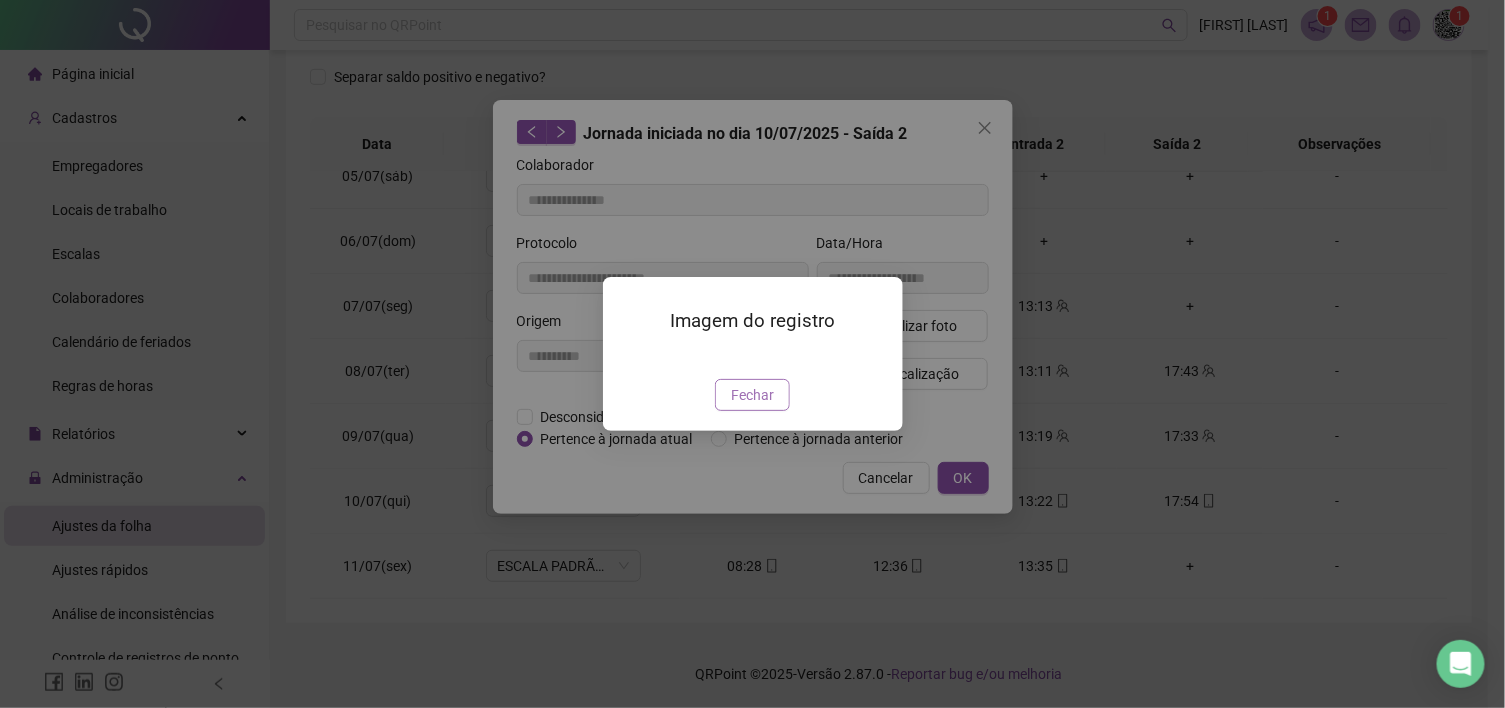 click on "Fechar" at bounding box center [752, 395] 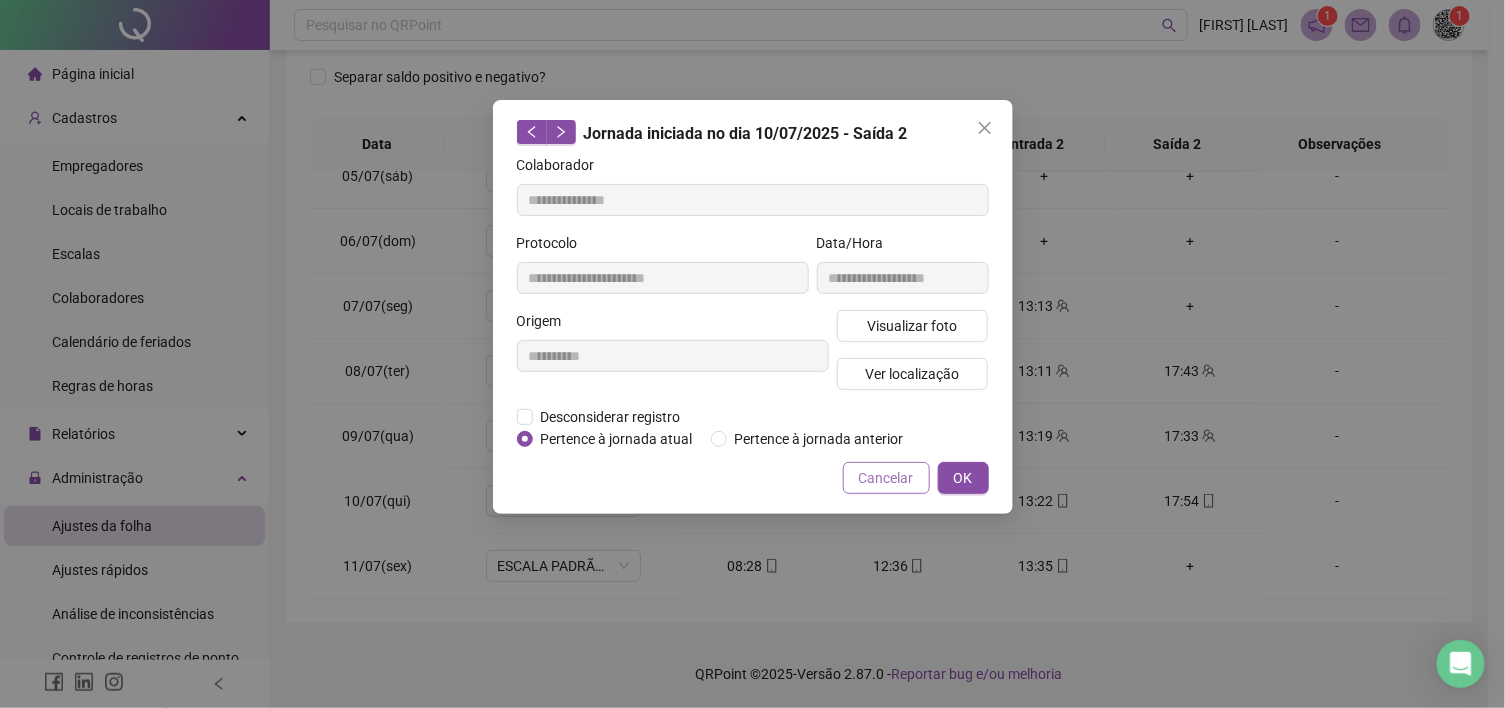 click on "Cancelar" at bounding box center (886, 478) 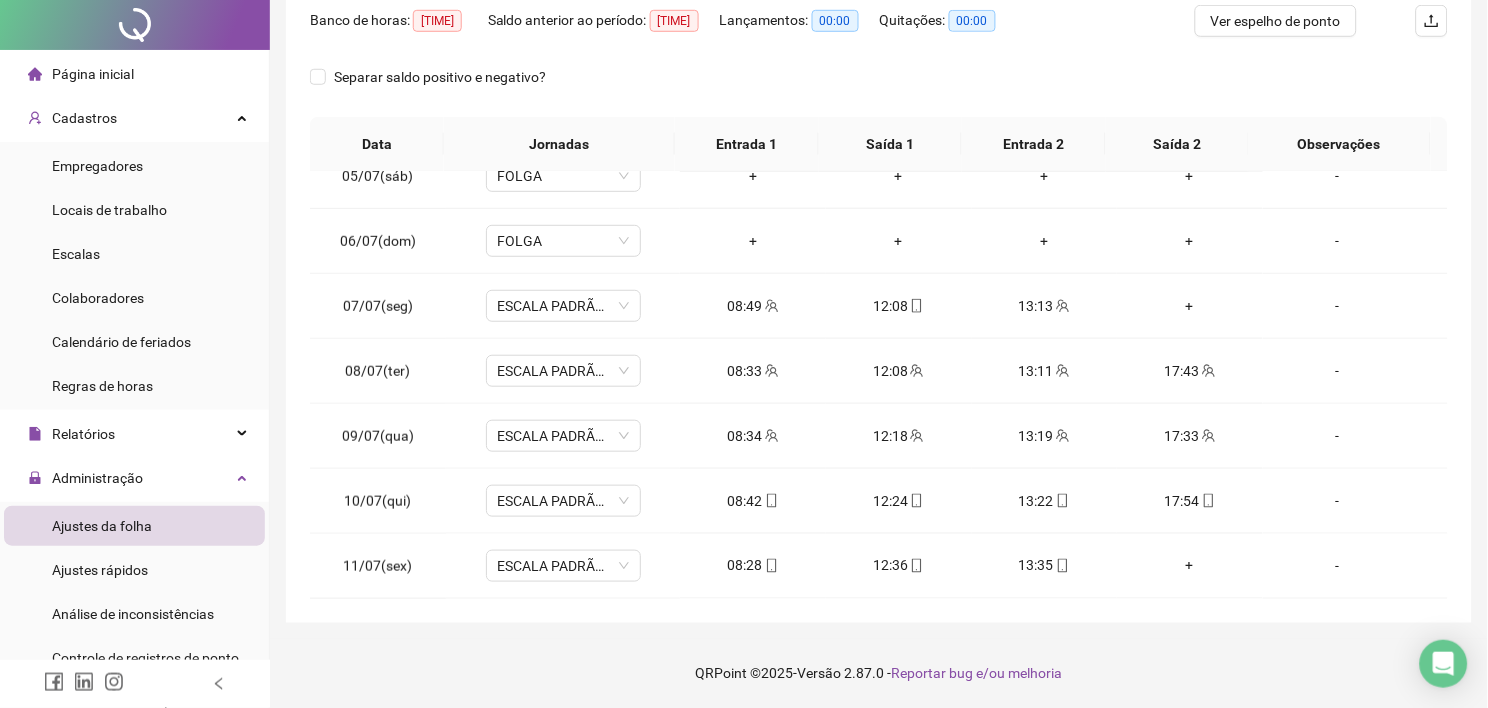 scroll, scrollTop: 0, scrollLeft: 0, axis: both 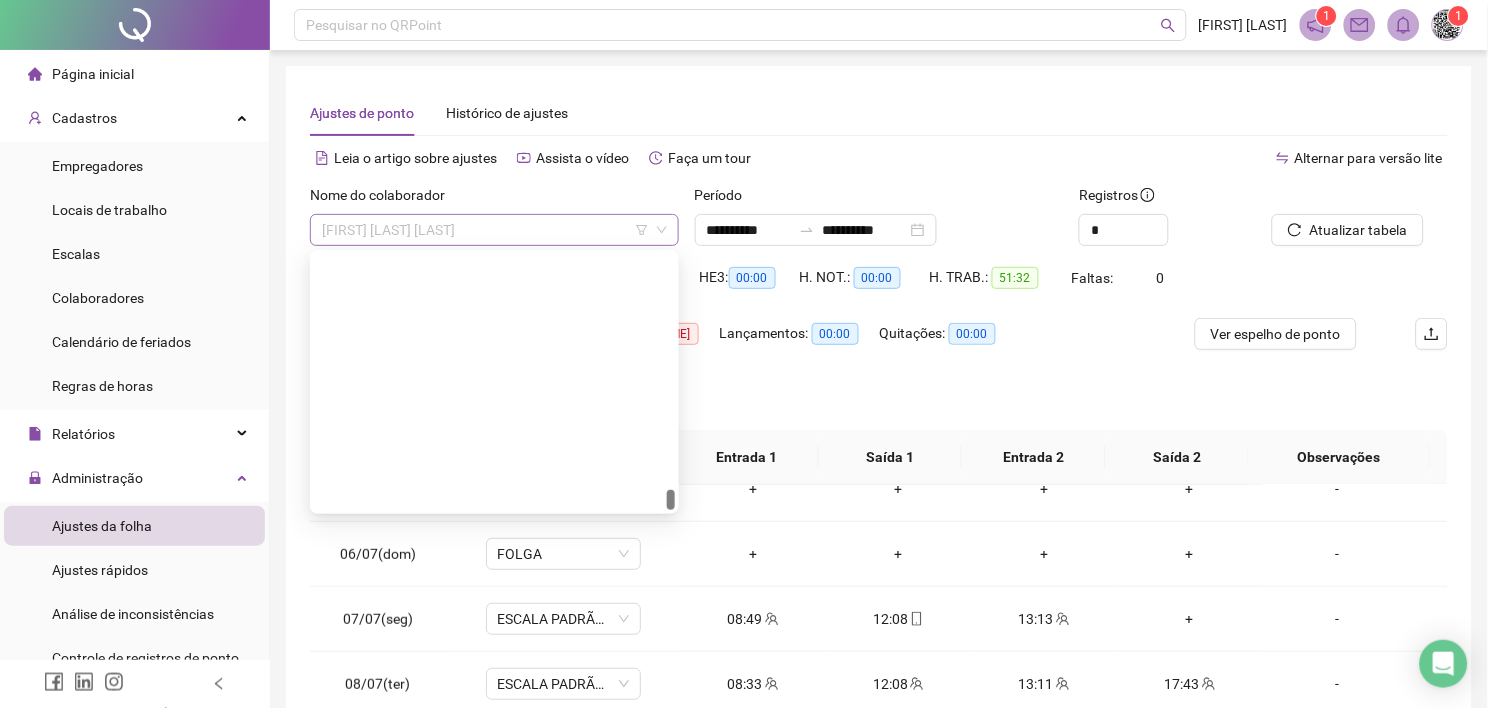 click on "[FIRST] [LAST] [LAST]" at bounding box center (494, 230) 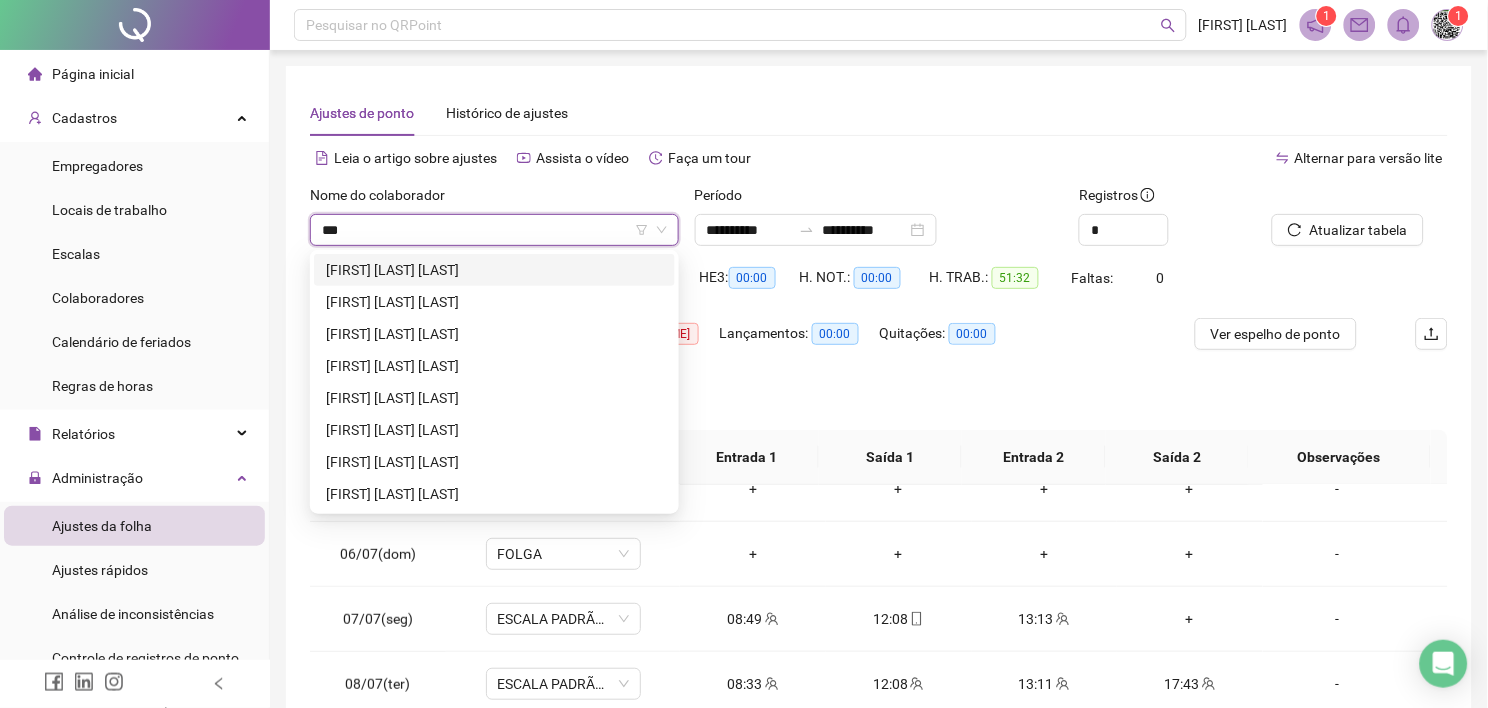 scroll, scrollTop: 0, scrollLeft: 0, axis: both 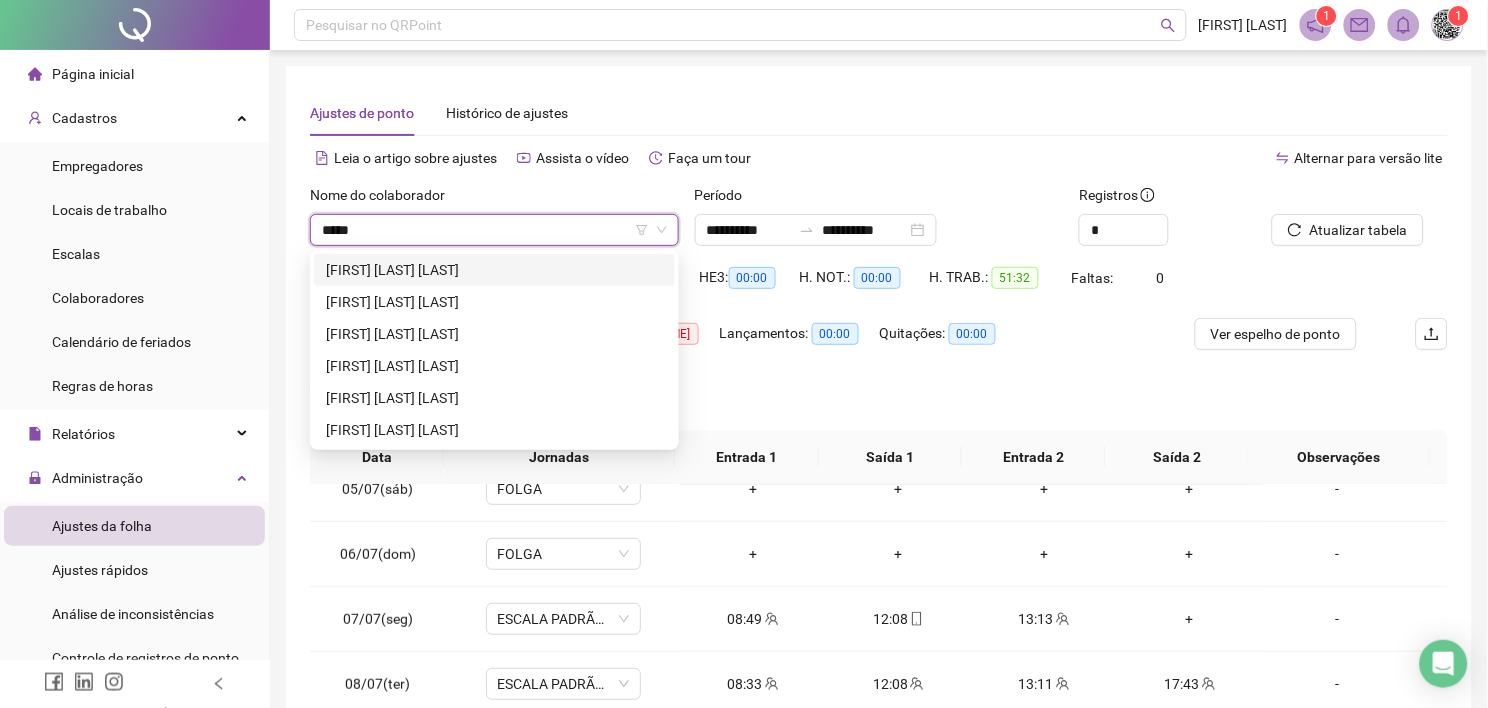 type on "******" 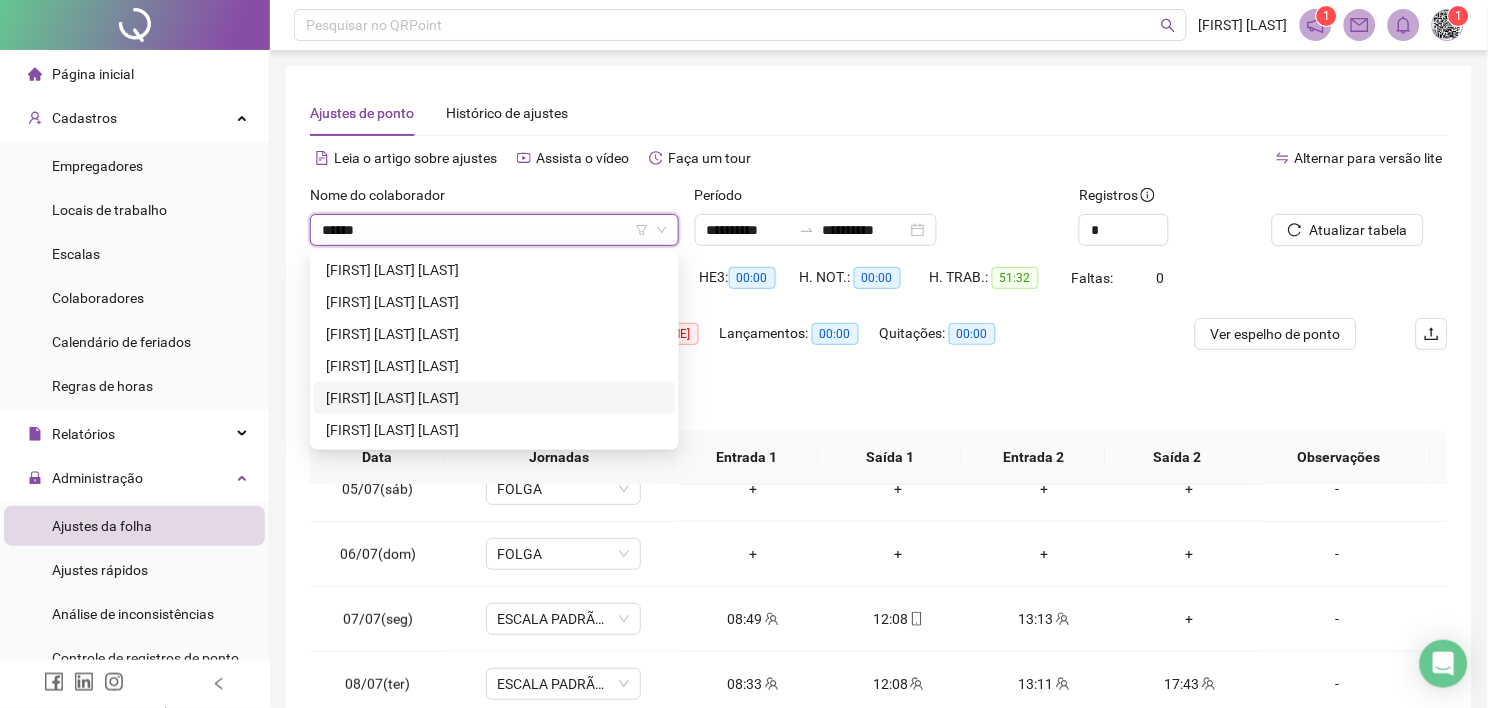 click on "[FIRST] [LAST] [LAST]" at bounding box center [494, 398] 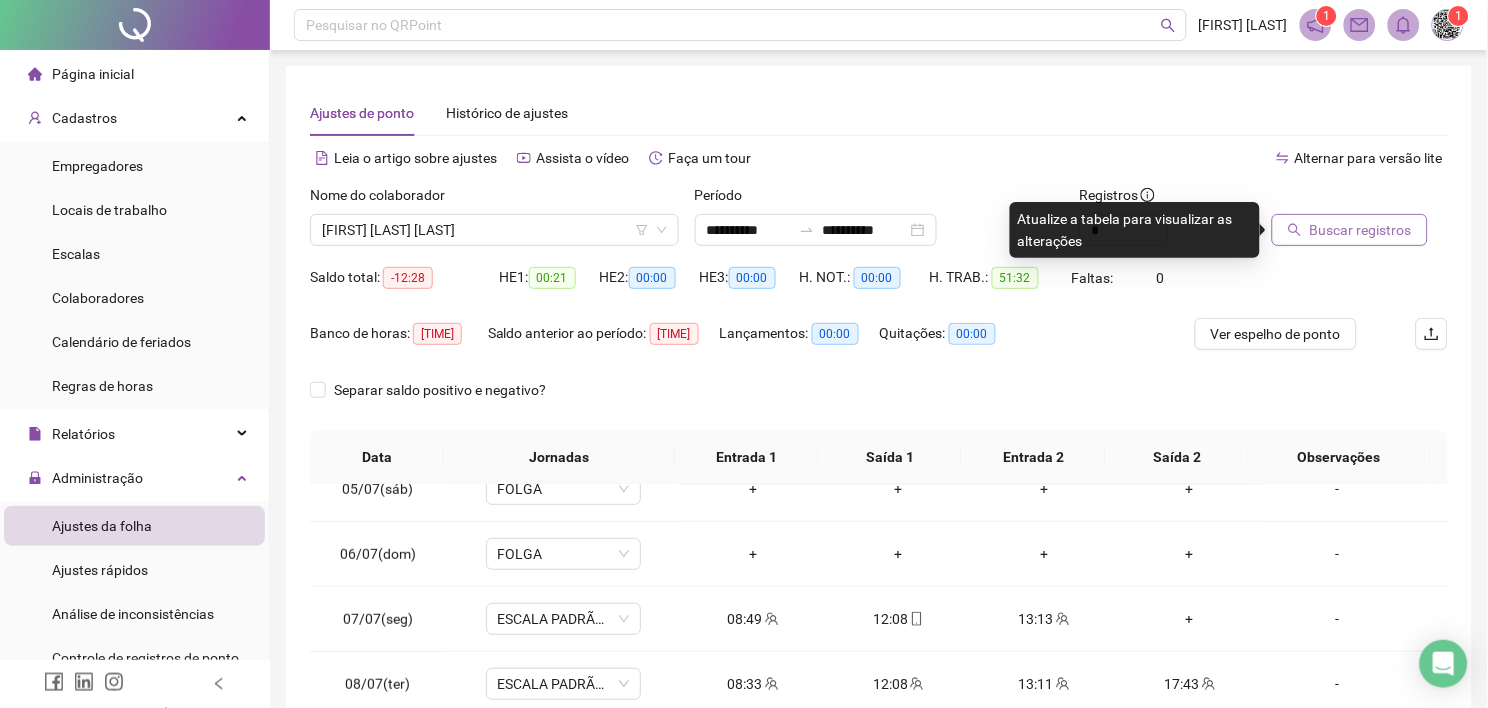 click on "Buscar registros" at bounding box center [1361, 230] 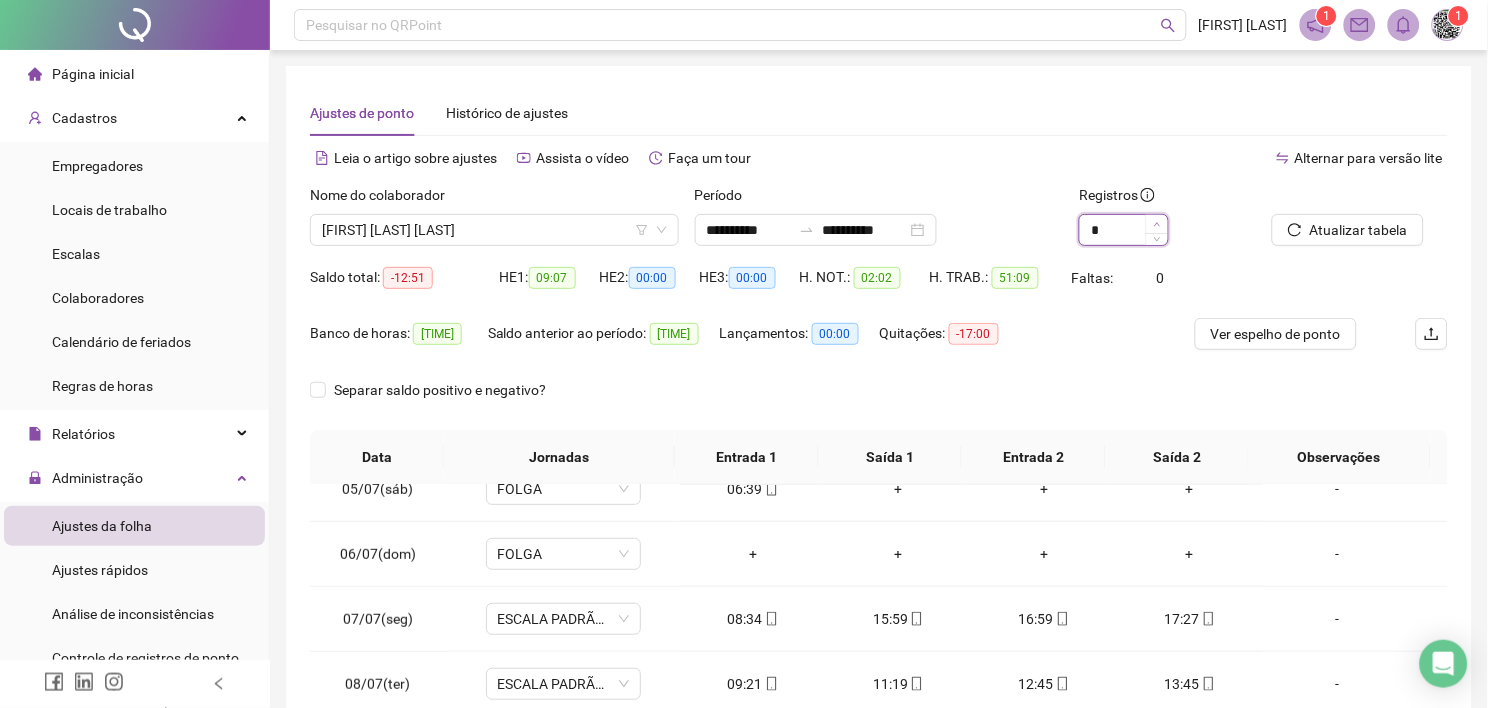 click 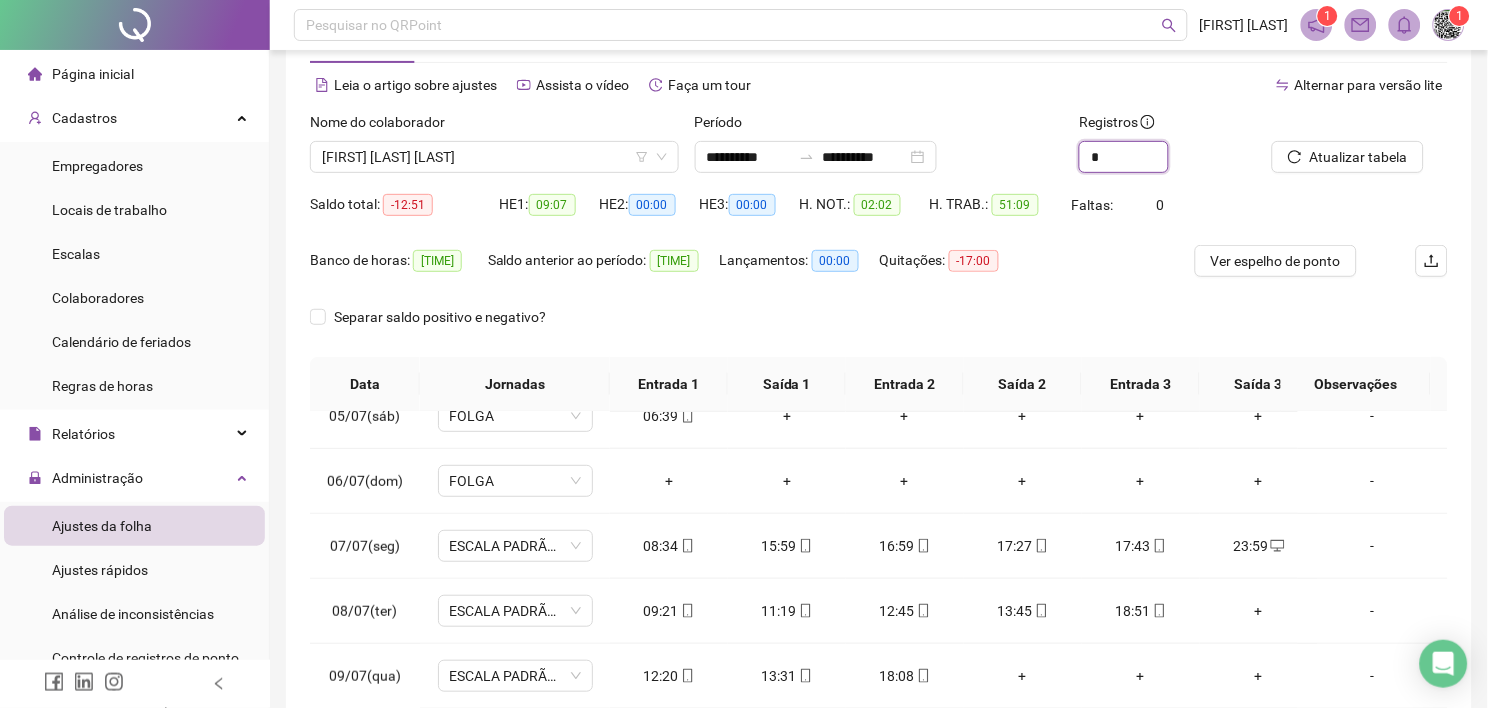 scroll, scrollTop: 222, scrollLeft: 0, axis: vertical 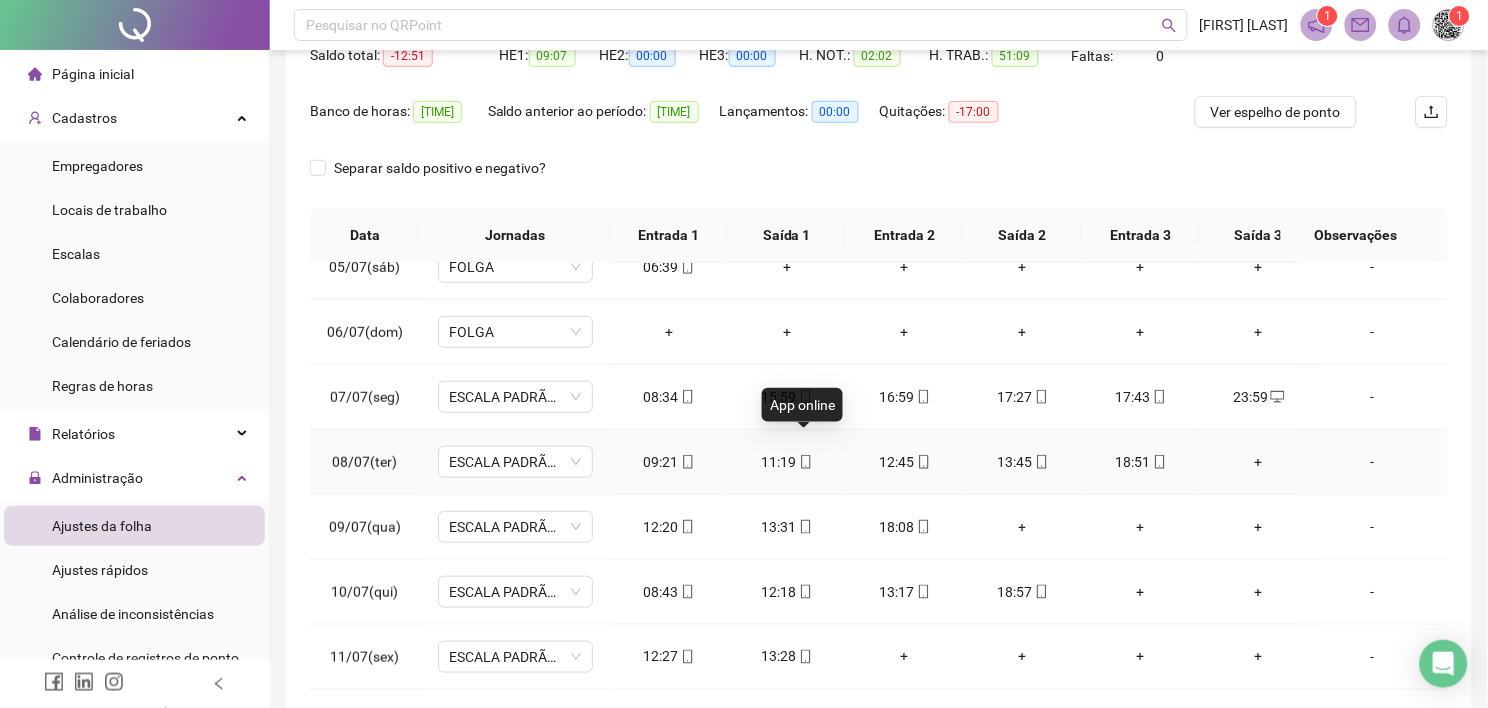 click 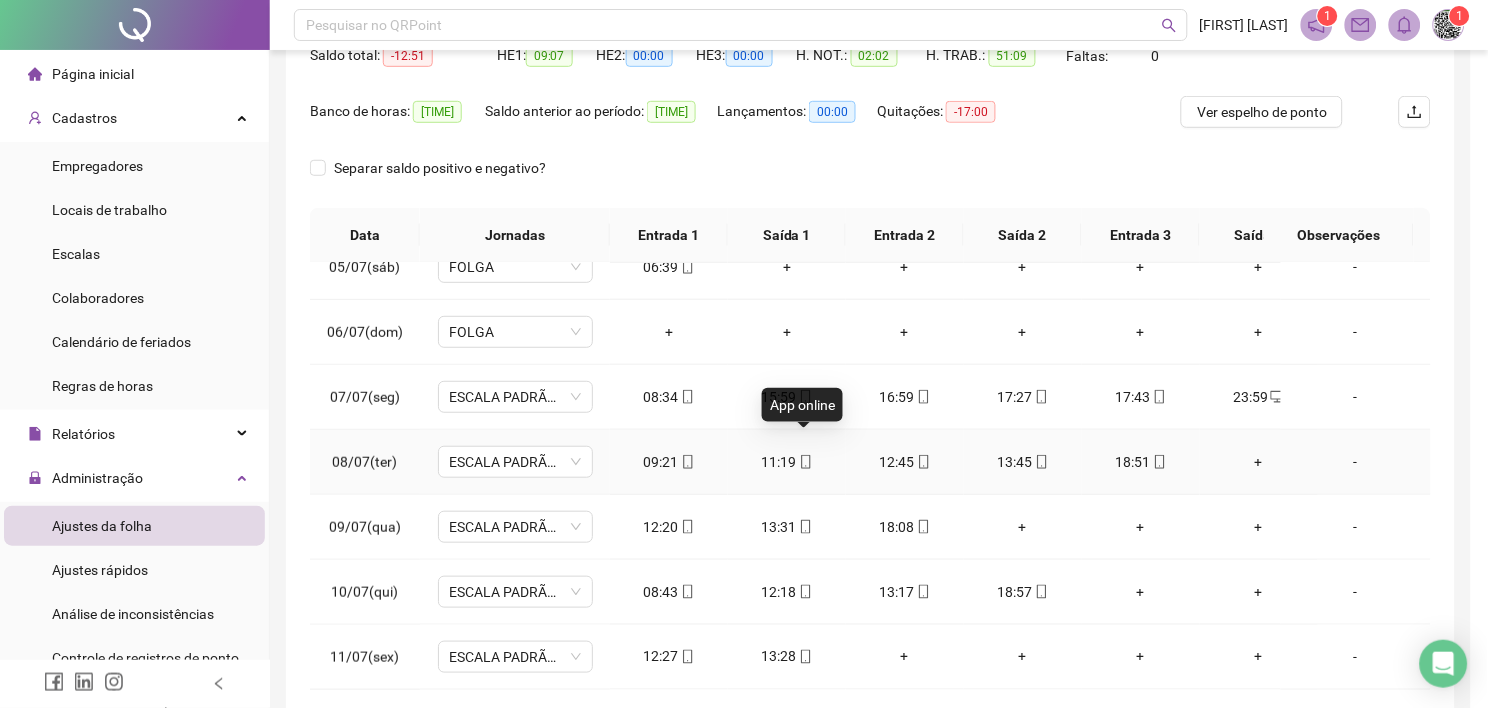 type on "**********" 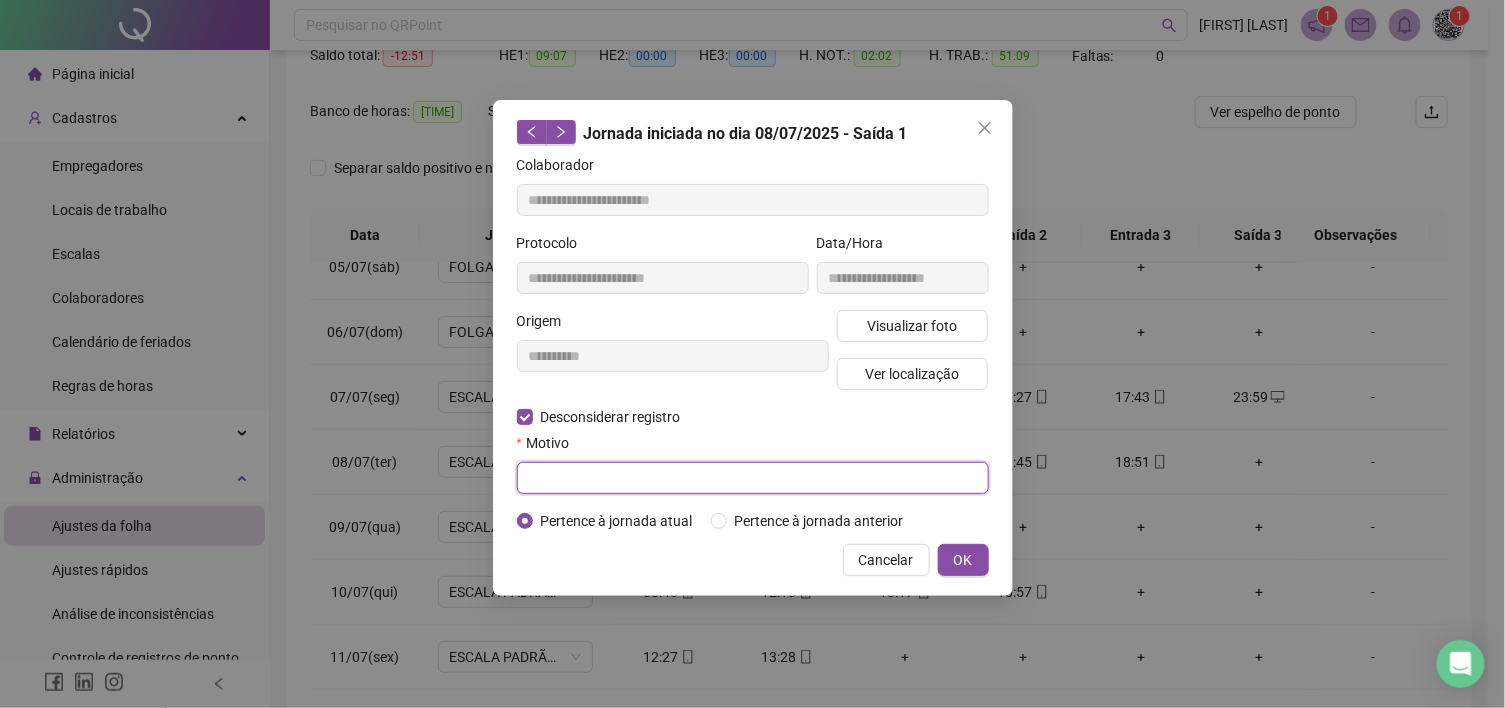 click at bounding box center [753, 478] 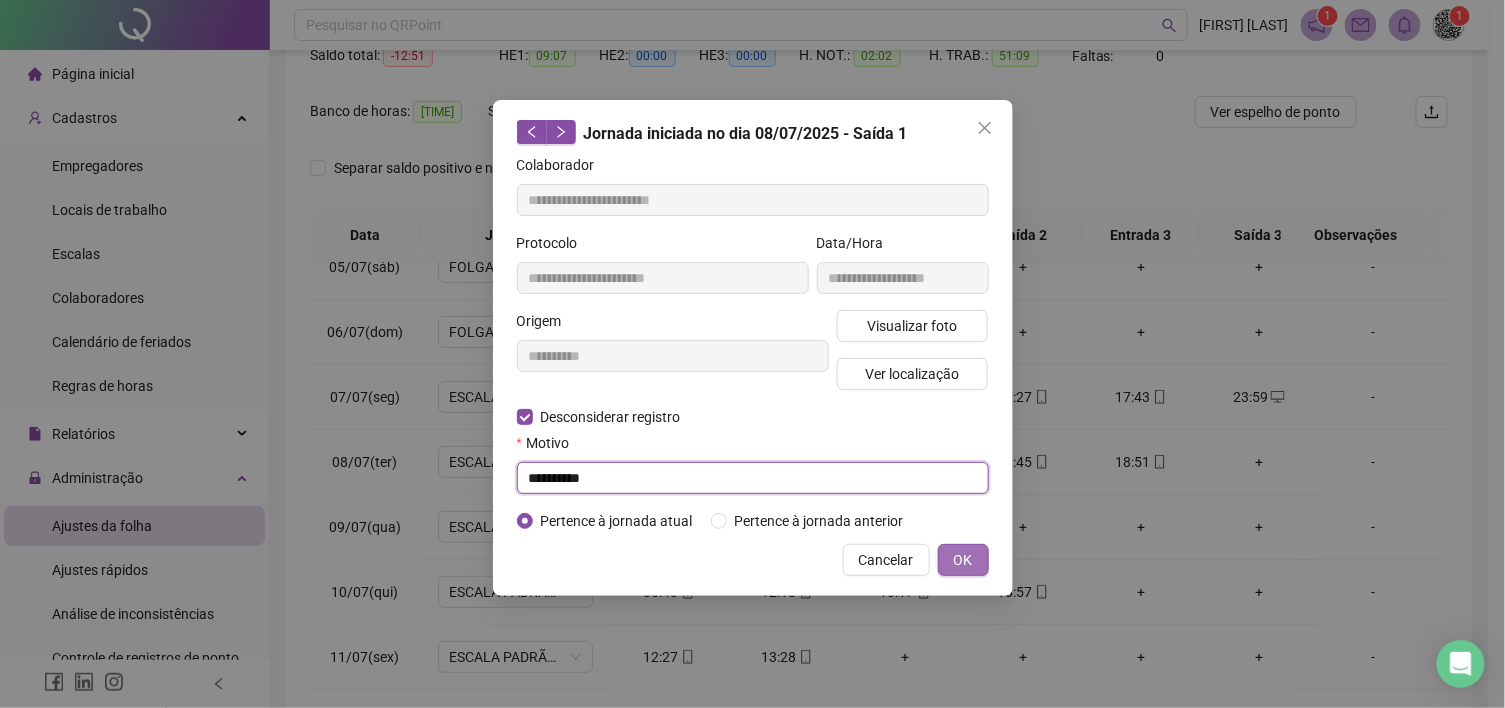 type on "**********" 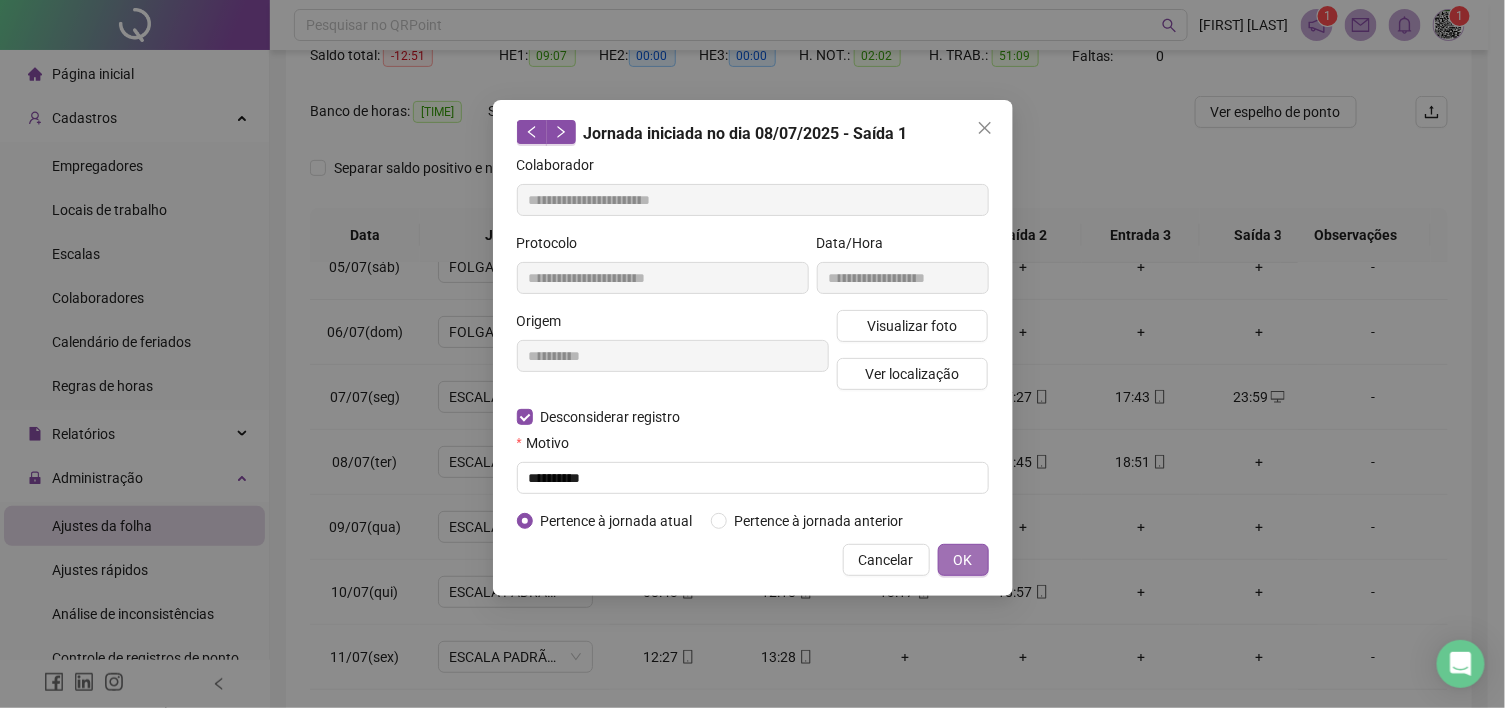 click on "OK" at bounding box center (963, 560) 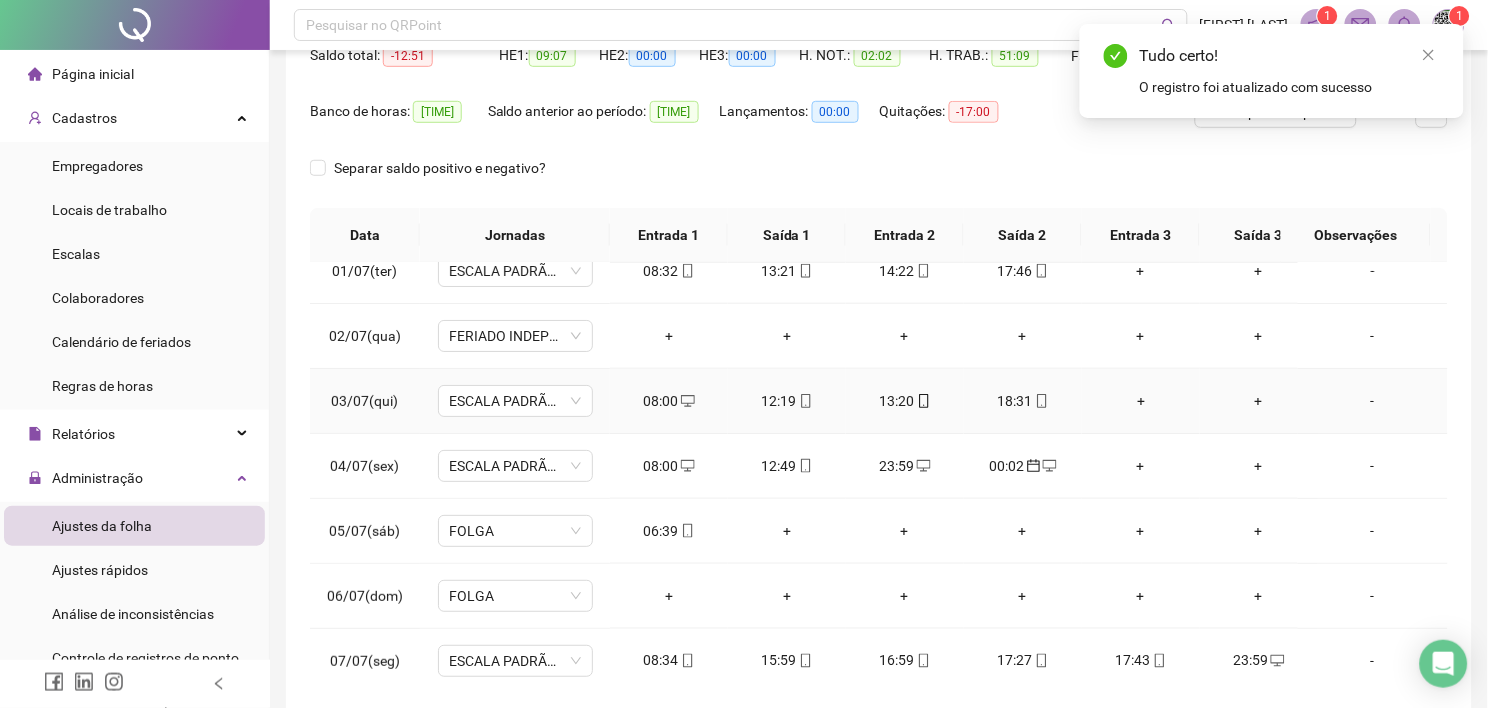 scroll, scrollTop: 0, scrollLeft: 0, axis: both 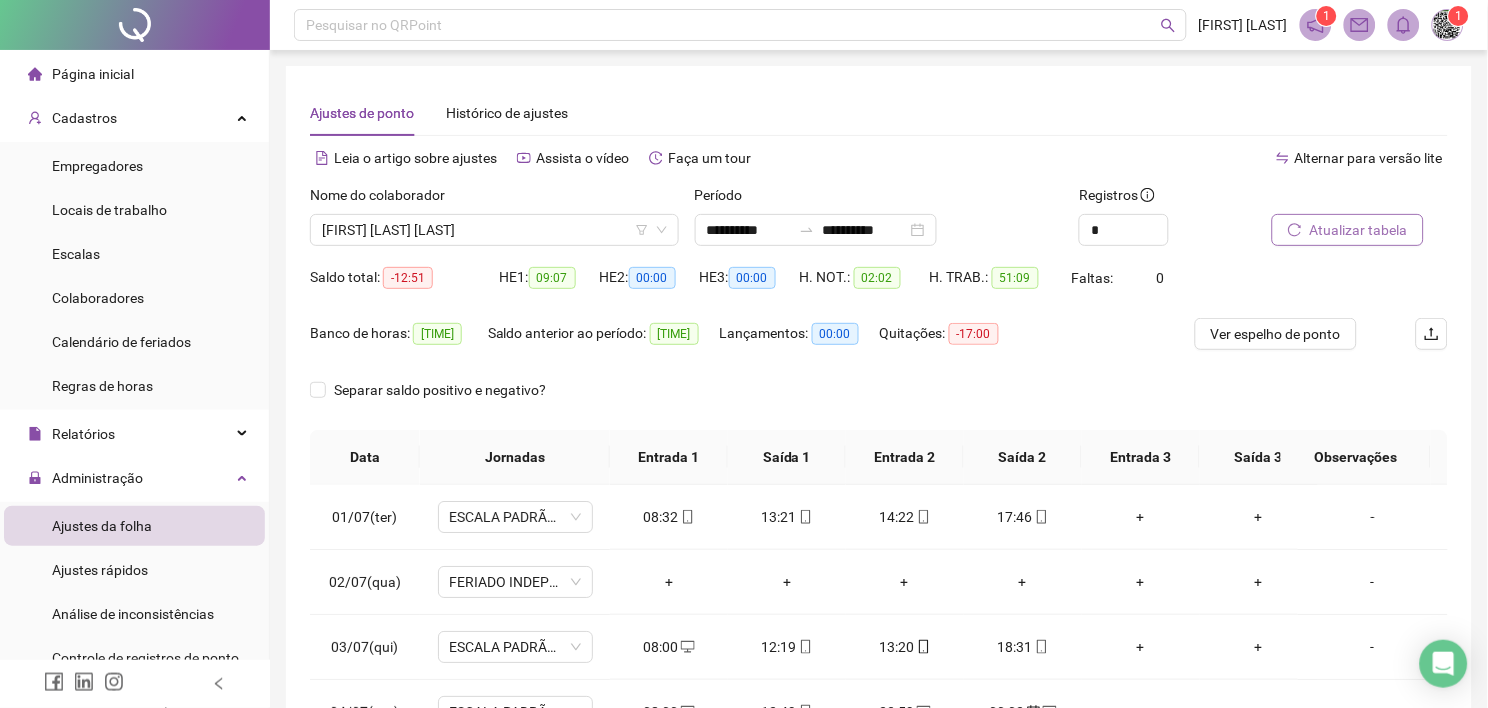 click on "Atualizar tabela" at bounding box center (1359, 230) 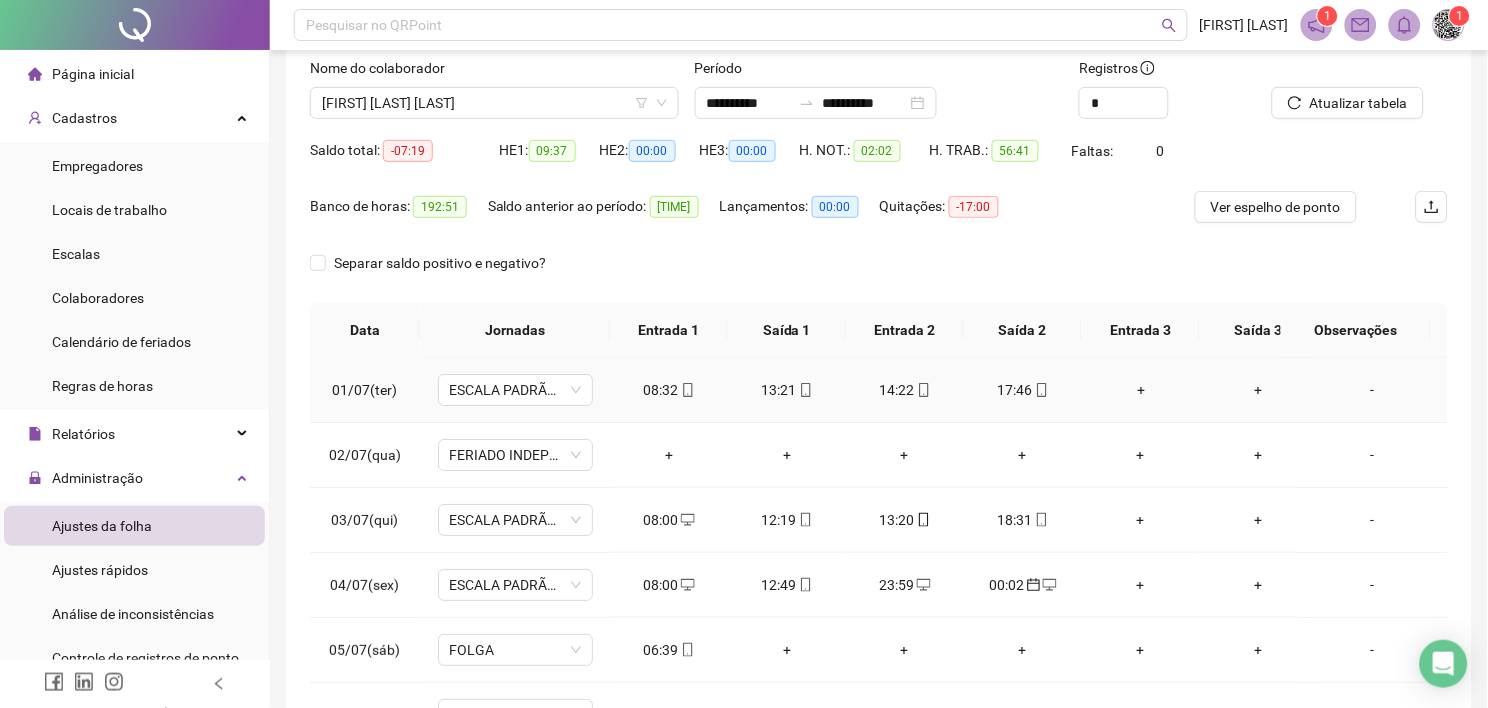 scroll, scrollTop: 222, scrollLeft: 0, axis: vertical 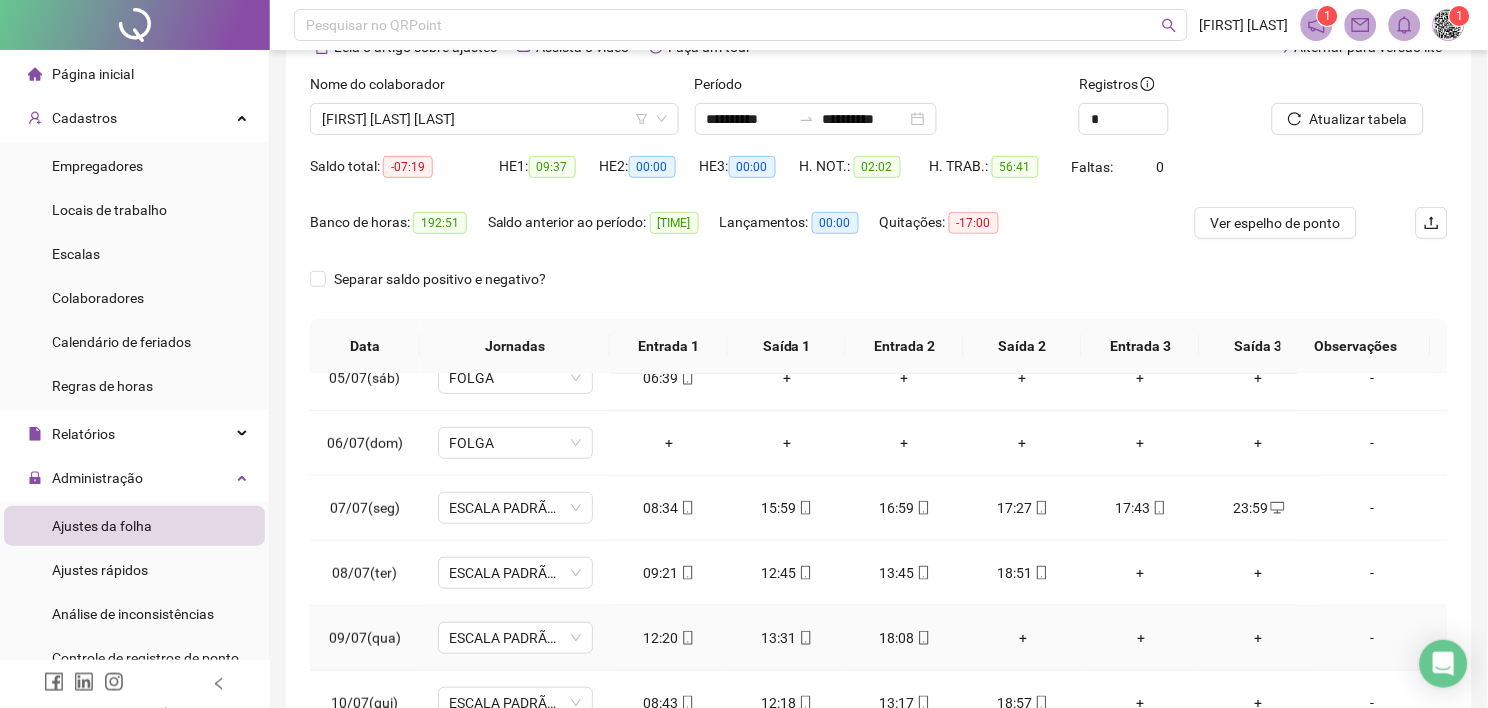 click on "+" at bounding box center (1023, 638) 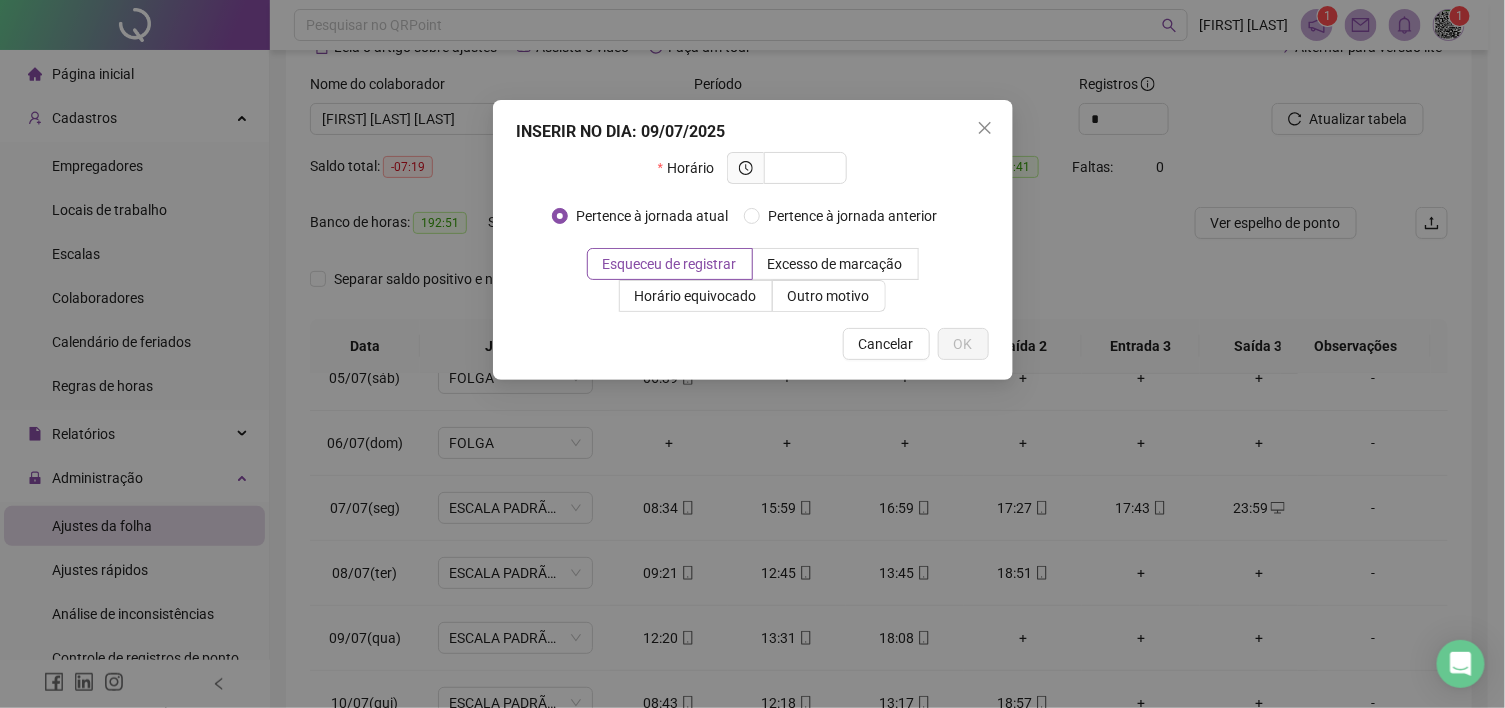 click on "INSERIR NO DIA :   09/07/2025 Horário Pertence à jornada atual Pertence à jornada anterior Esqueceu de registrar Excesso de marcação Horário equivocado Outro motivo Motivo Cancelar OK" at bounding box center (752, 354) 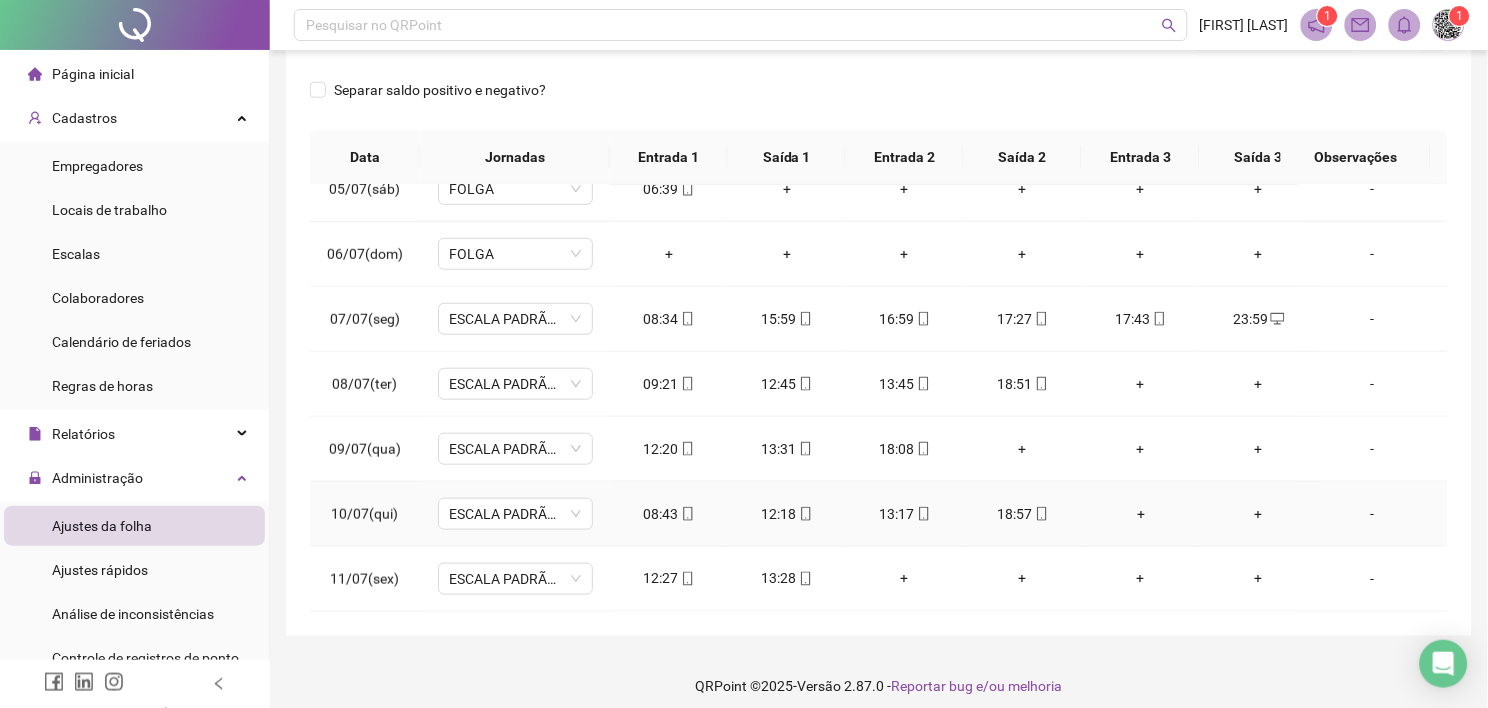scroll, scrollTop: 313, scrollLeft: 0, axis: vertical 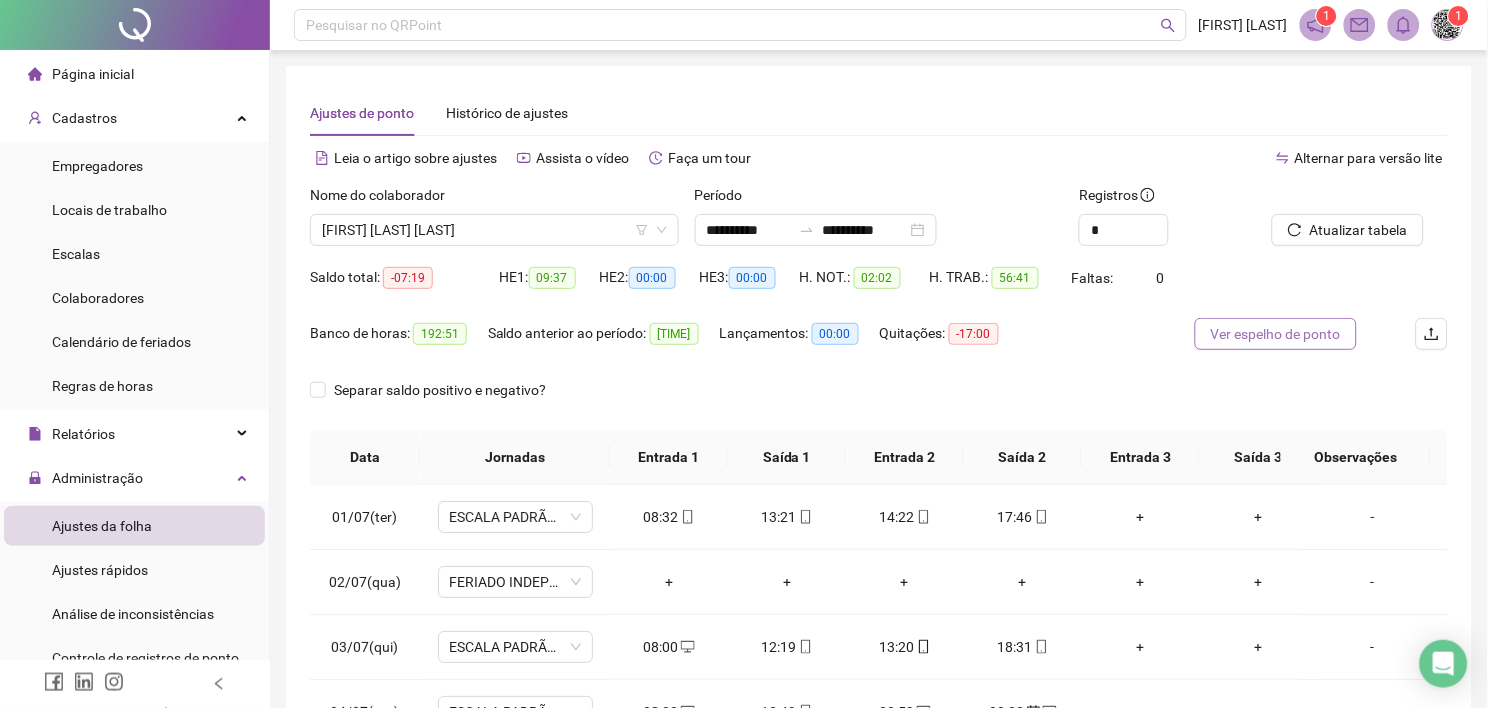 click on "Ver espelho de ponto" at bounding box center [1276, 334] 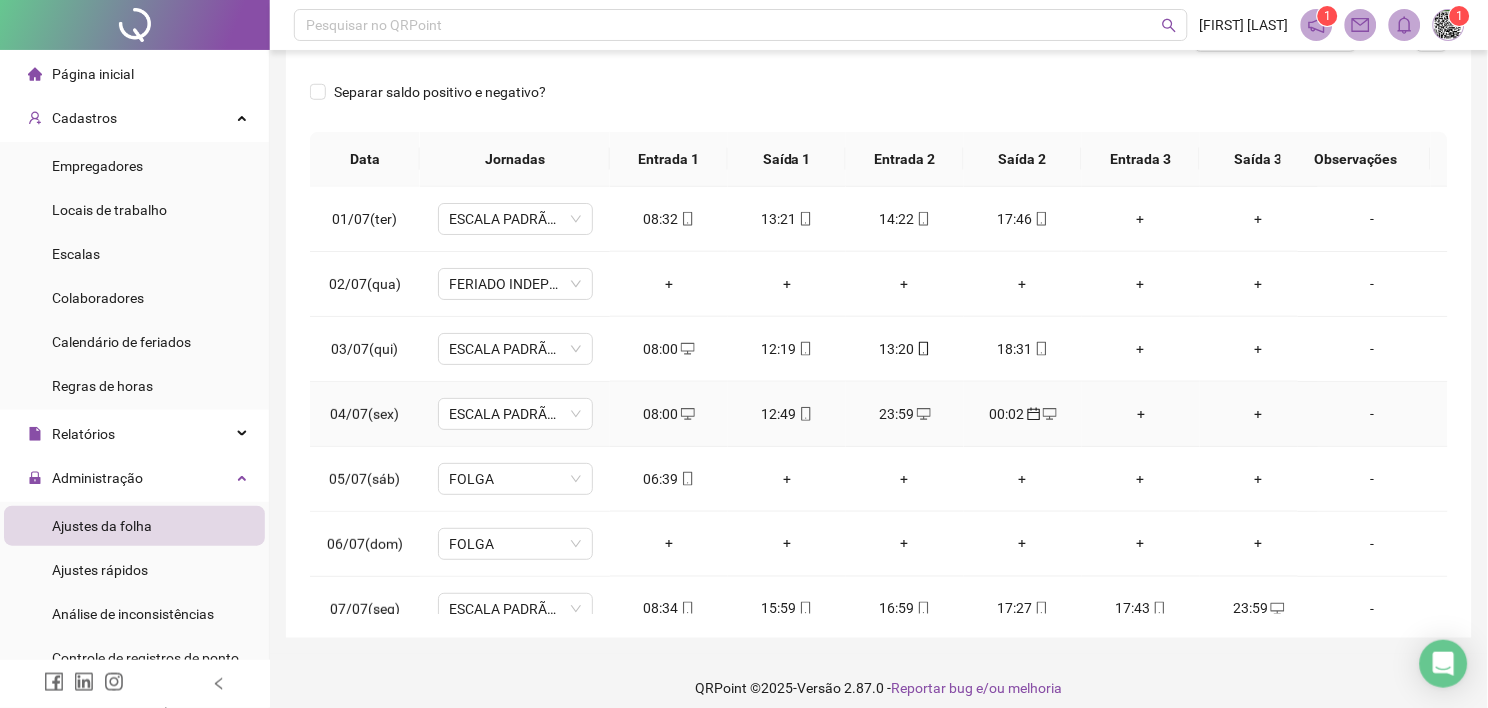 scroll, scrollTop: 313, scrollLeft: 0, axis: vertical 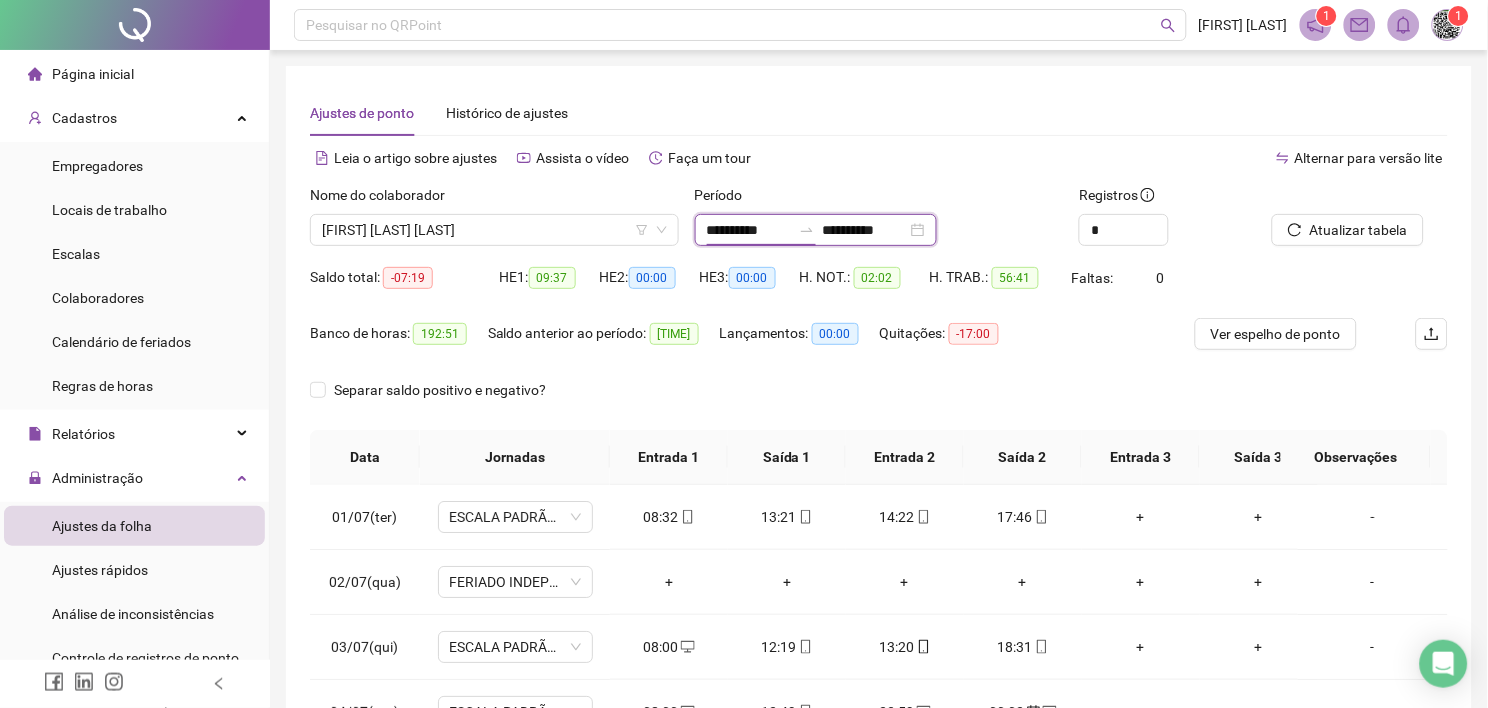 click on "**********" at bounding box center [749, 230] 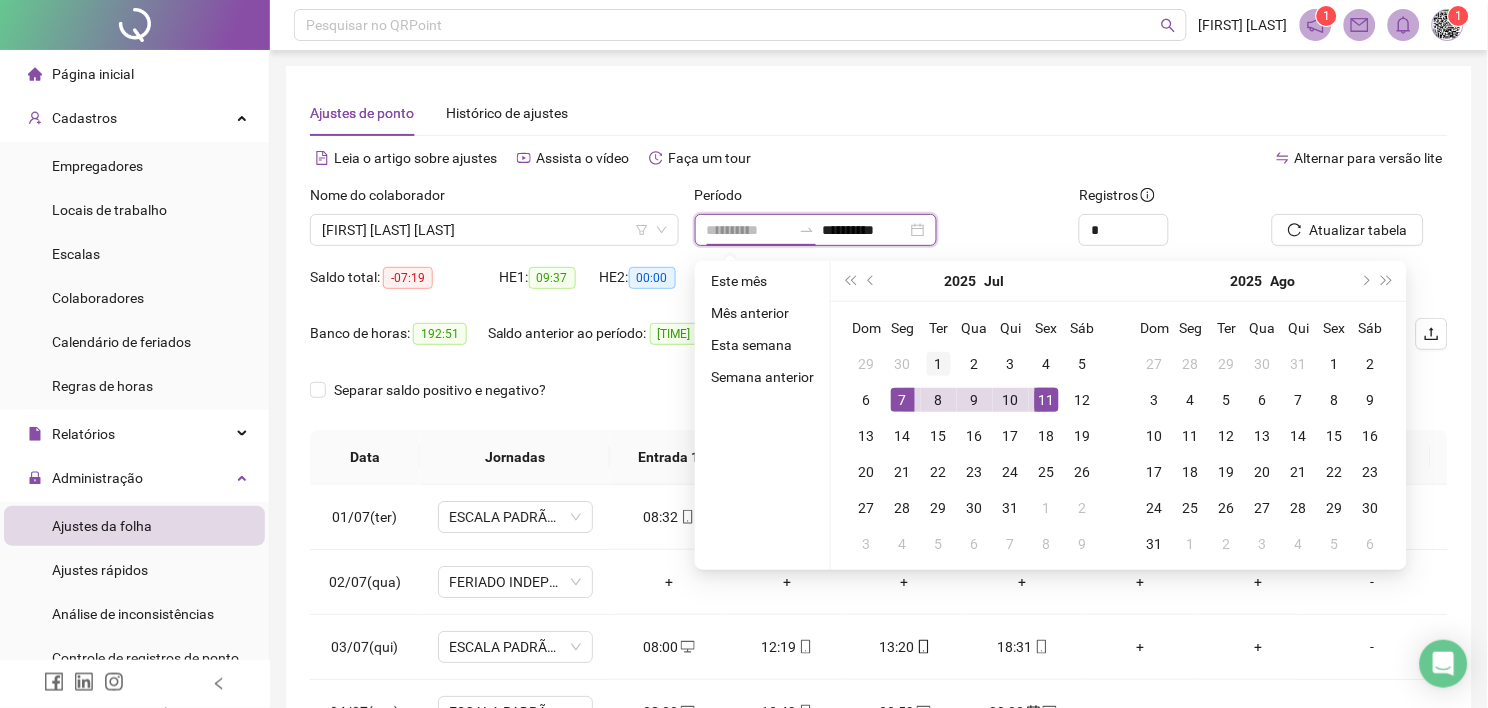 type on "**********" 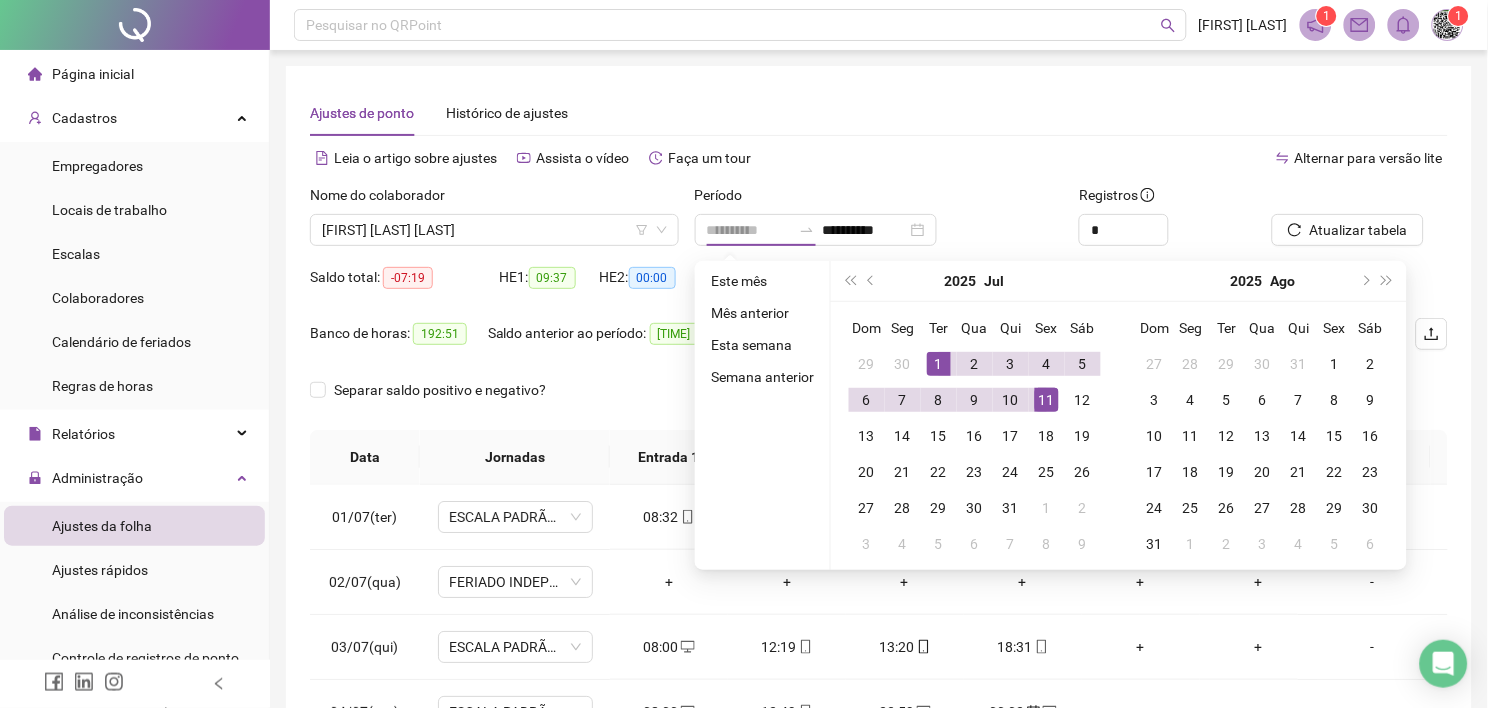 click on "1" at bounding box center (939, 364) 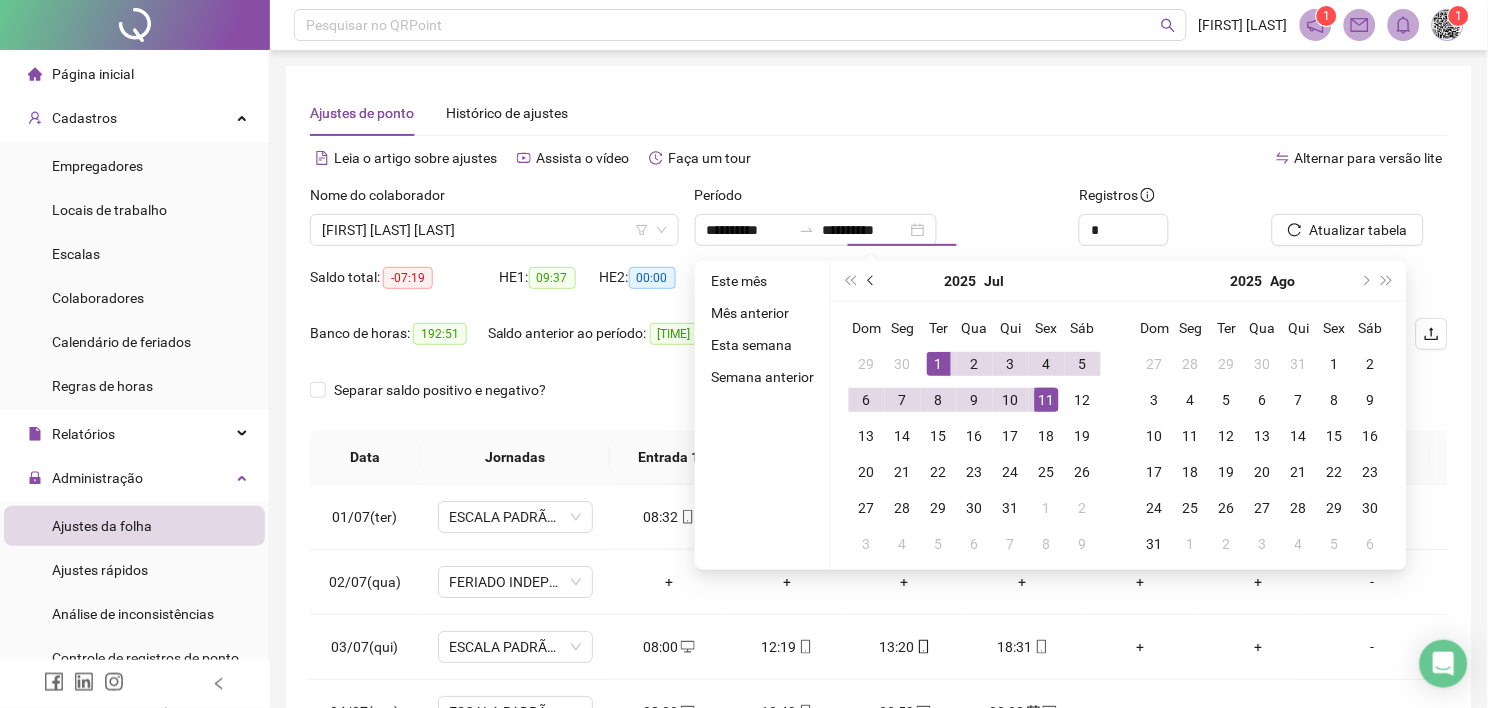 click at bounding box center [872, 281] 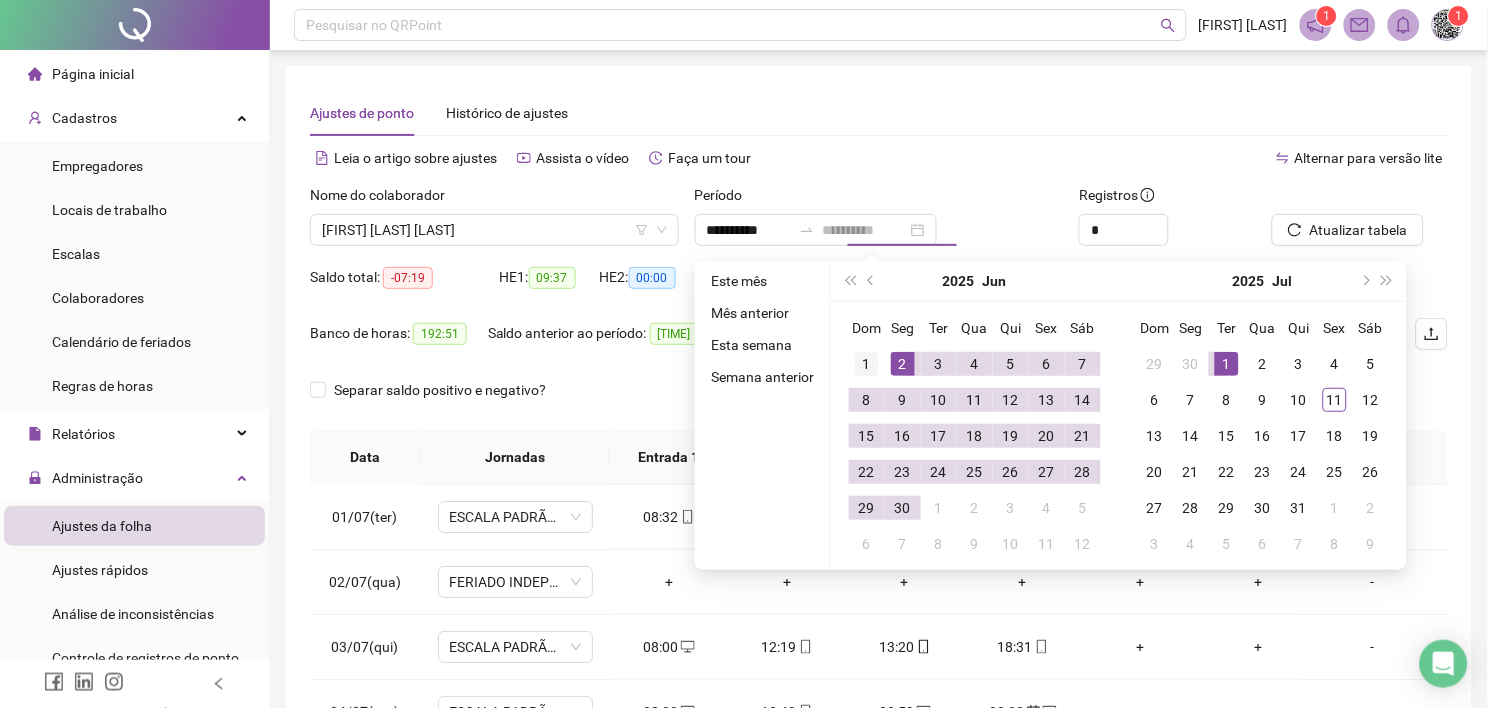 type on "**********" 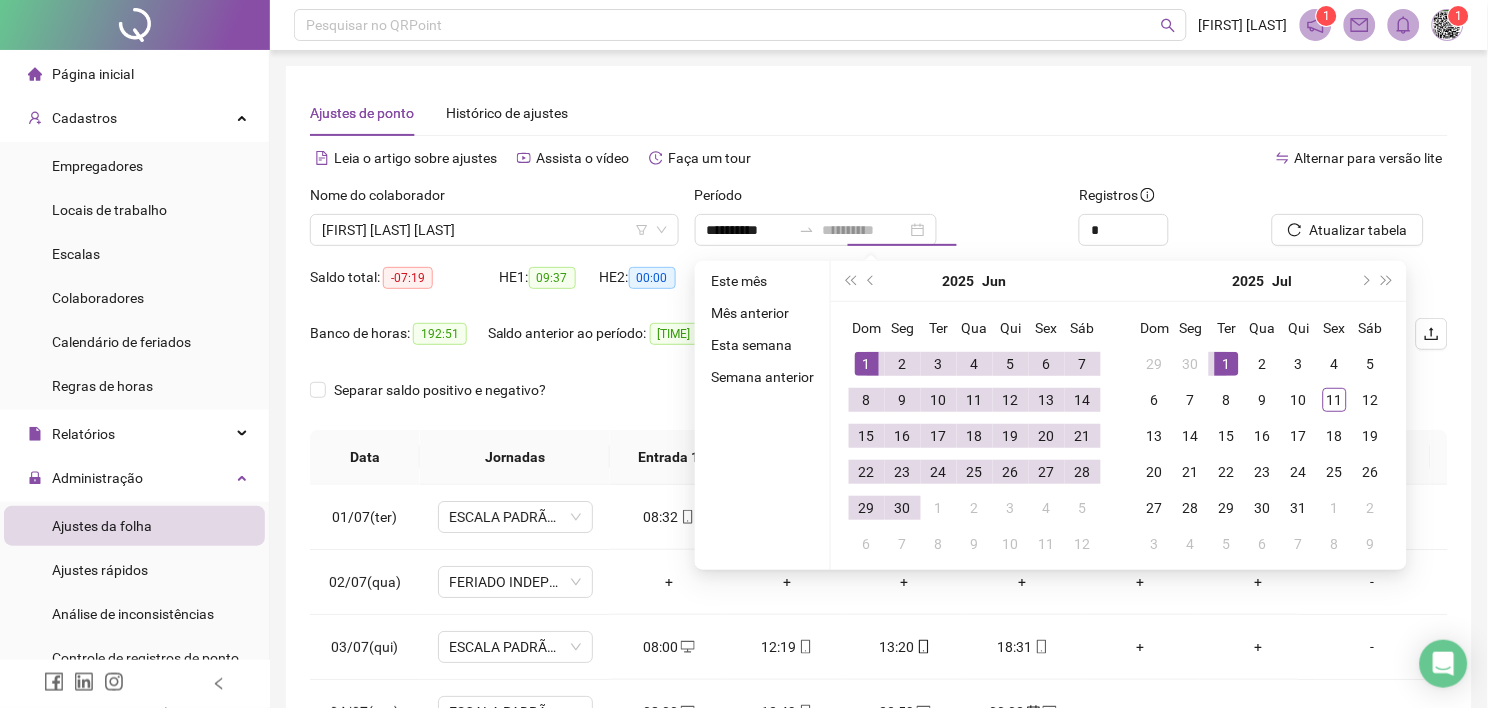click on "1" at bounding box center [867, 364] 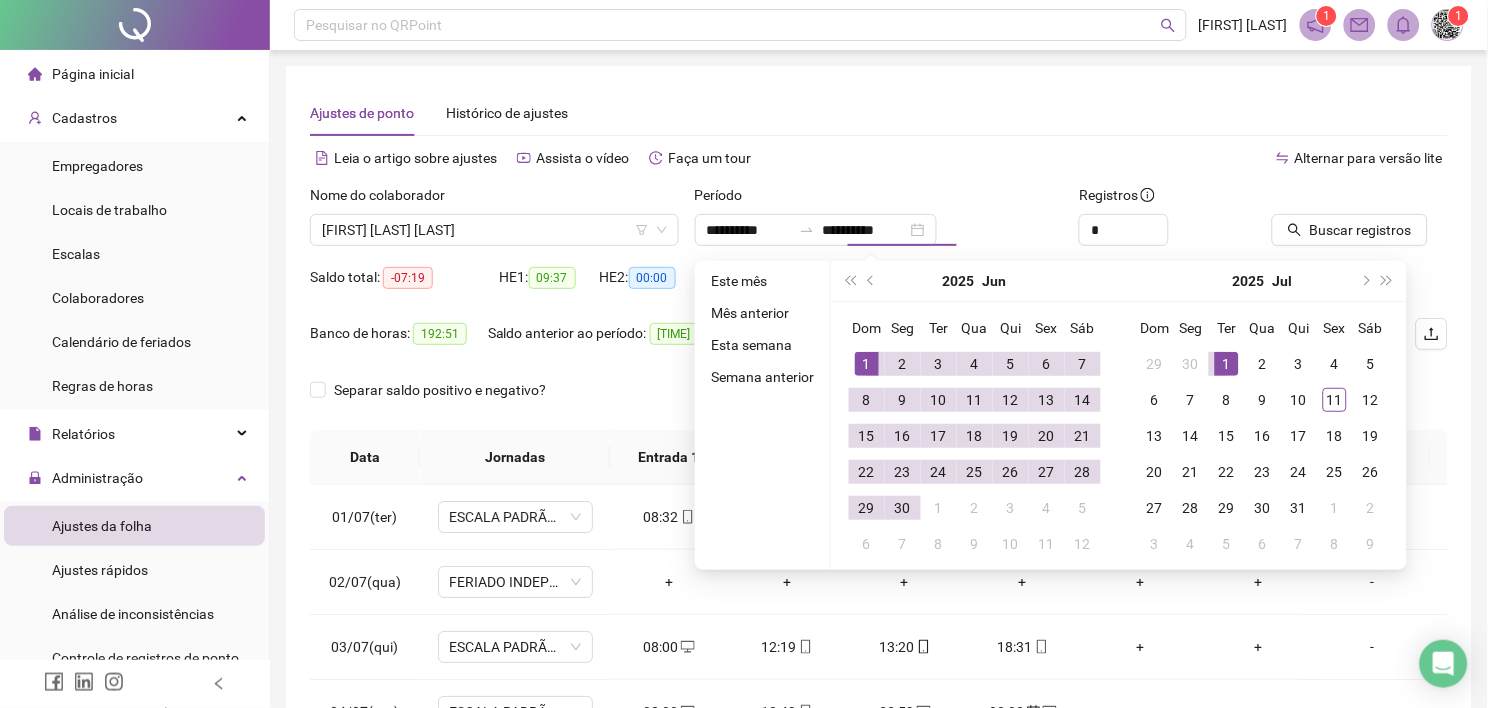 type on "**********" 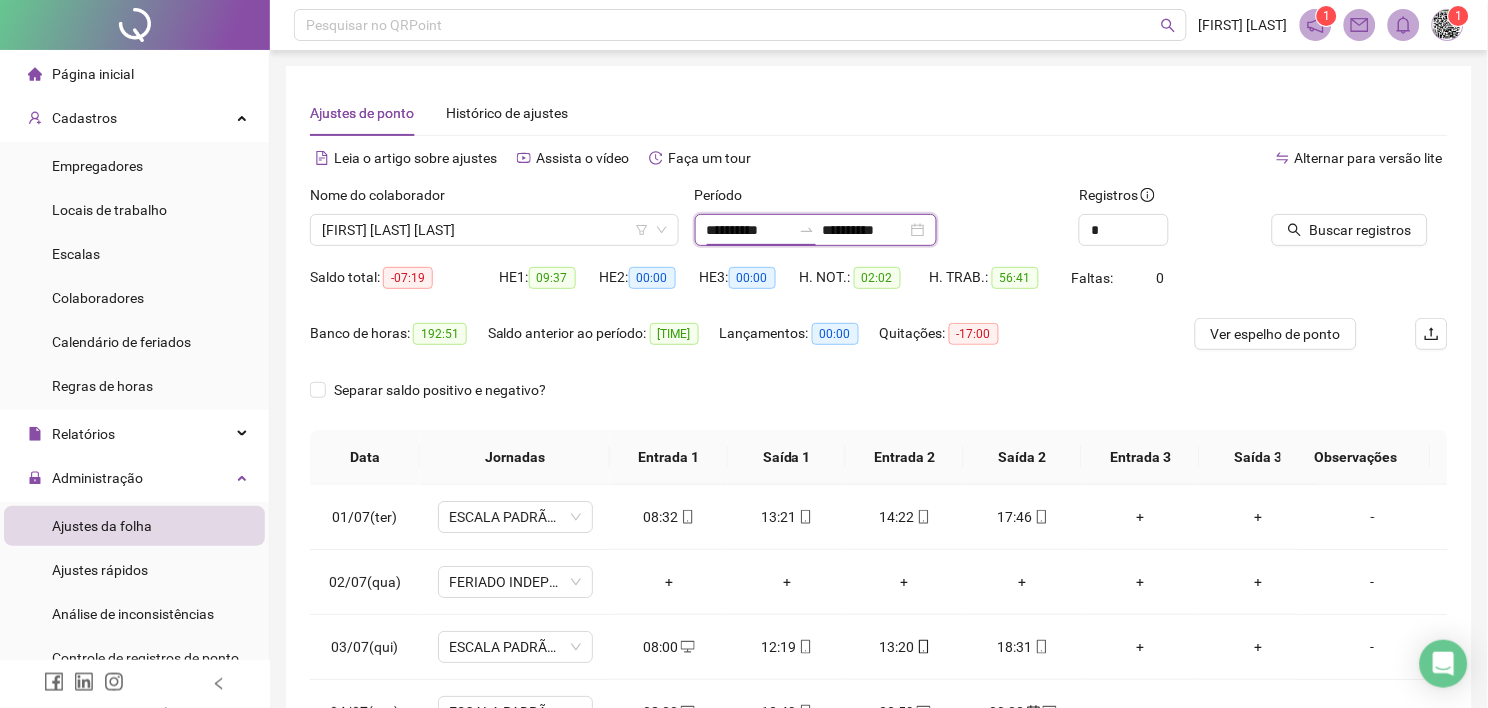 click on "**********" at bounding box center [749, 230] 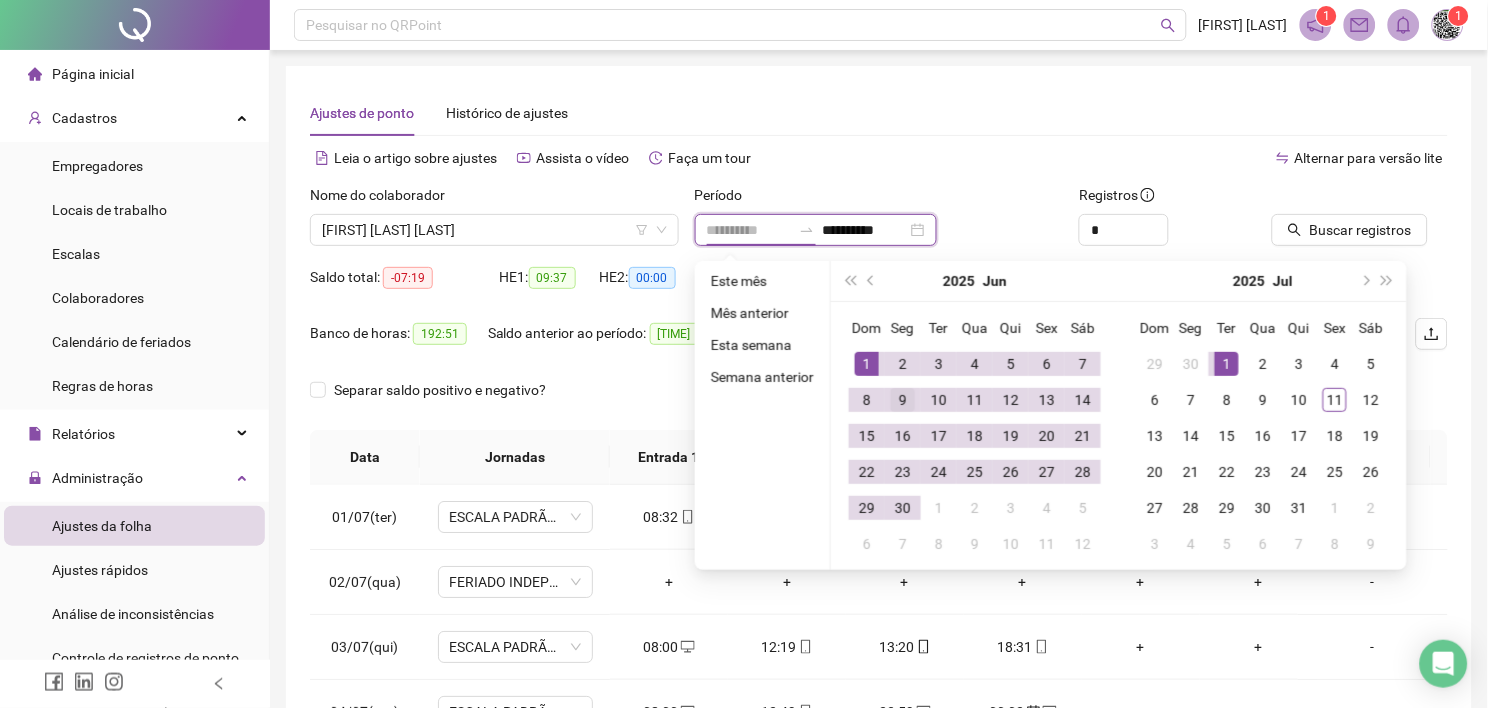 type on "**********" 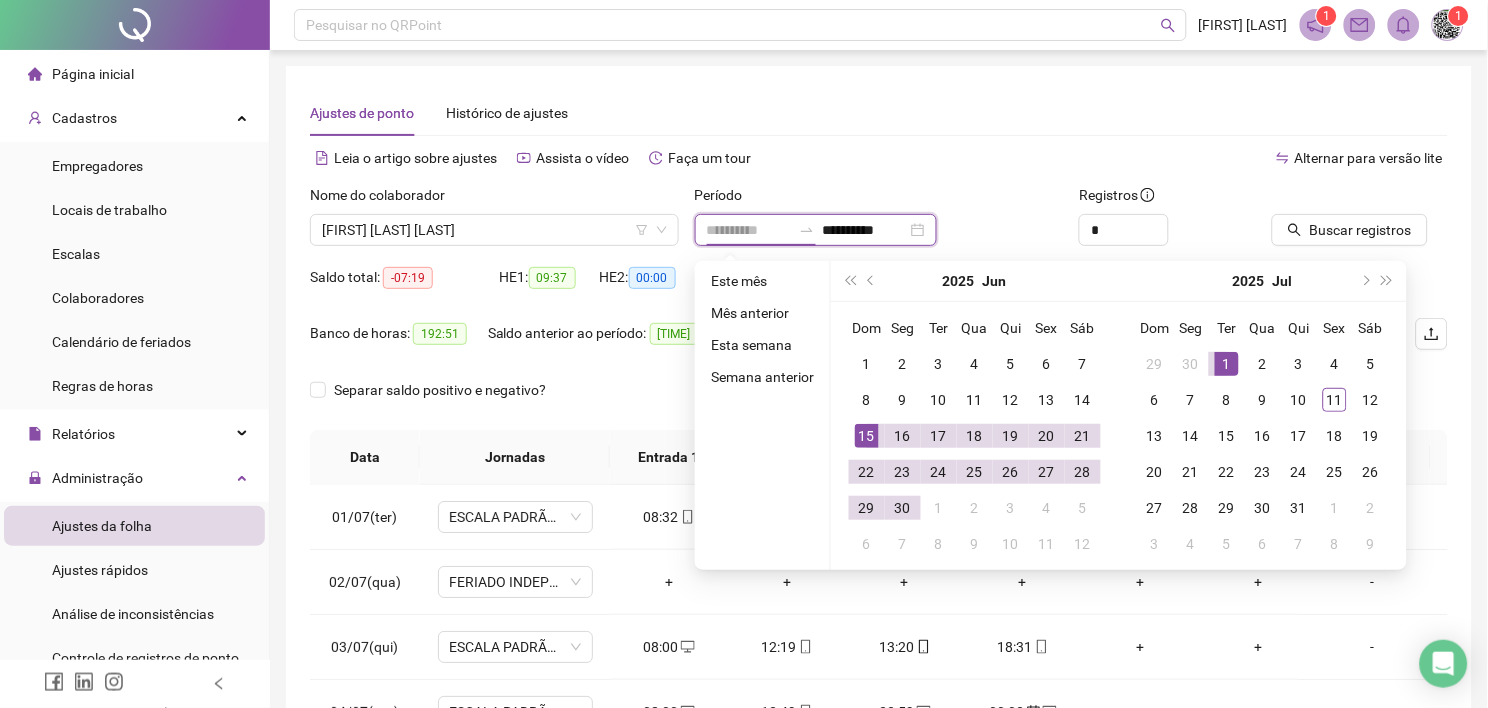 type on "**********" 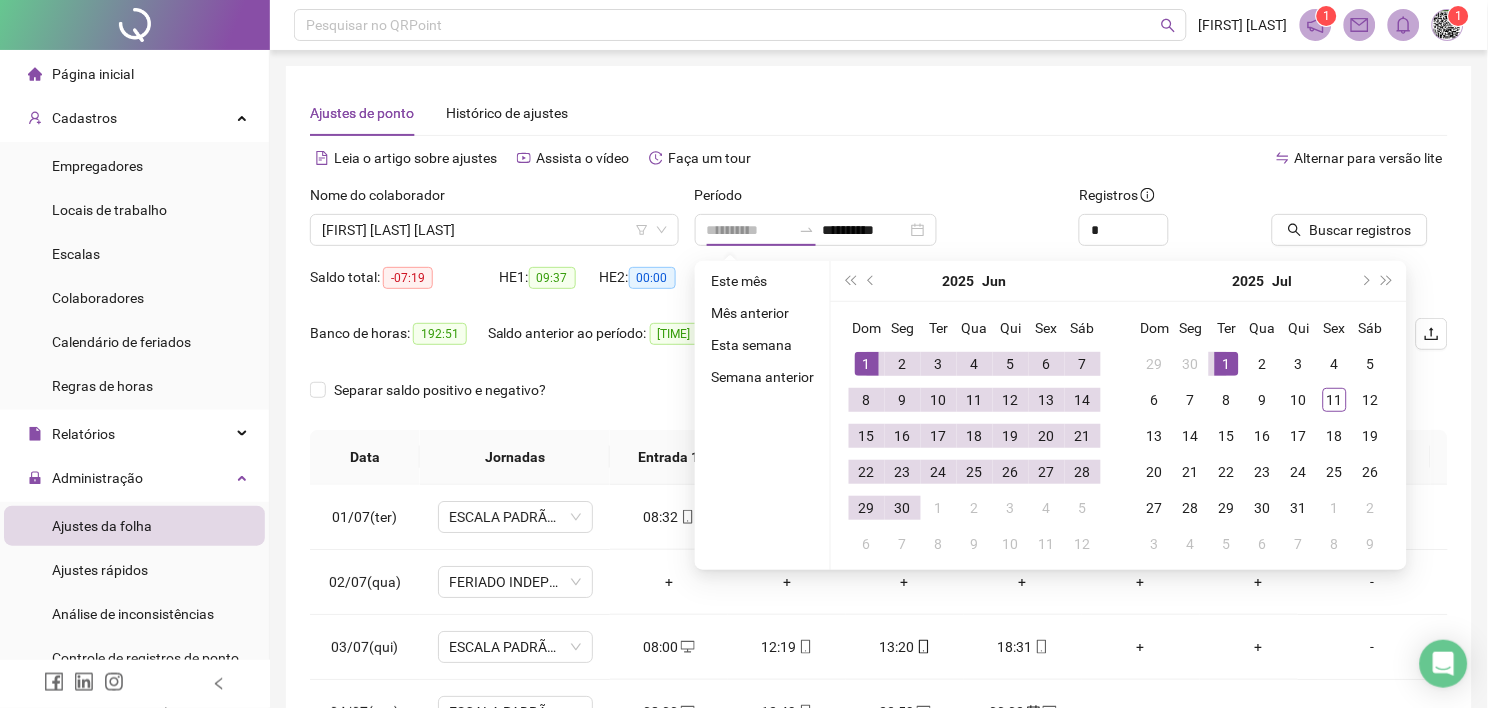 click on "1" at bounding box center (867, 364) 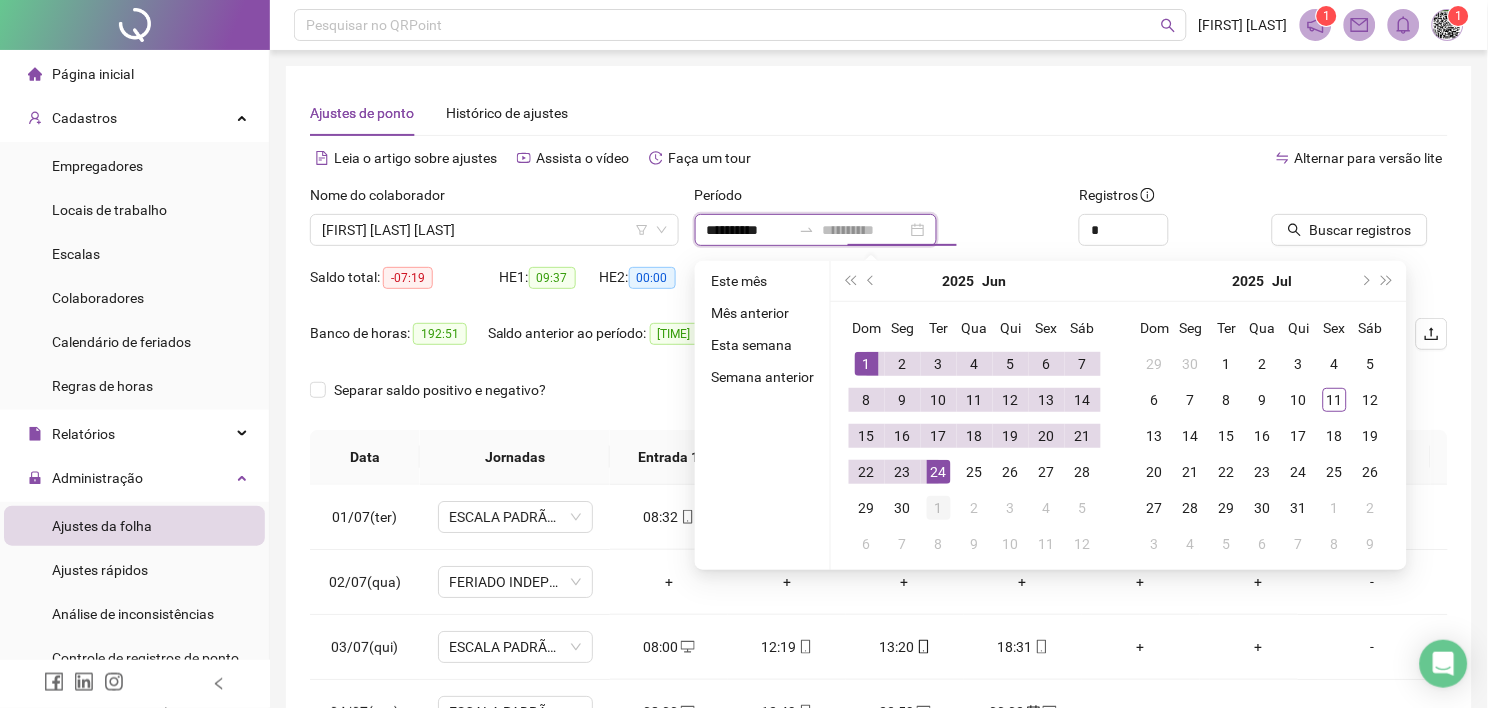 type on "**********" 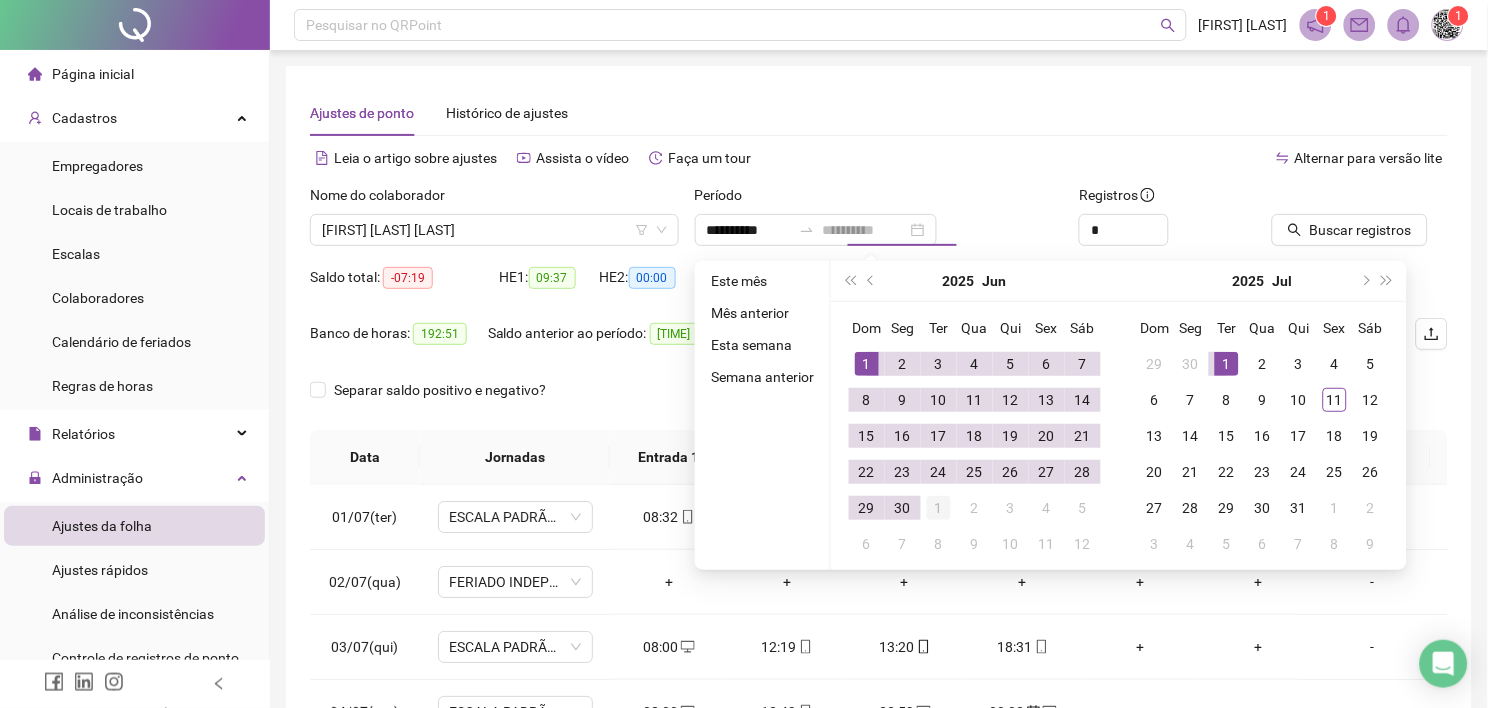 click on "1" at bounding box center [939, 508] 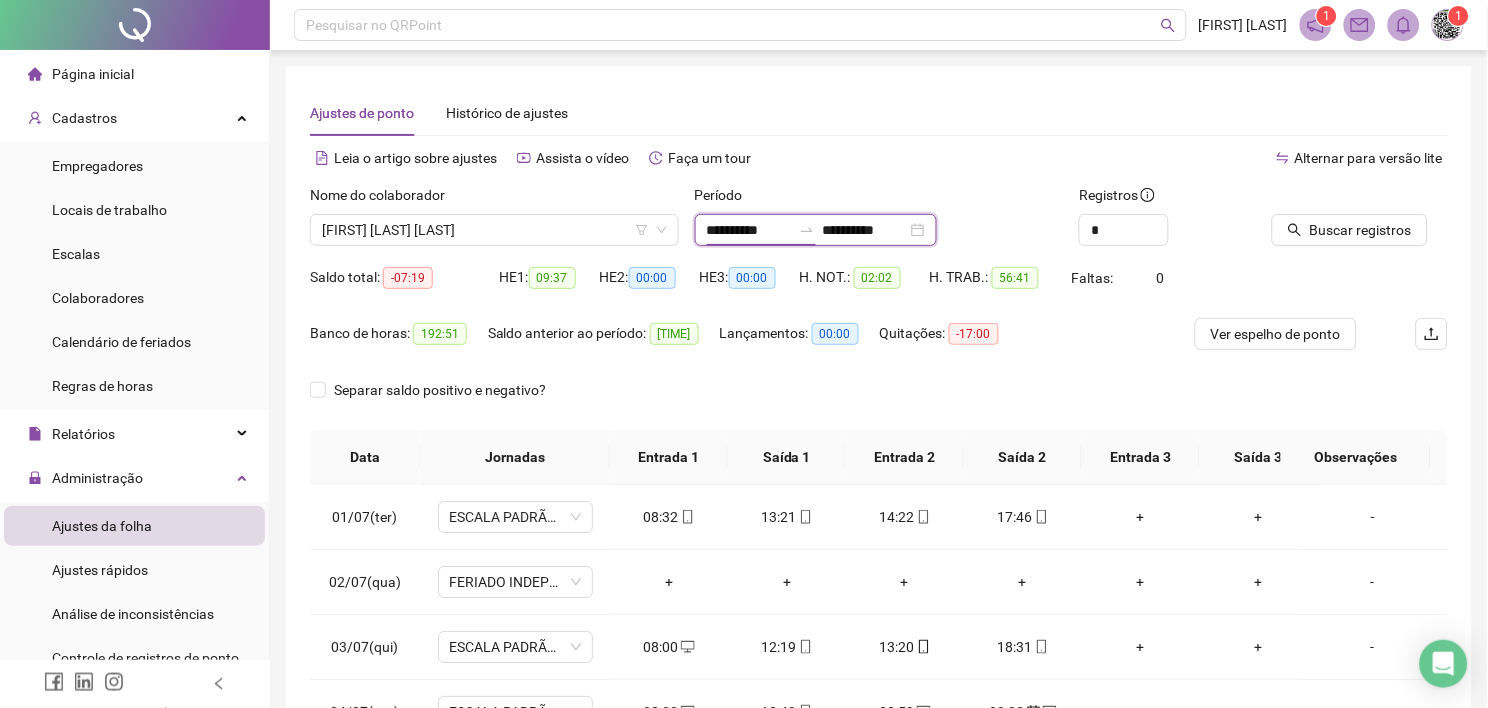 click on "**********" at bounding box center [749, 230] 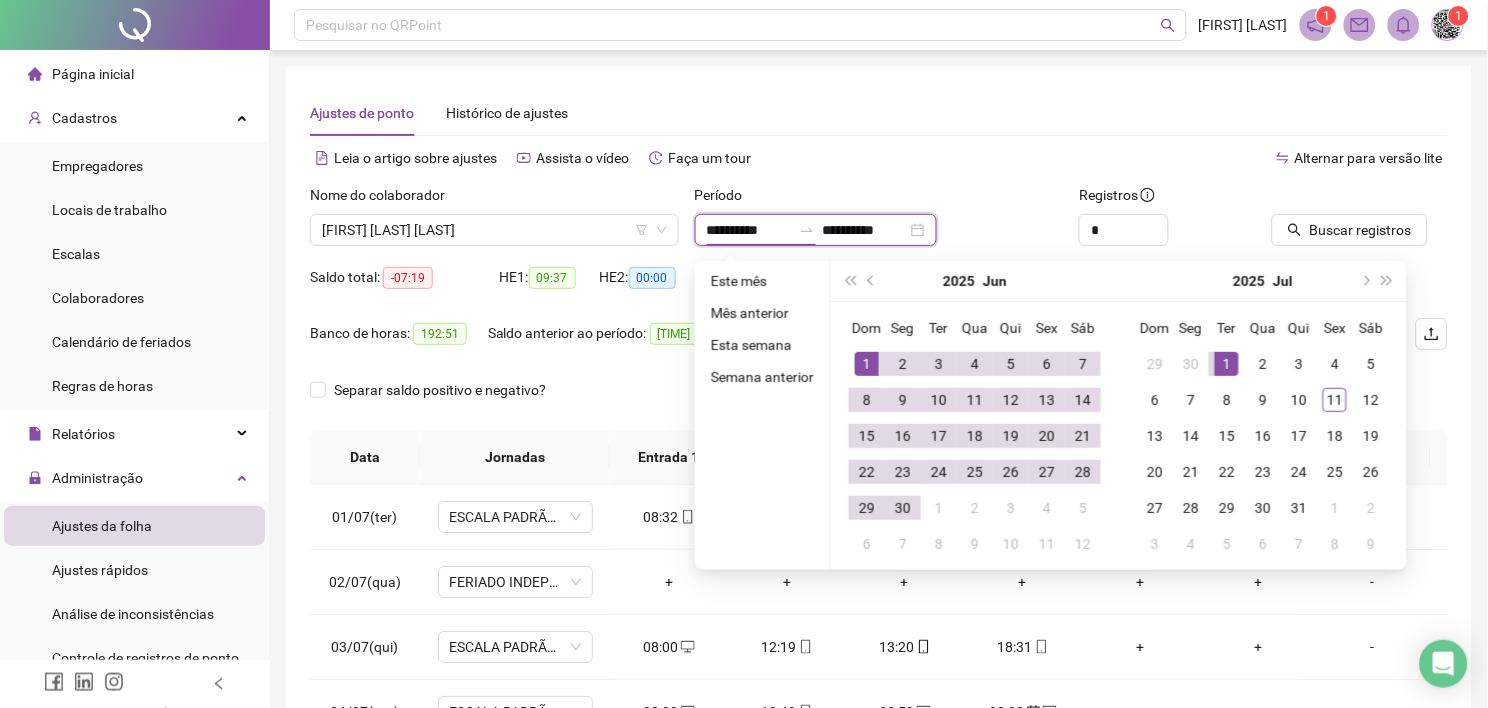 type on "**********" 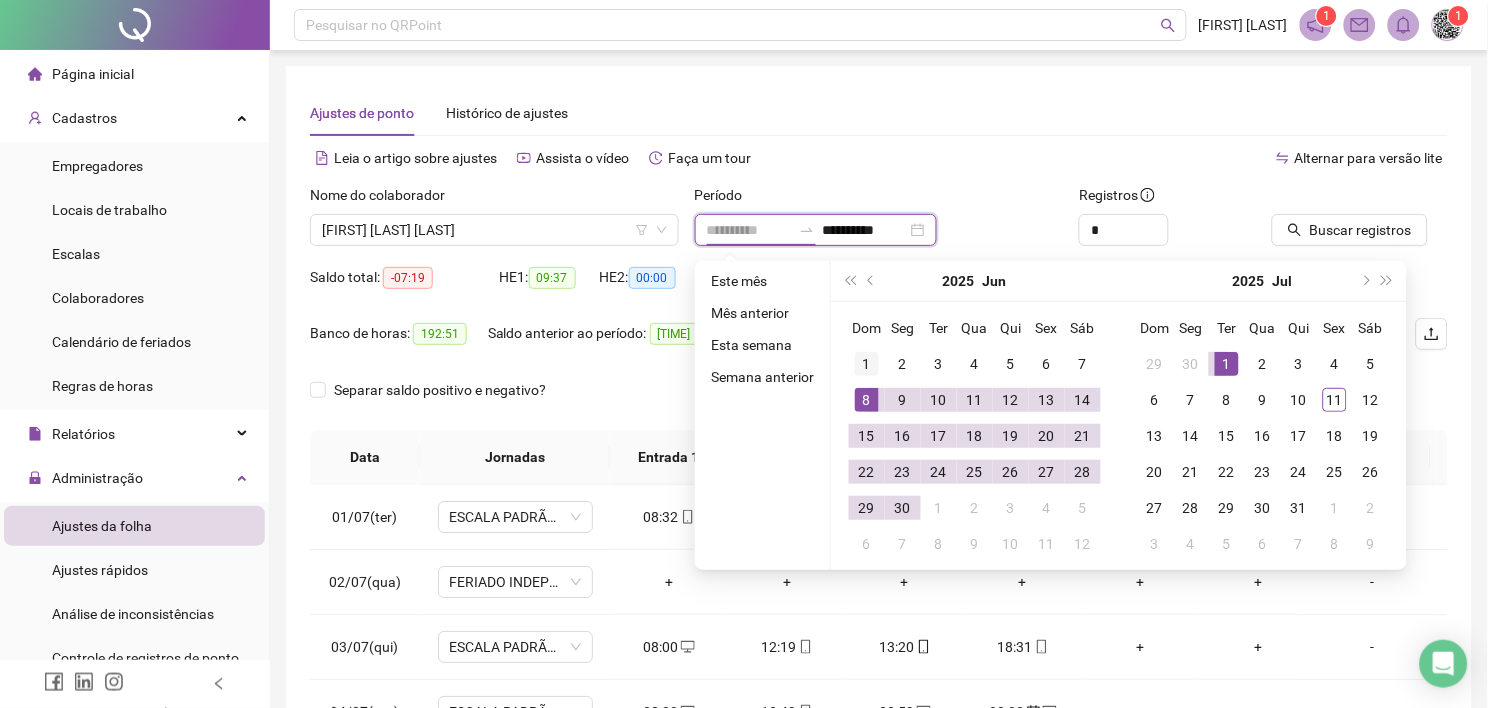 type on "**********" 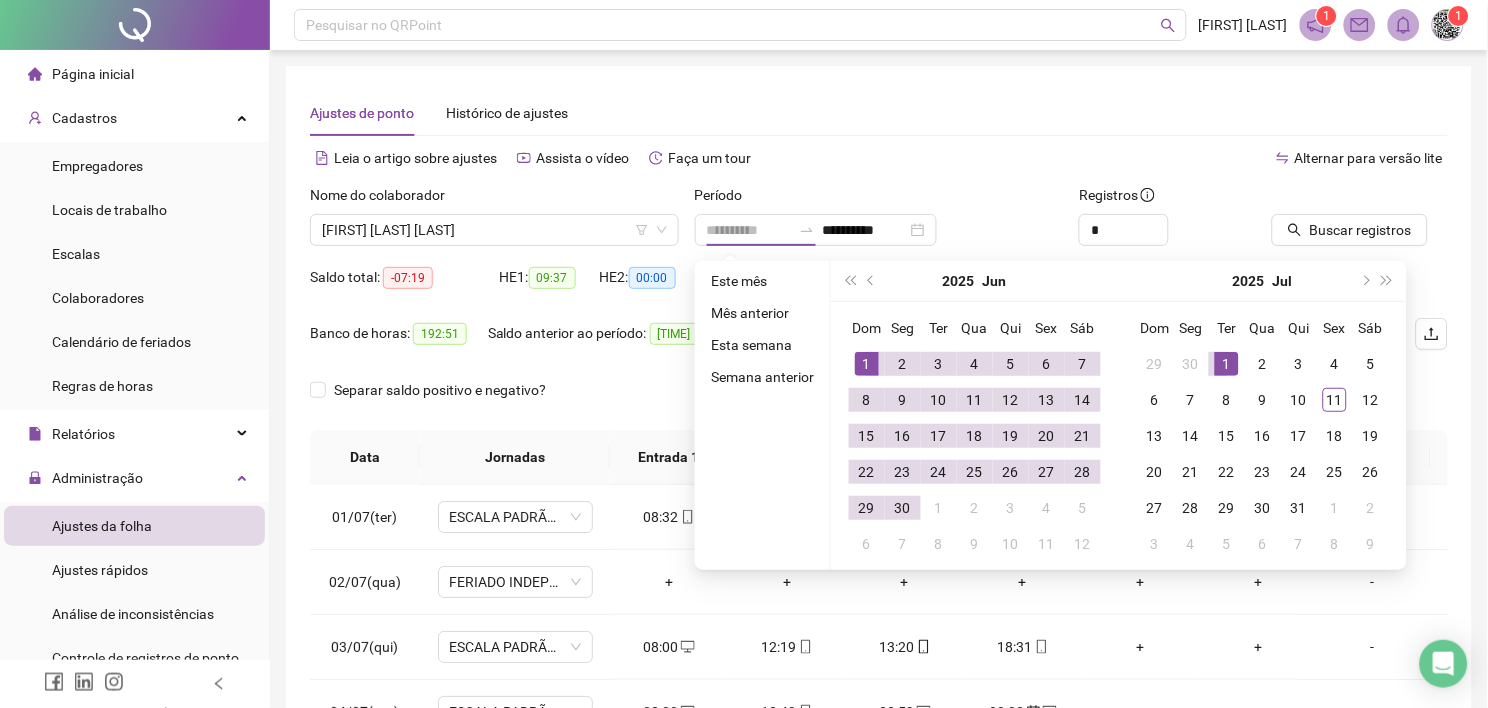 click on "1" at bounding box center [867, 364] 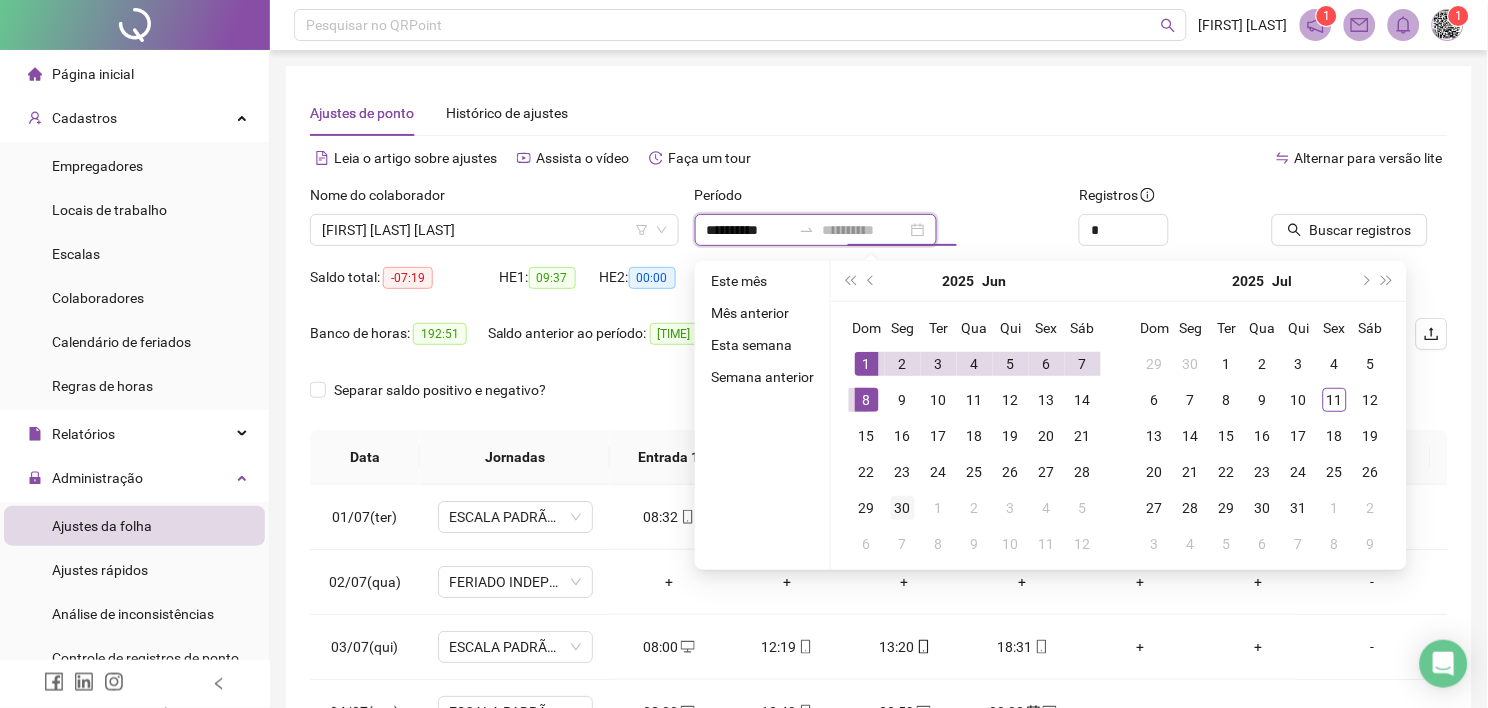 type on "**********" 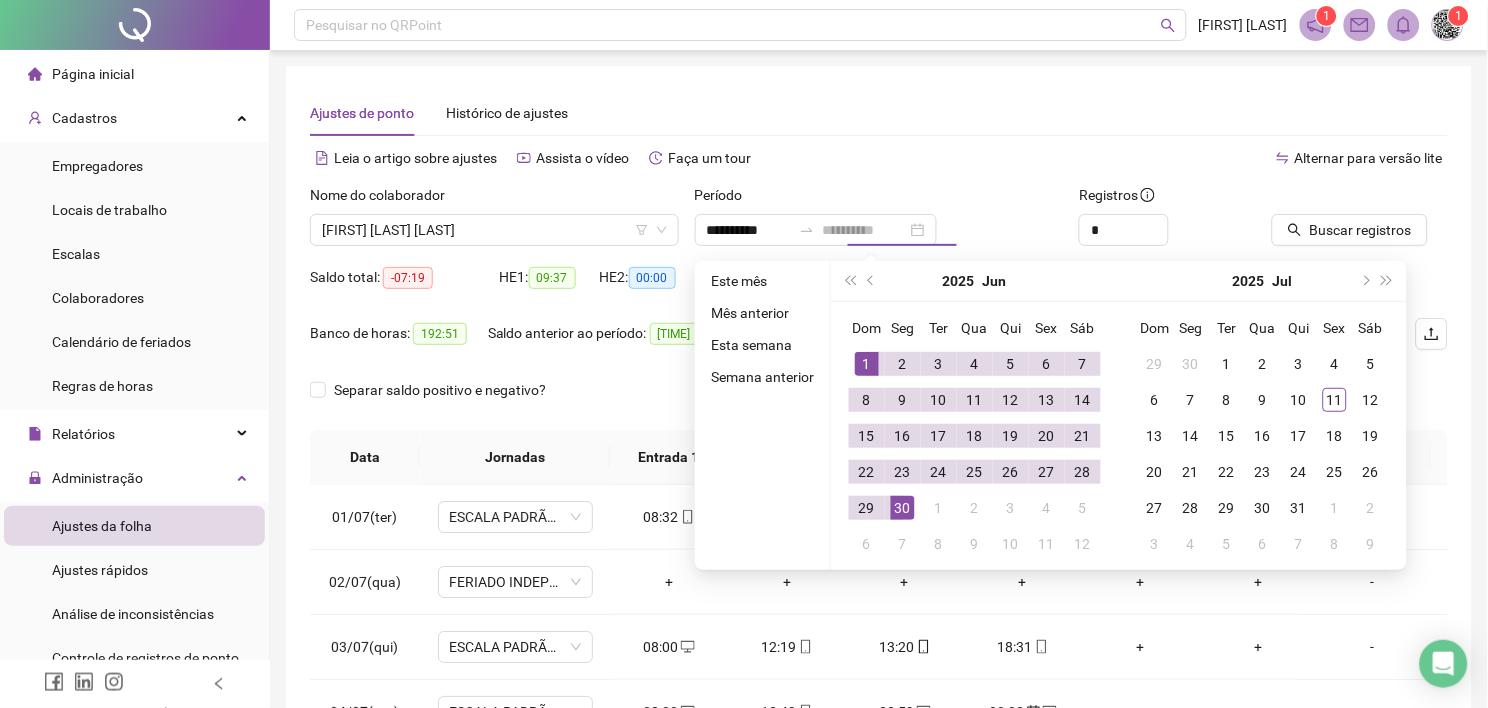 click on "30" at bounding box center [903, 508] 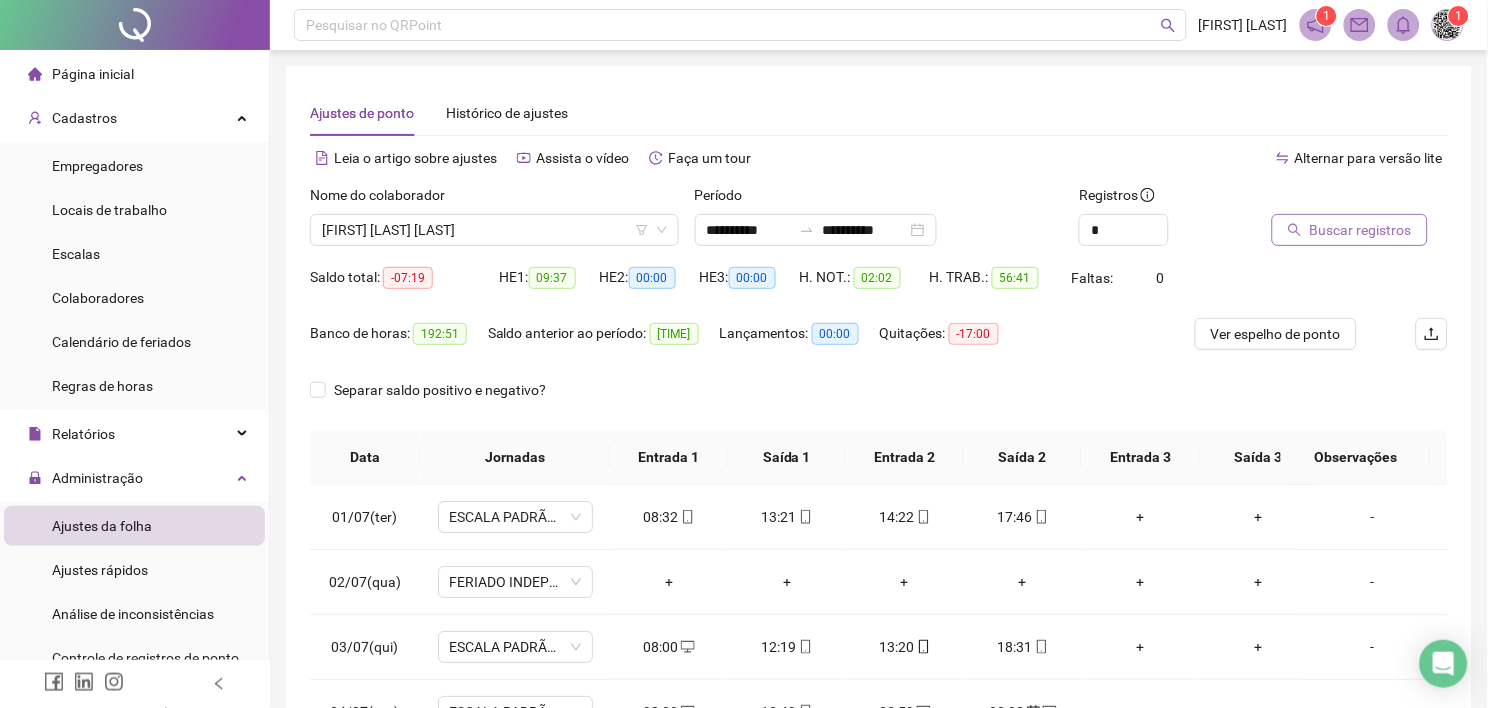 click on "Buscar registros" at bounding box center (1361, 230) 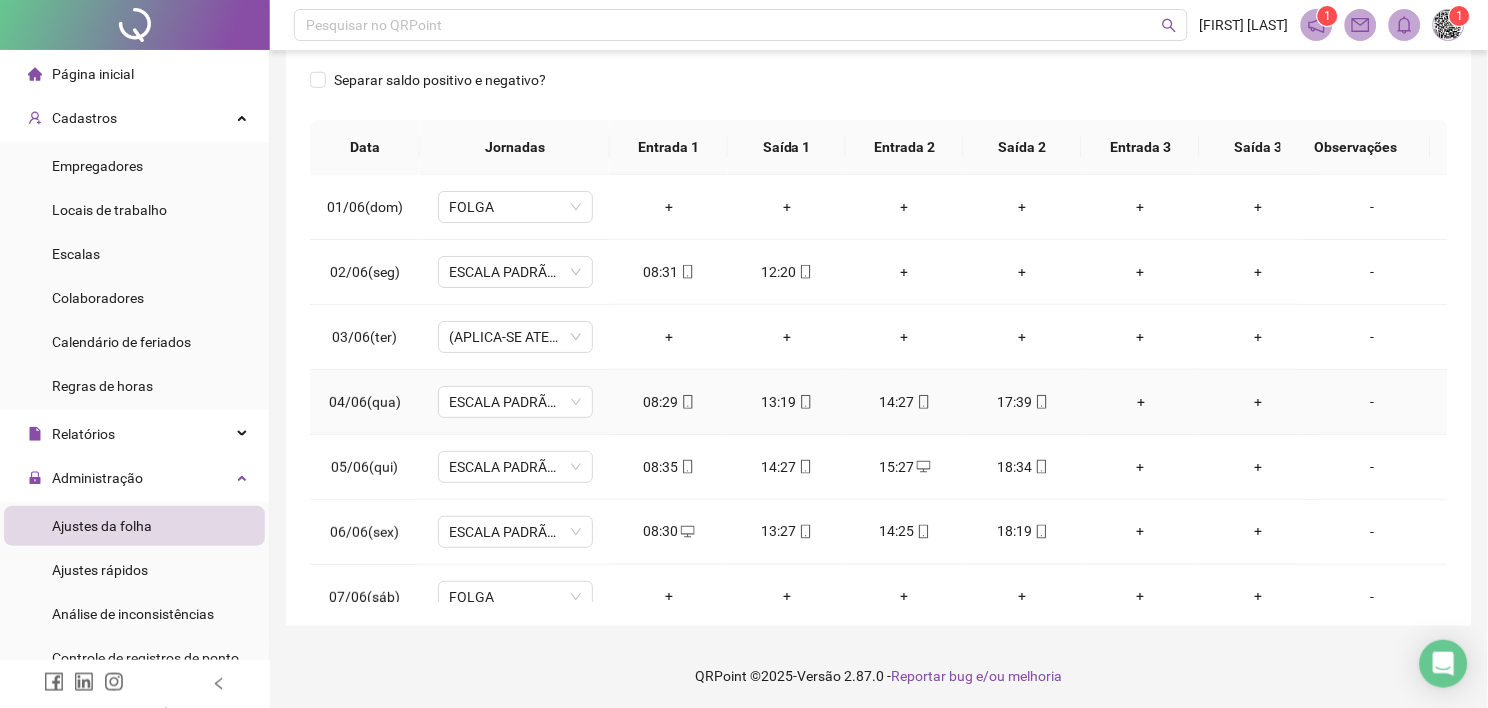 scroll, scrollTop: 313, scrollLeft: 0, axis: vertical 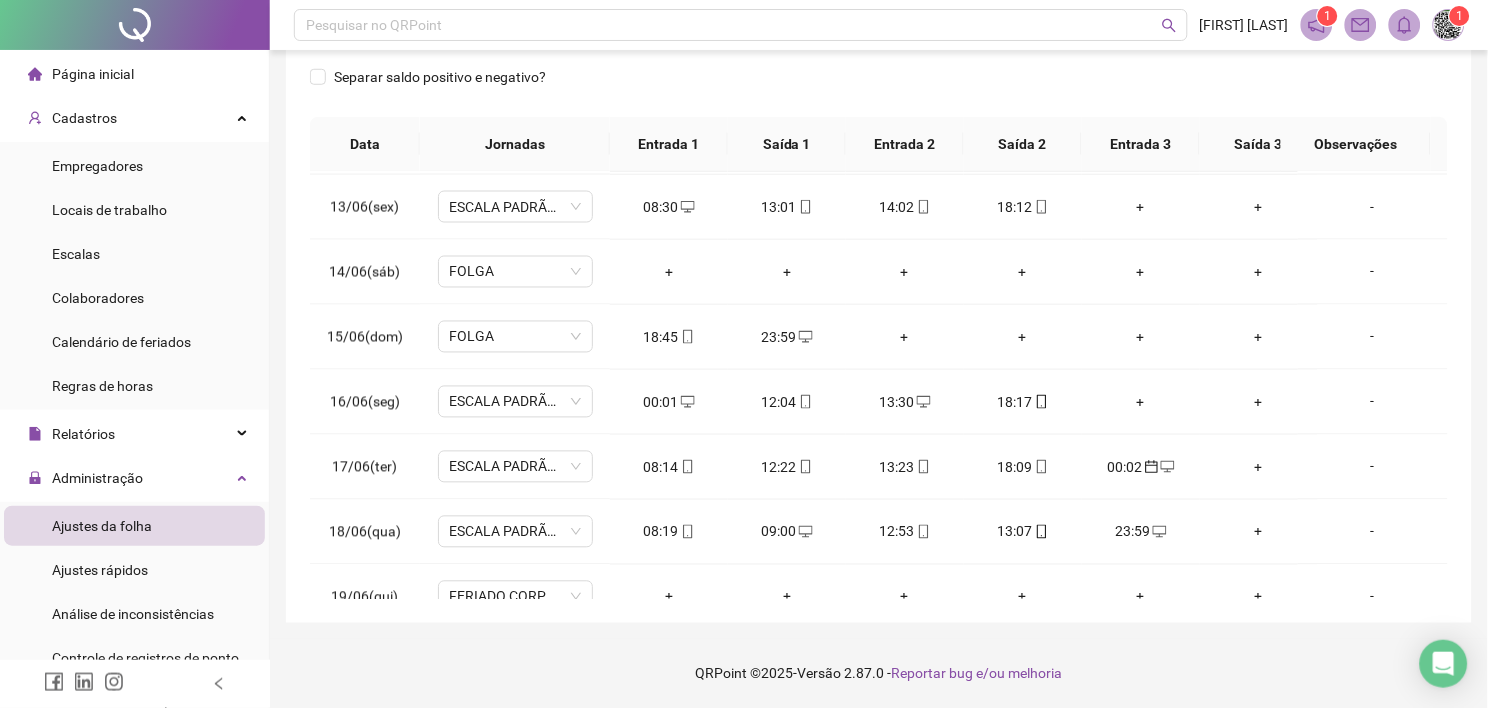 click on "Ajustes da folha" at bounding box center [102, 526] 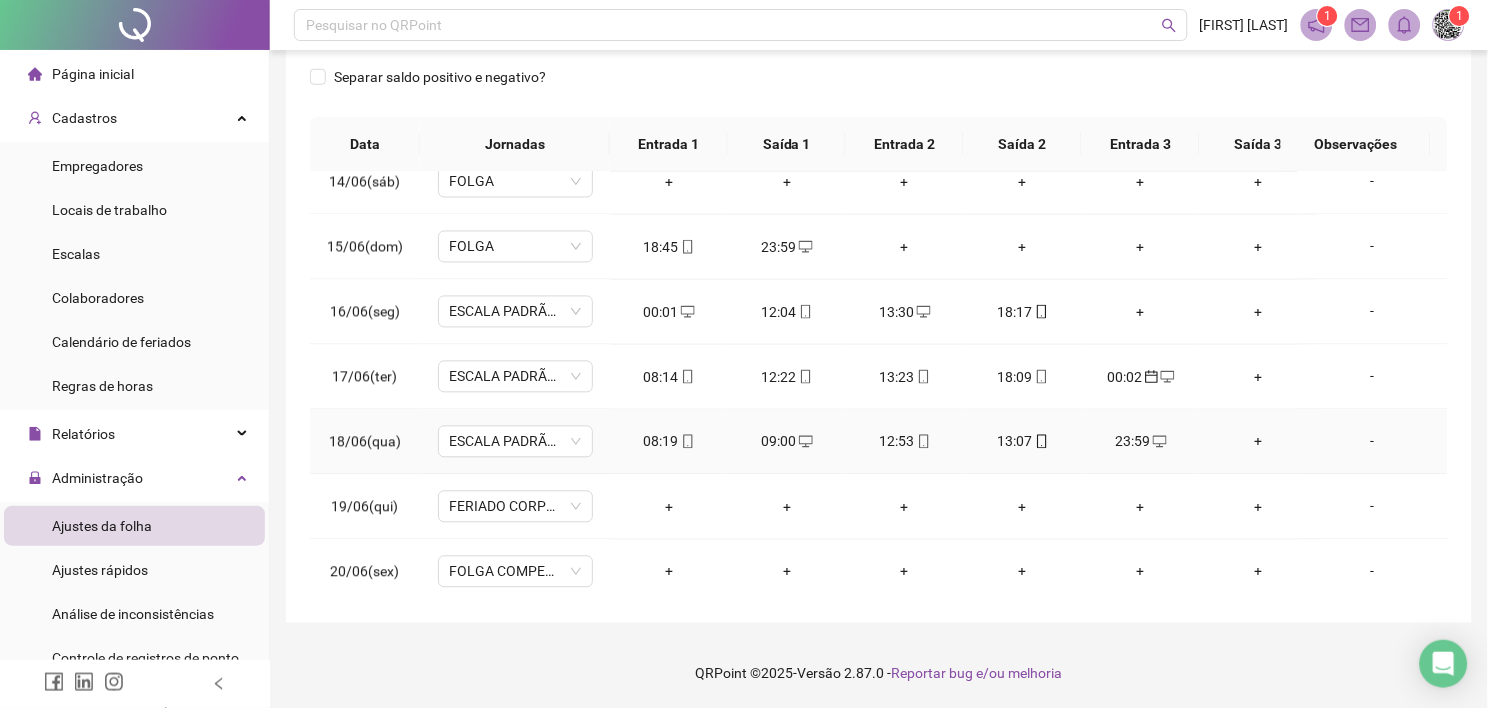 scroll, scrollTop: 1000, scrollLeft: 0, axis: vertical 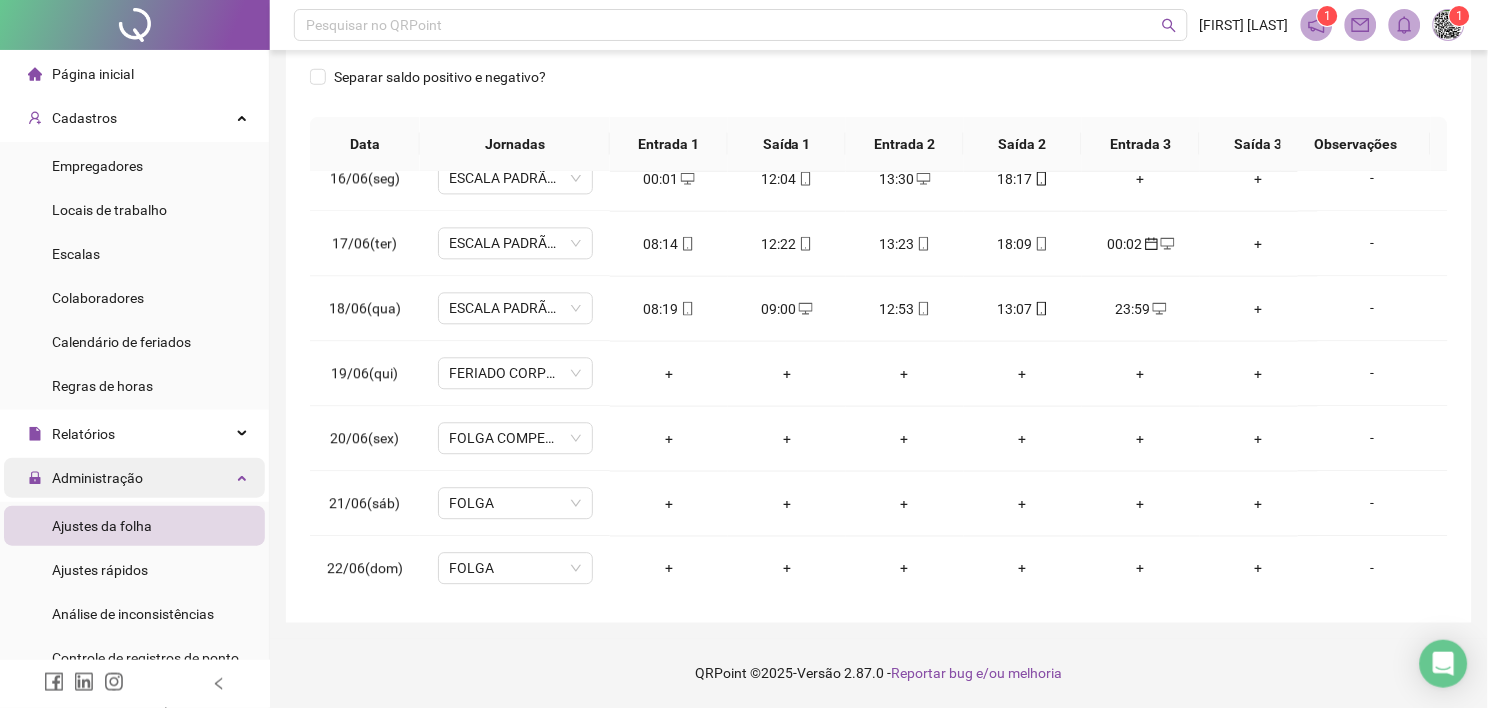click on "Administração" at bounding box center [97, 478] 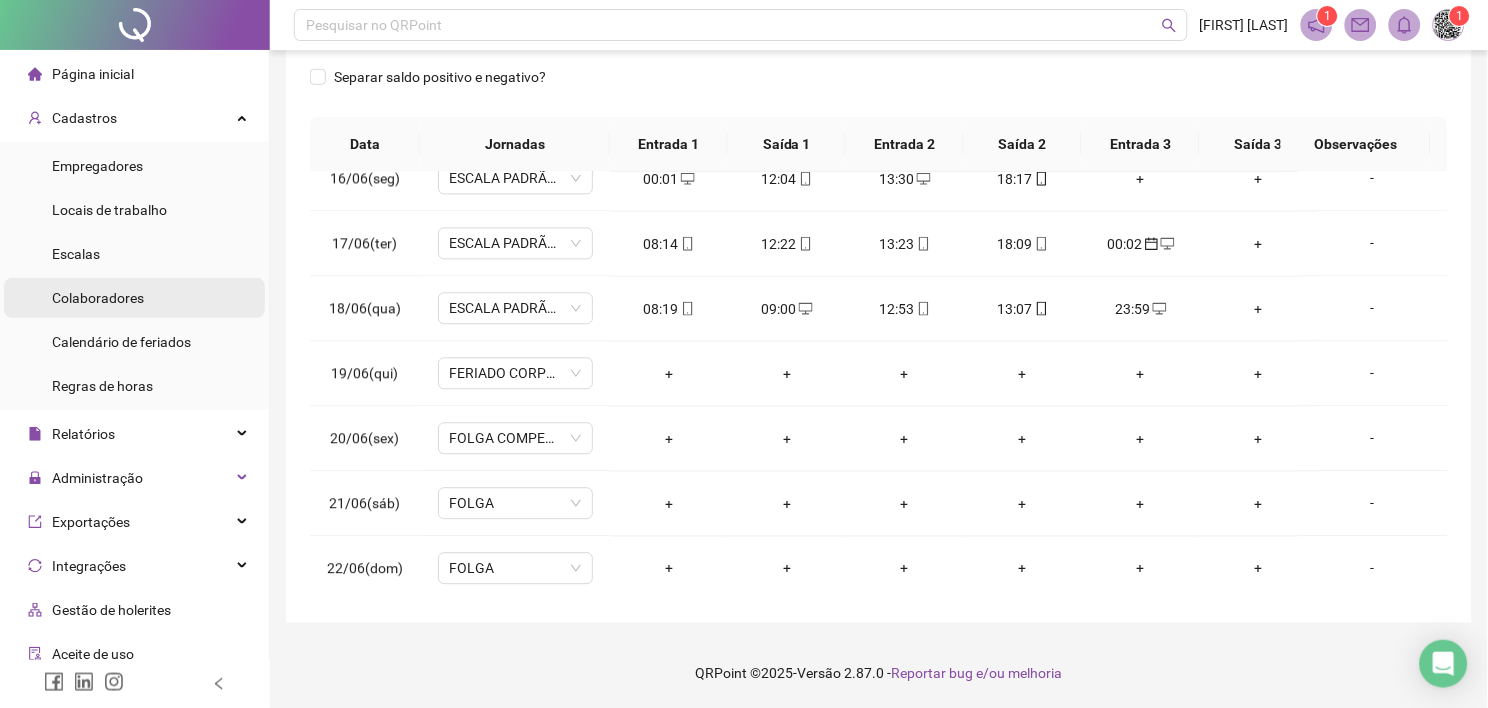 click on "Colaboradores" at bounding box center [98, 298] 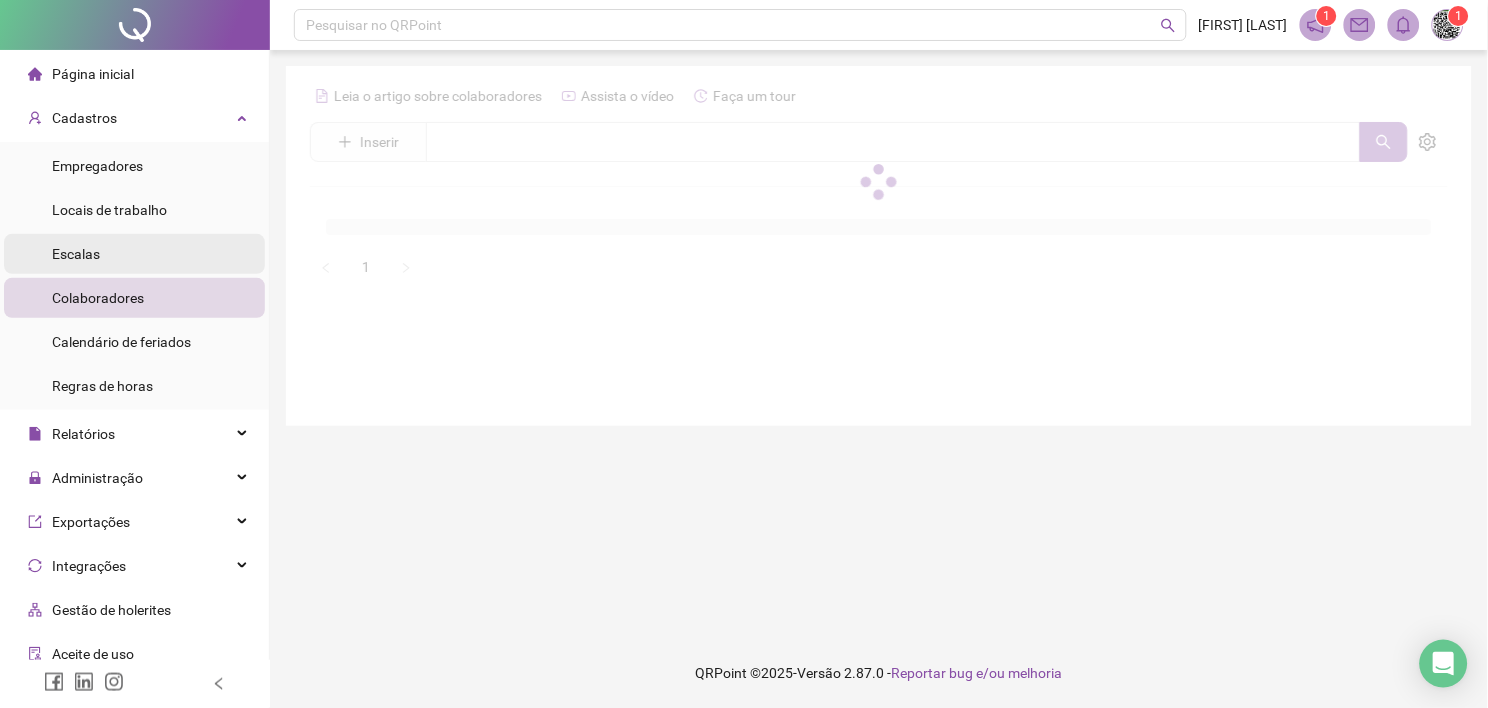scroll, scrollTop: 0, scrollLeft: 0, axis: both 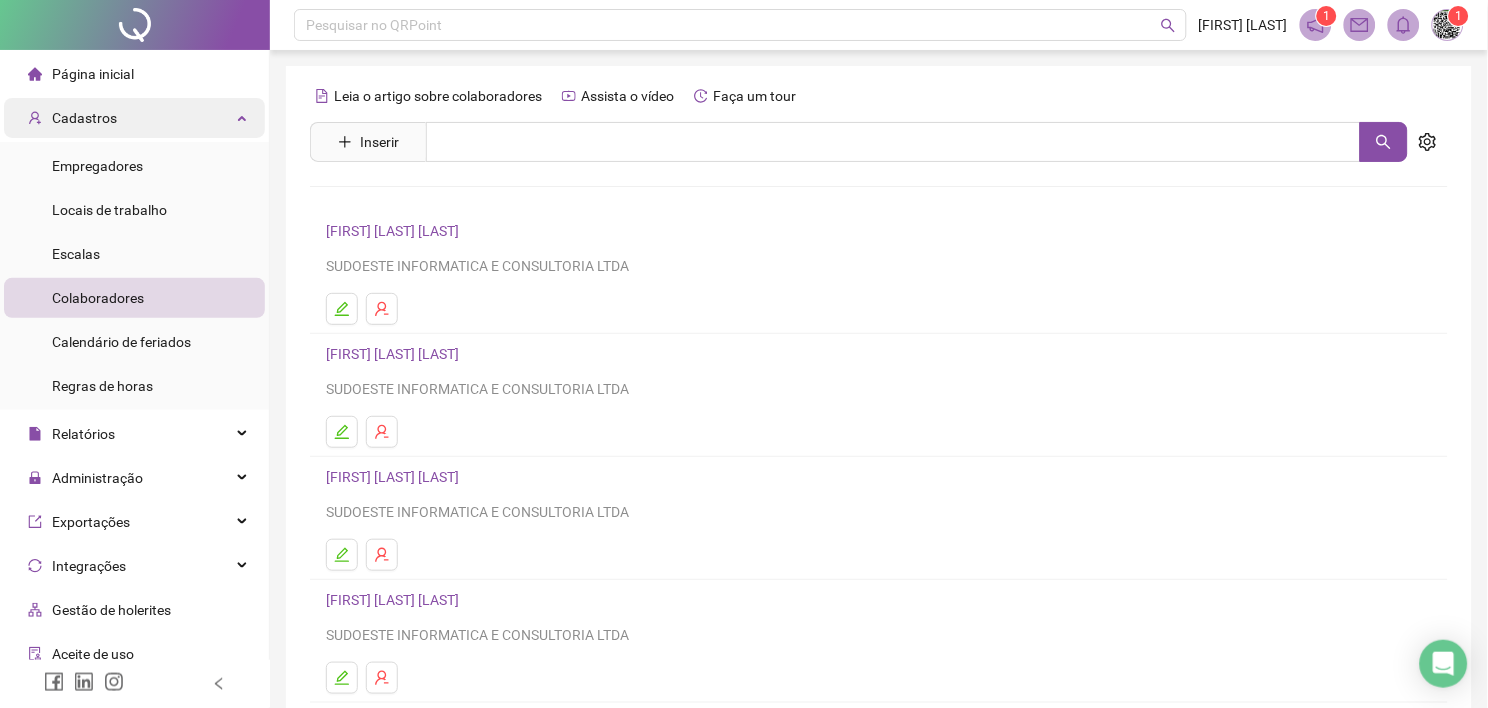 click on "Cadastros" at bounding box center (84, 118) 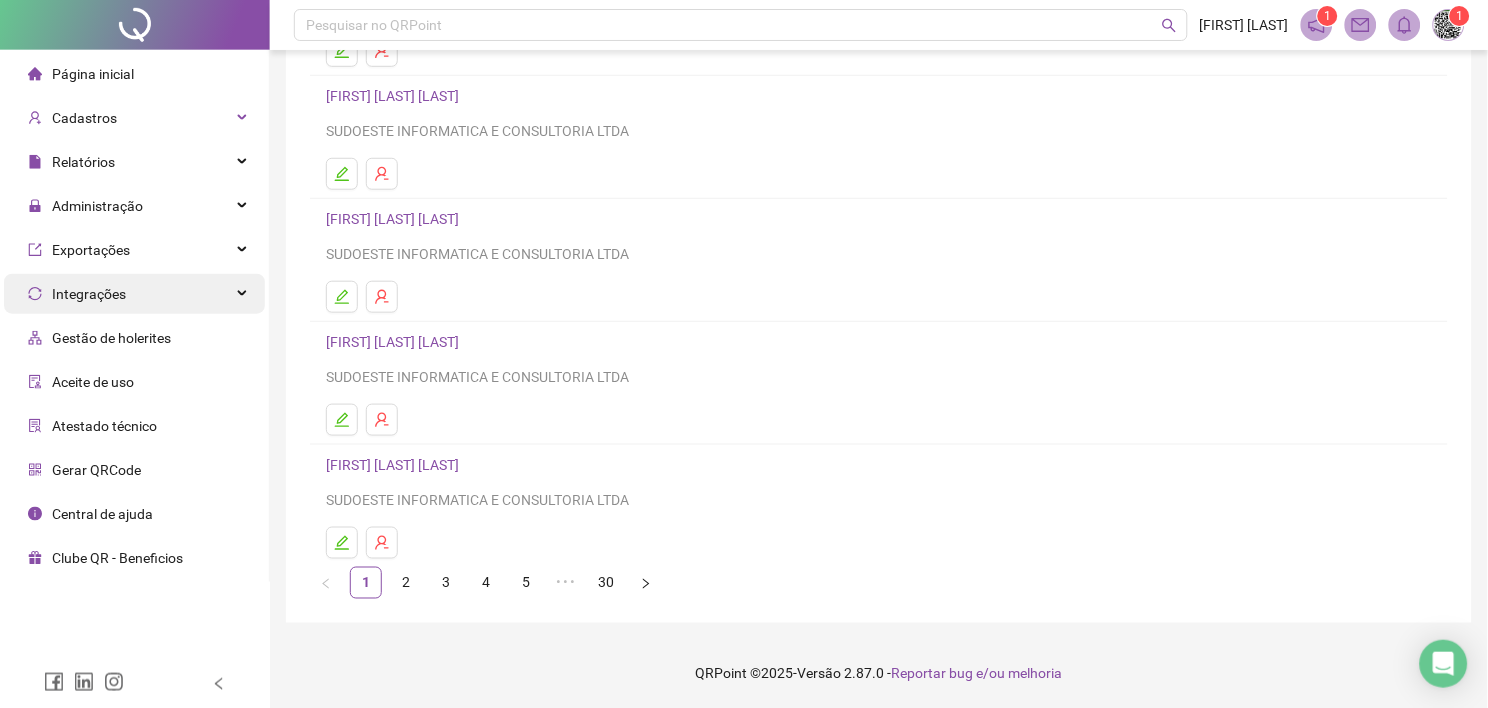 scroll, scrollTop: 0, scrollLeft: 0, axis: both 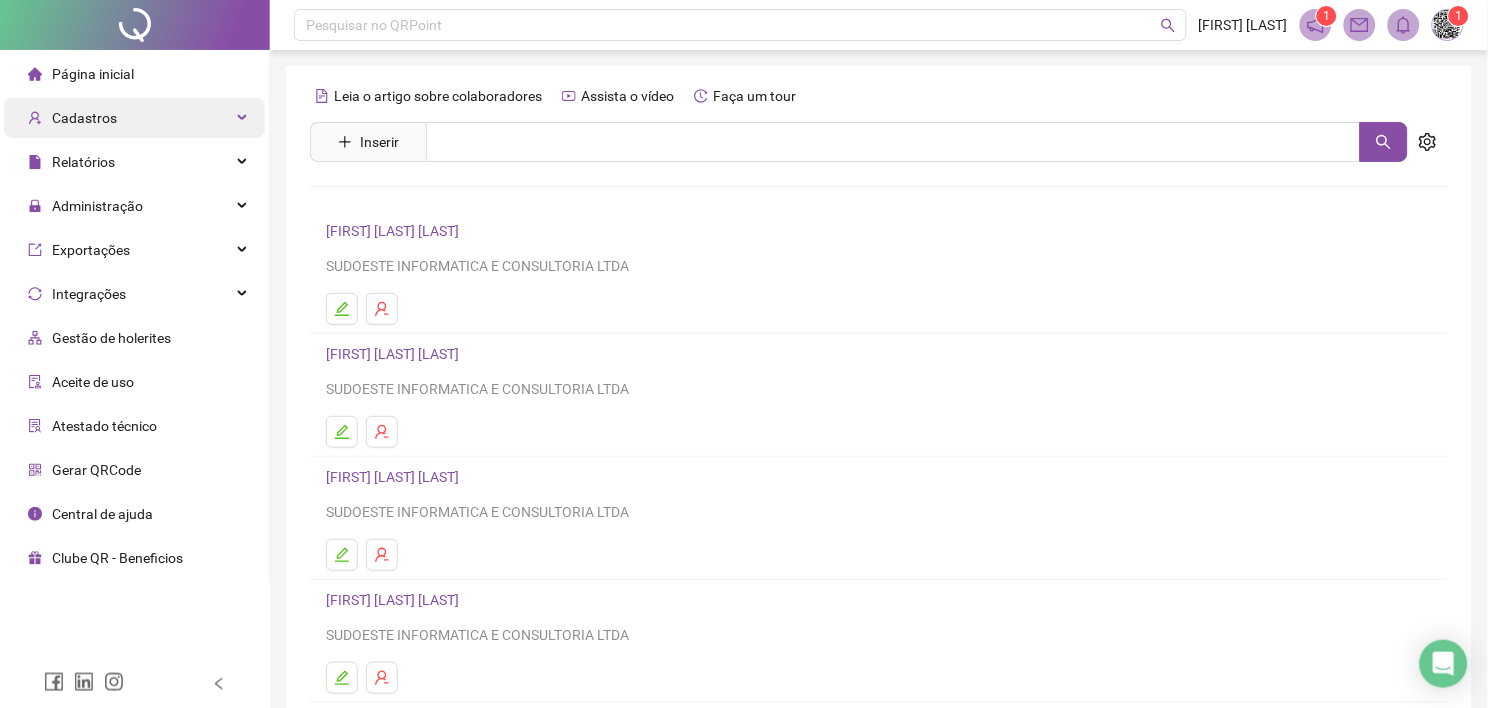 click on "Cadastros" at bounding box center (84, 118) 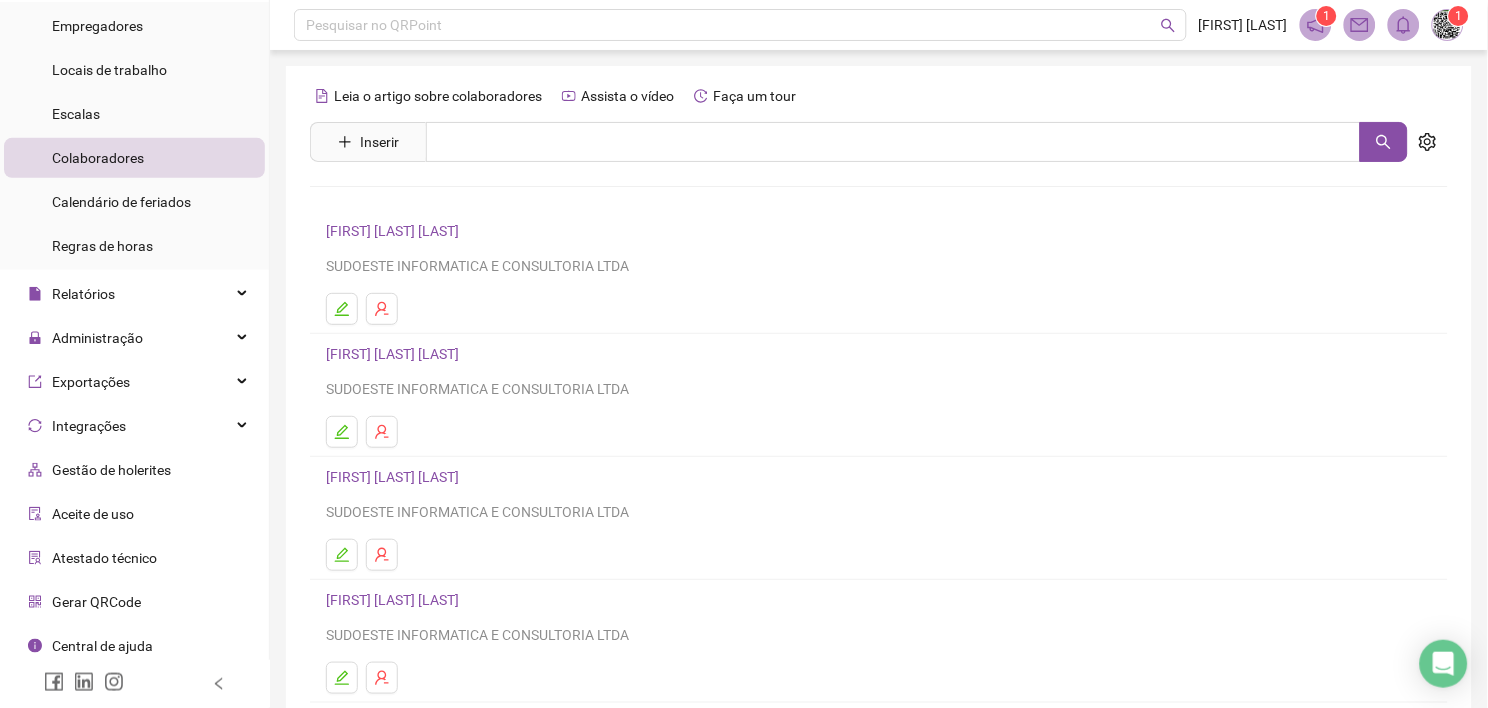 scroll, scrollTop: 144, scrollLeft: 0, axis: vertical 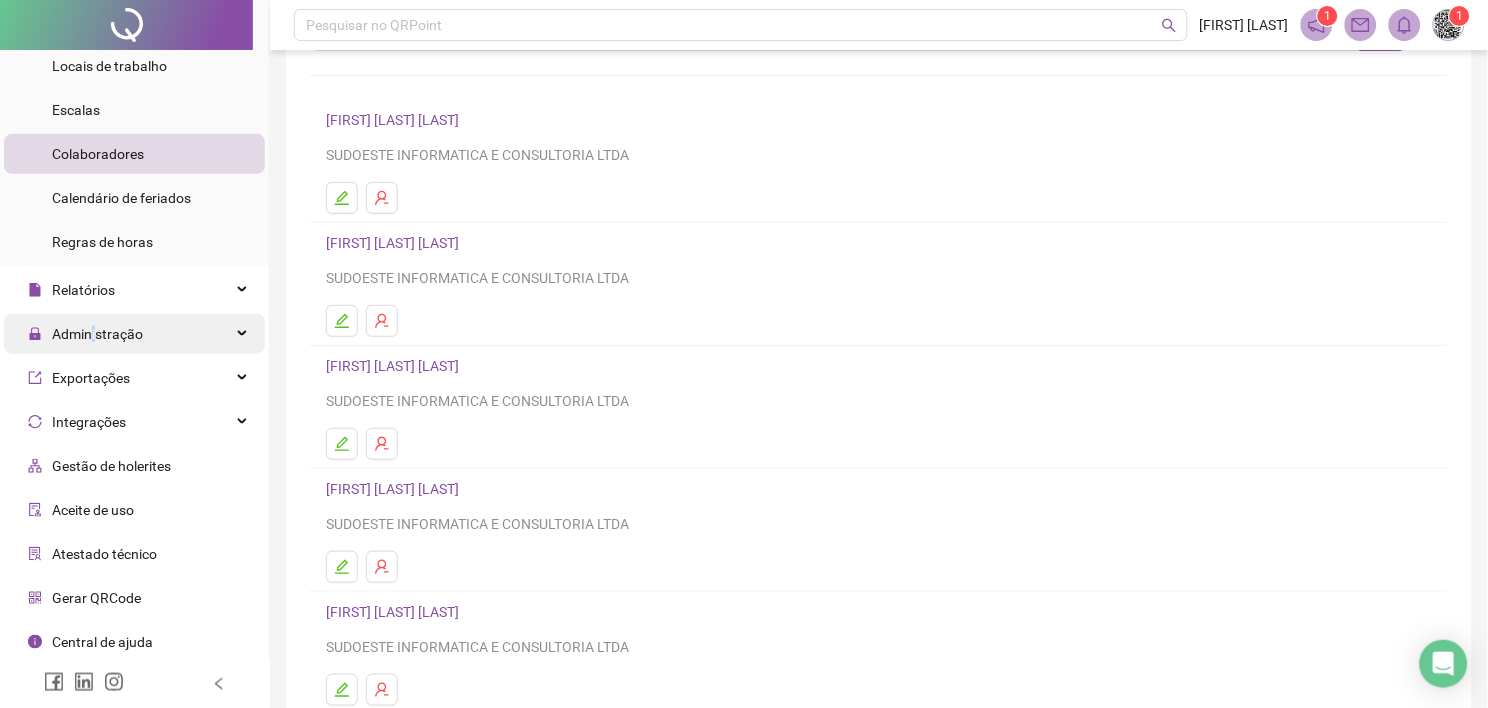 click on "Administração" at bounding box center [97, 334] 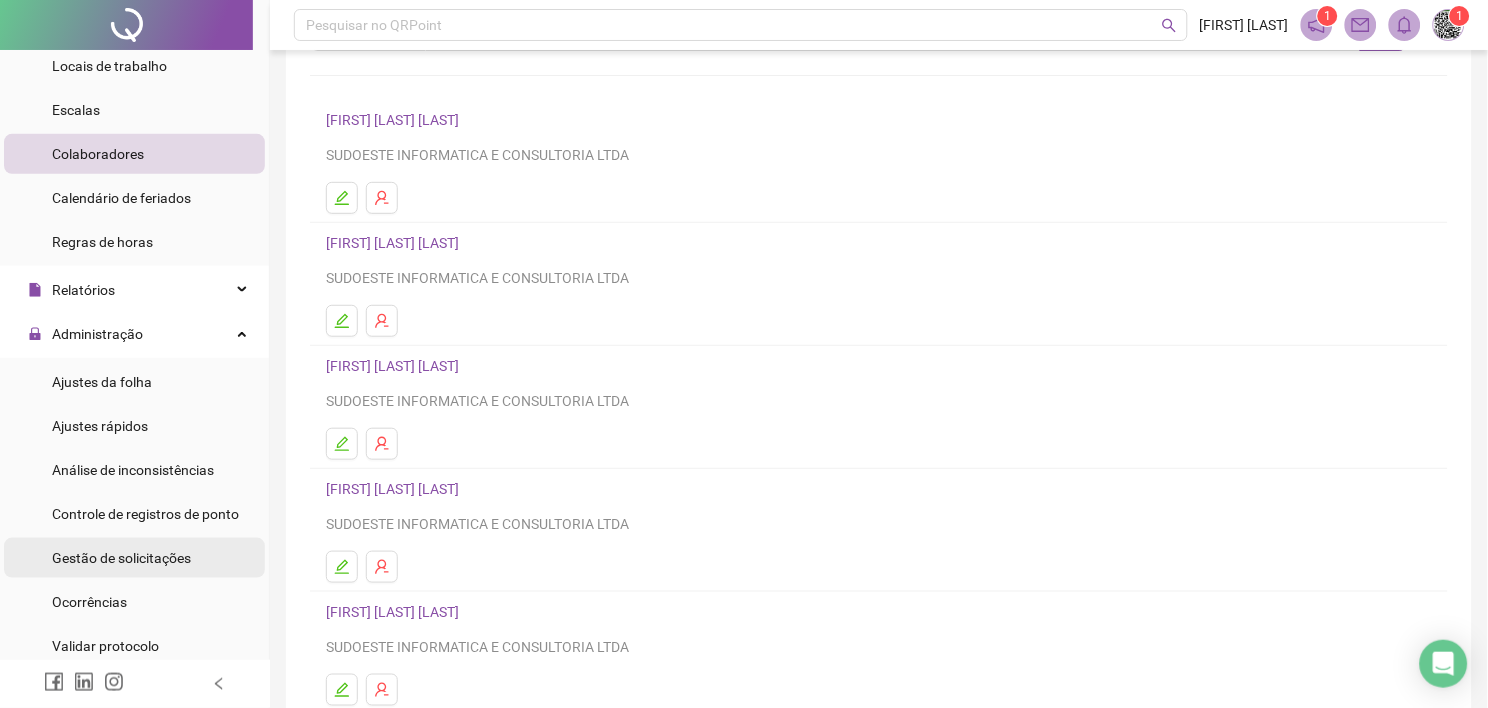 click on "Gestão de solicitações" at bounding box center [121, 558] 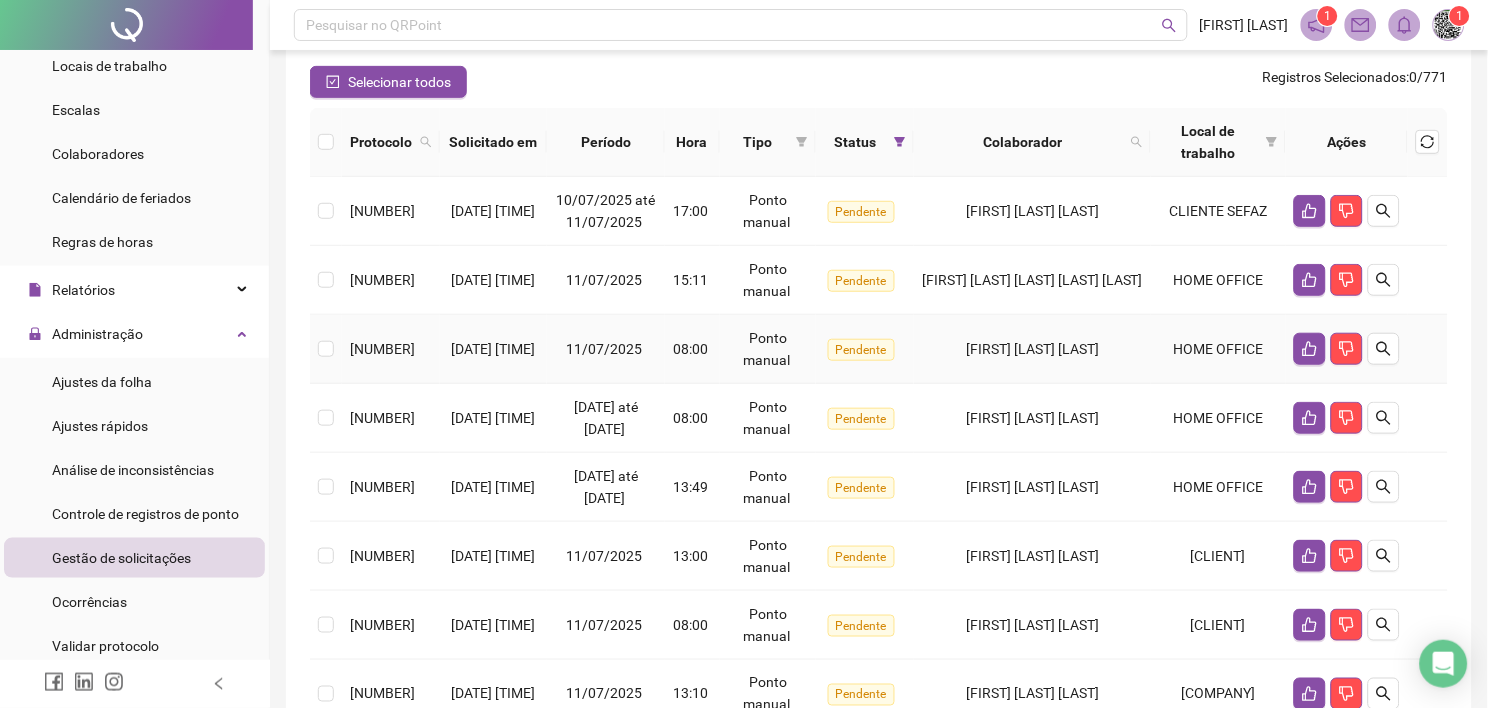 scroll, scrollTop: 0, scrollLeft: 0, axis: both 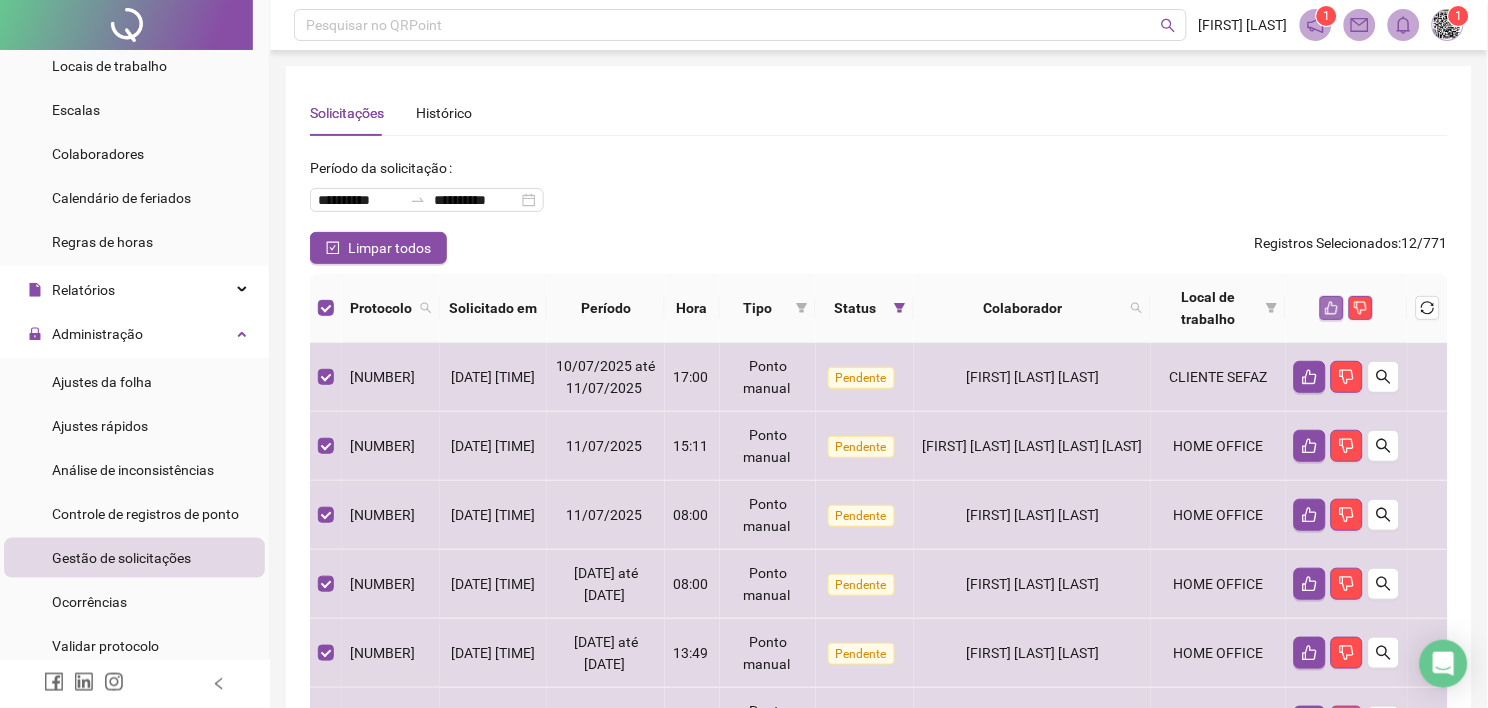click 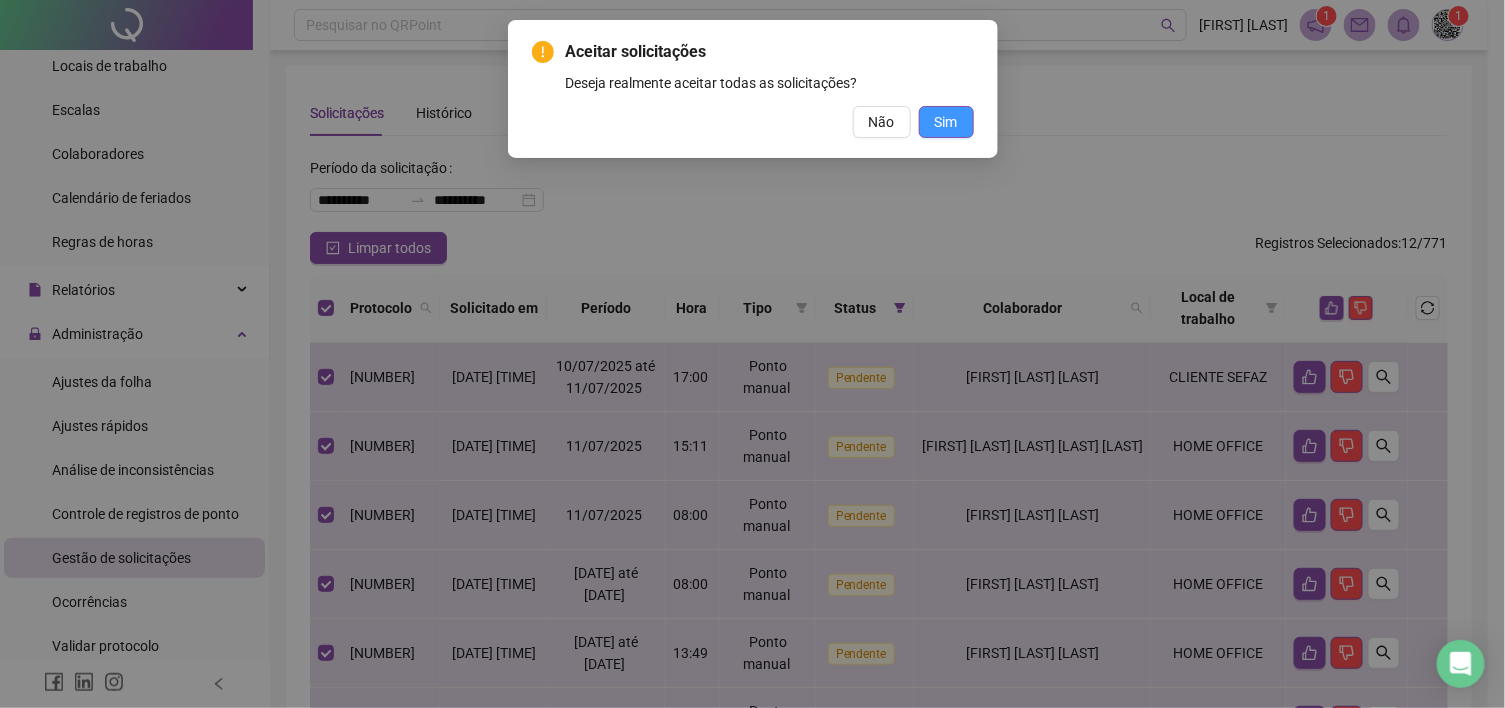 click on "Sim" at bounding box center (946, 122) 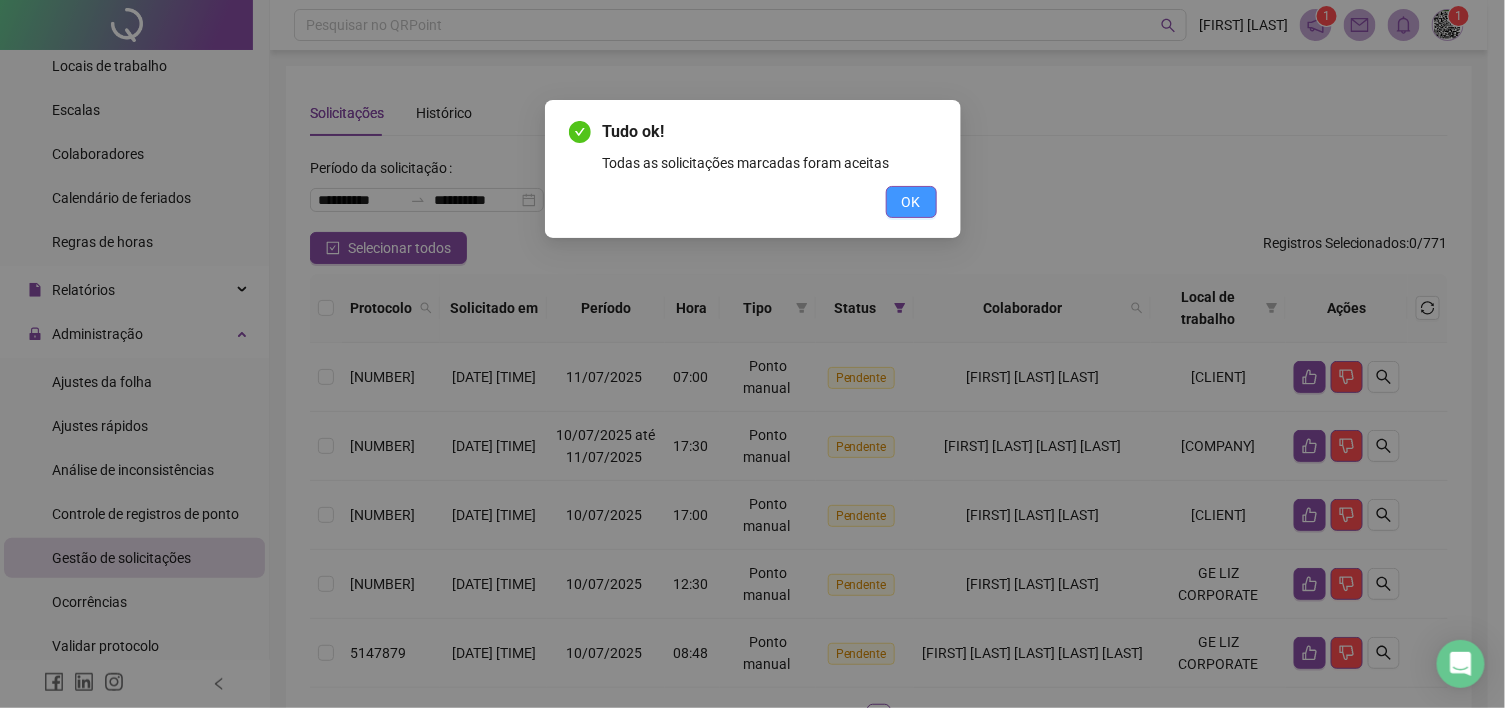 click on "OK" at bounding box center (911, 202) 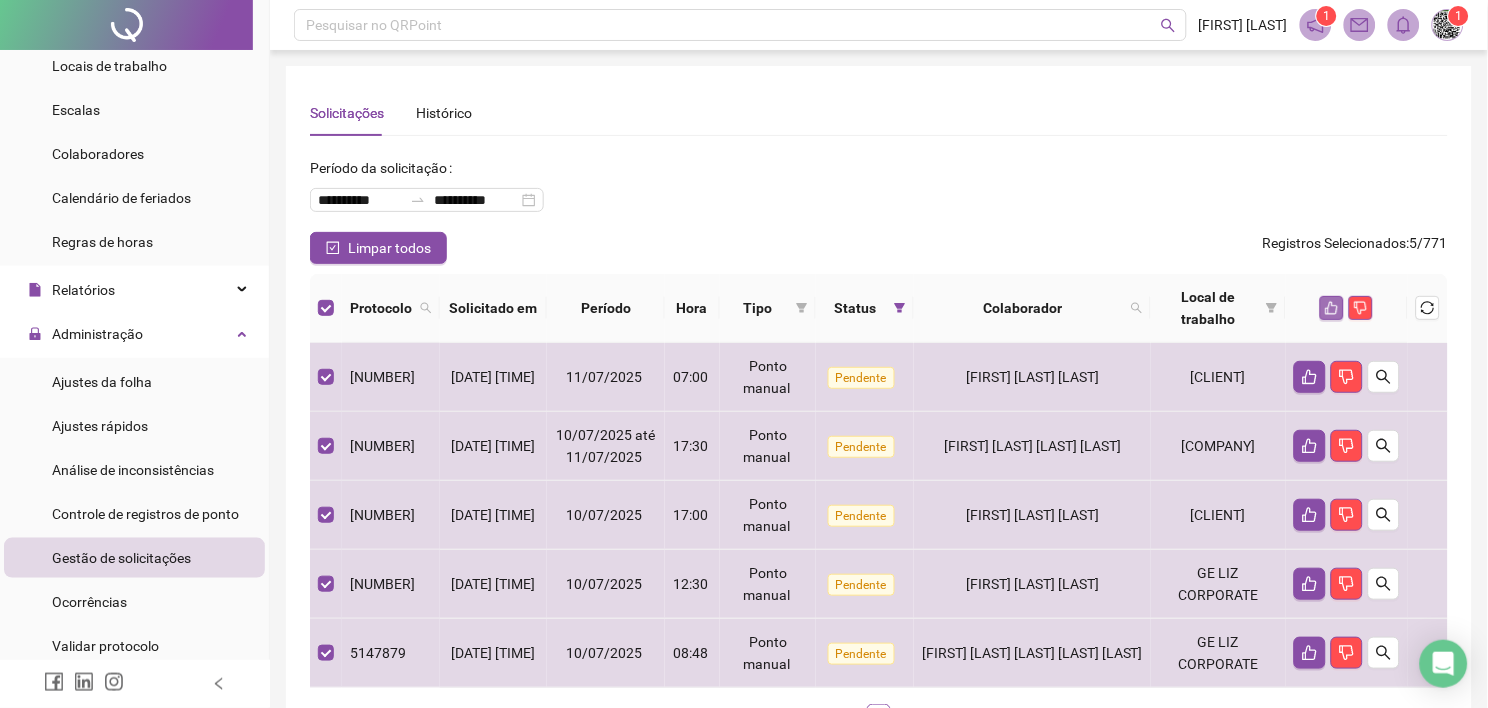 click 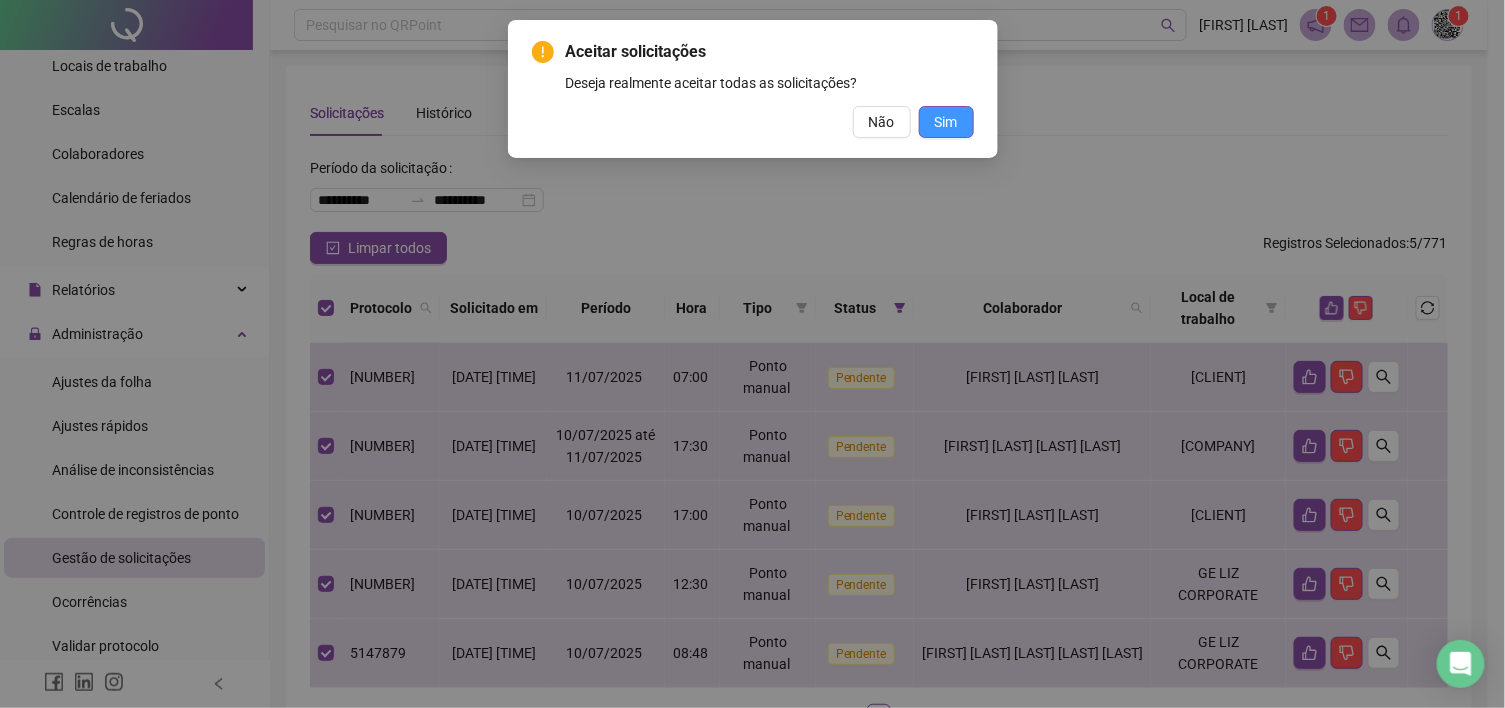 click on "Sim" at bounding box center [946, 122] 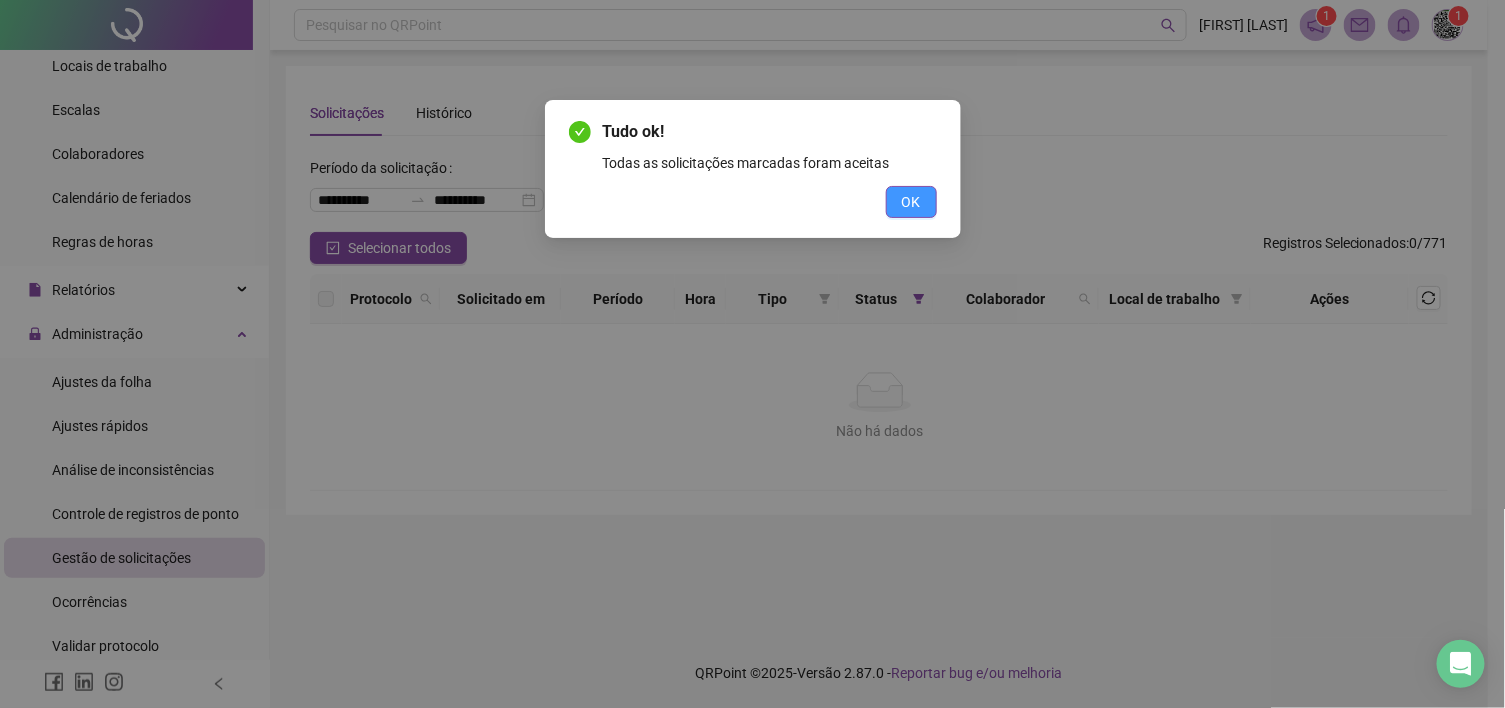 click on "OK" at bounding box center (911, 202) 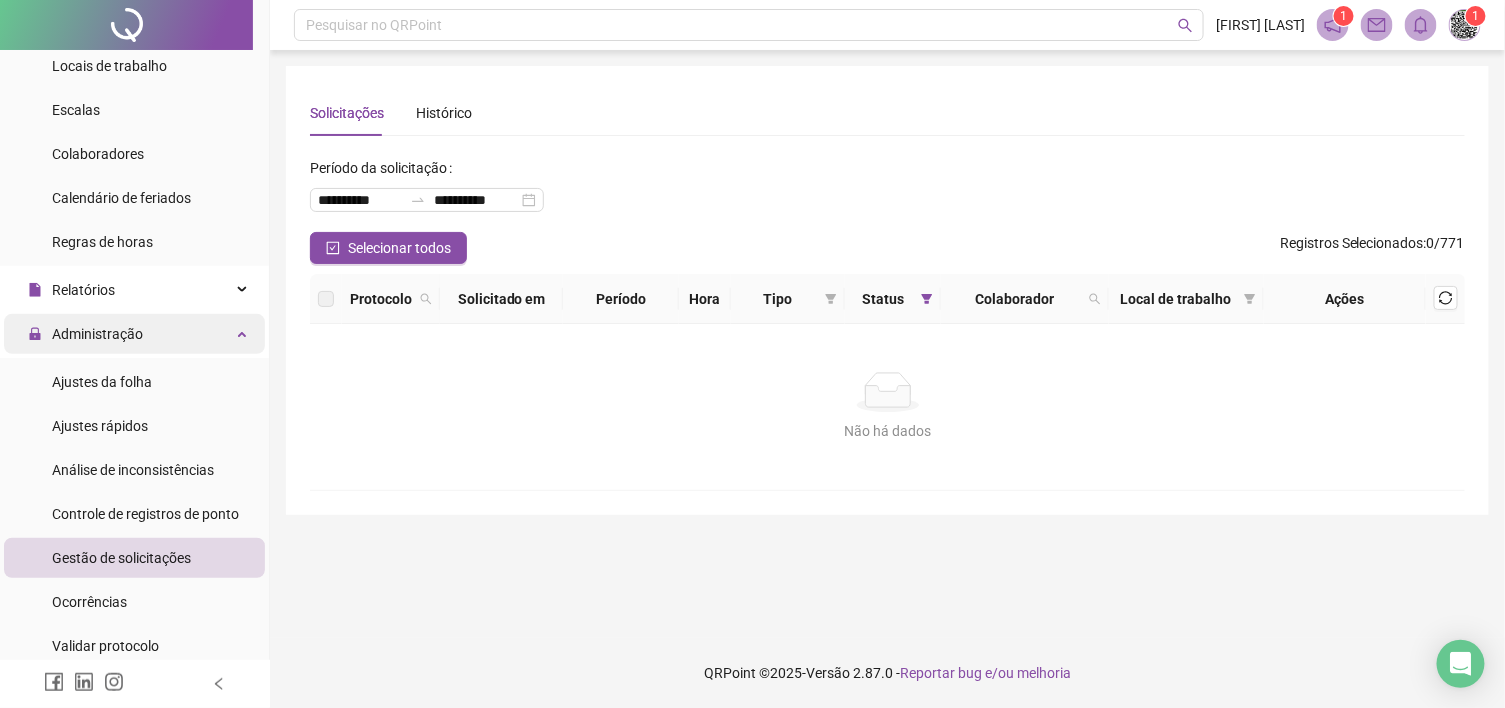 click on "Administração" at bounding box center (97, 334) 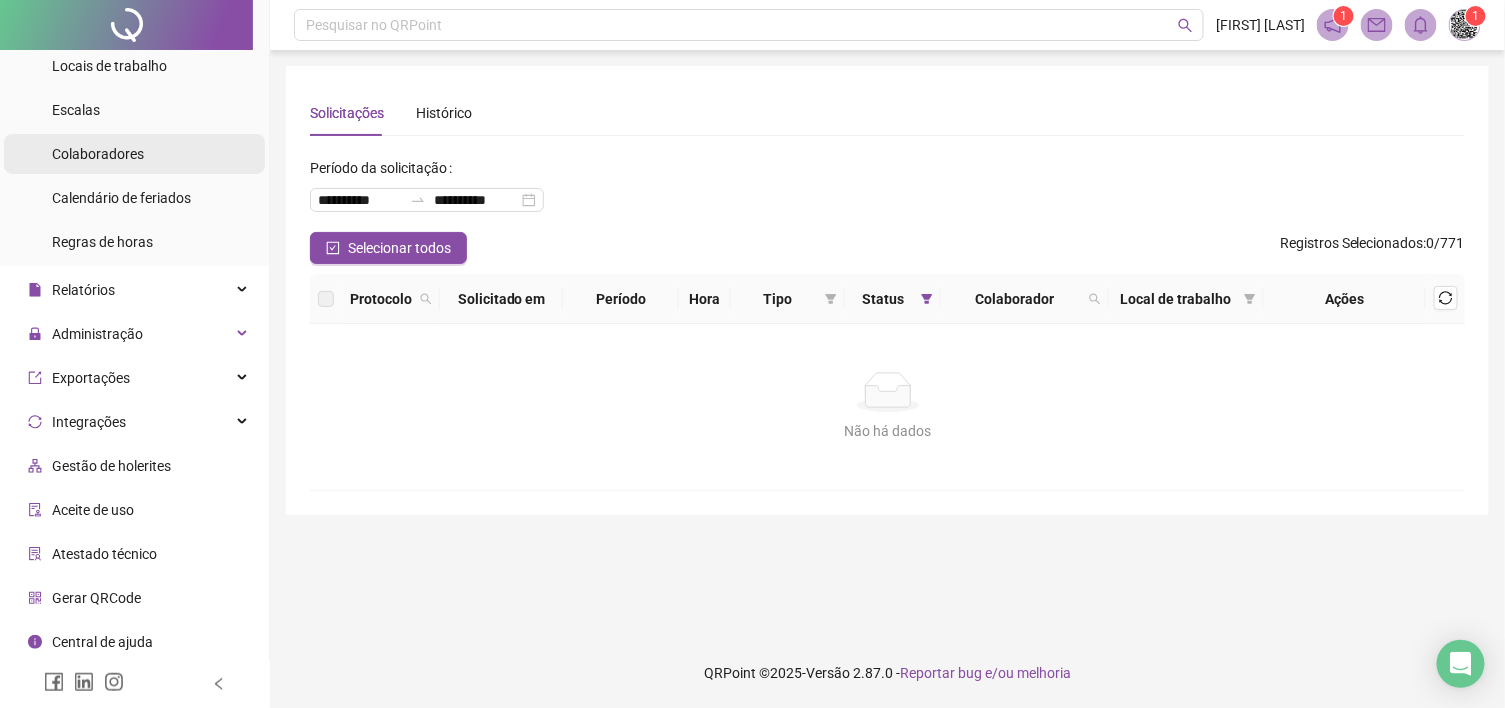 click on "Colaboradores" at bounding box center (98, 154) 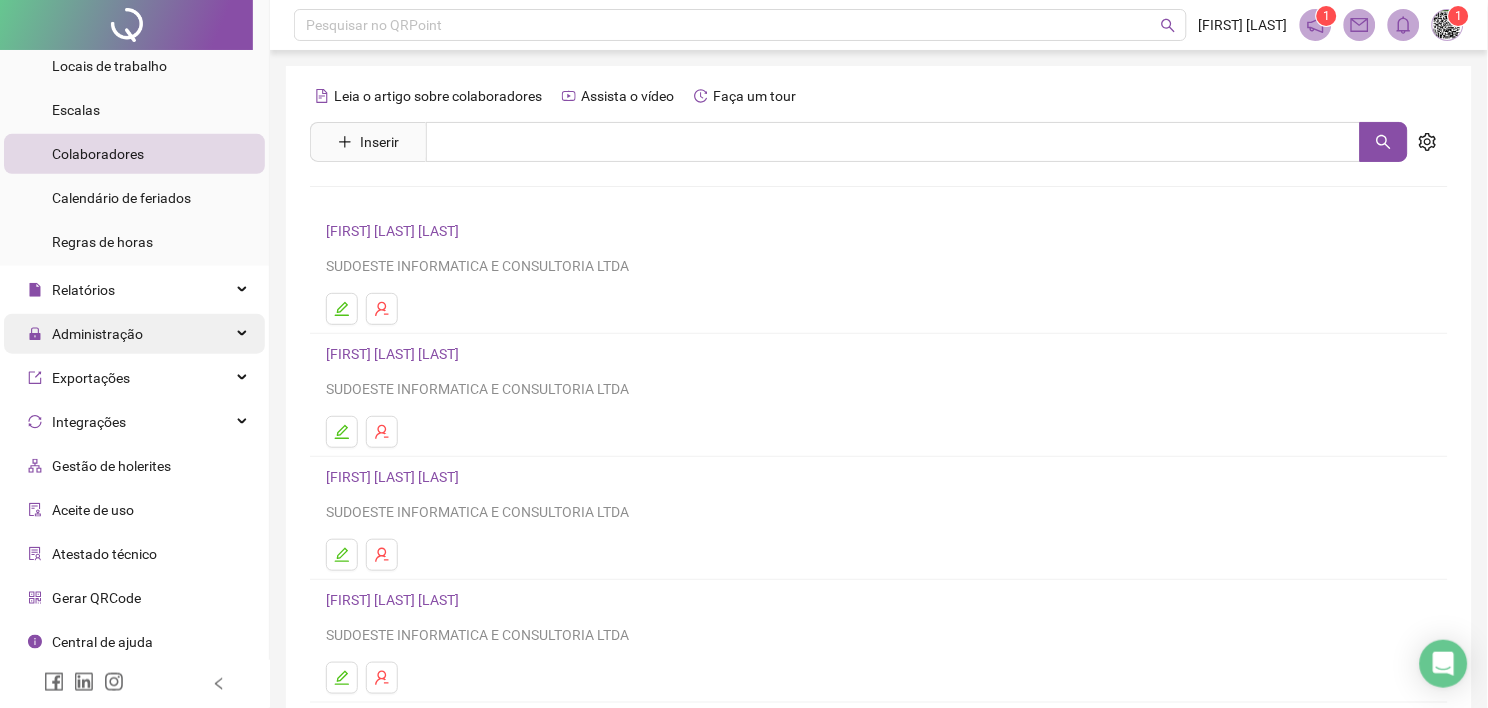 click on "Administração" at bounding box center (97, 334) 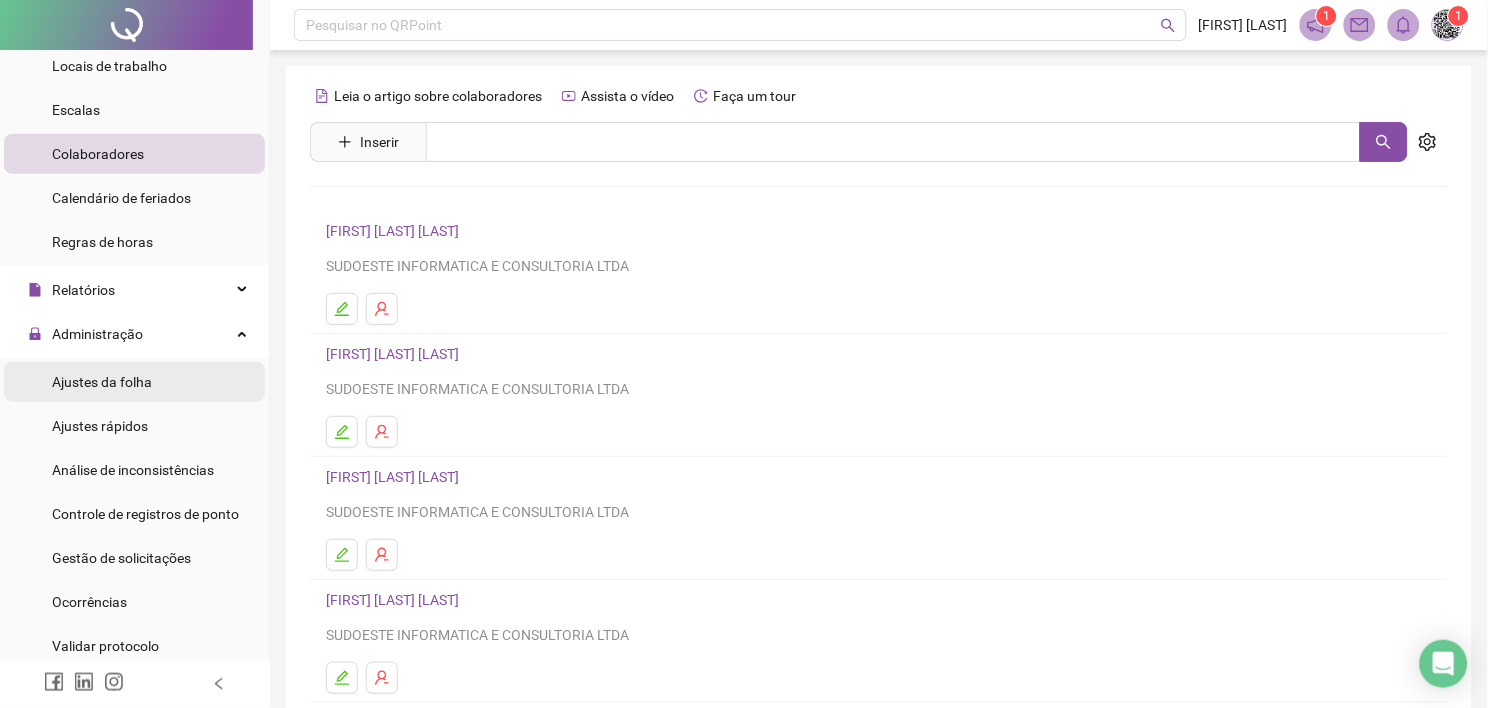 click on "Ajustes da folha" at bounding box center [102, 382] 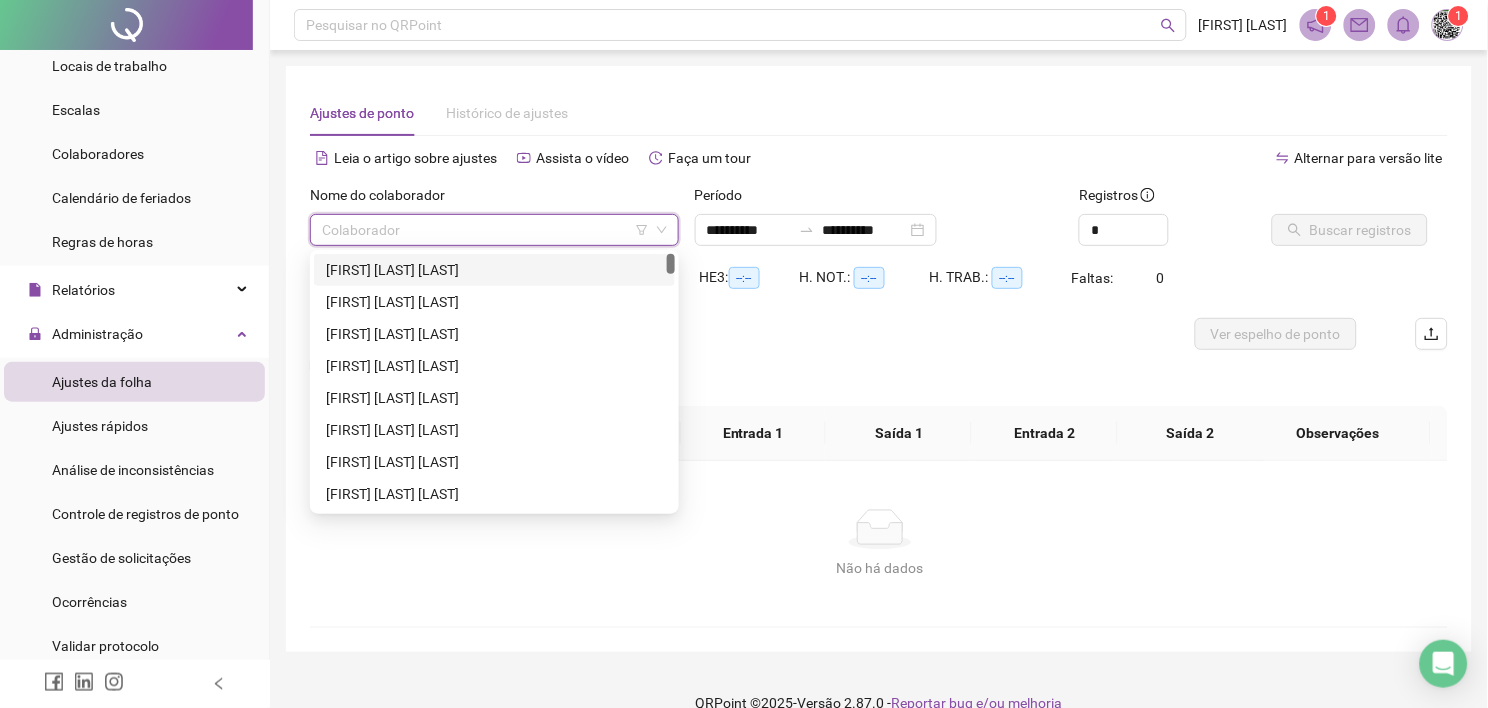 click at bounding box center [488, 230] 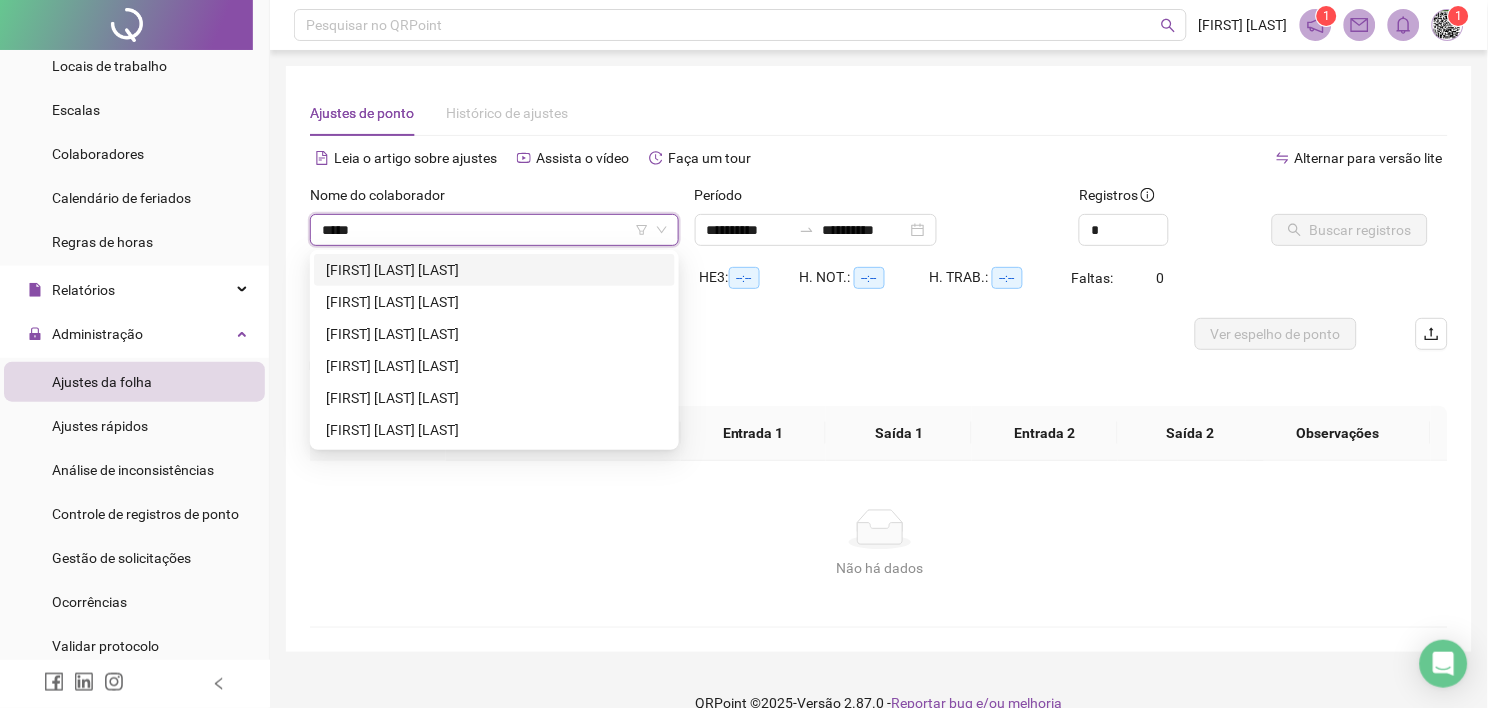 type on "******" 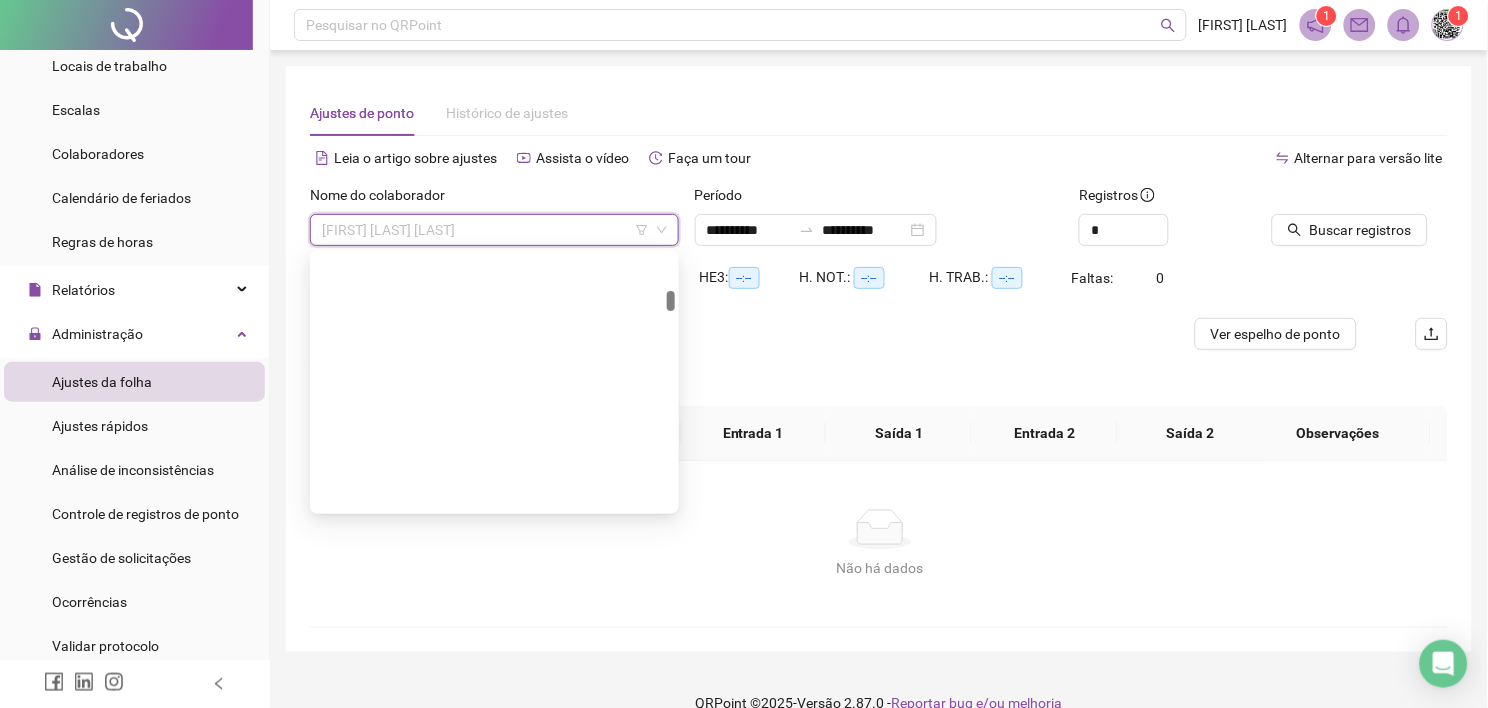 scroll, scrollTop: 704, scrollLeft: 0, axis: vertical 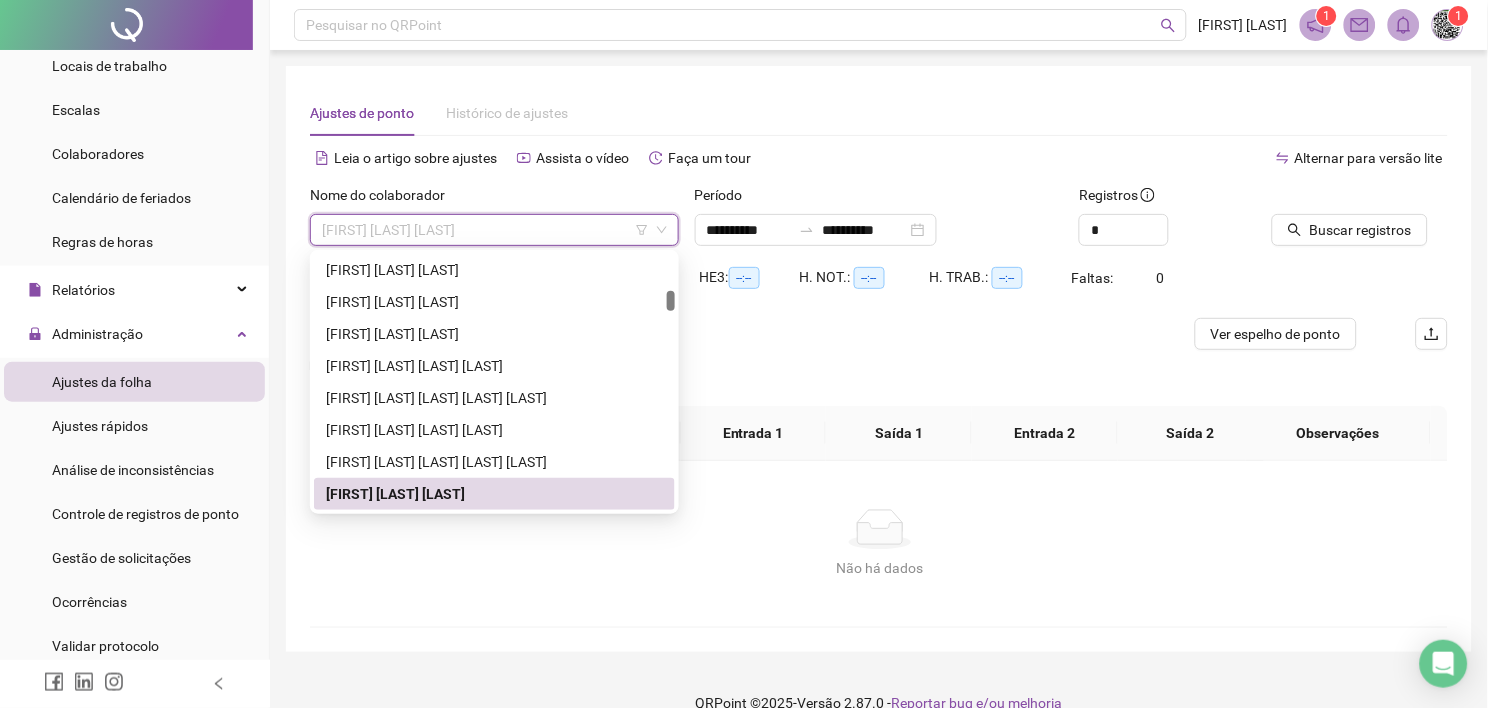 click on "[FIRST] [LAST] [LAST]" at bounding box center (494, 230) 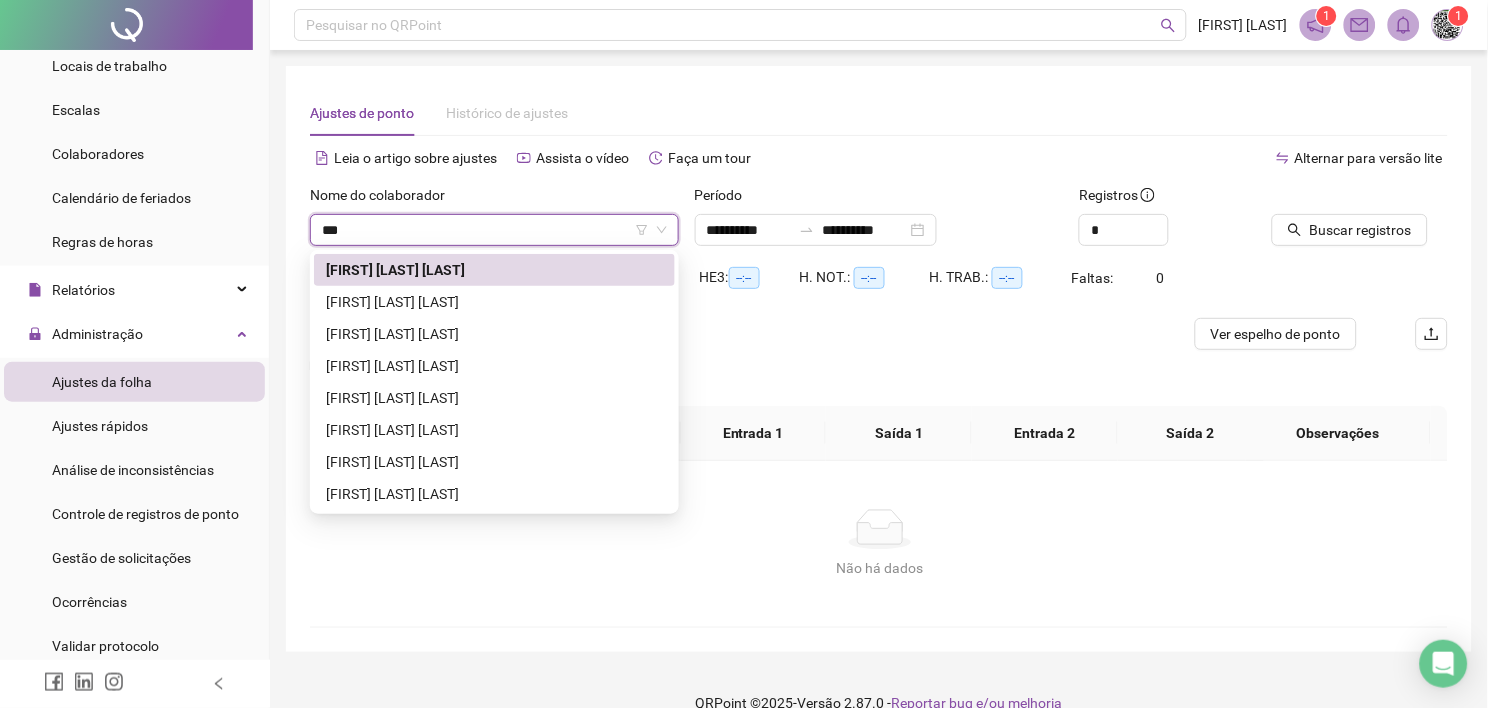 scroll, scrollTop: 0, scrollLeft: 0, axis: both 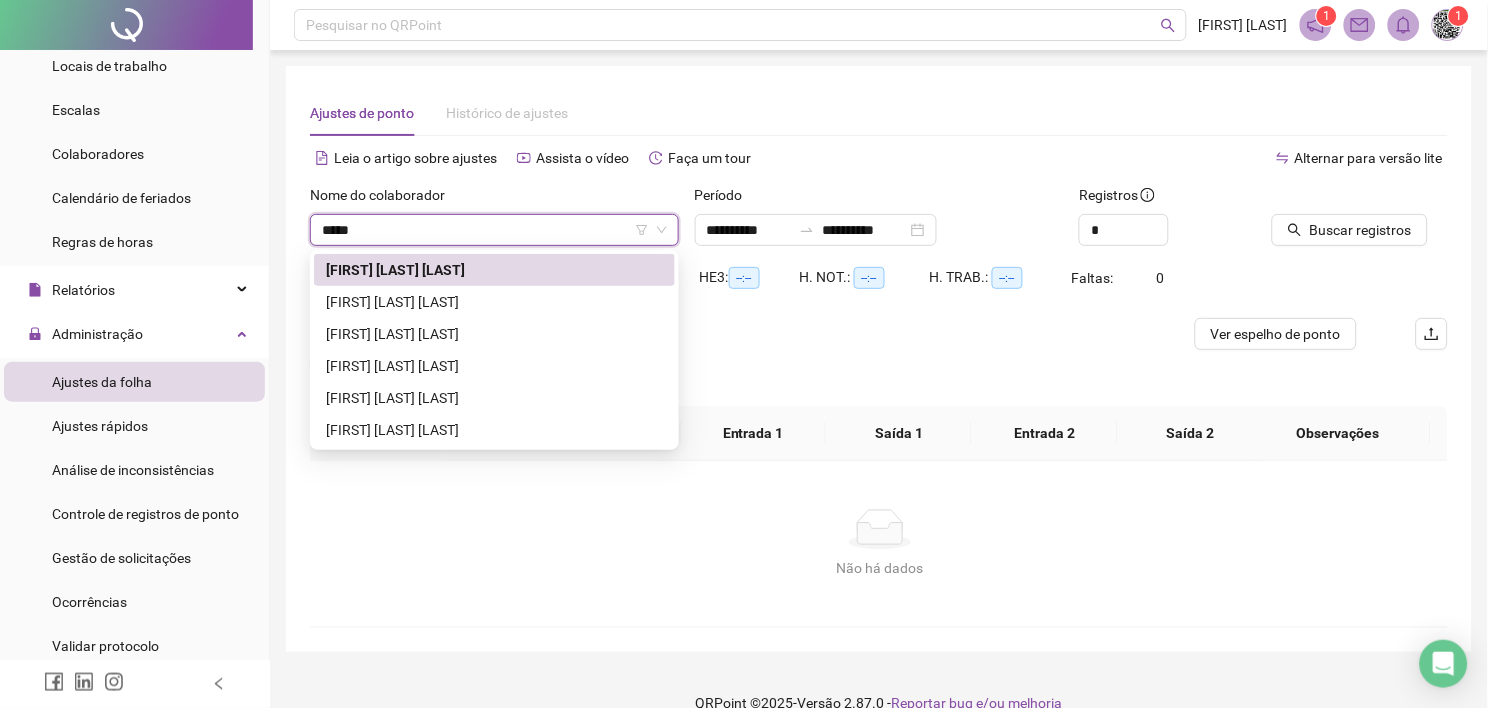 type on "******" 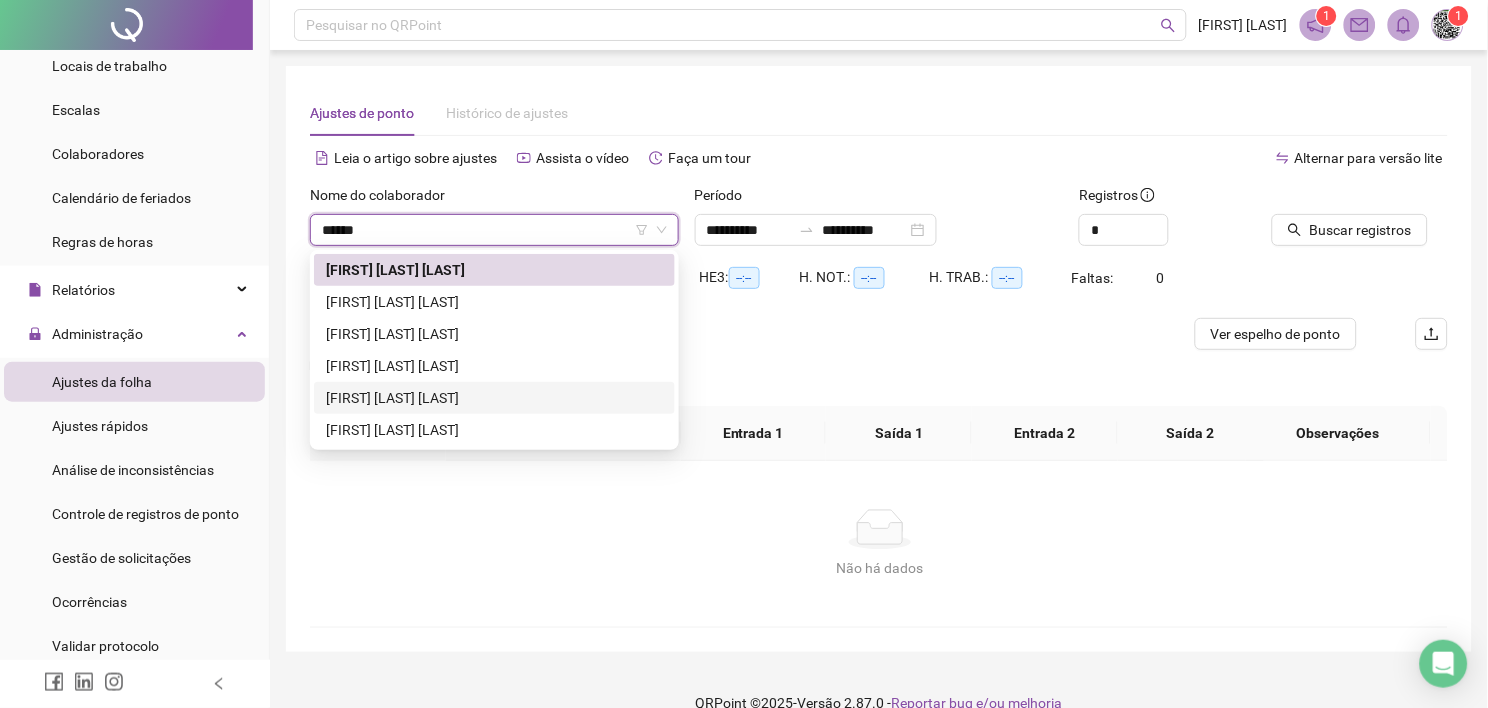 click on "[FIRST] [LAST] [LAST]" at bounding box center (494, 398) 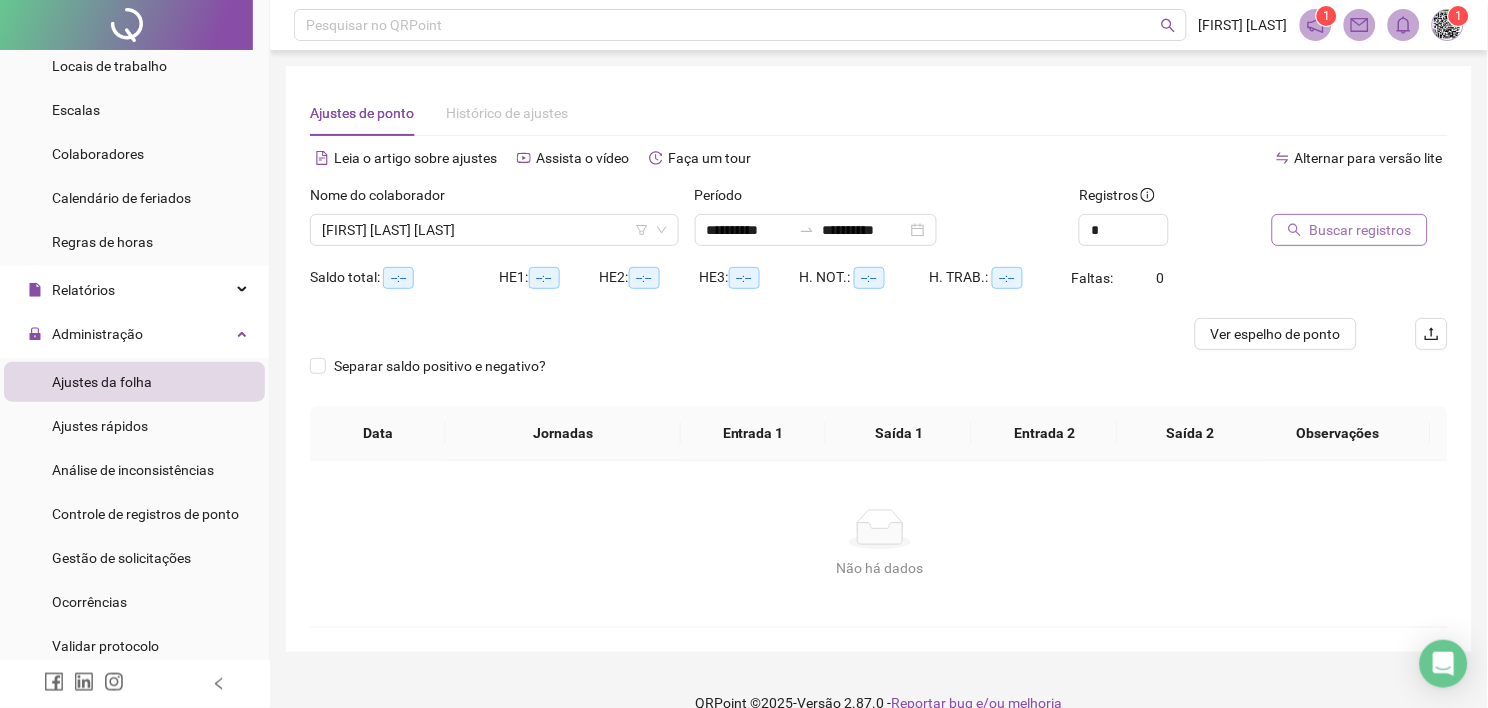 click on "Buscar registros" at bounding box center [1361, 230] 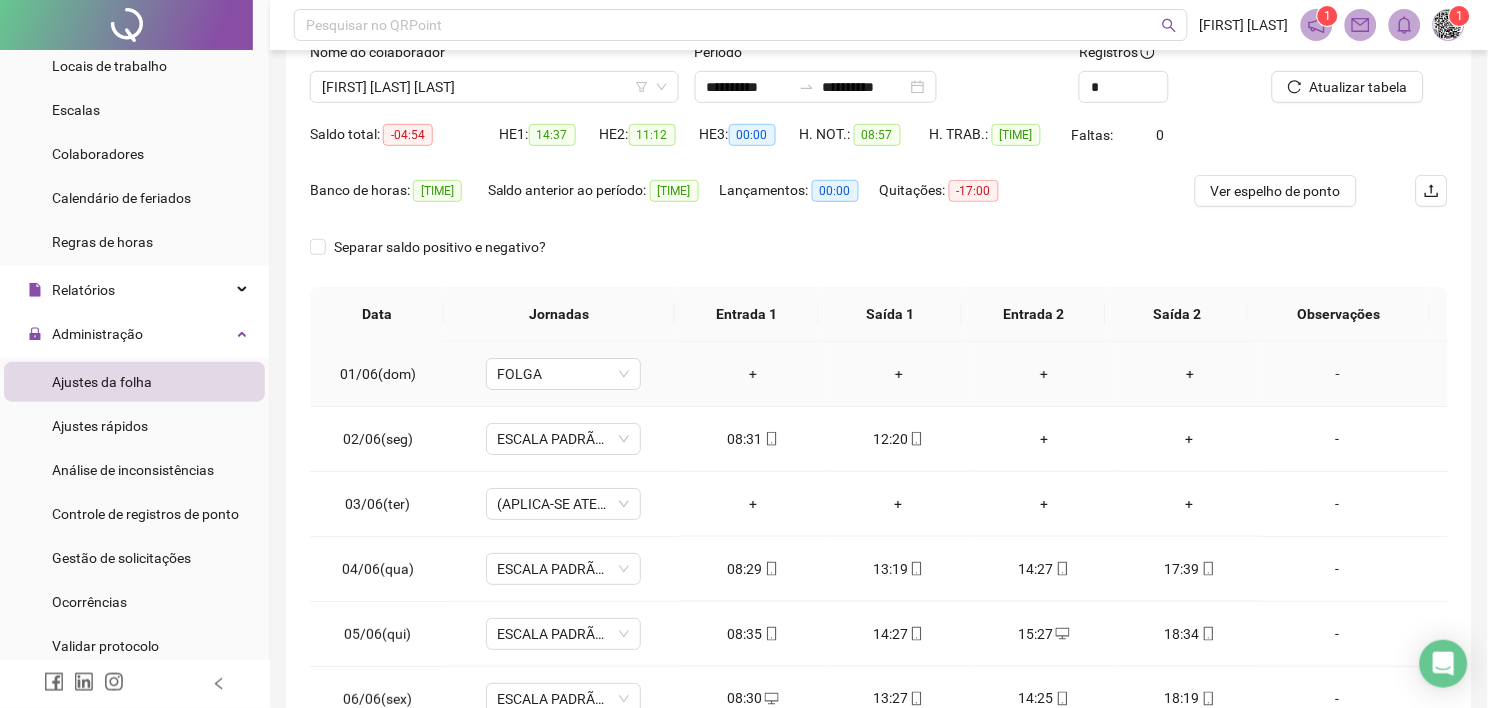 scroll, scrollTop: 222, scrollLeft: 0, axis: vertical 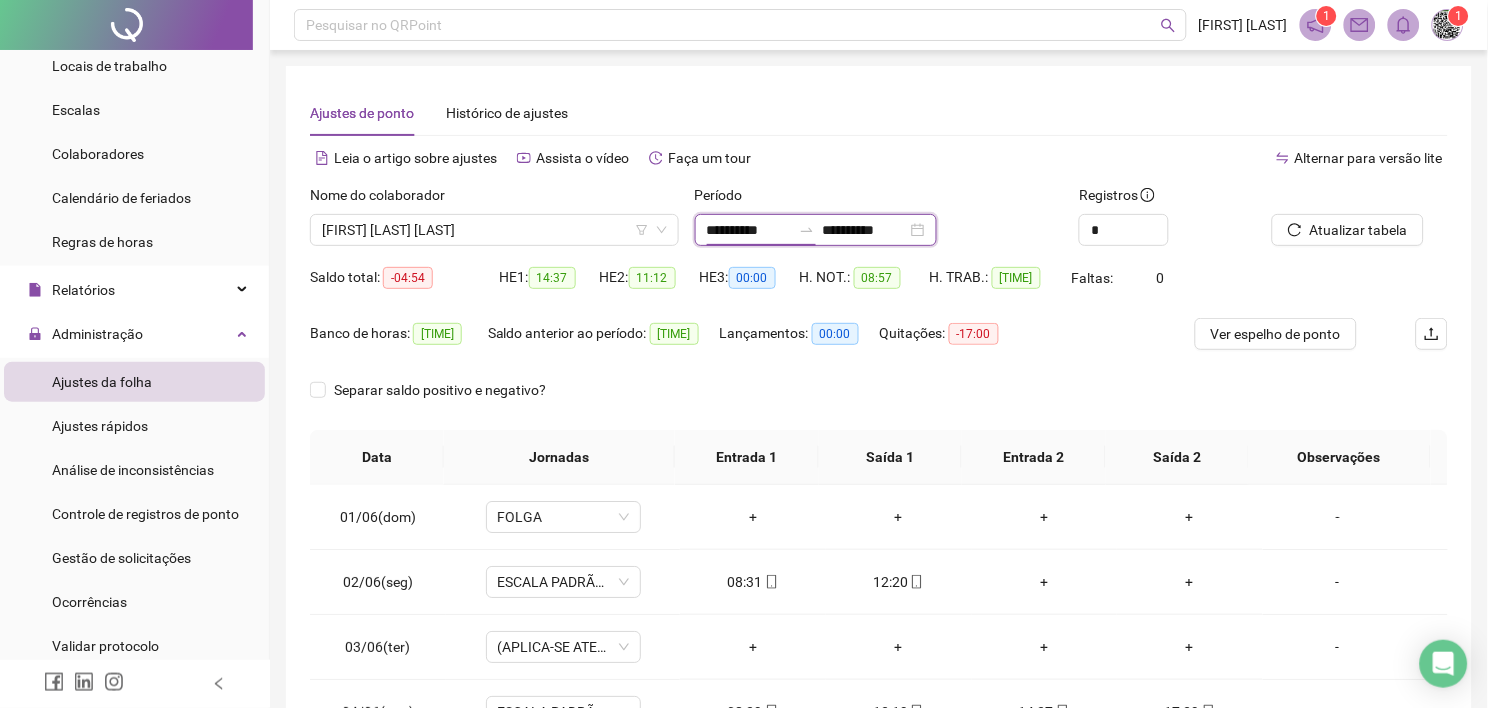 click on "**********" at bounding box center (749, 230) 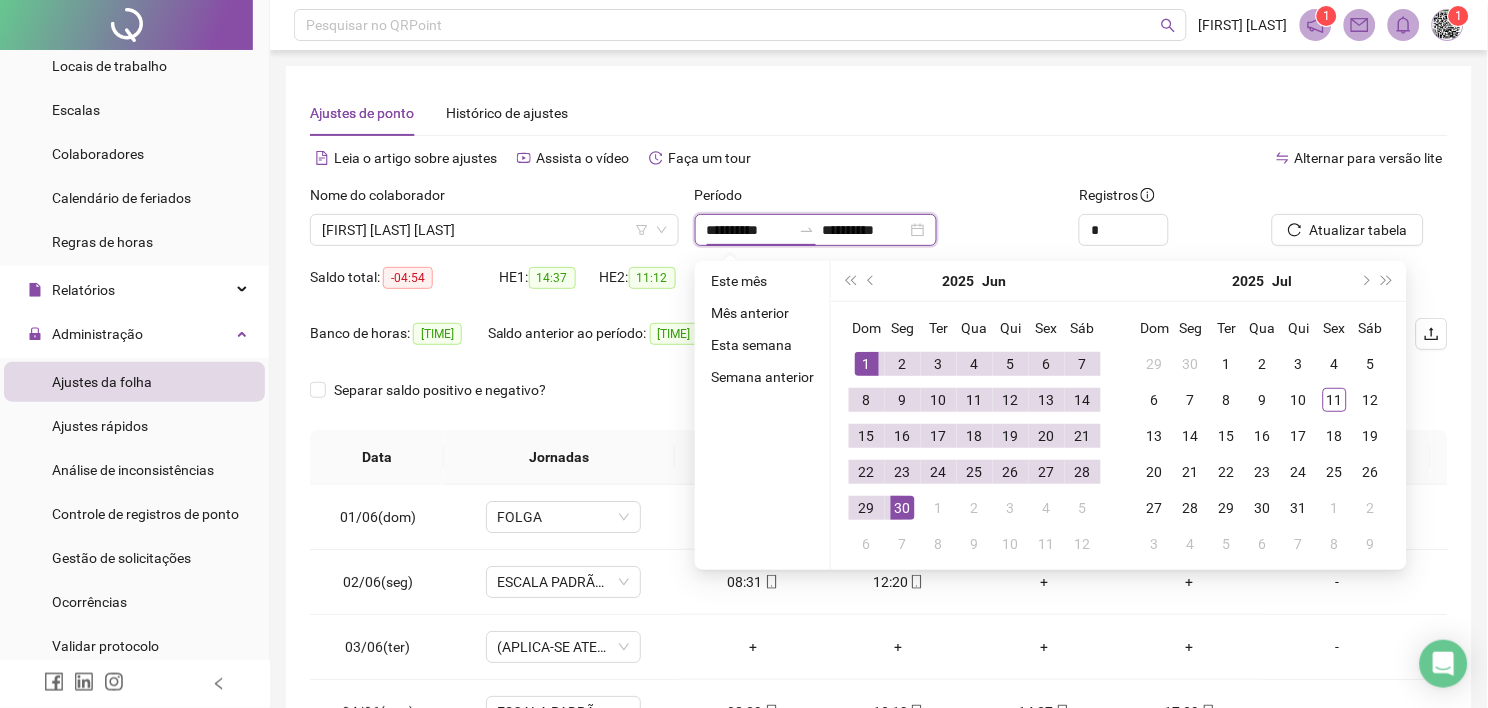 type on "**********" 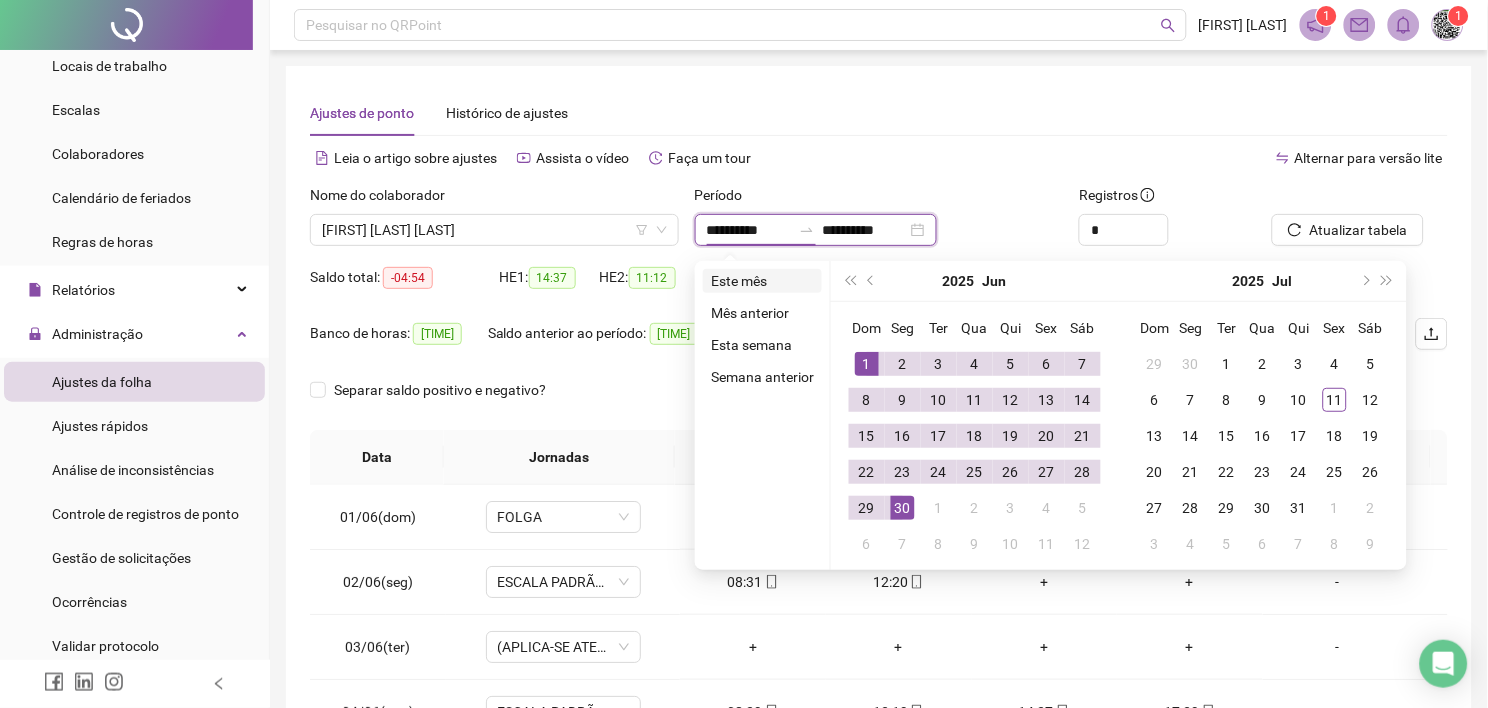 type on "**********" 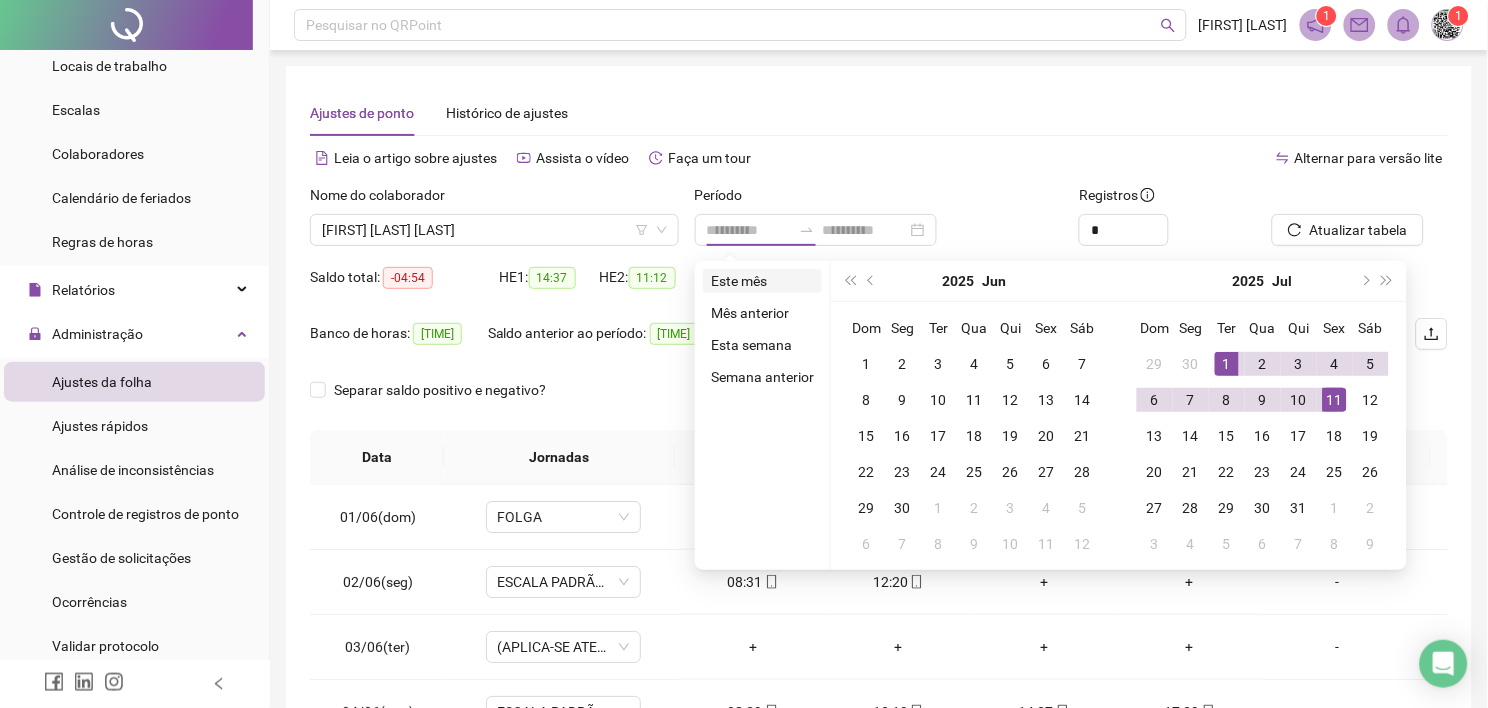 click on "Este mês" at bounding box center (762, 281) 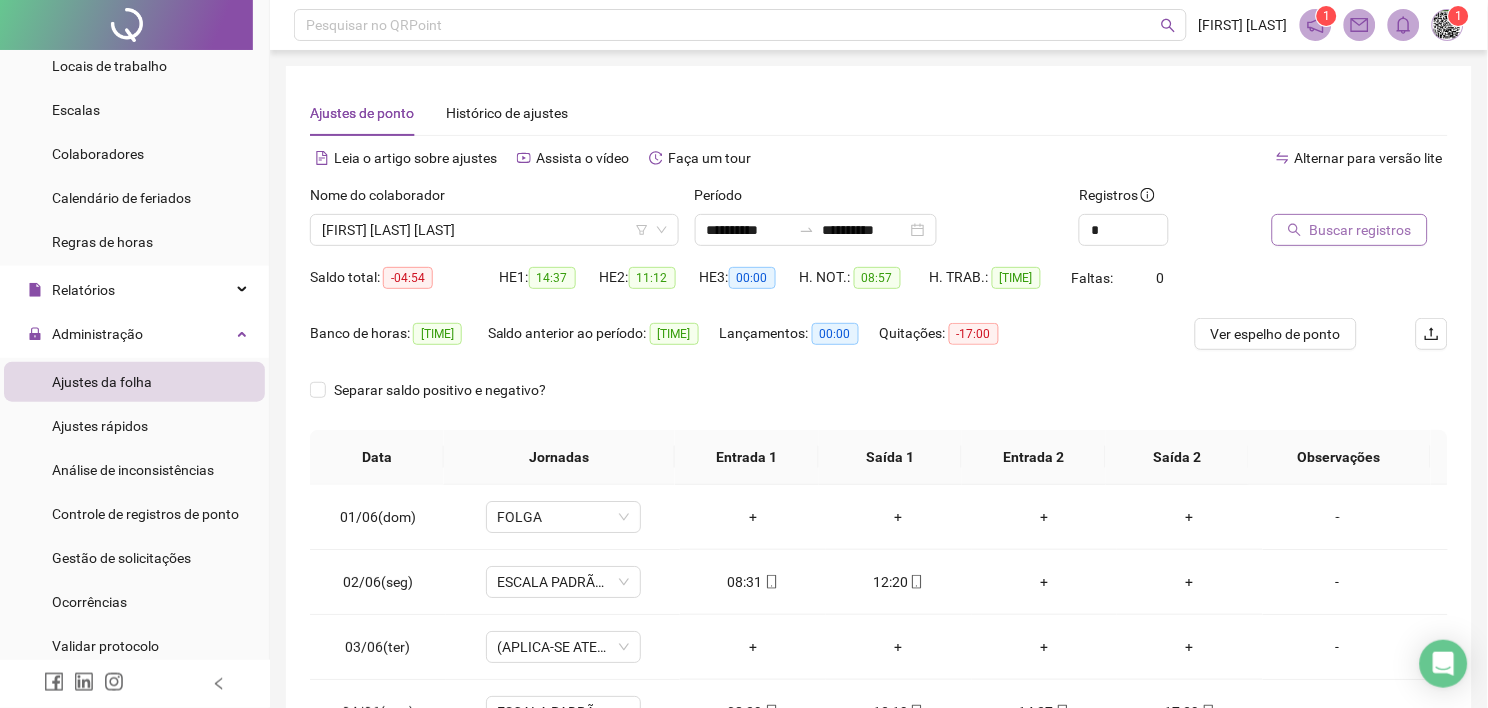 click on "Buscar registros" at bounding box center (1361, 230) 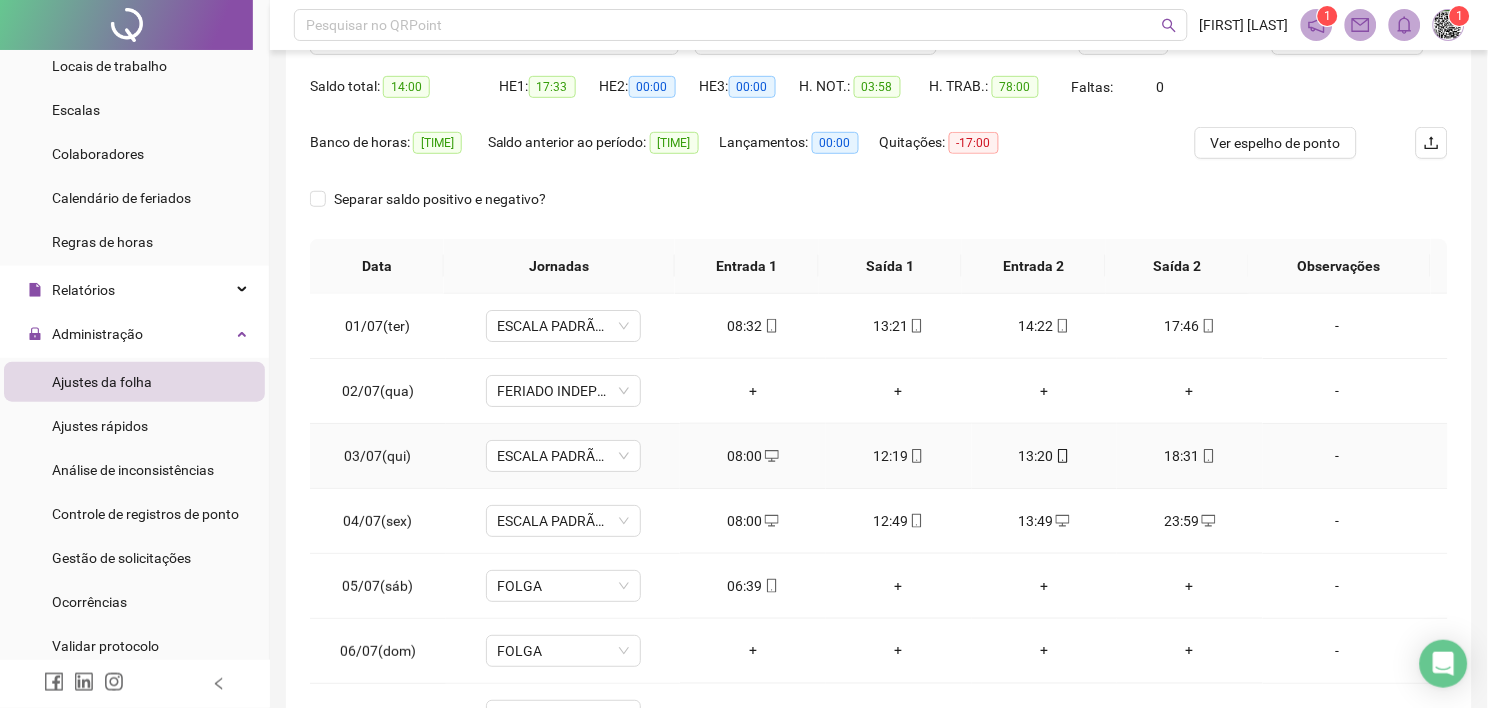 scroll, scrollTop: 313, scrollLeft: 0, axis: vertical 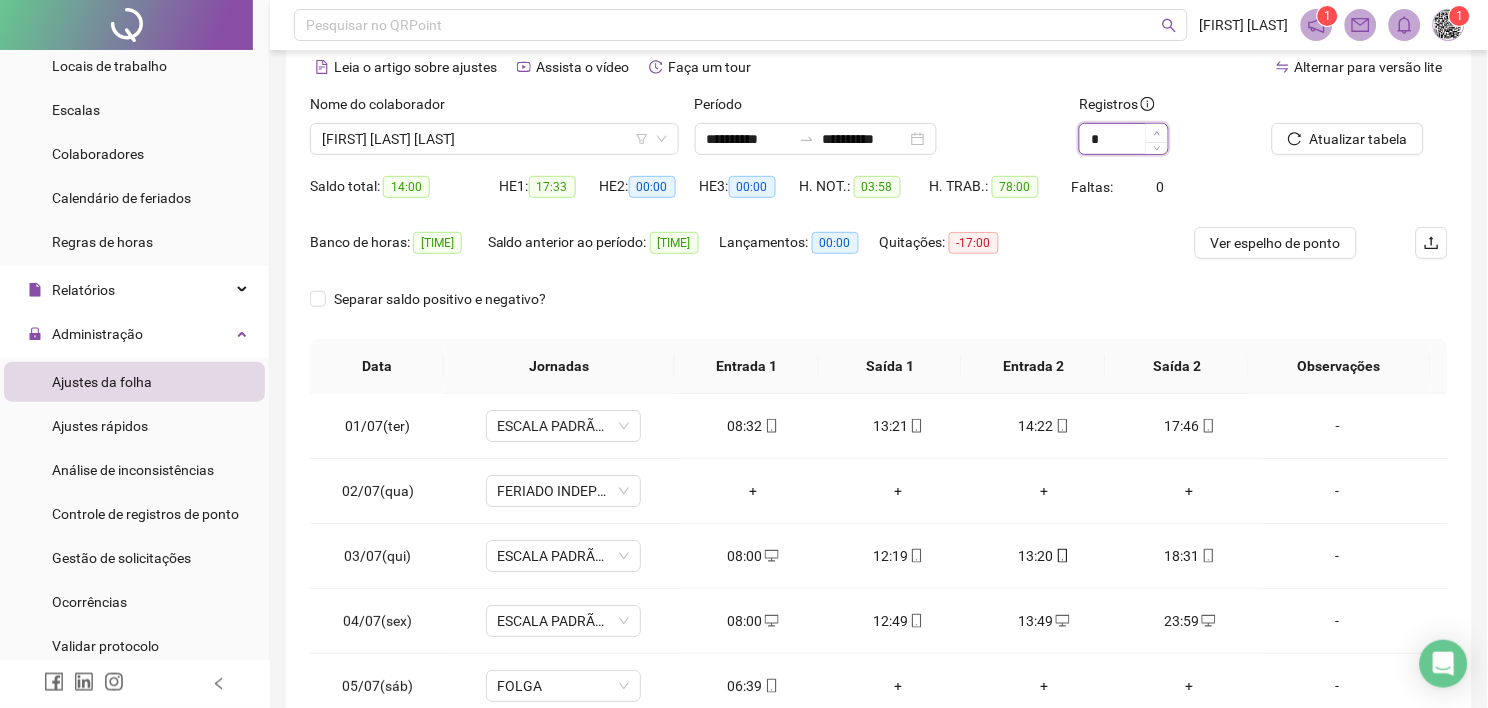 click 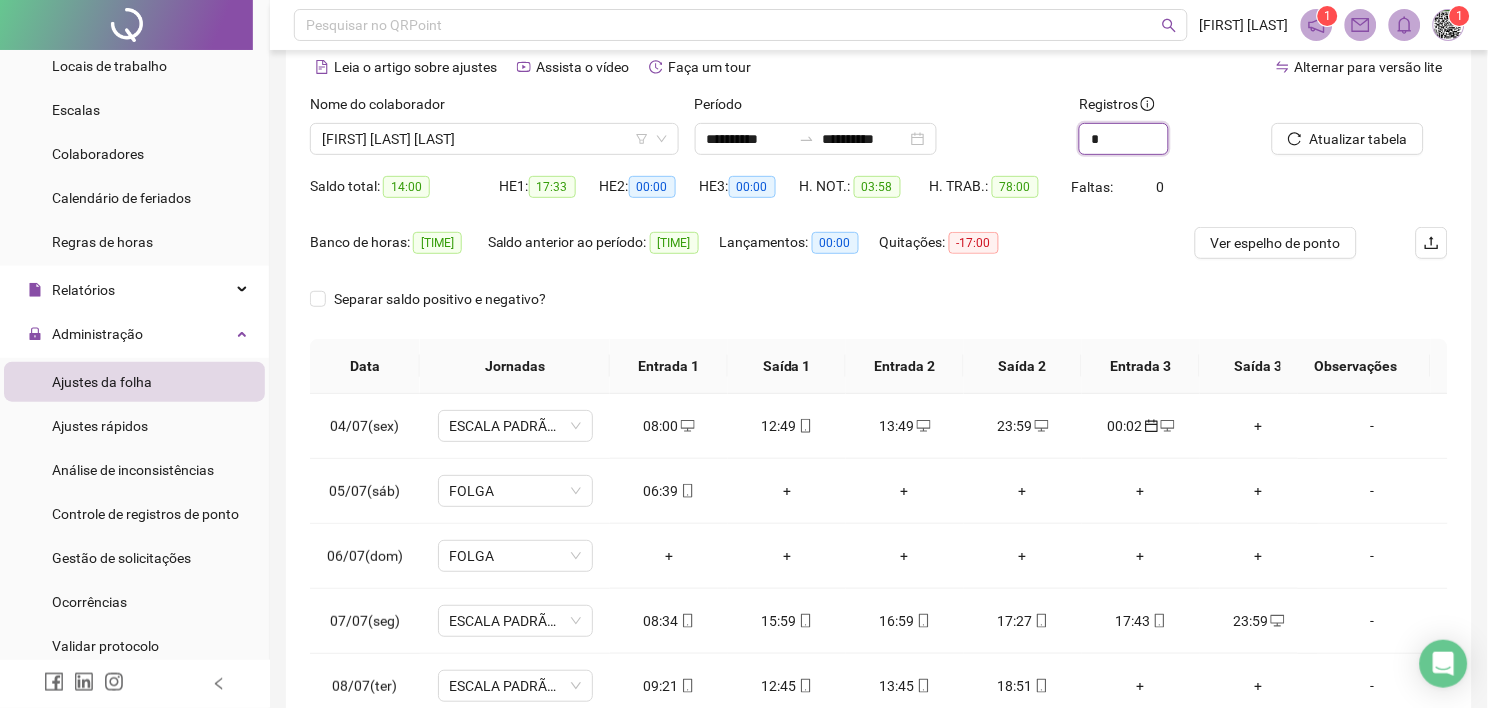 scroll, scrollTop: 222, scrollLeft: 0, axis: vertical 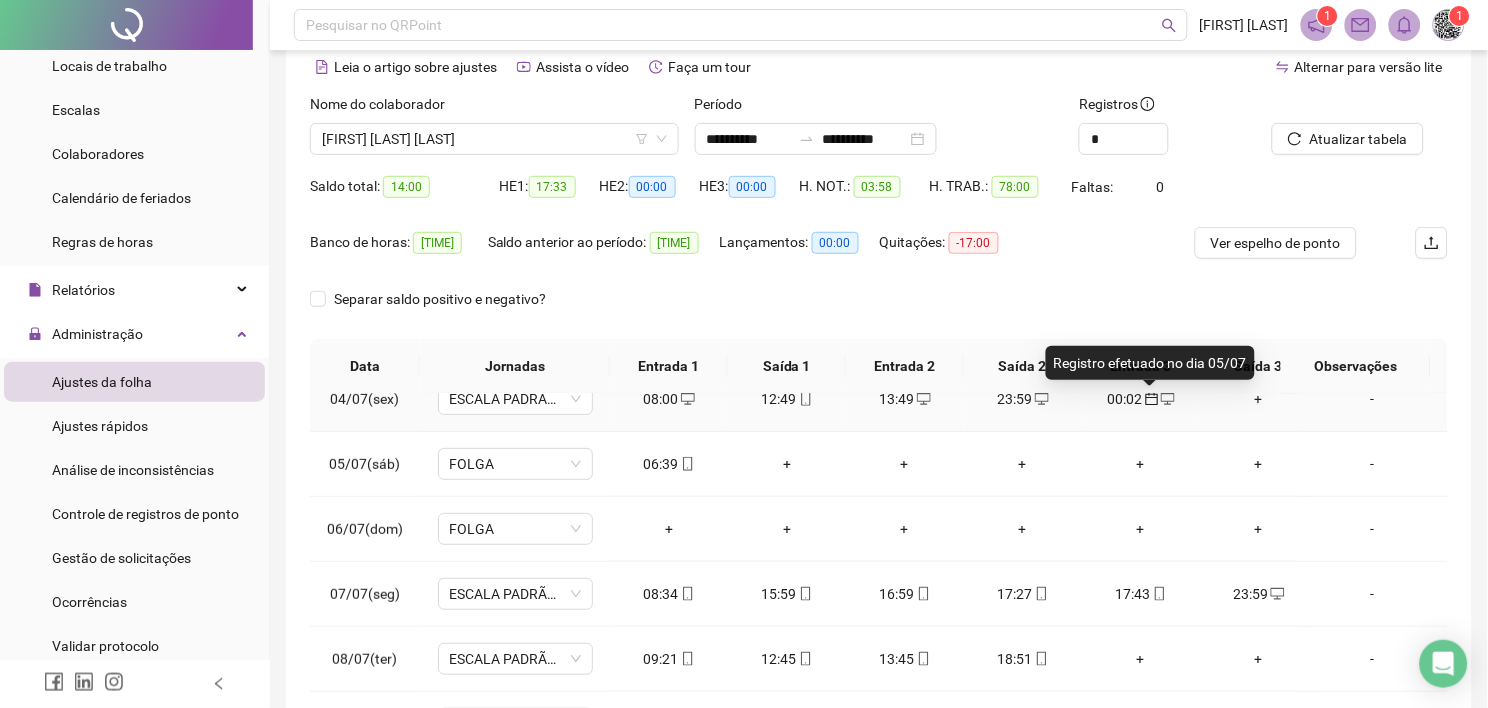 click 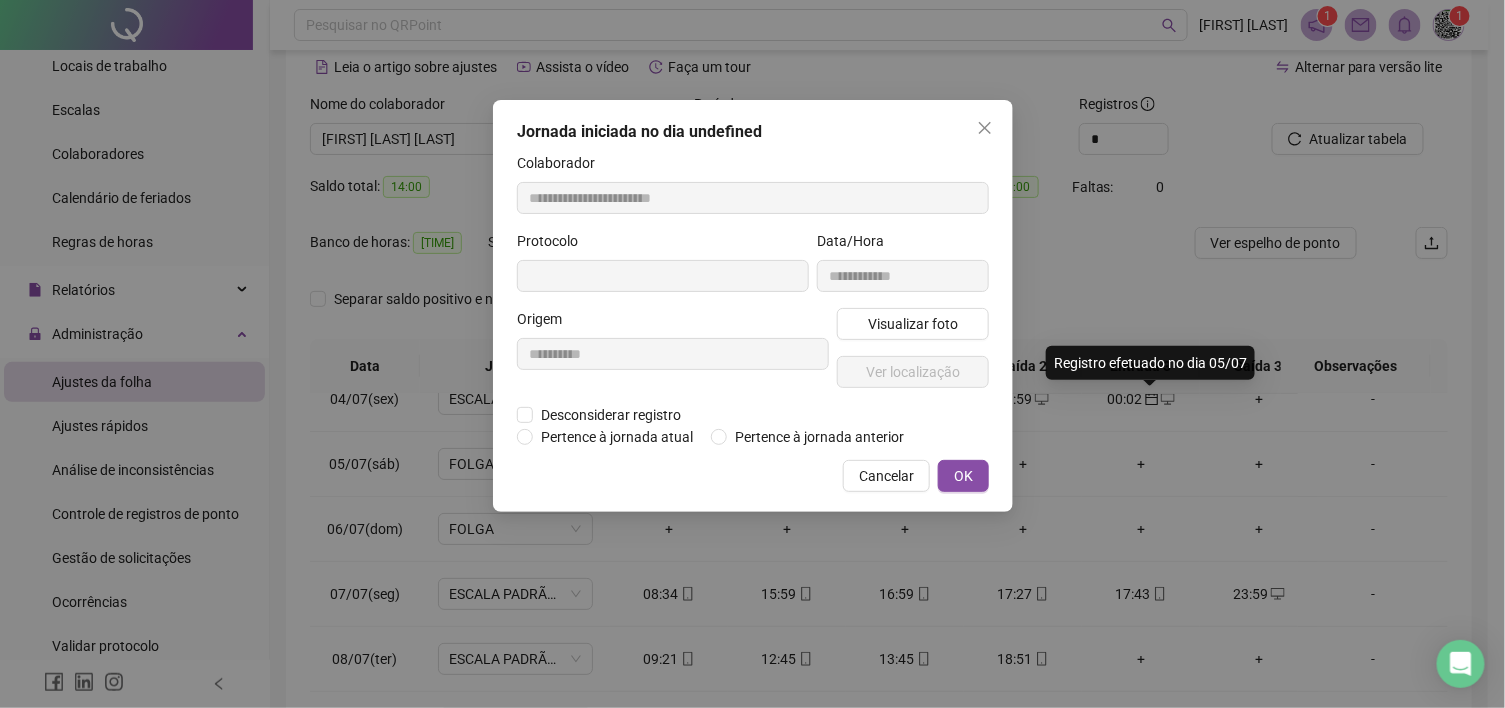 type on "**********" 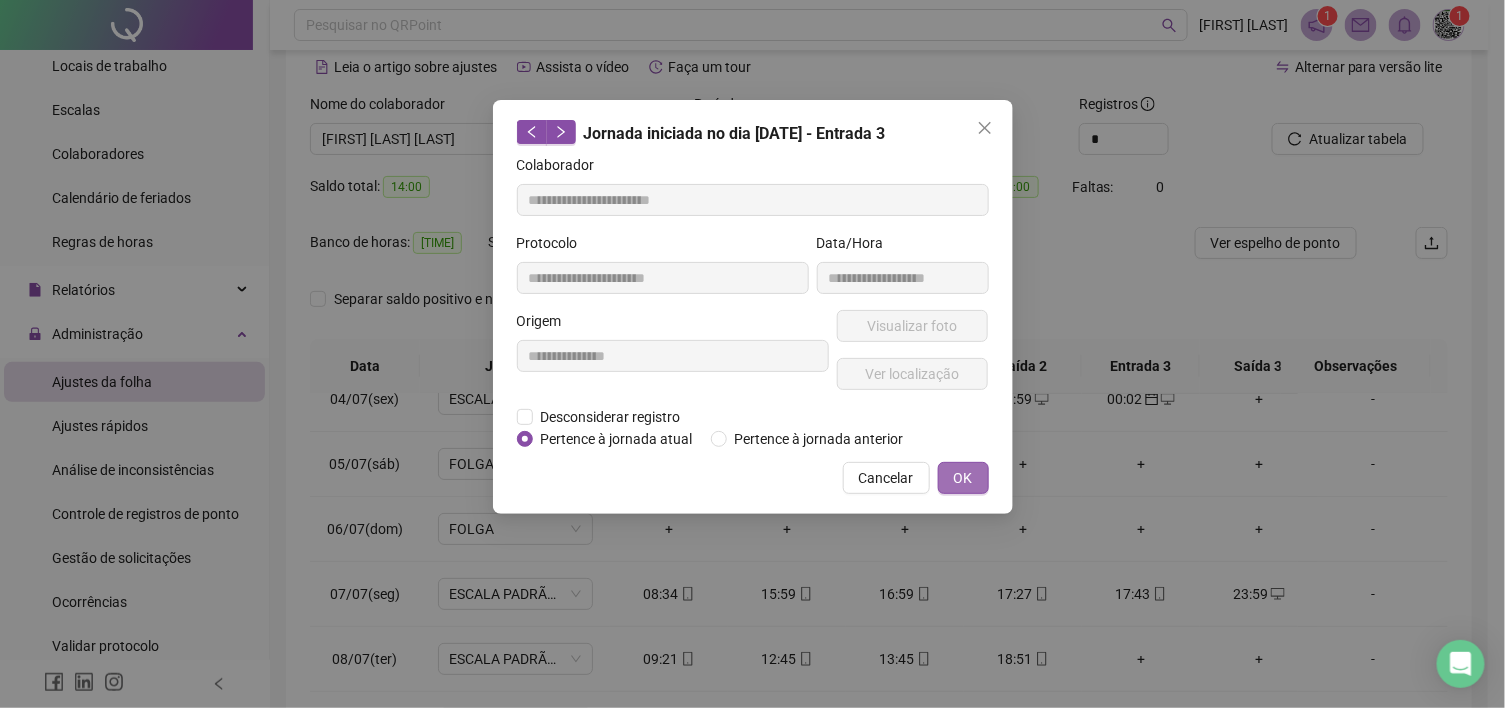 click on "OK" at bounding box center [963, 478] 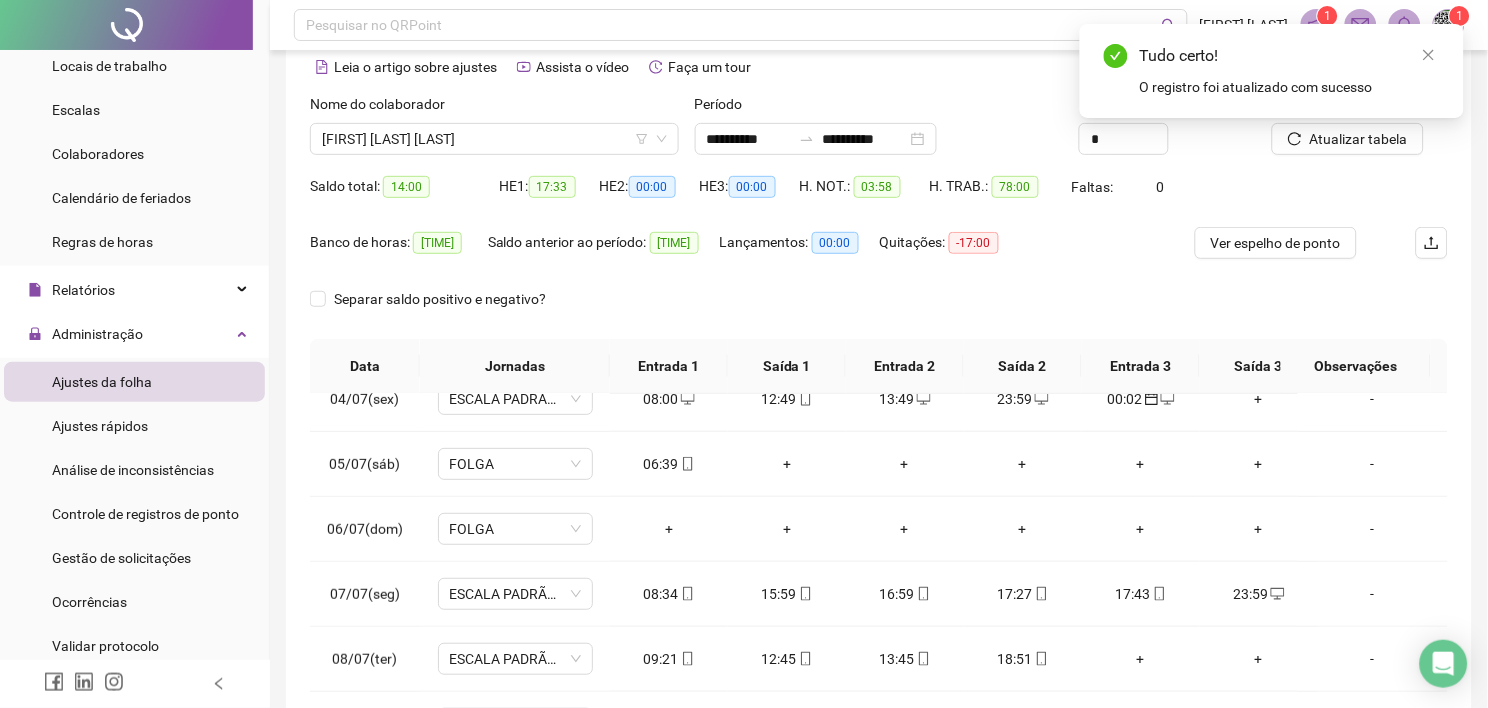 scroll, scrollTop: 0, scrollLeft: 0, axis: both 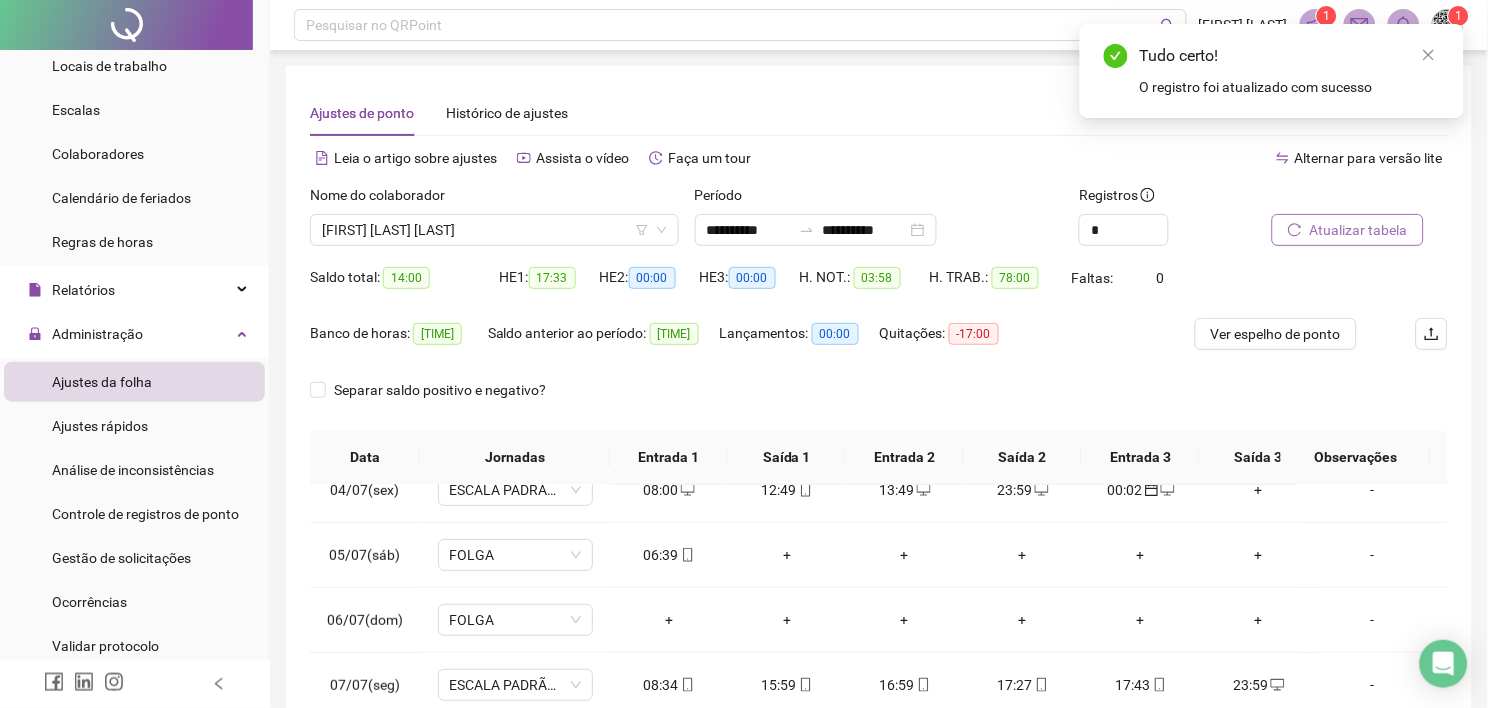 click on "Atualizar tabela" at bounding box center [1359, 230] 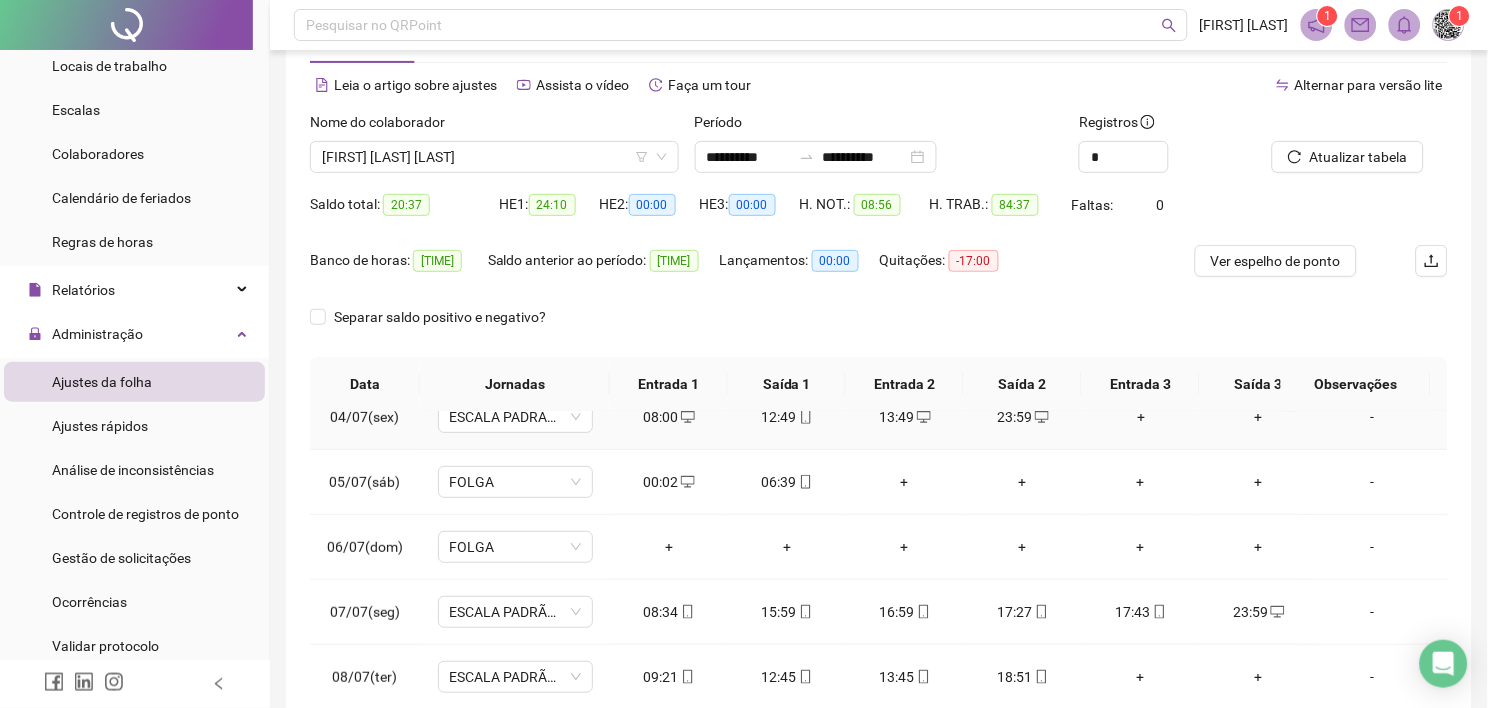 scroll, scrollTop: 222, scrollLeft: 0, axis: vertical 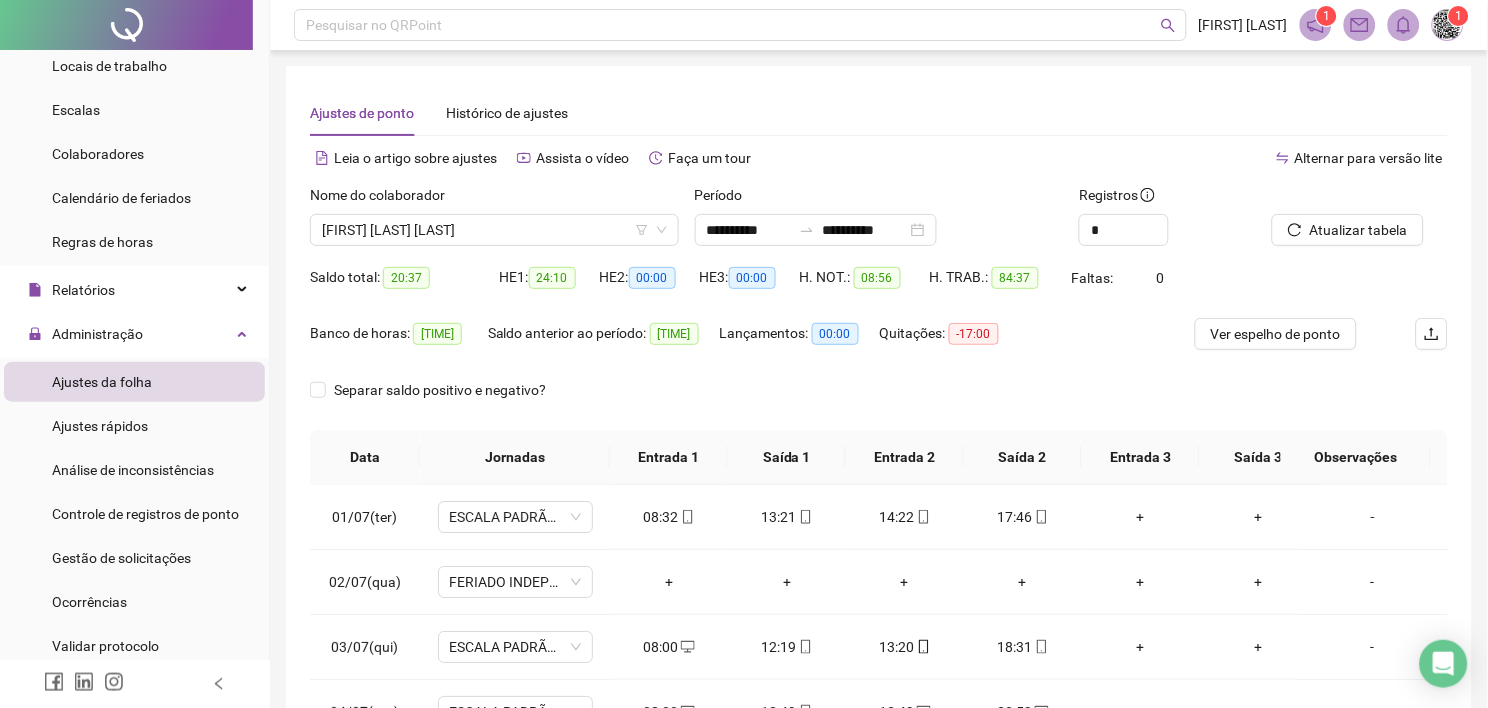 click on "[TIME]" at bounding box center (437, 334) 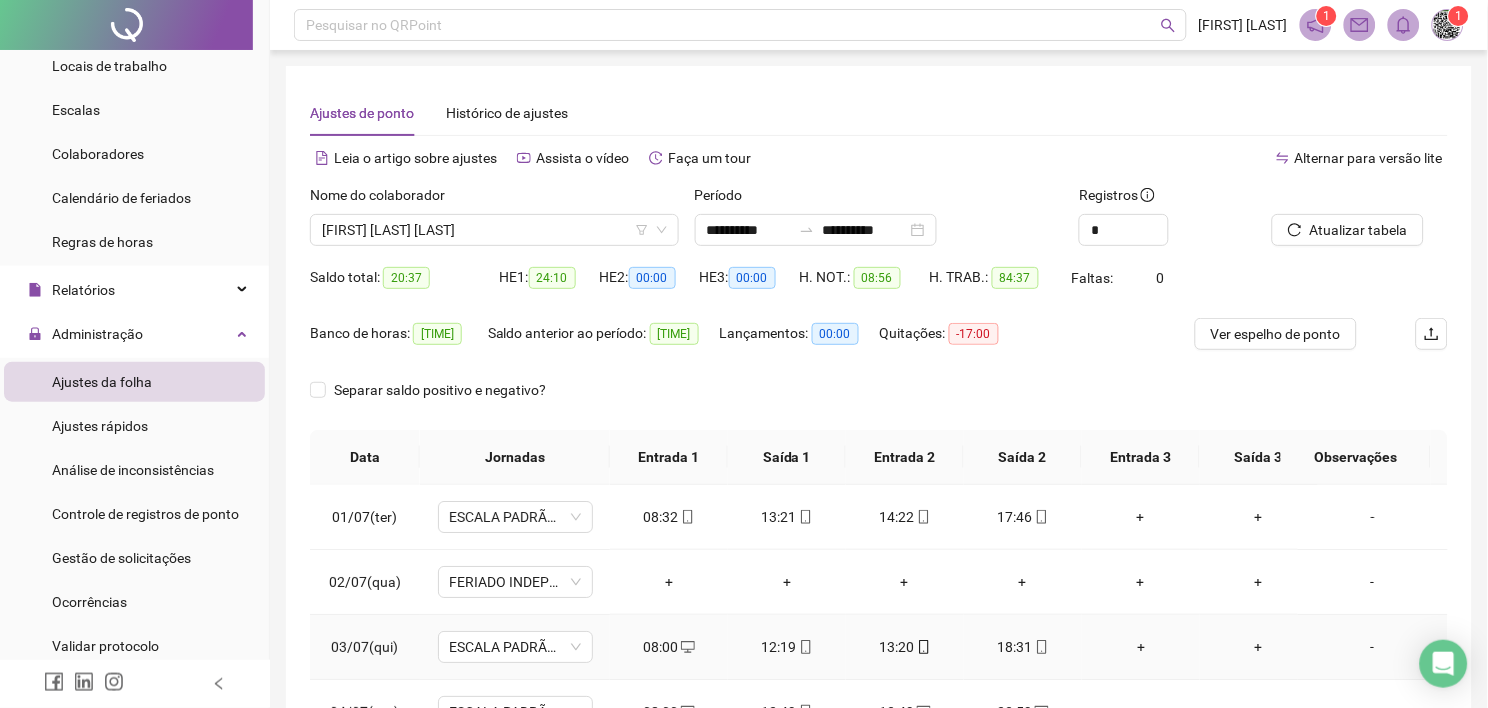 scroll, scrollTop: 305, scrollLeft: 0, axis: vertical 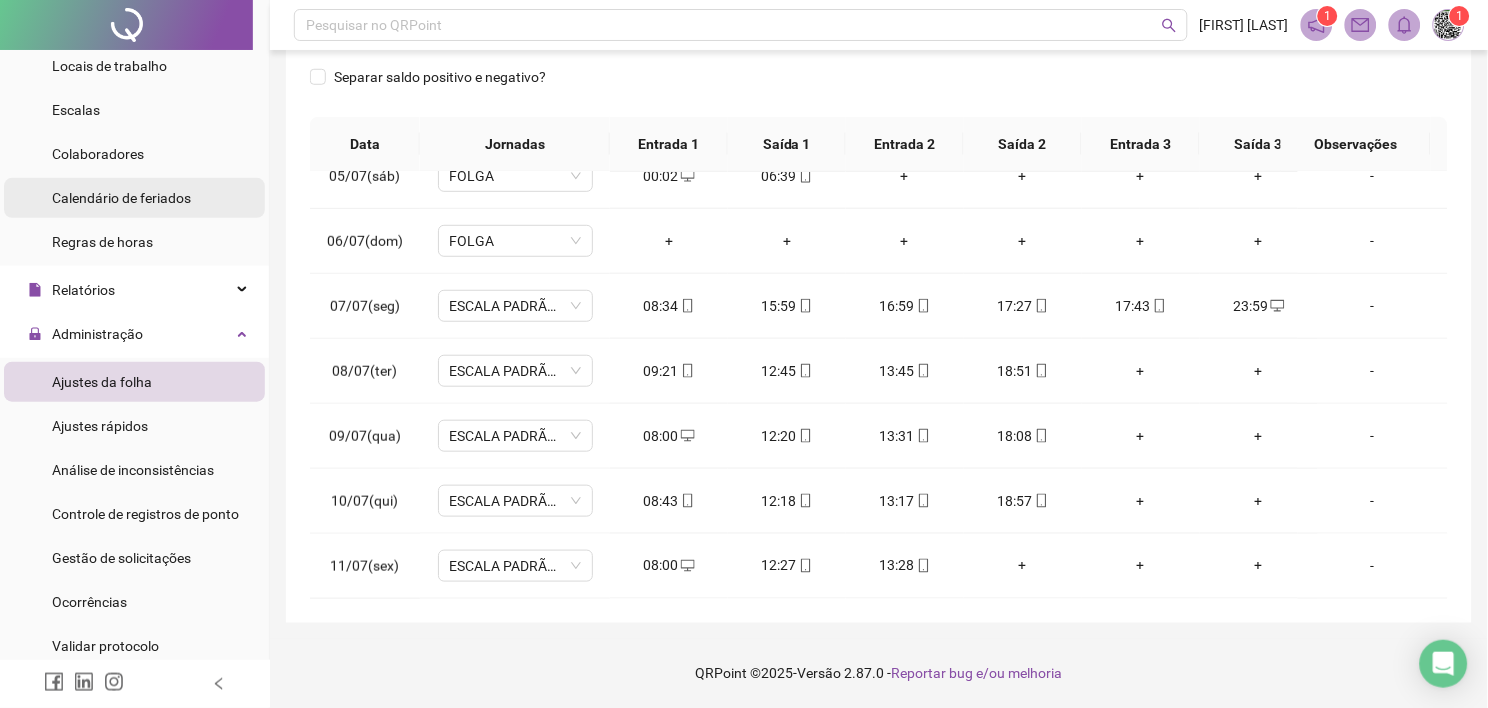 drag, startPoint x: 807, startPoint y: 631, endPoint x: 243, endPoint y: 214, distance: 701.41644 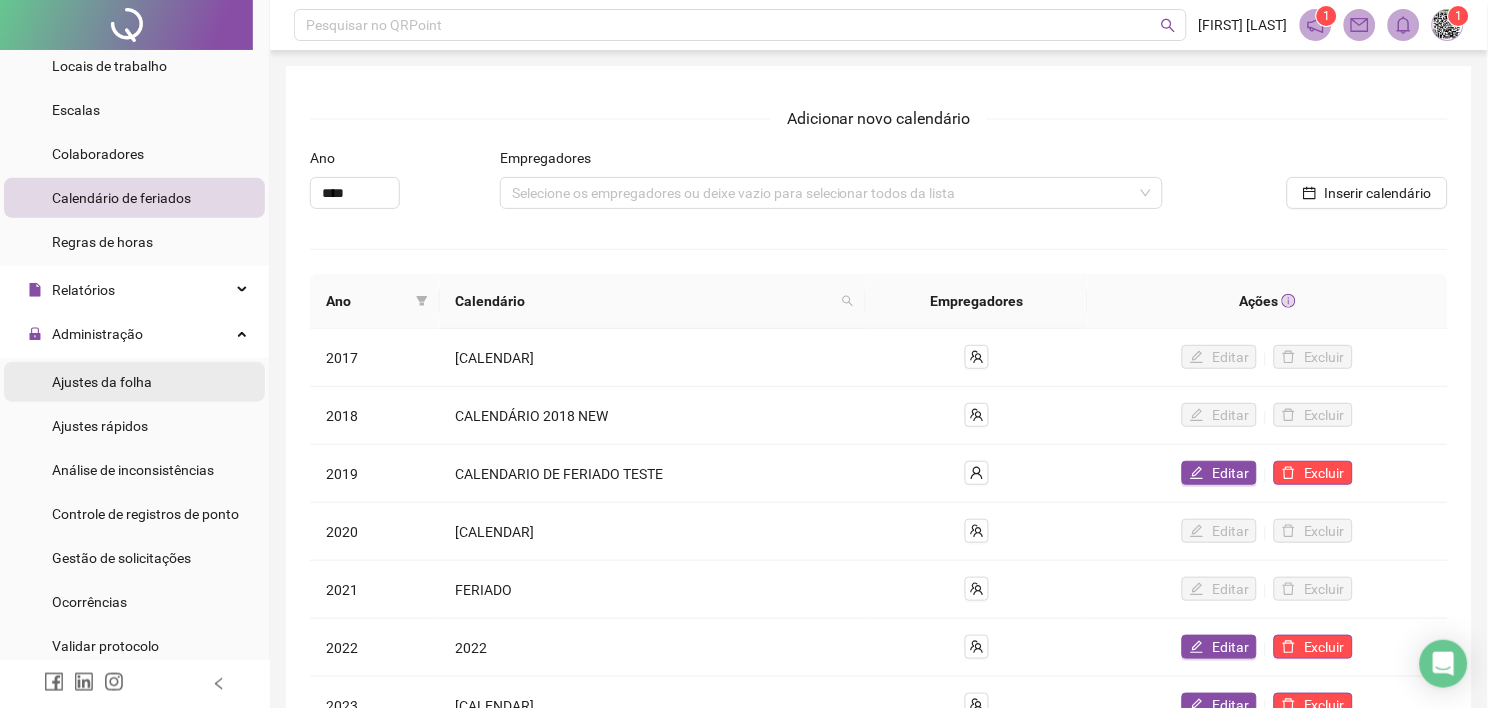 click on "Ajustes da folha" at bounding box center [102, 382] 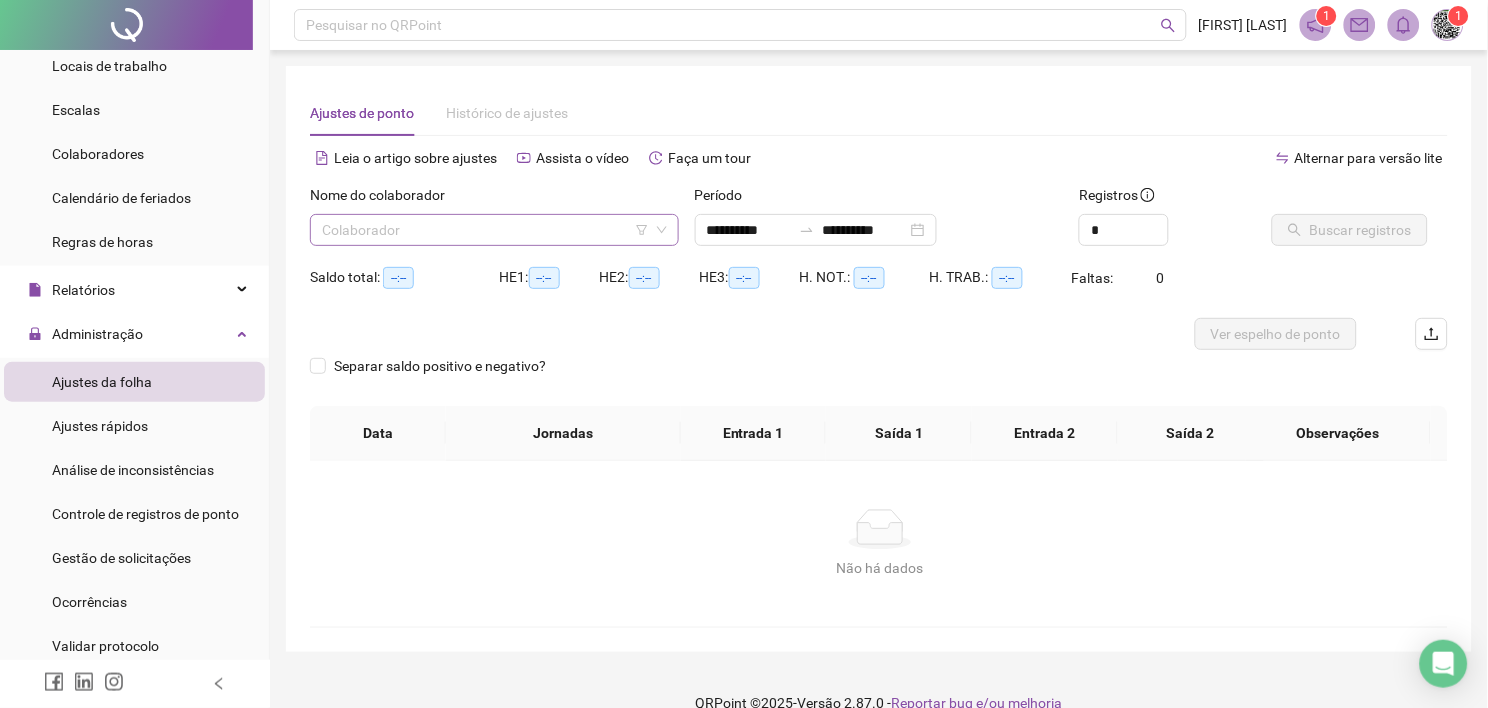 click at bounding box center (488, 230) 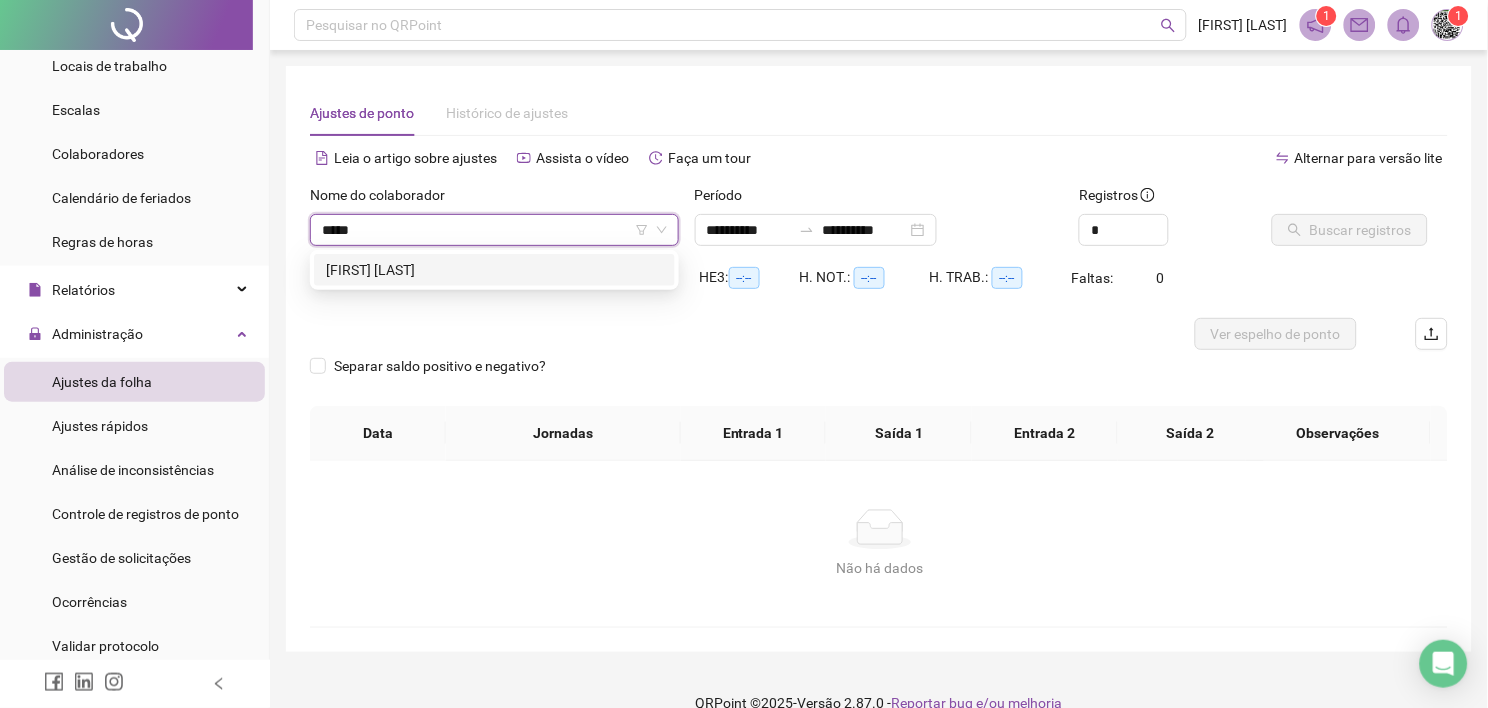 type on "******" 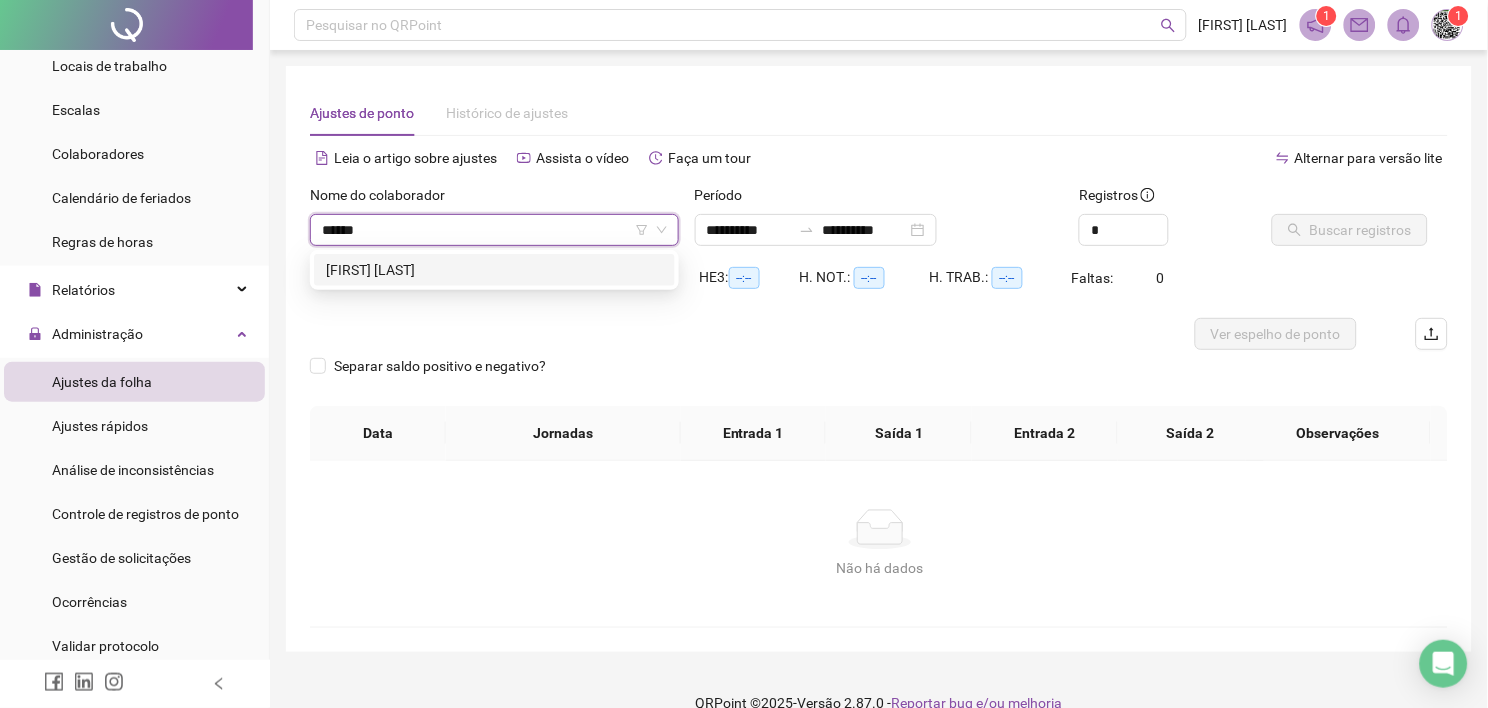 type 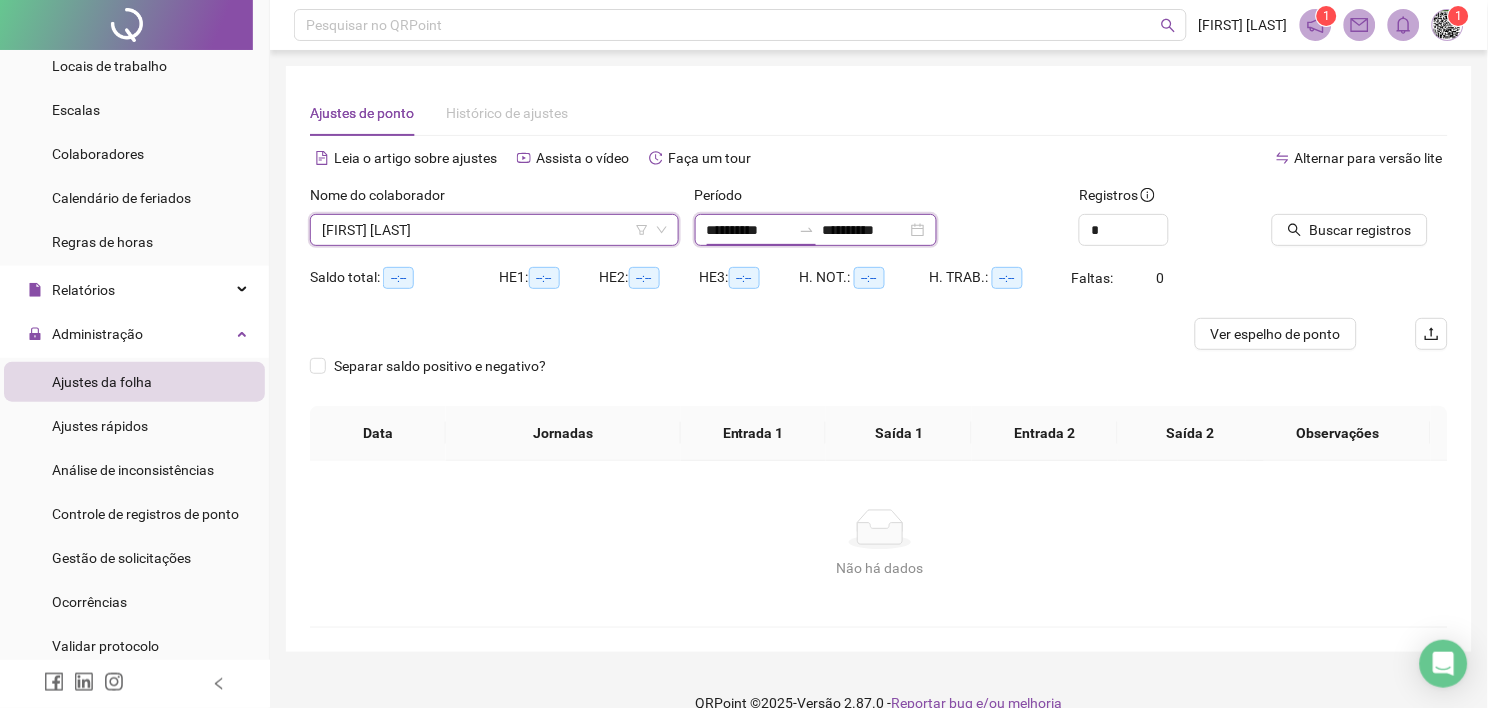 click on "**********" at bounding box center [749, 230] 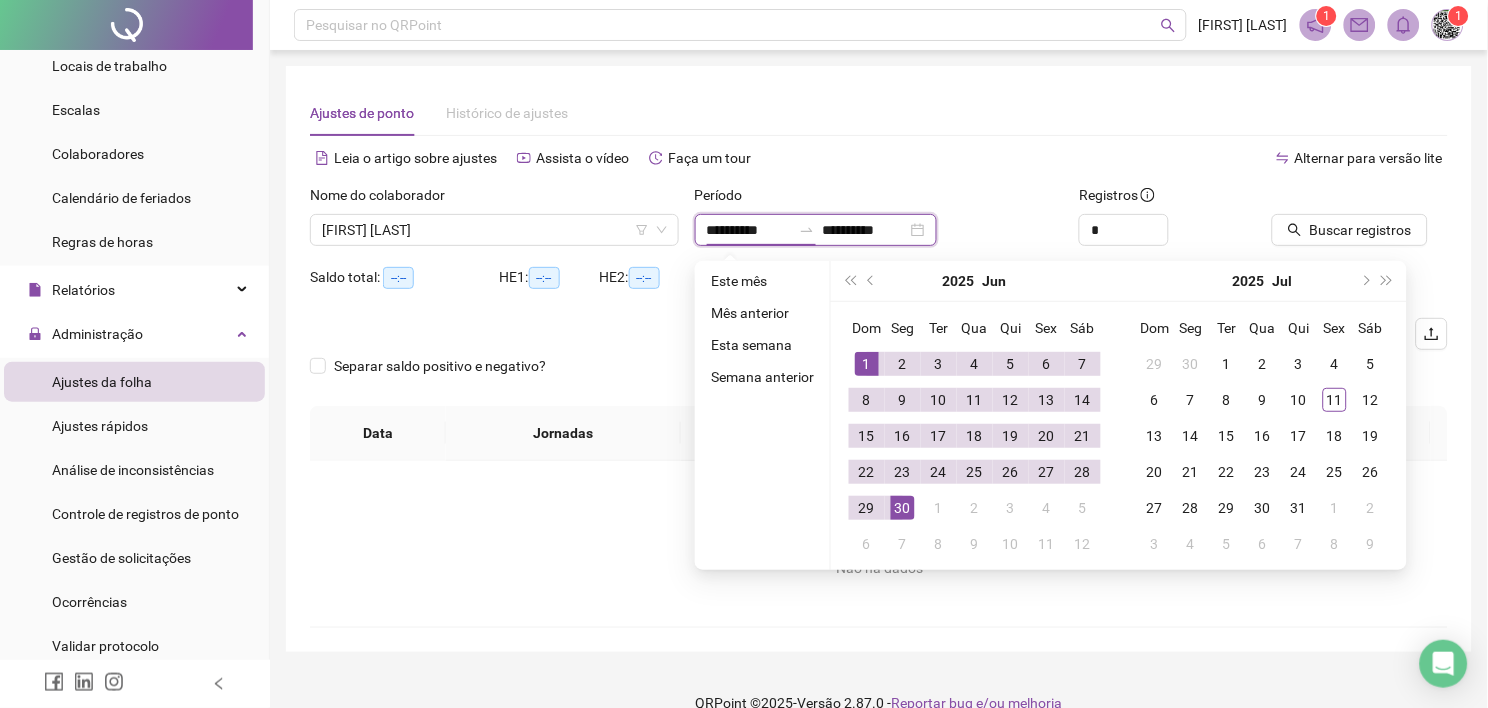 type on "**********" 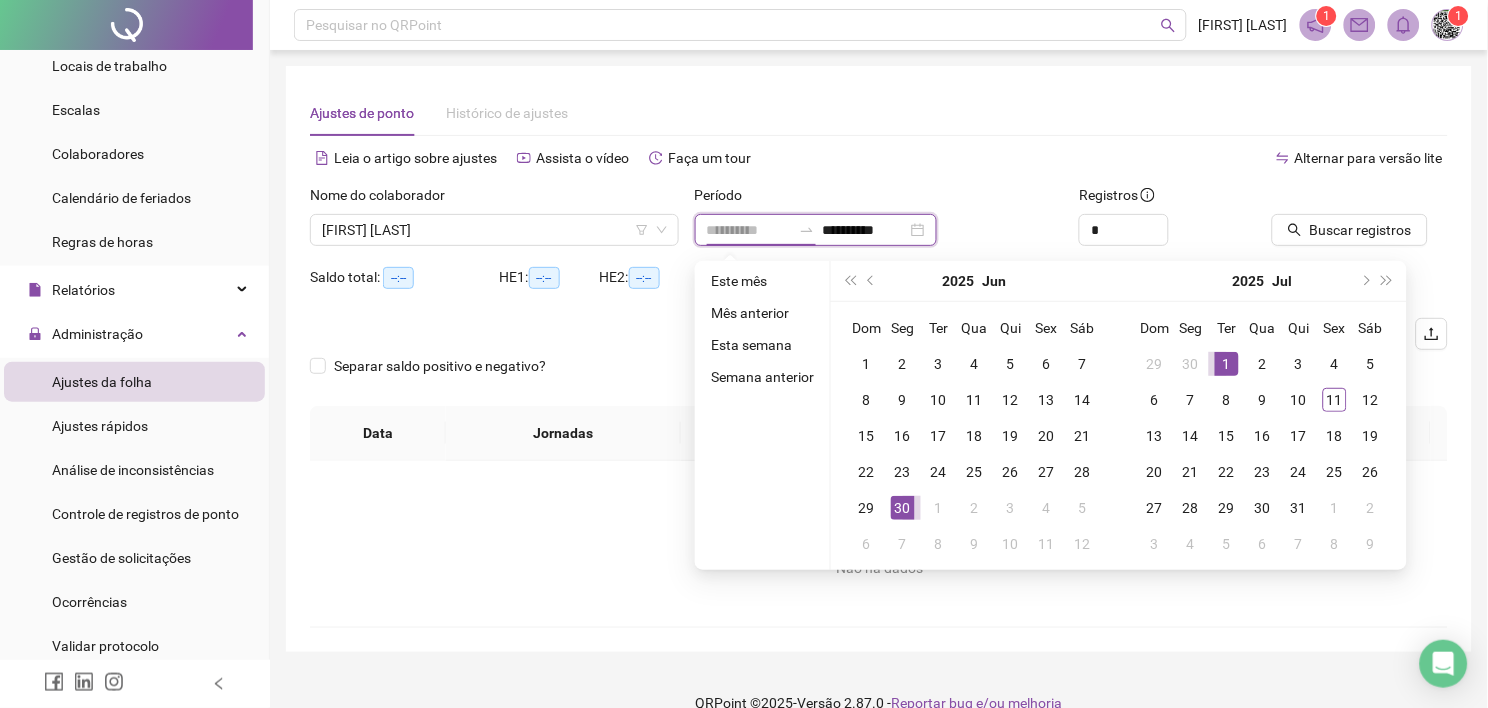 type on "**********" 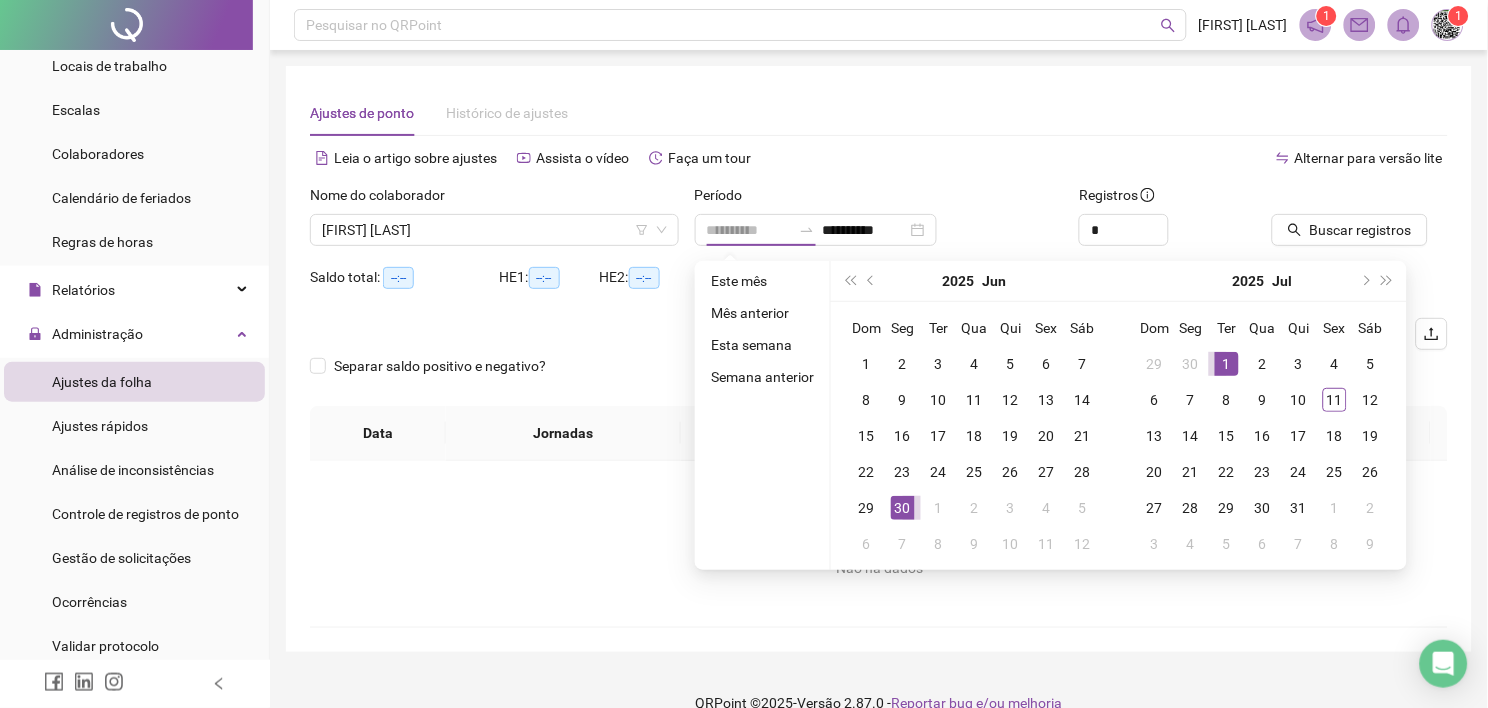 click on "1" at bounding box center (1227, 364) 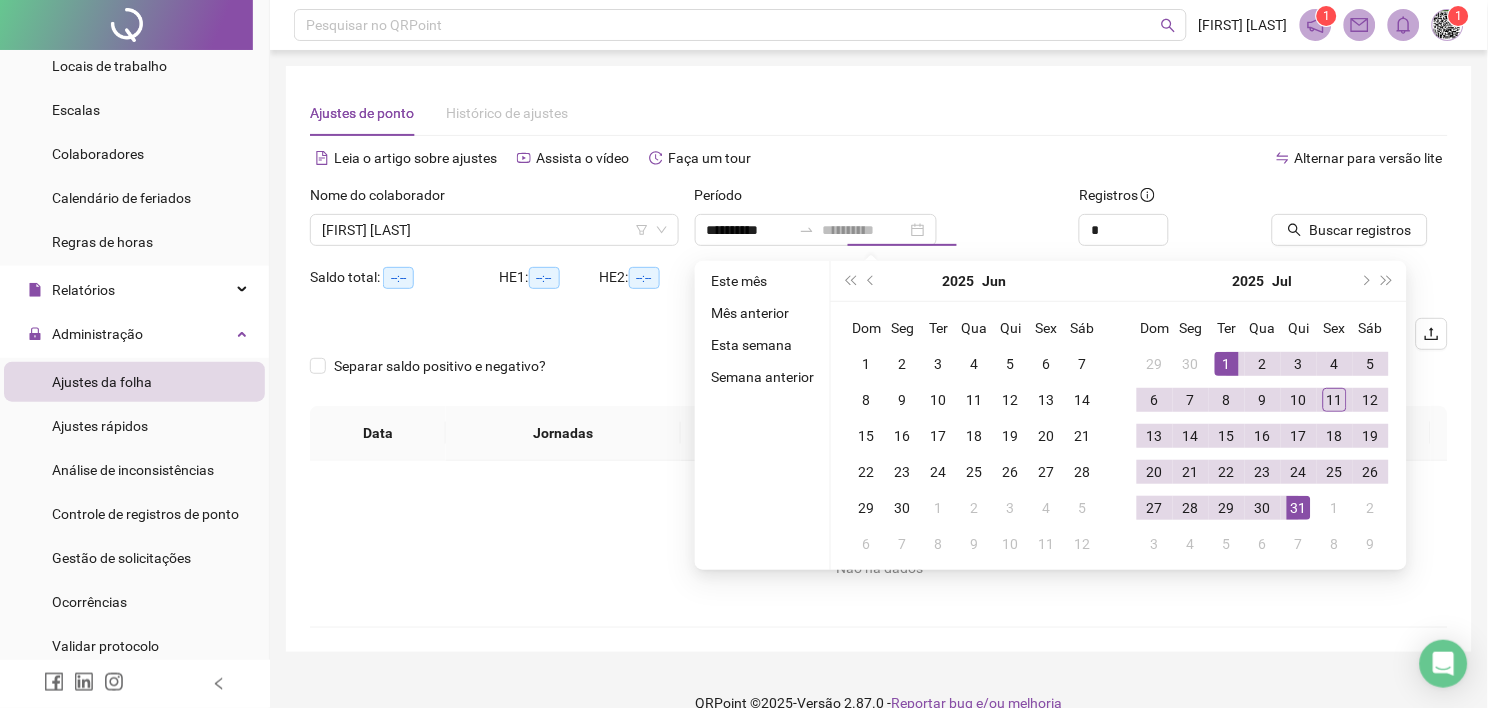 click on "31" at bounding box center [1299, 508] 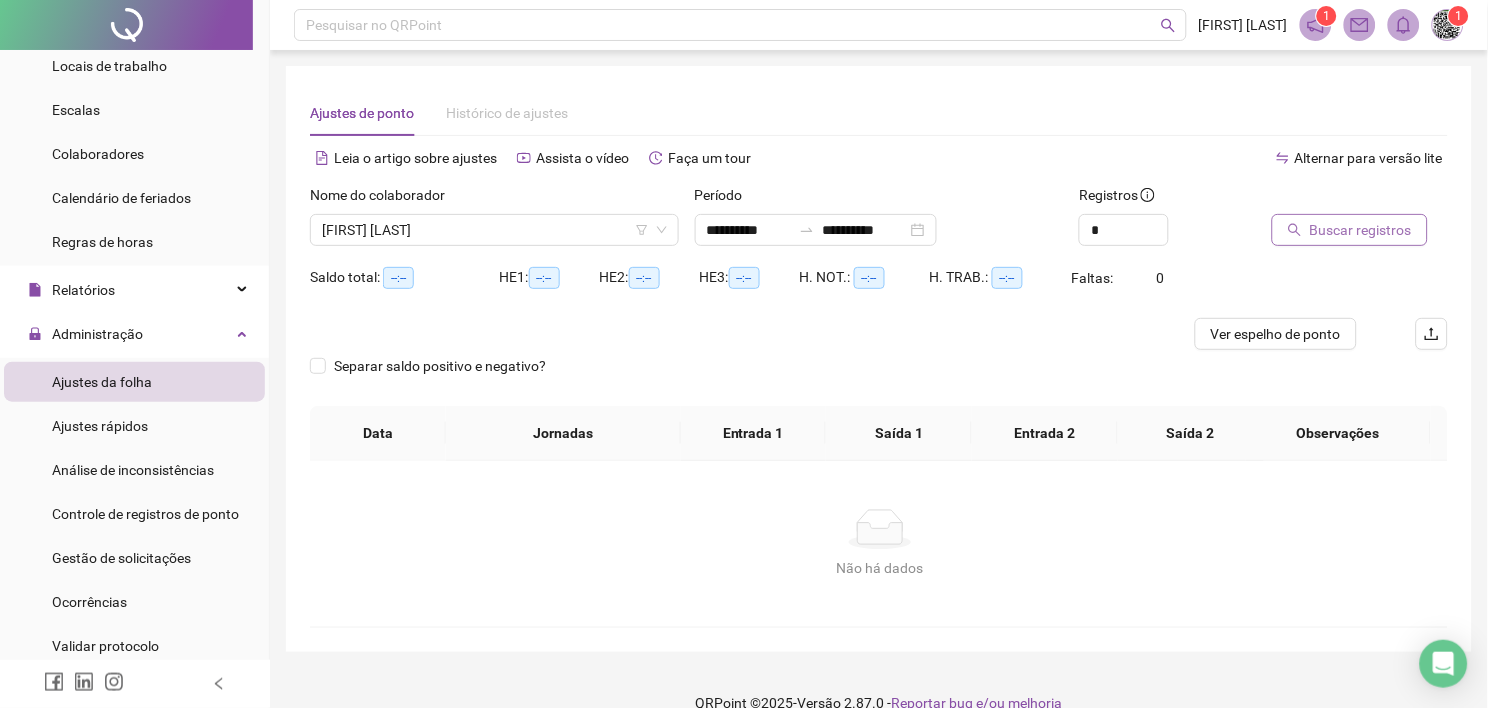 click on "Buscar registros" at bounding box center (1361, 230) 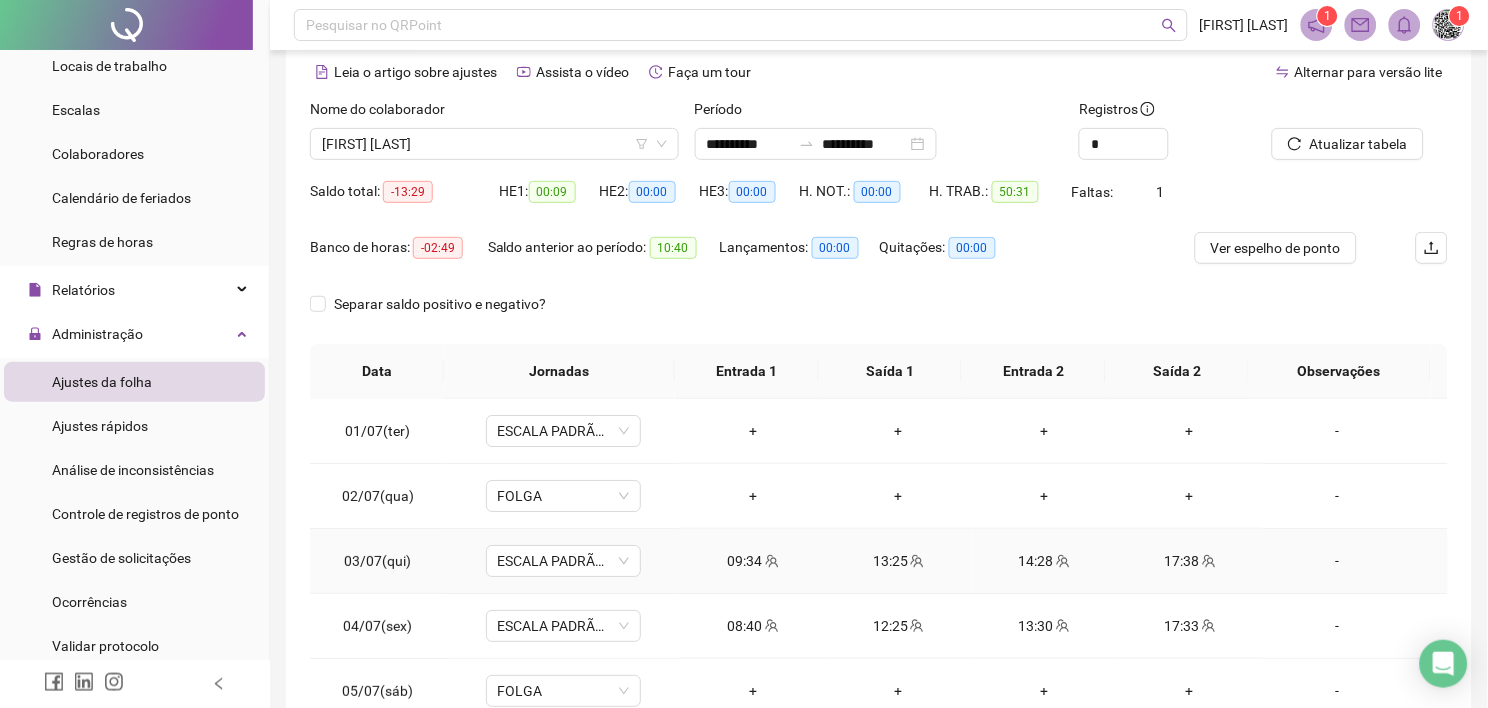 scroll, scrollTop: 222, scrollLeft: 0, axis: vertical 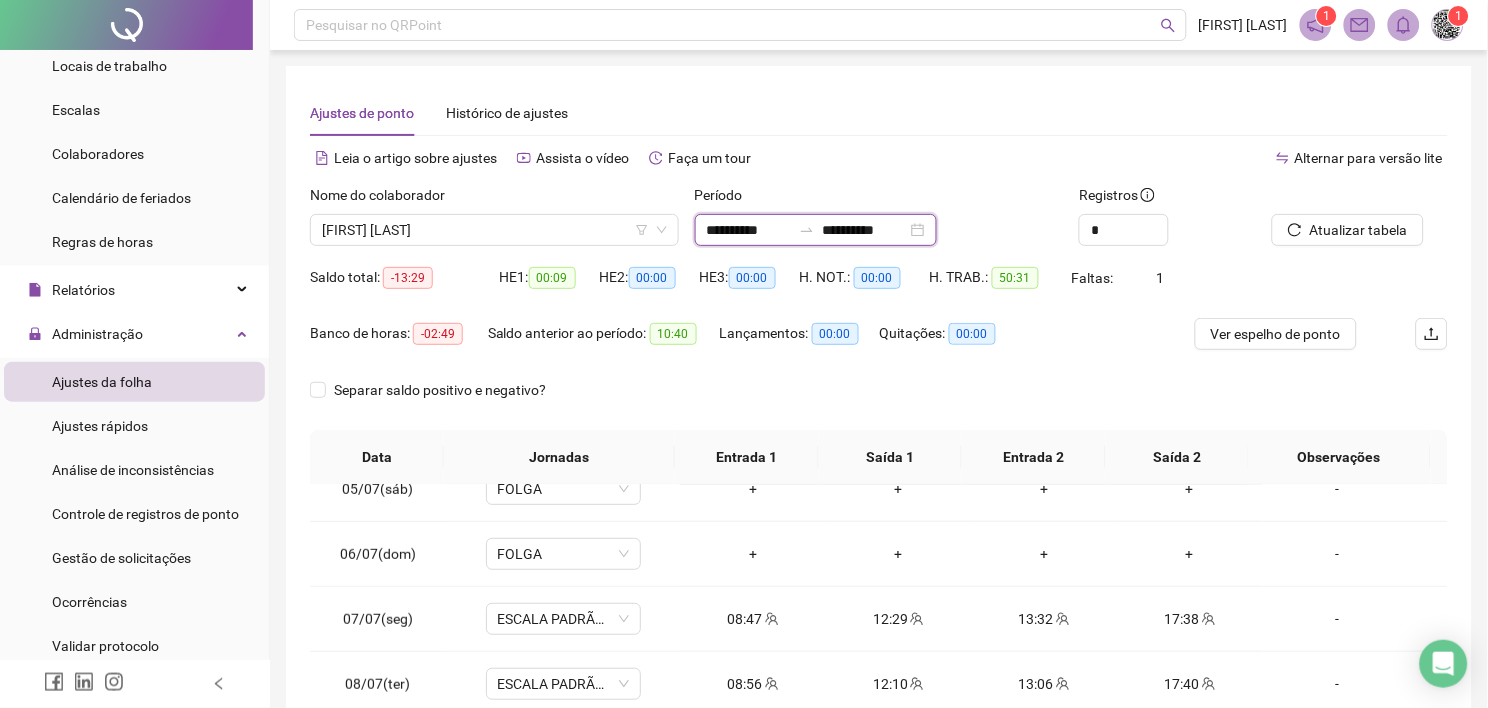 click on "**********" at bounding box center (749, 230) 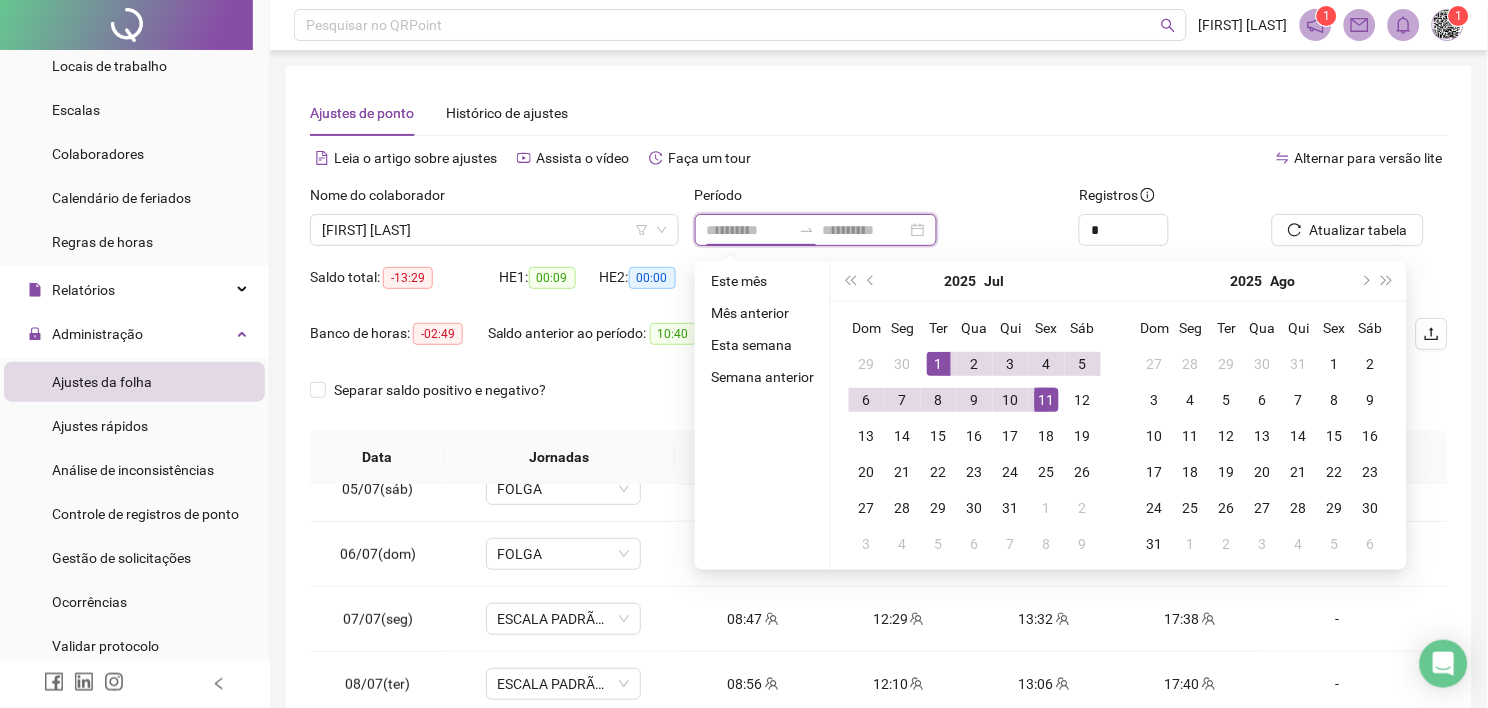 type on "**********" 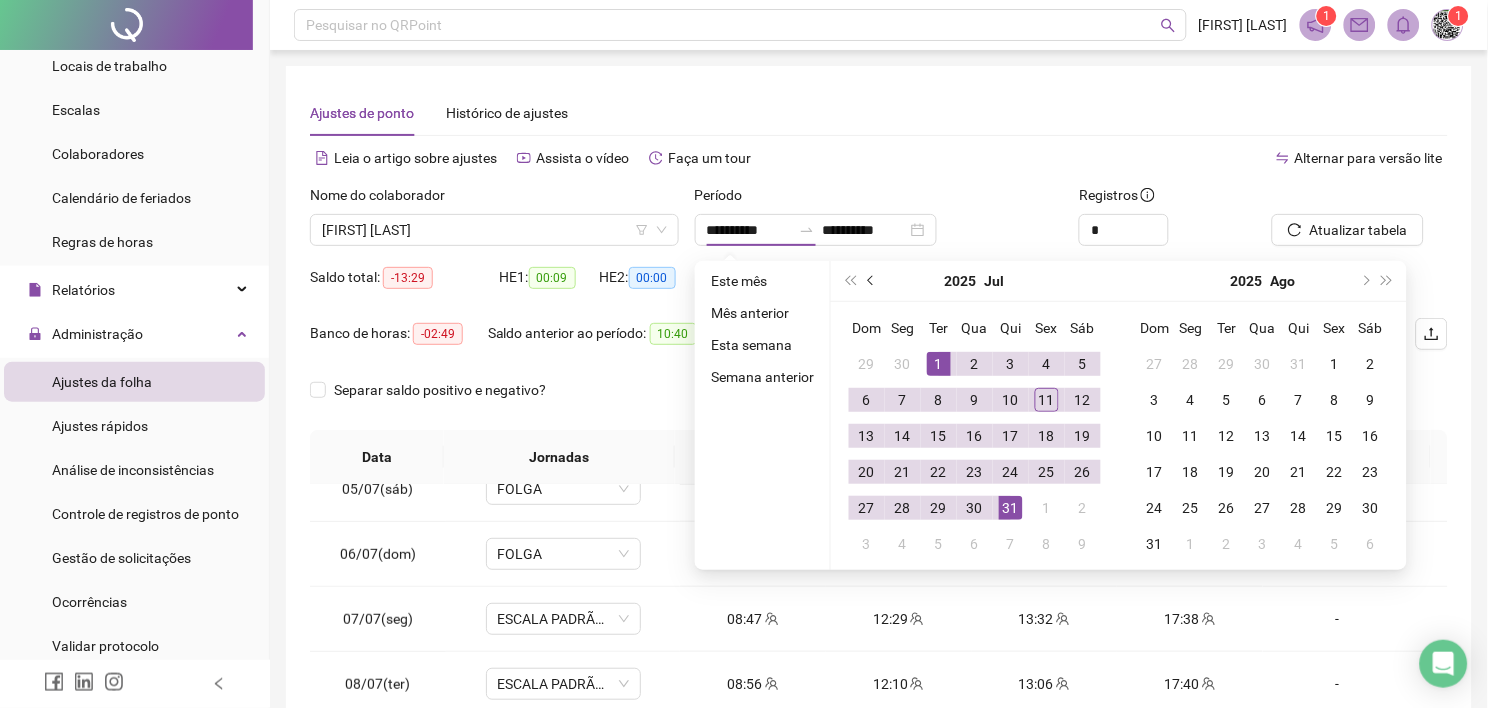 click at bounding box center (872, 281) 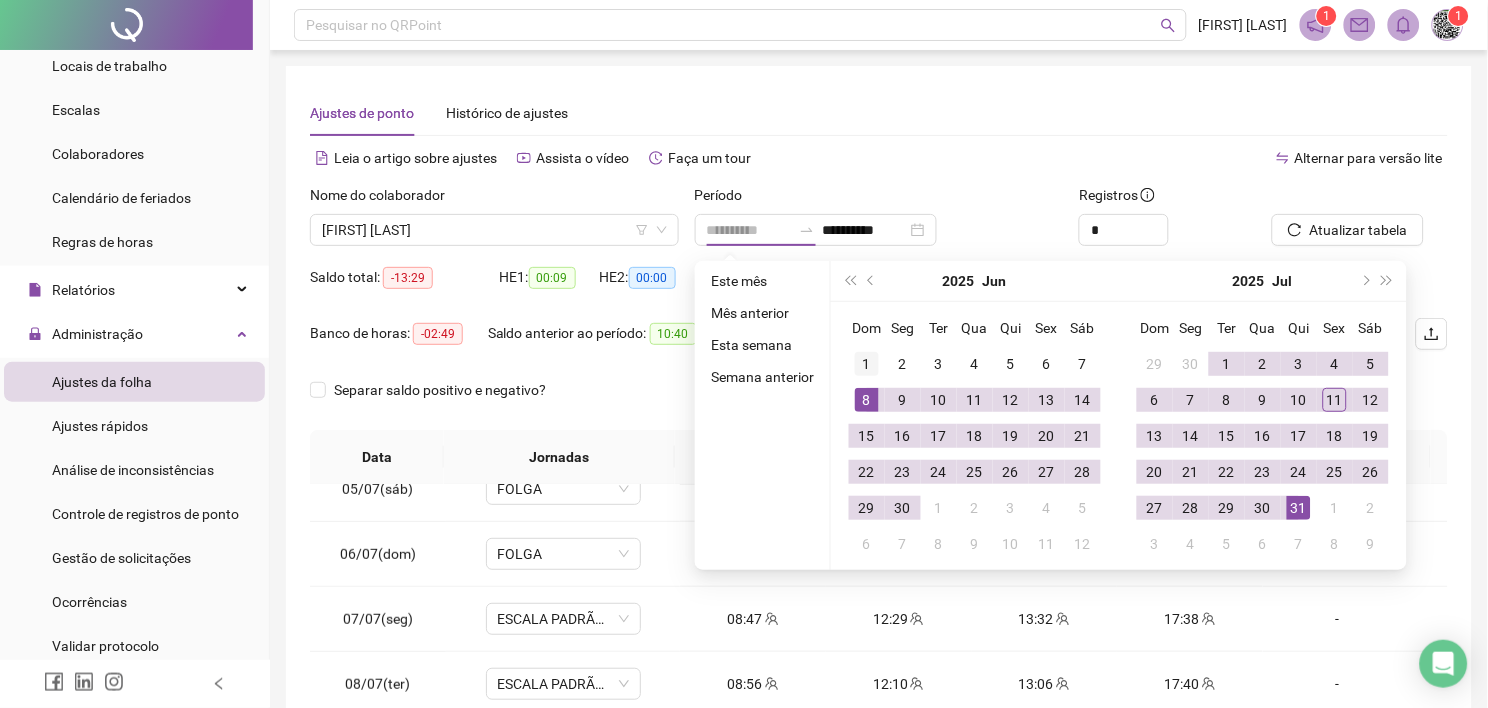 type on "**********" 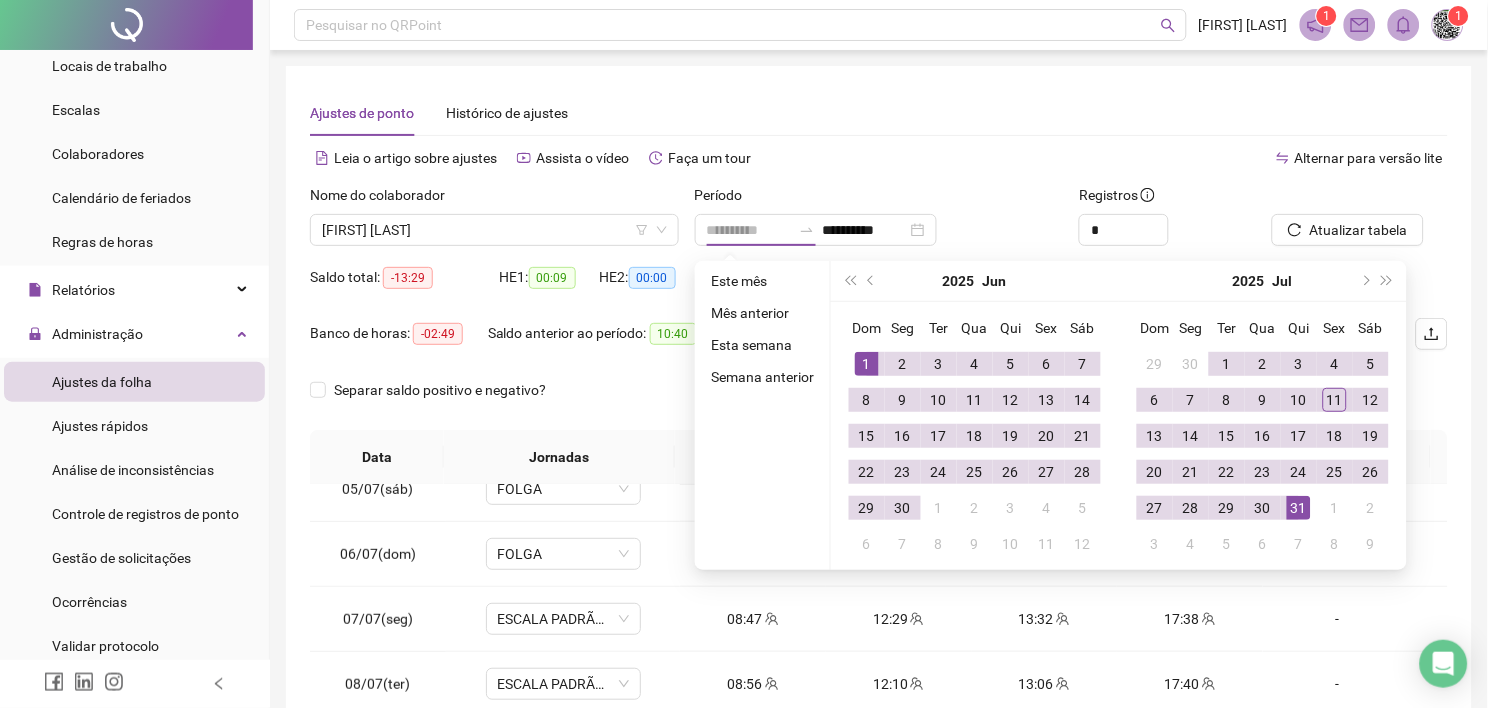 click on "1" at bounding box center [867, 364] 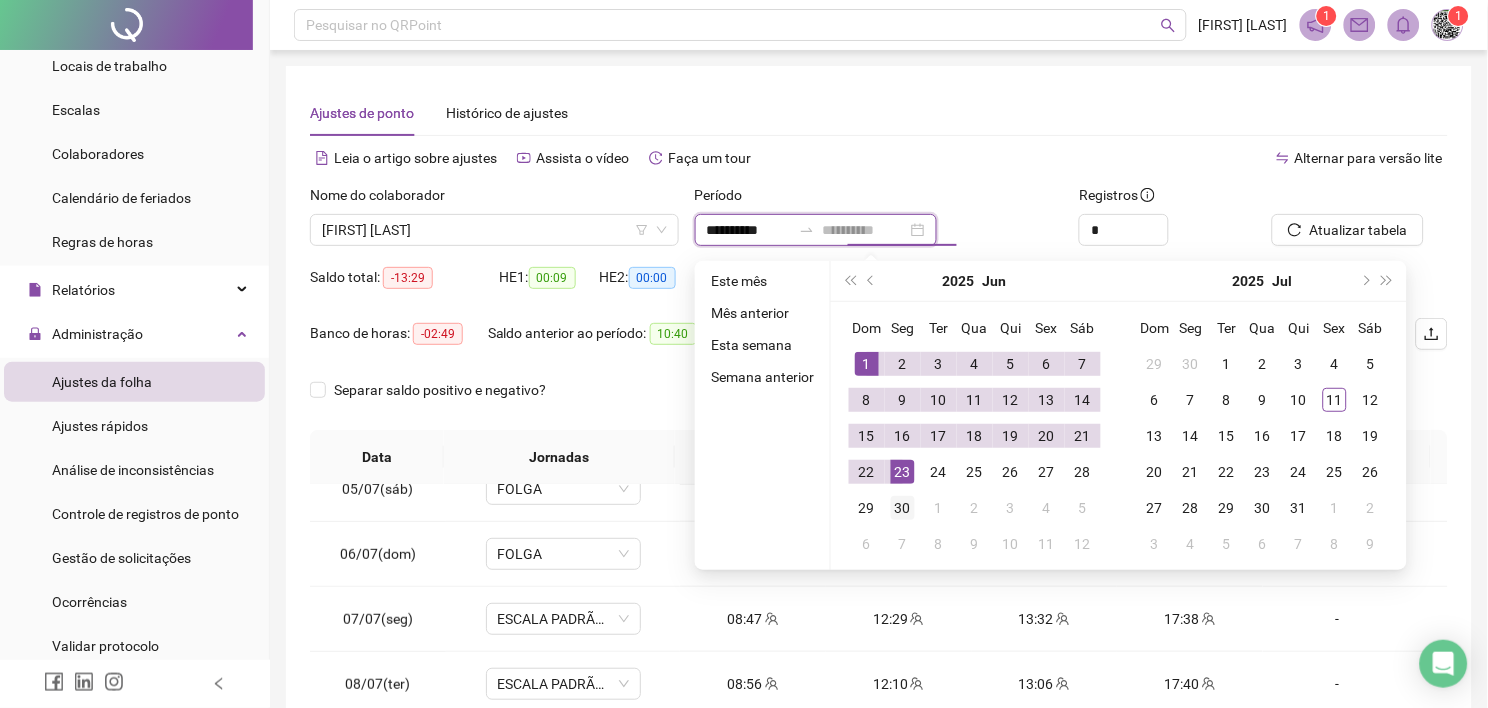 type on "**********" 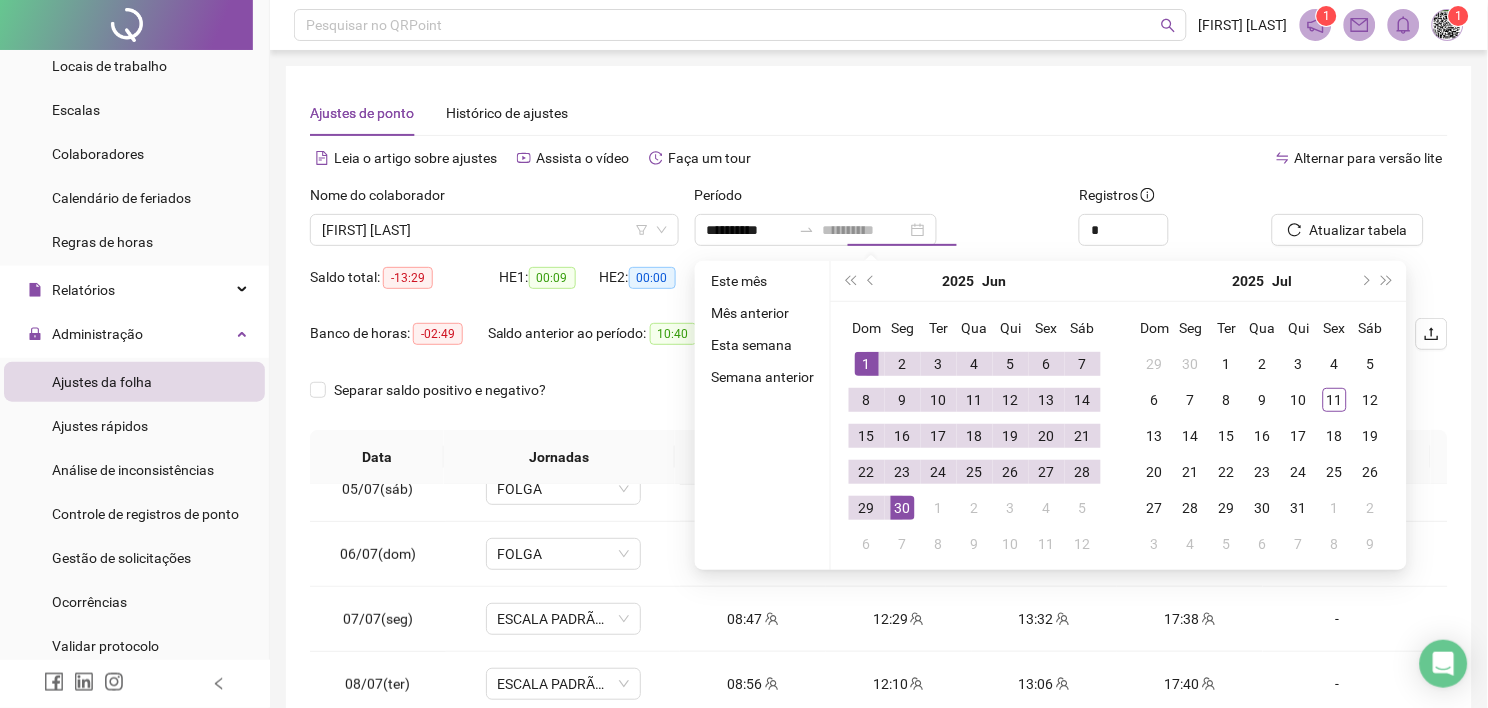 click on "30" at bounding box center [903, 508] 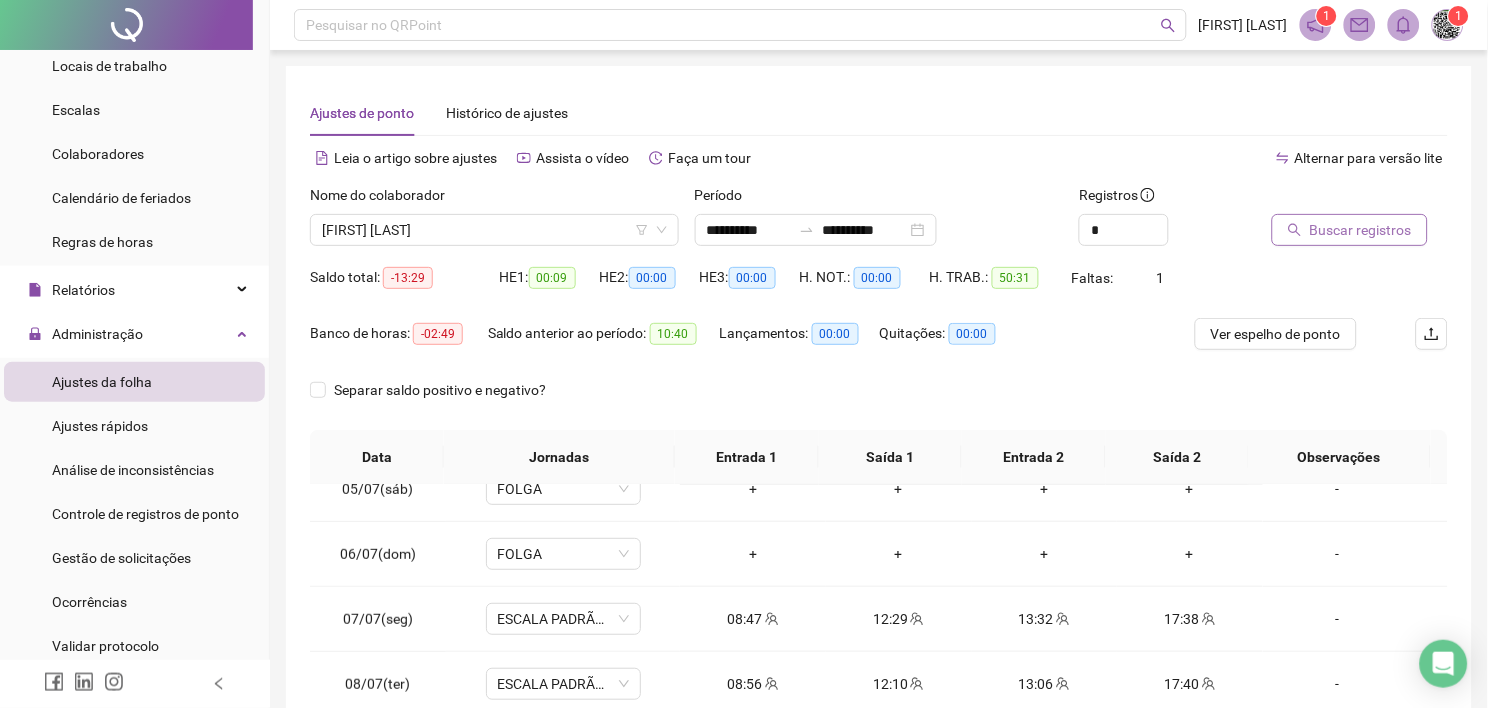 click on "Buscar registros" at bounding box center [1361, 230] 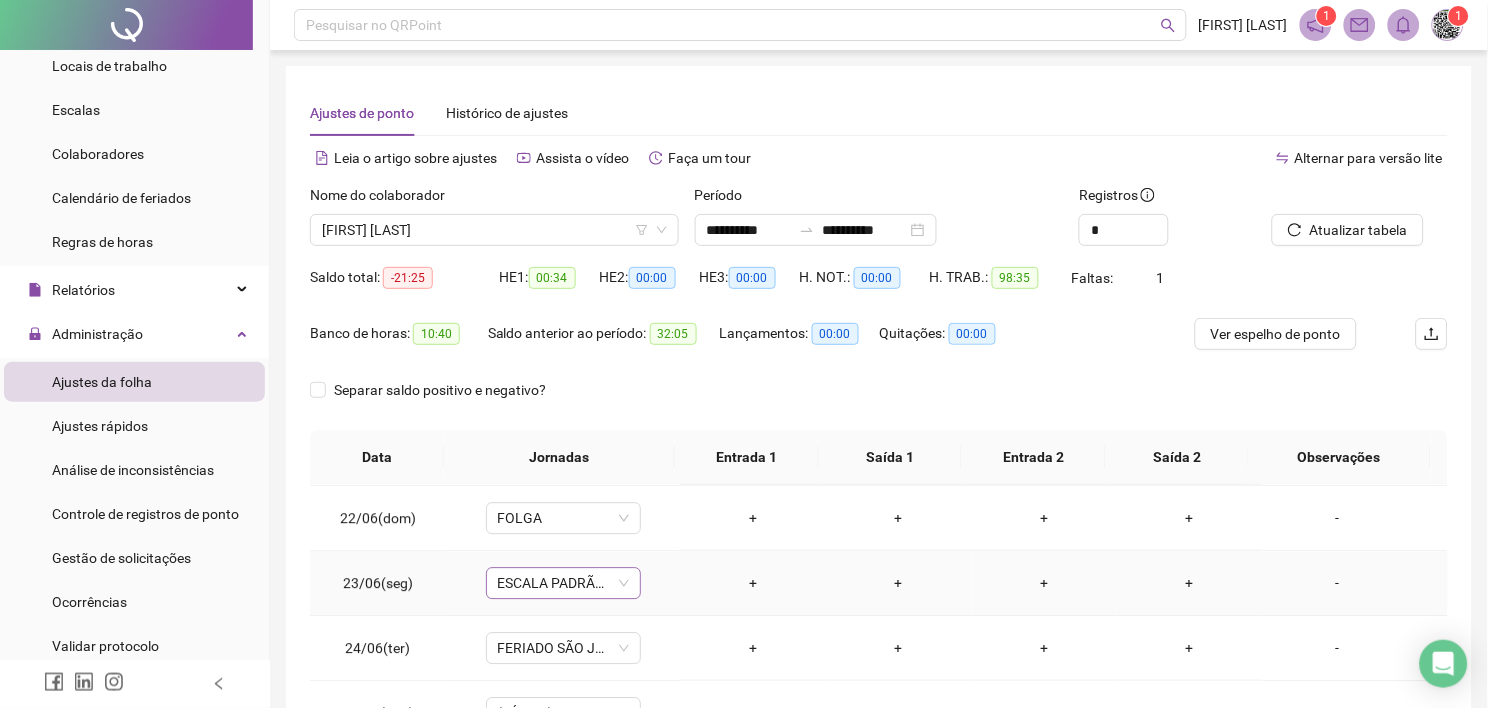 scroll, scrollTop: 1400, scrollLeft: 0, axis: vertical 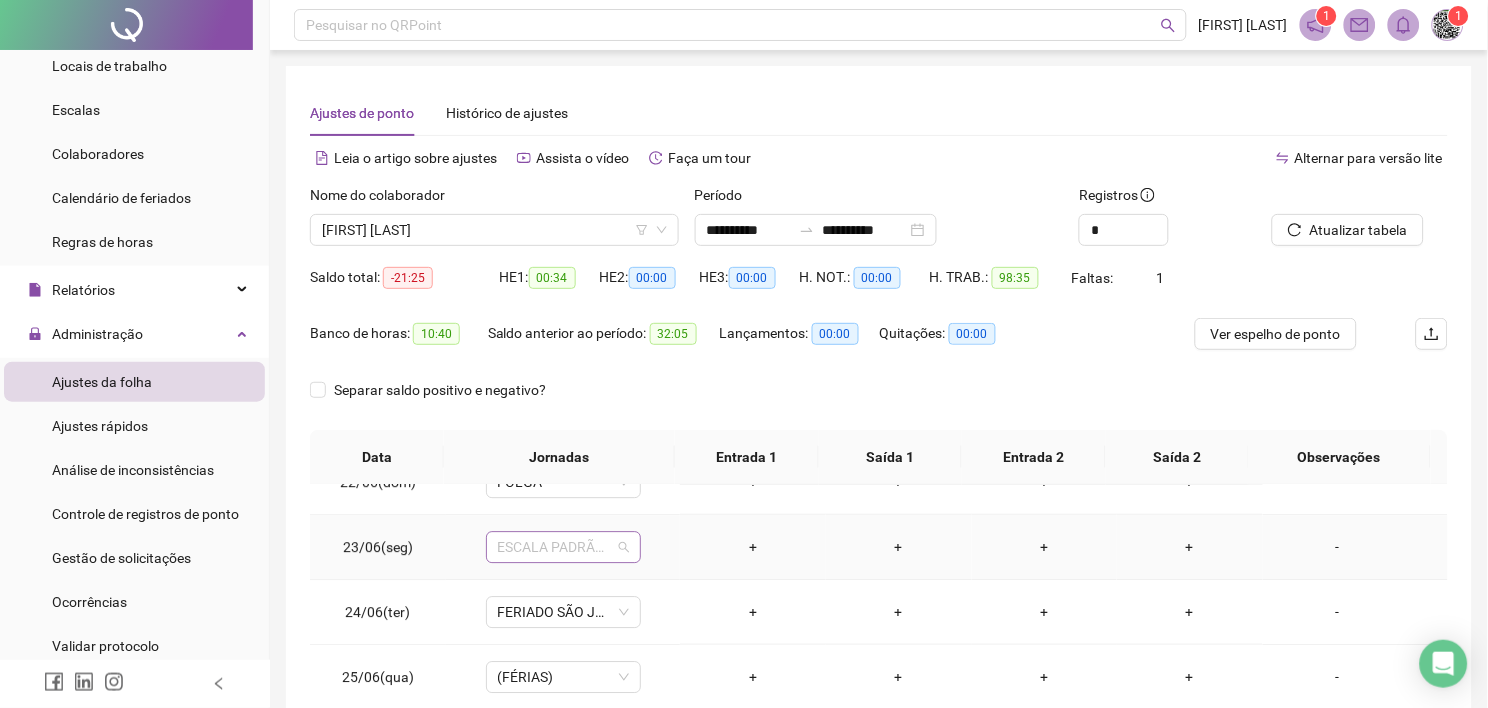 click on "ESCALA PADRÃO 01" at bounding box center [563, 547] 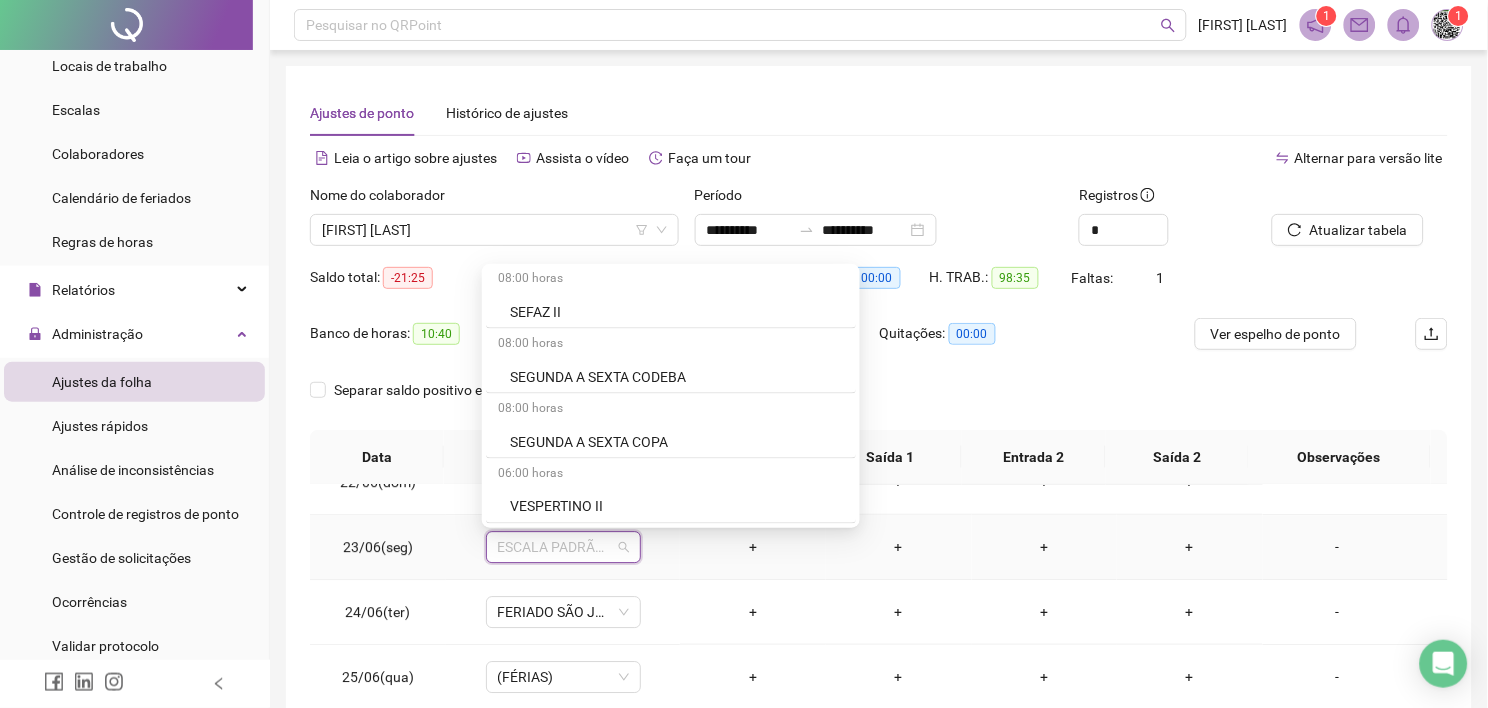 scroll, scrollTop: 2283, scrollLeft: 0, axis: vertical 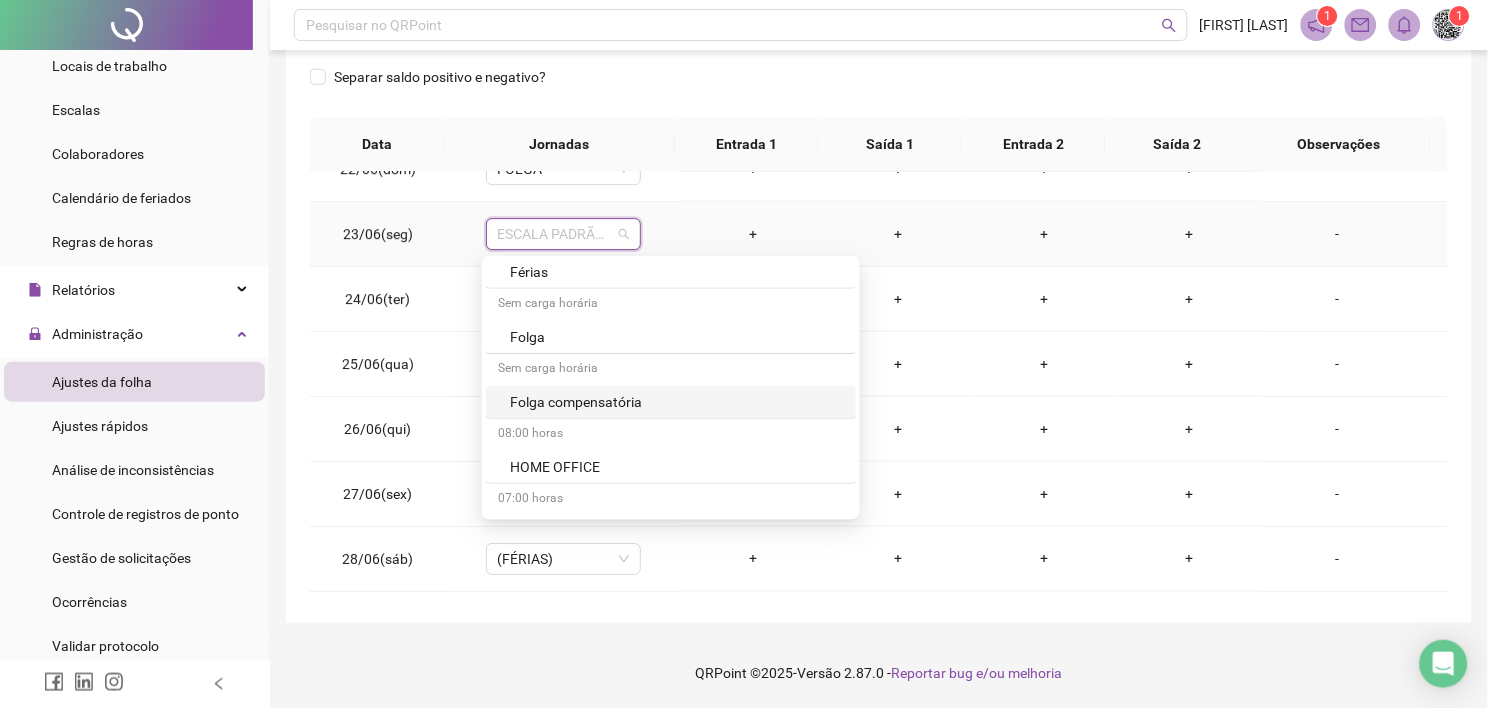click on "Folga compensatória" at bounding box center (677, 402) 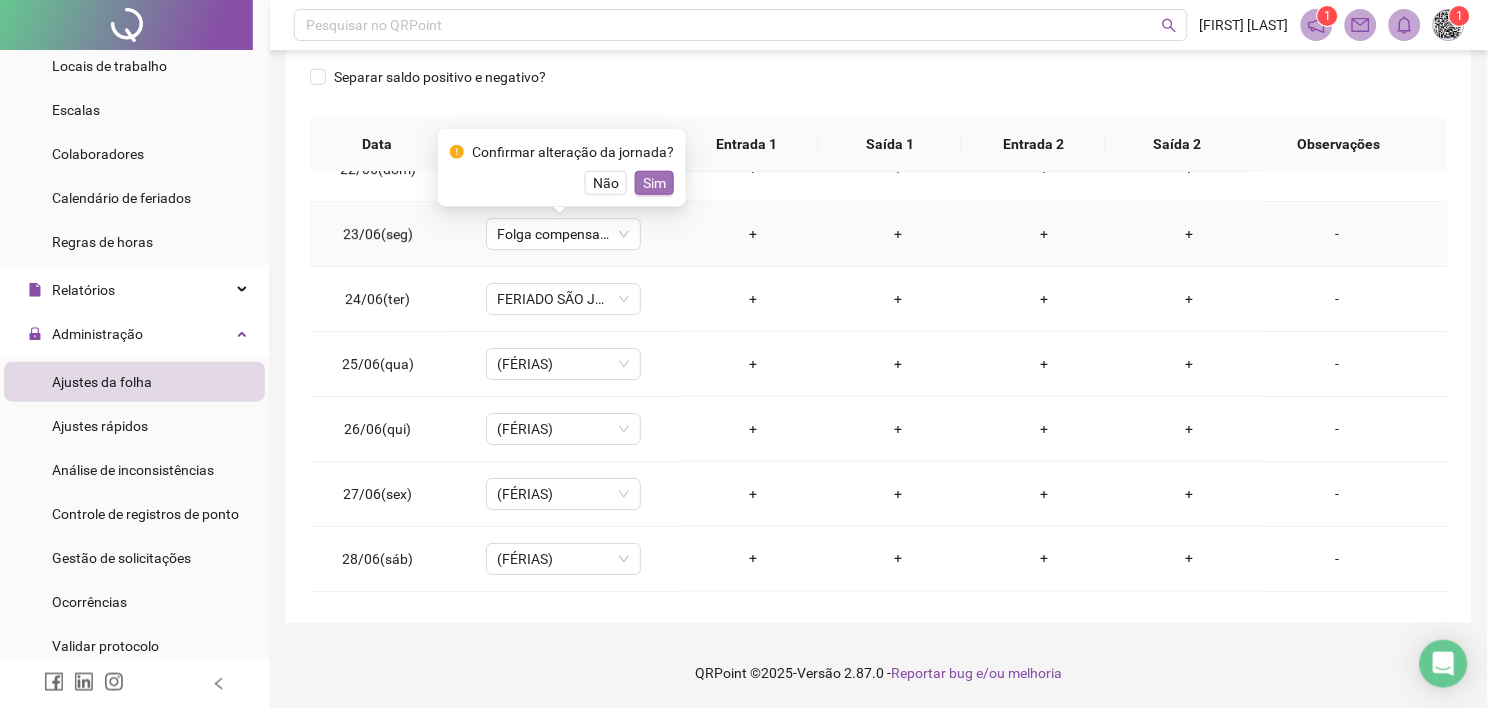 click on "Sim" at bounding box center [654, 183] 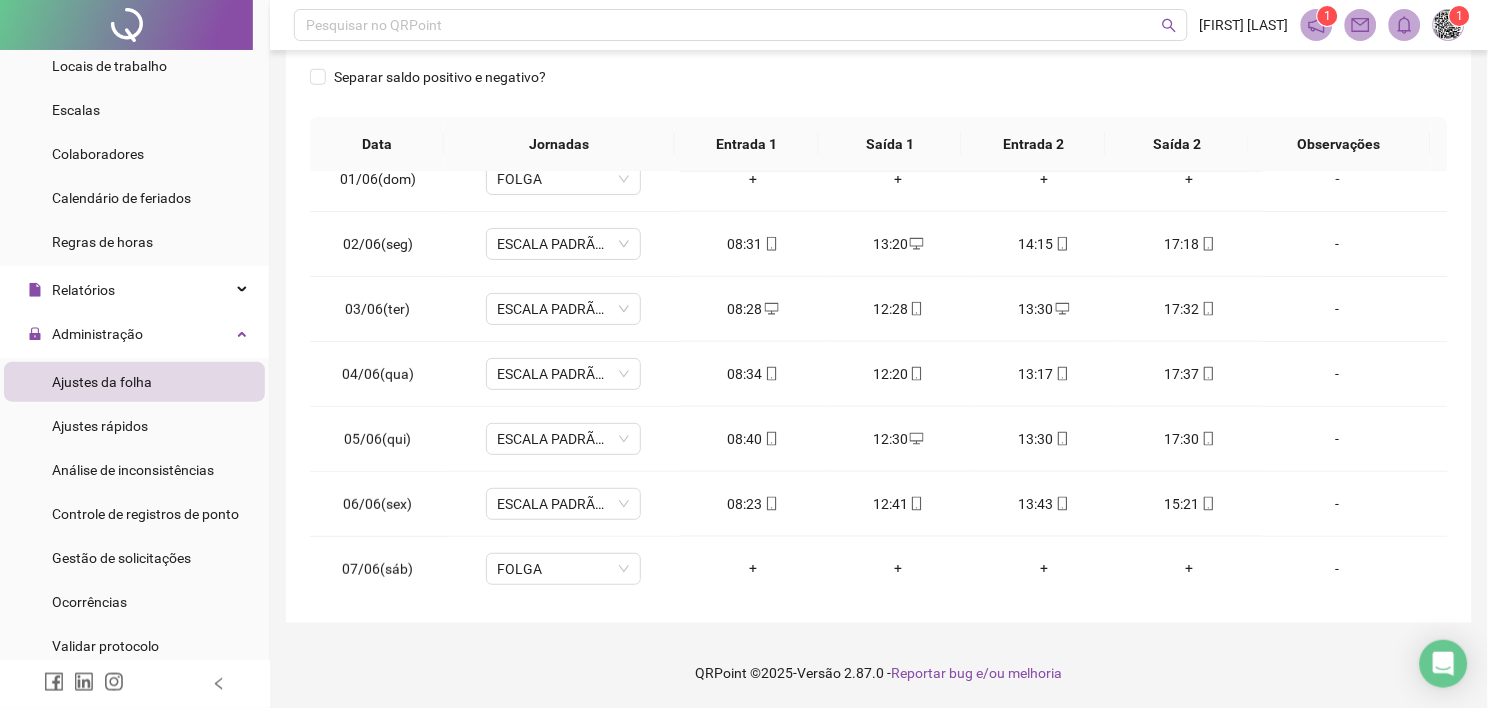 scroll, scrollTop: 0, scrollLeft: 0, axis: both 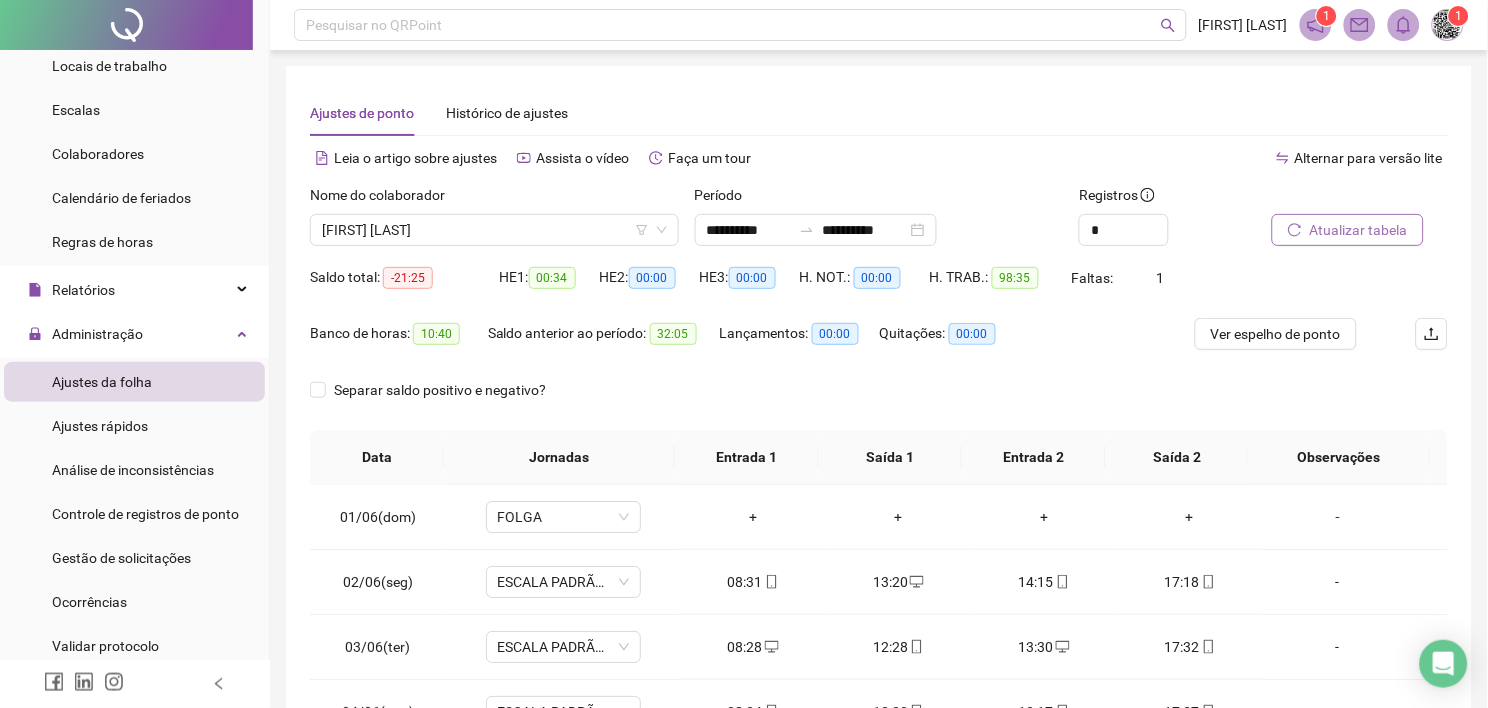 click on "Atualizar tabela" at bounding box center (1359, 230) 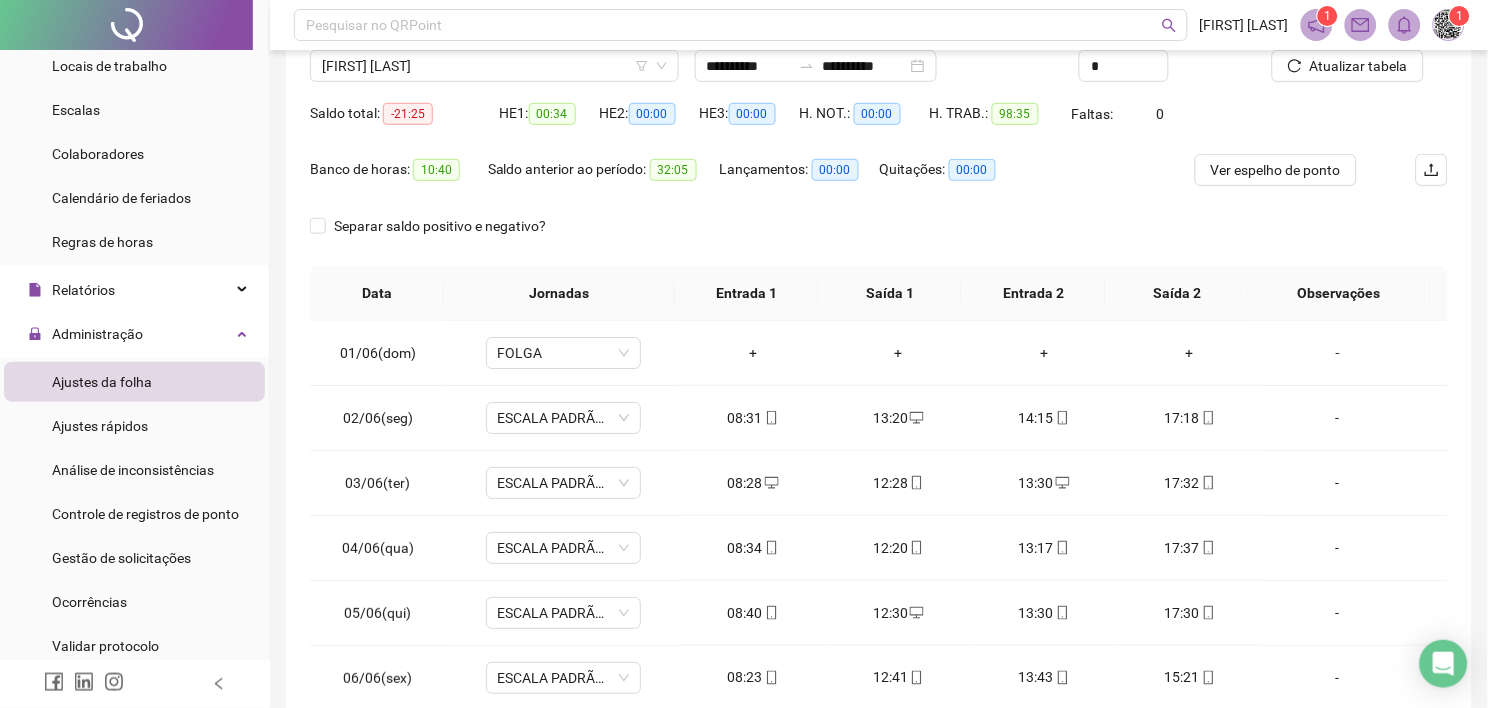 scroll, scrollTop: 313, scrollLeft: 0, axis: vertical 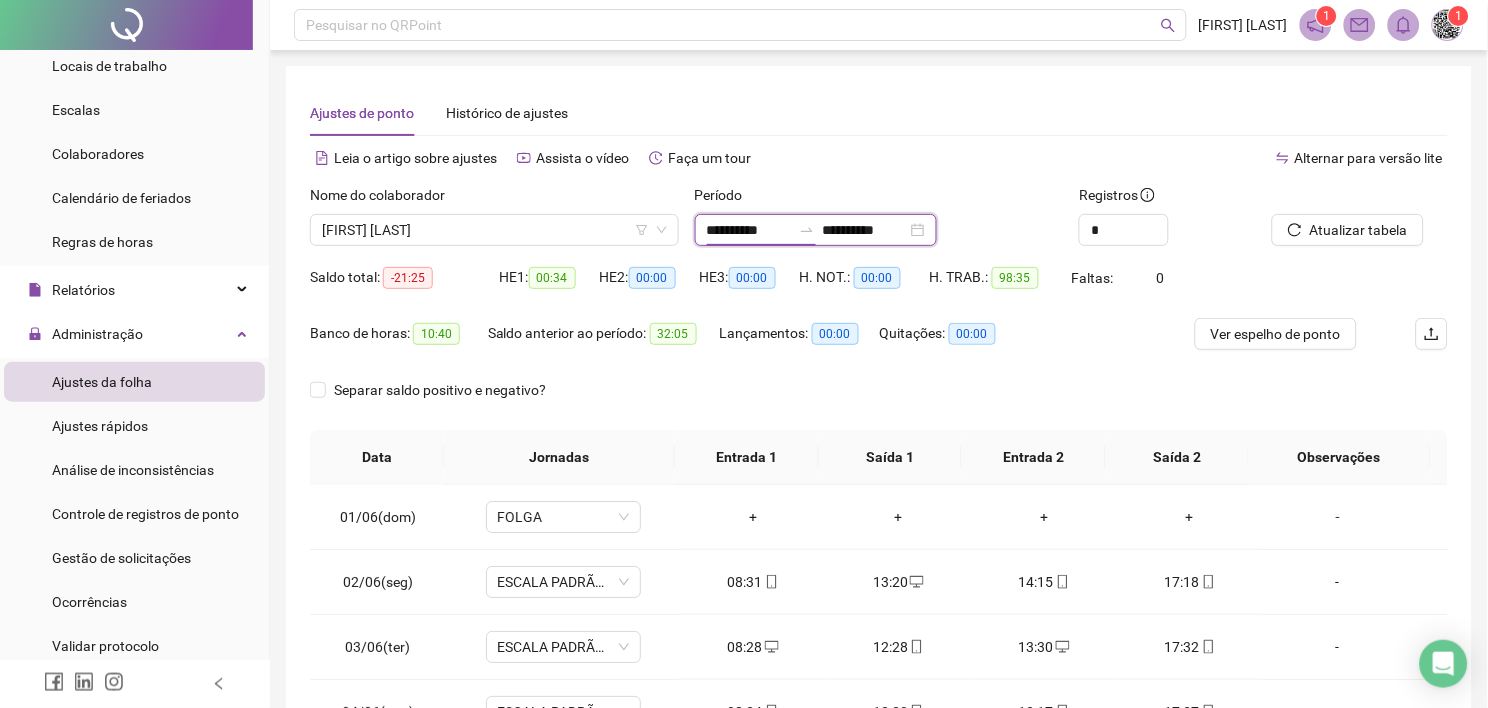 click on "**********" at bounding box center [749, 230] 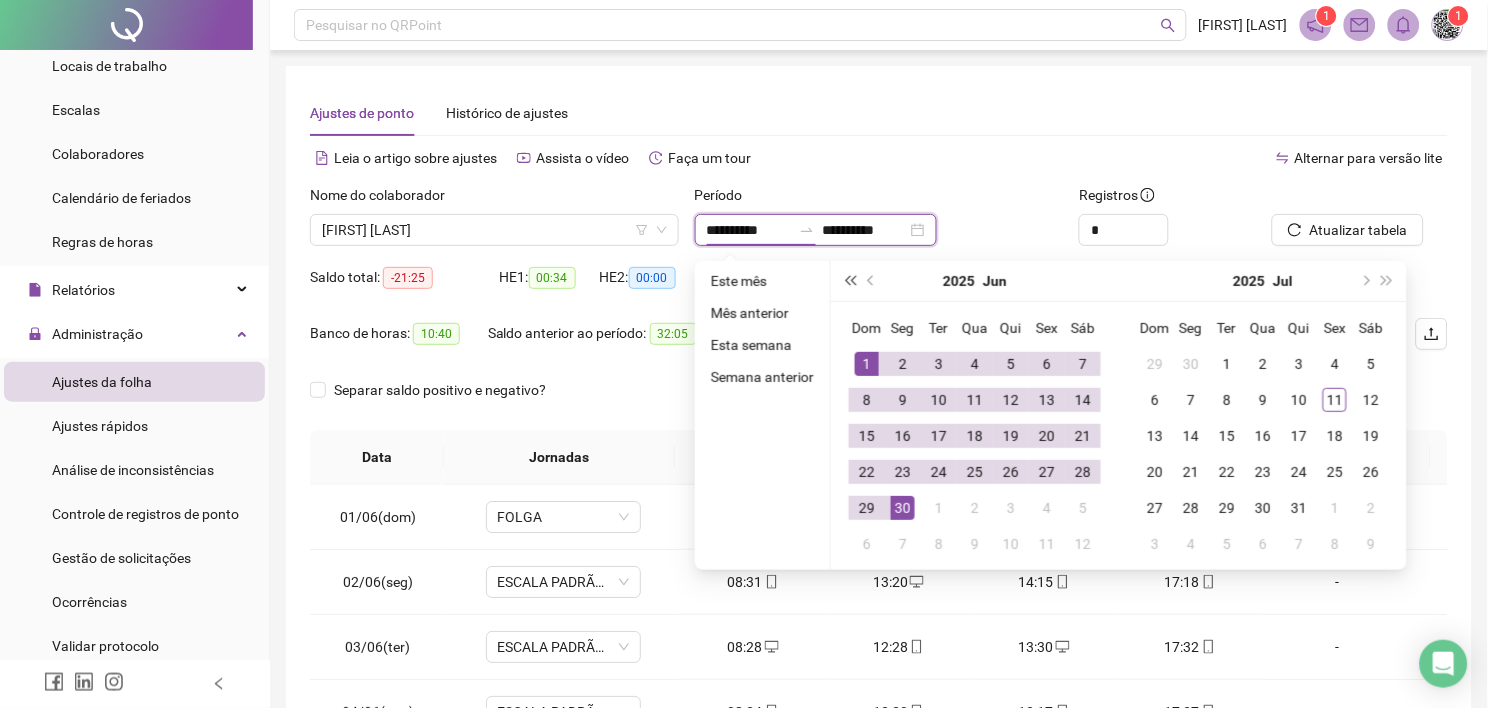 type on "**********" 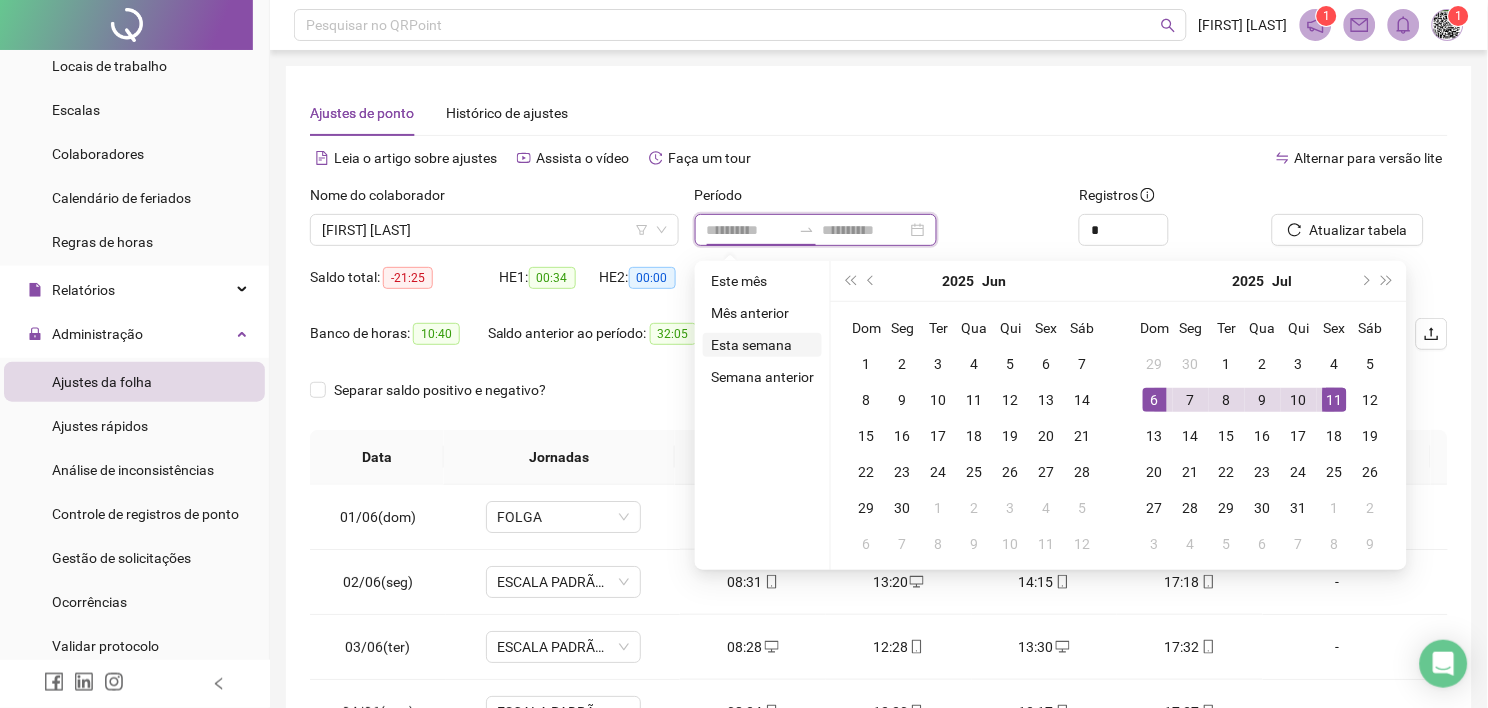 type on "**********" 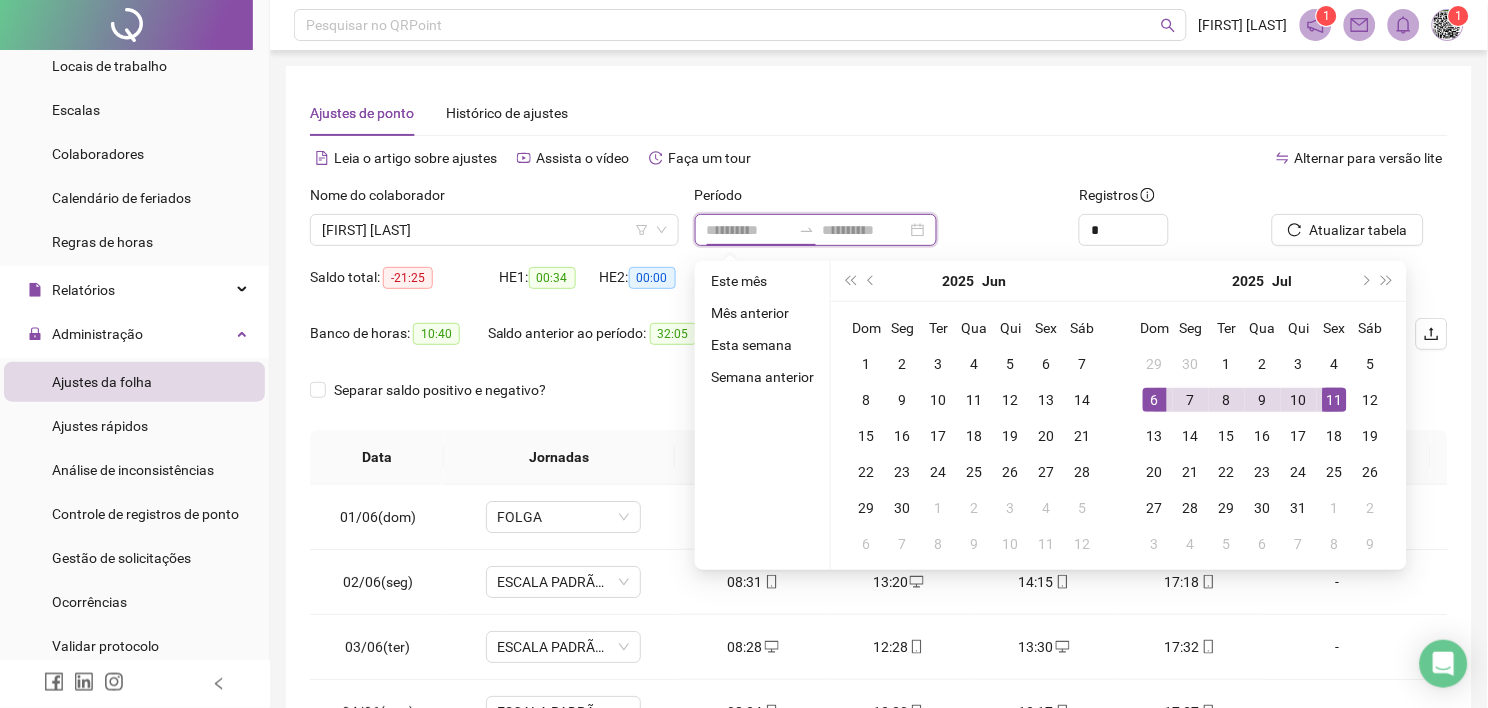 type on "**********" 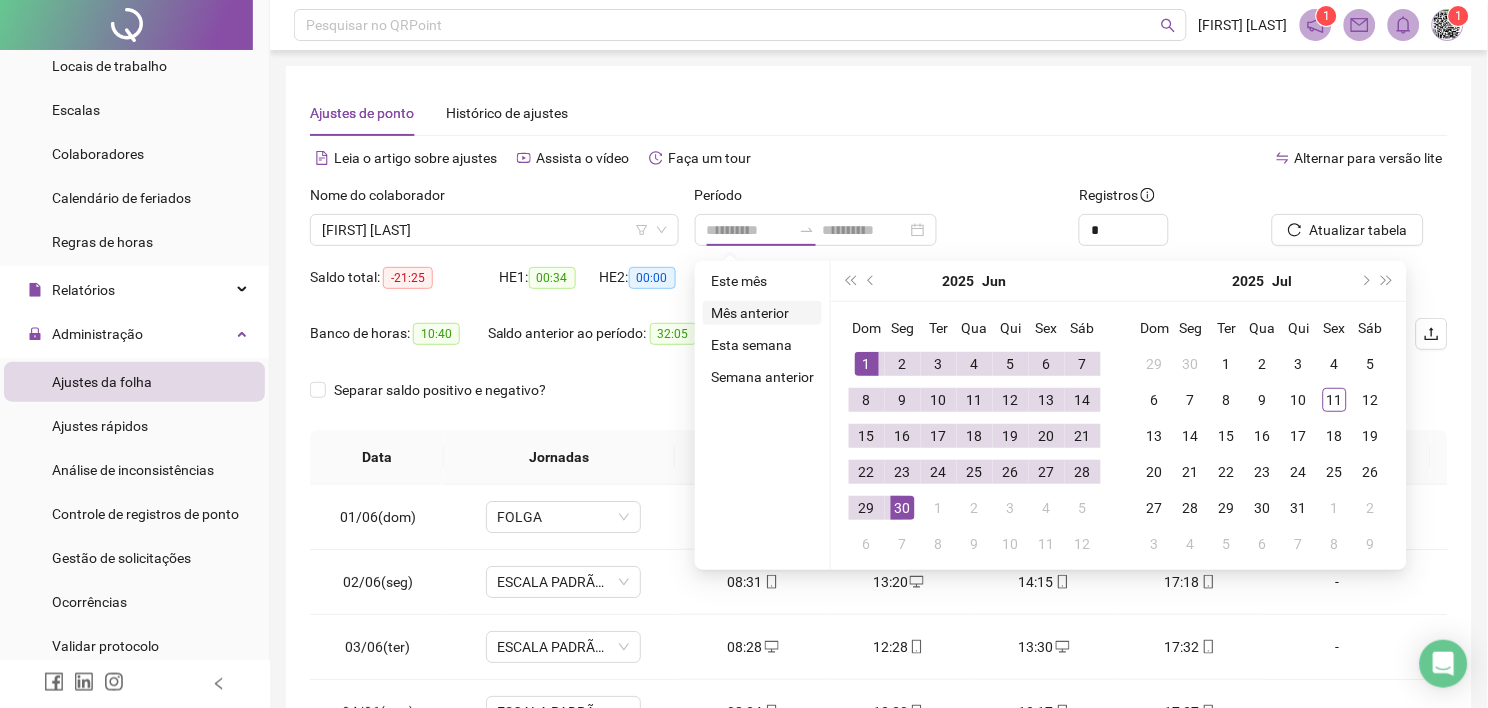 click on "Mês anterior" at bounding box center [762, 313] 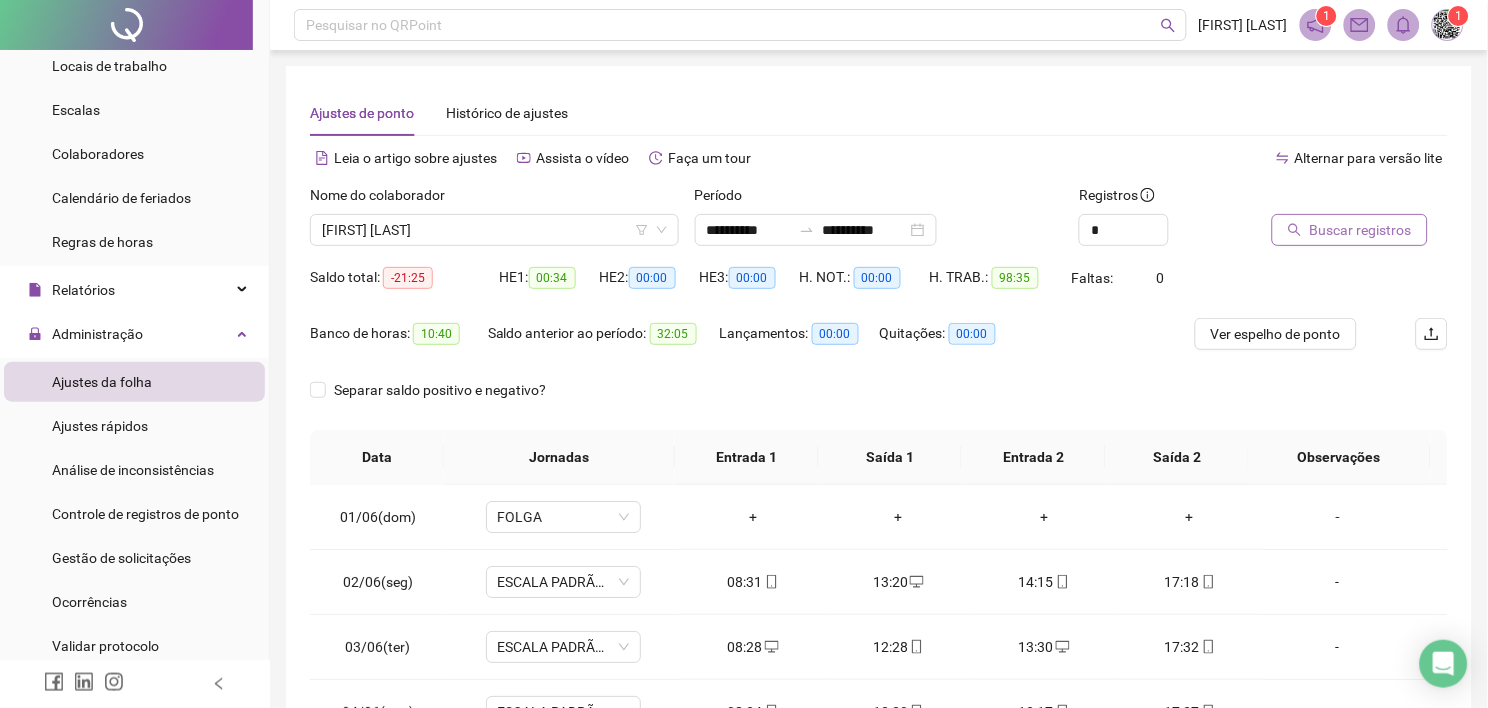 click on "Buscar registros" at bounding box center [1361, 230] 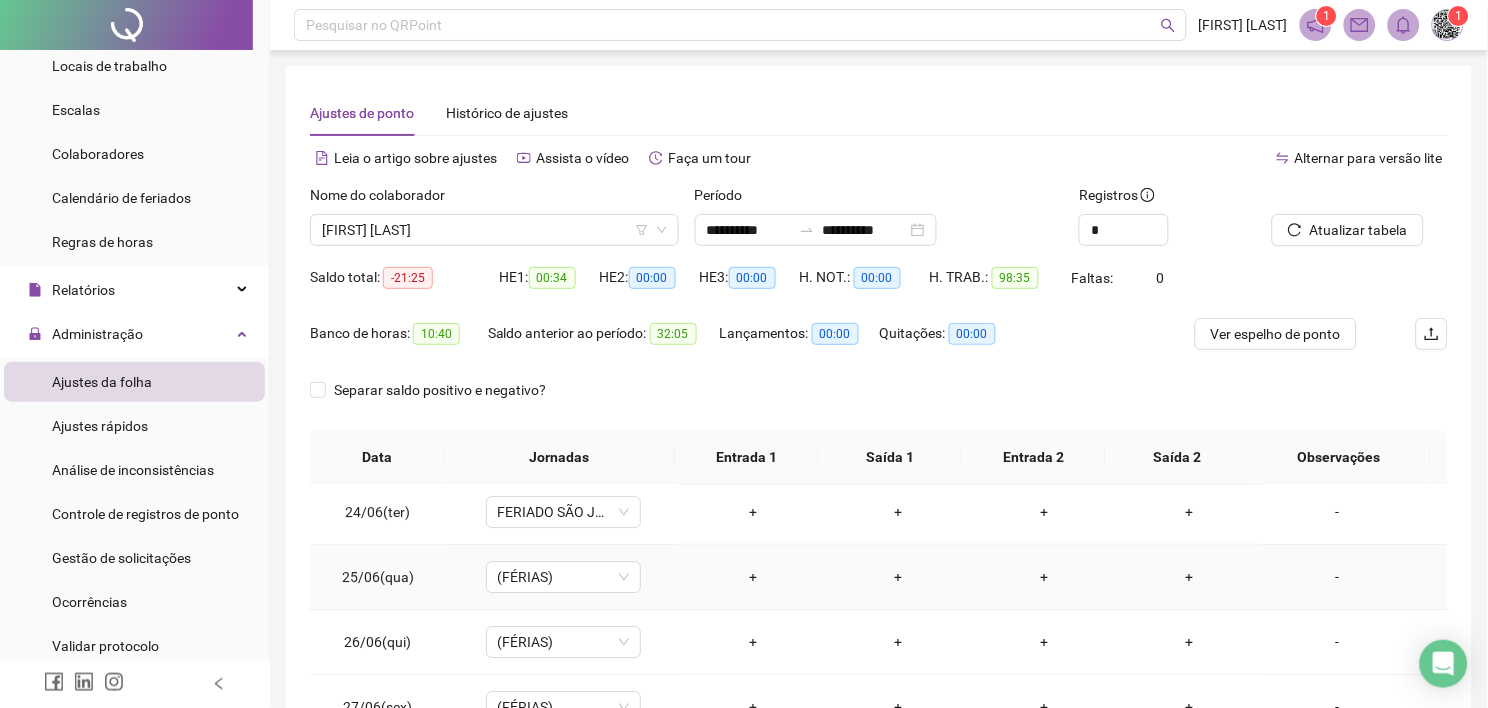 scroll, scrollTop: 1525, scrollLeft: 0, axis: vertical 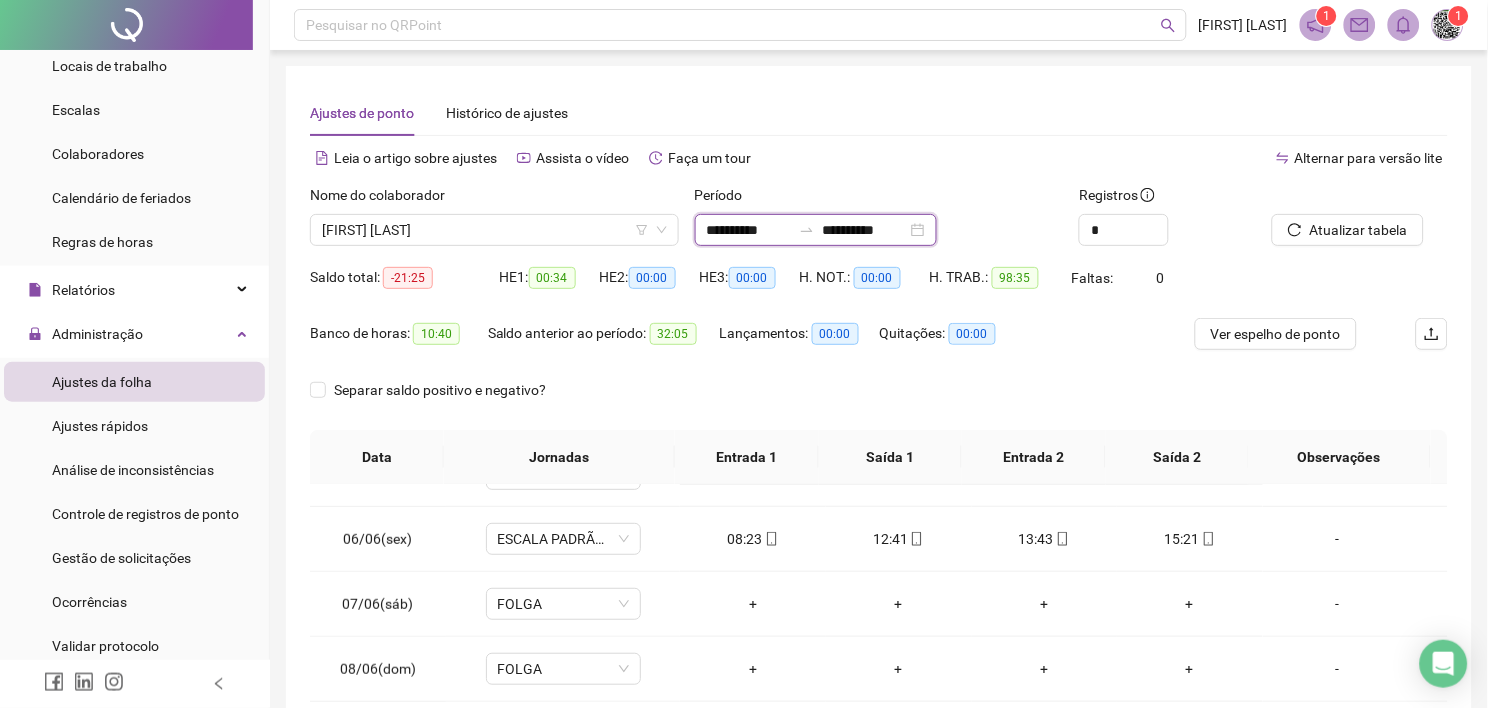 click on "**********" at bounding box center (749, 230) 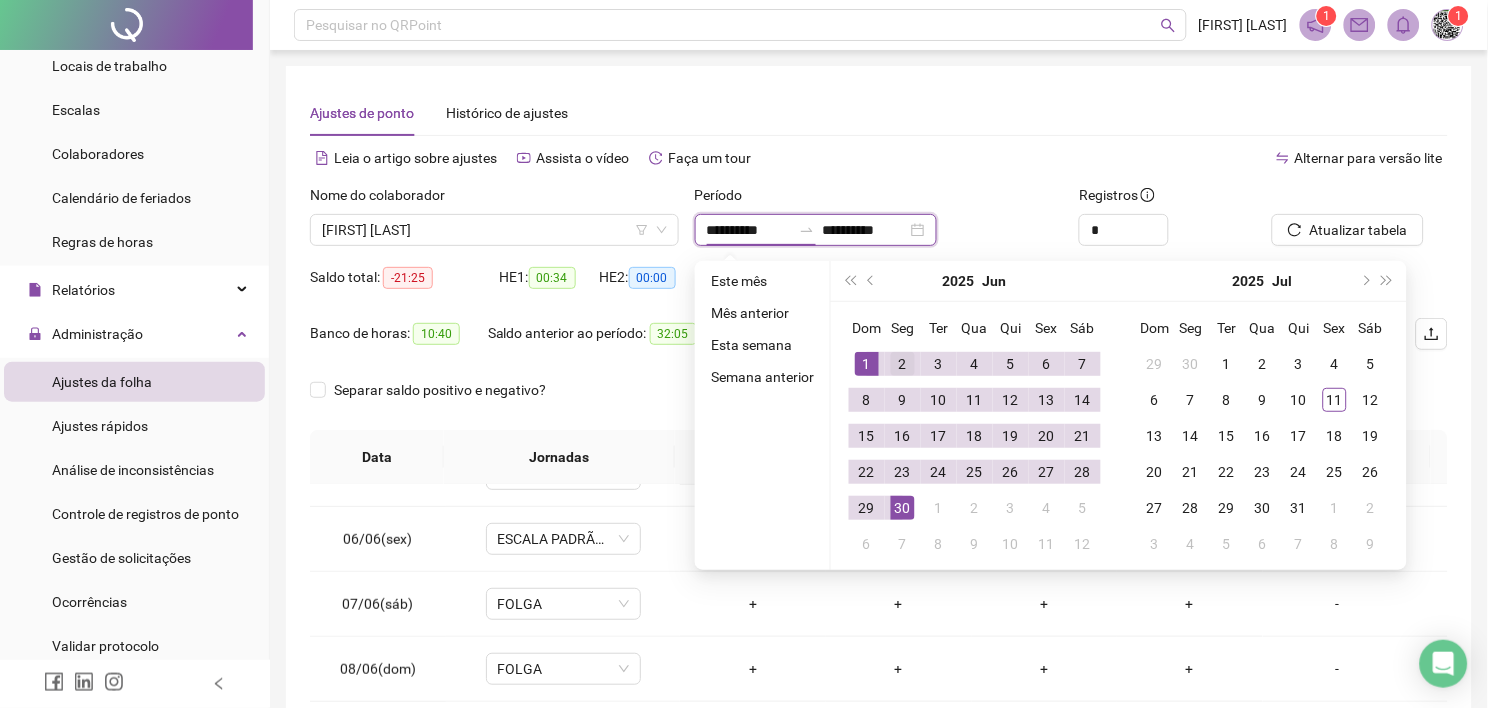 type on "**********" 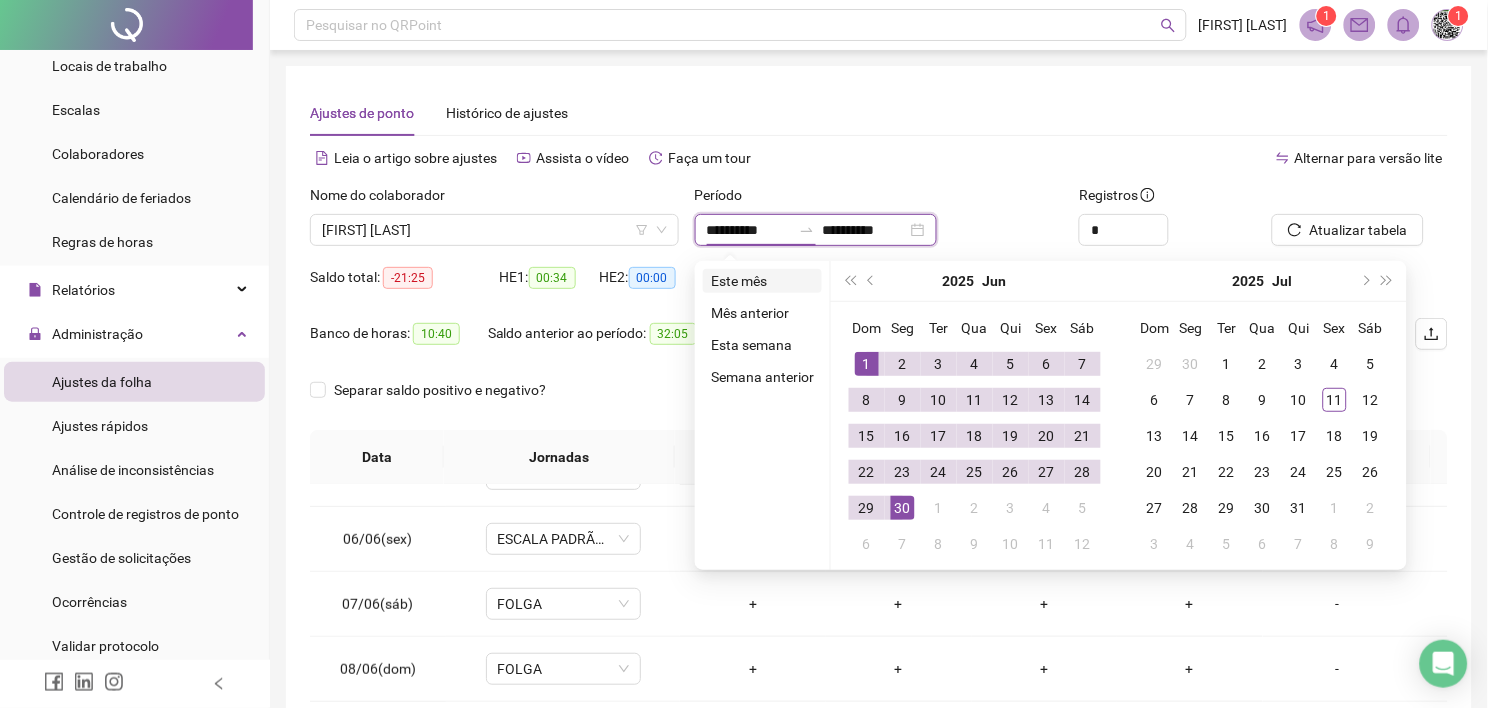 type on "**********" 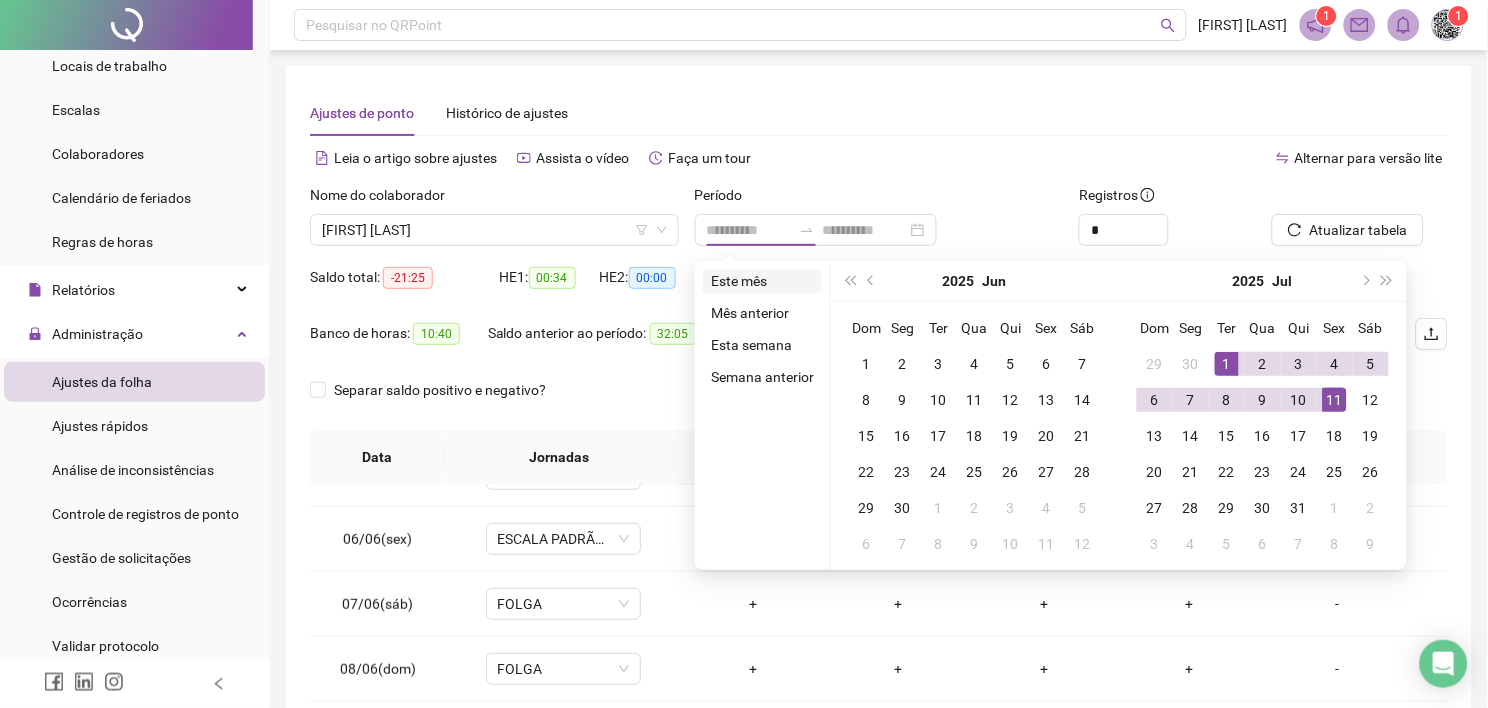 click on "Este mês" at bounding box center (762, 281) 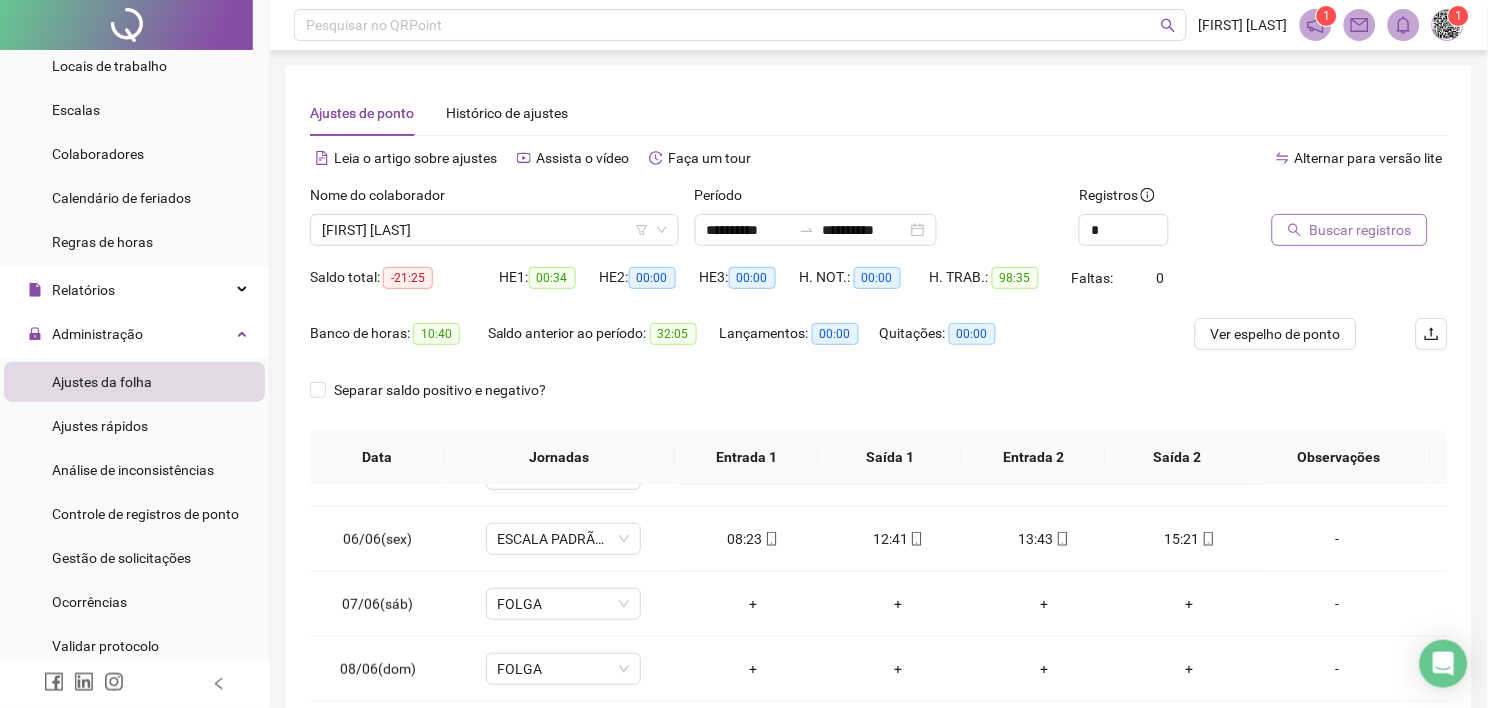 click on "Buscar registros" at bounding box center (1361, 230) 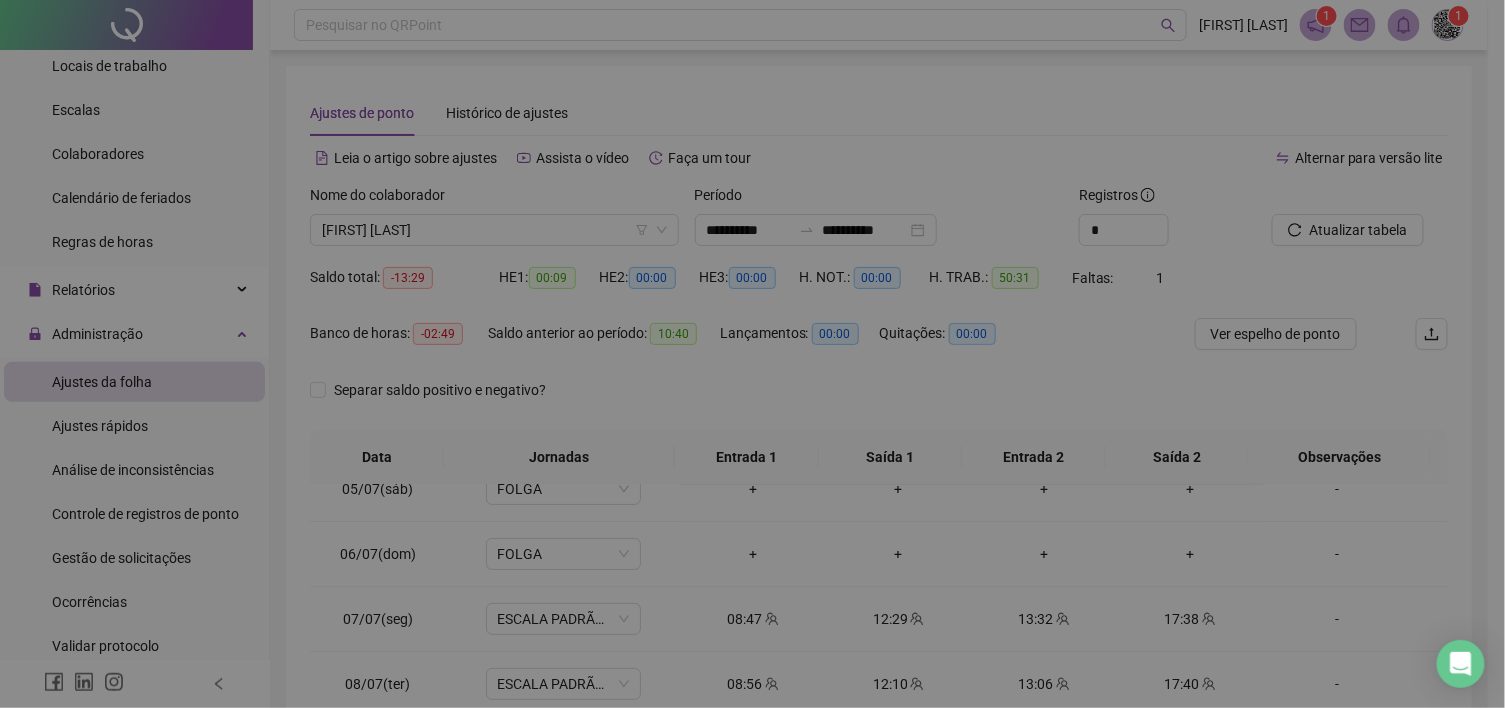 click on "Buscando registros Os registros de ponto estão sendo buscados... OK" at bounding box center (752, 354) 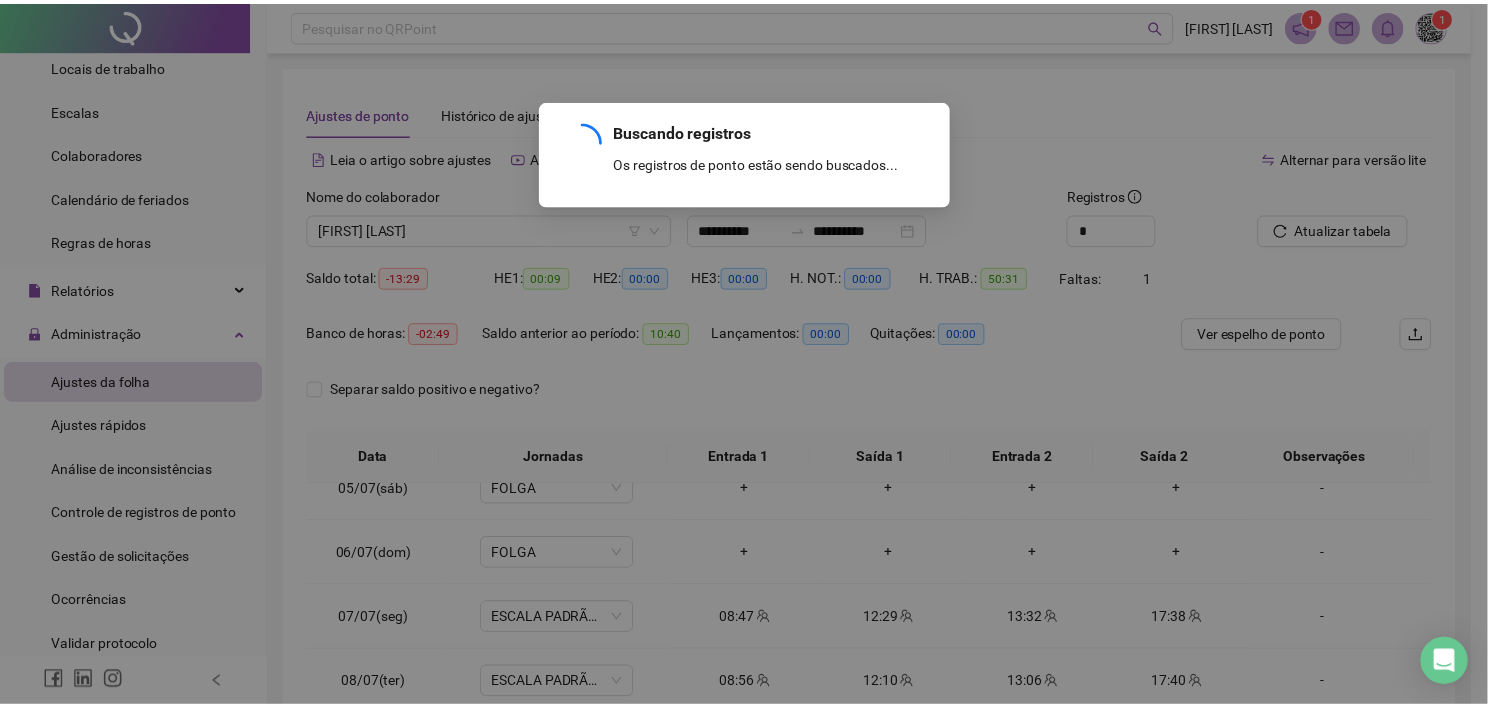 scroll, scrollTop: 288, scrollLeft: 0, axis: vertical 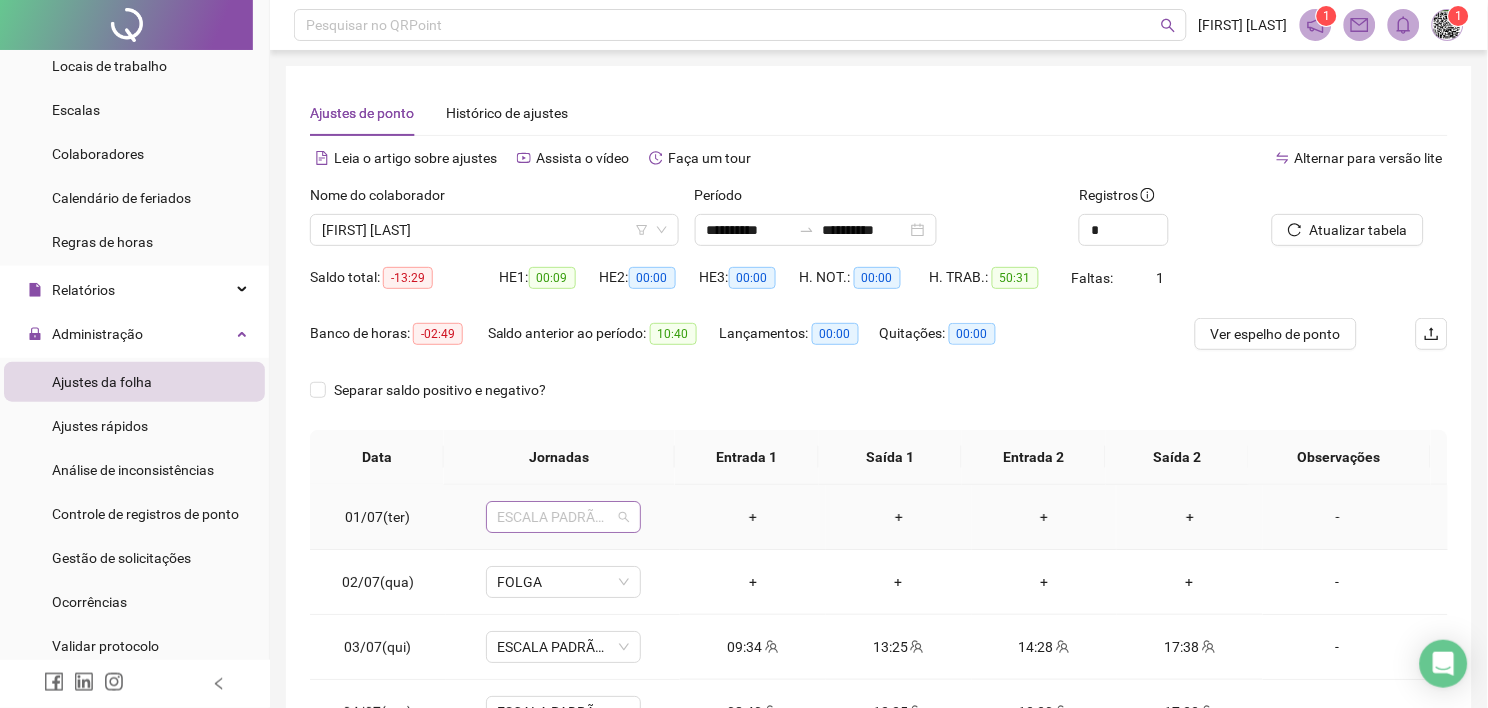 click on "ESCALA PADRÃO 01" at bounding box center (563, 517) 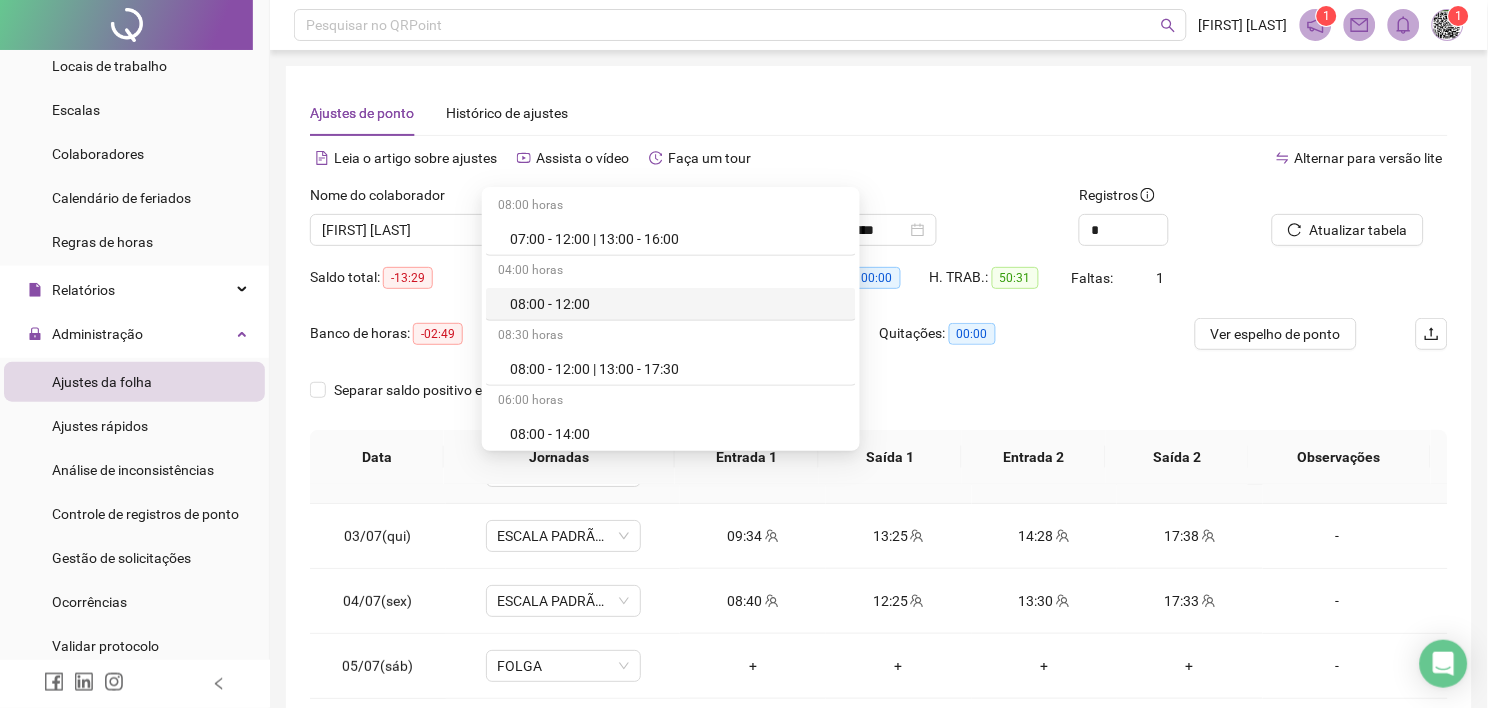 scroll, scrollTop: 0, scrollLeft: 0, axis: both 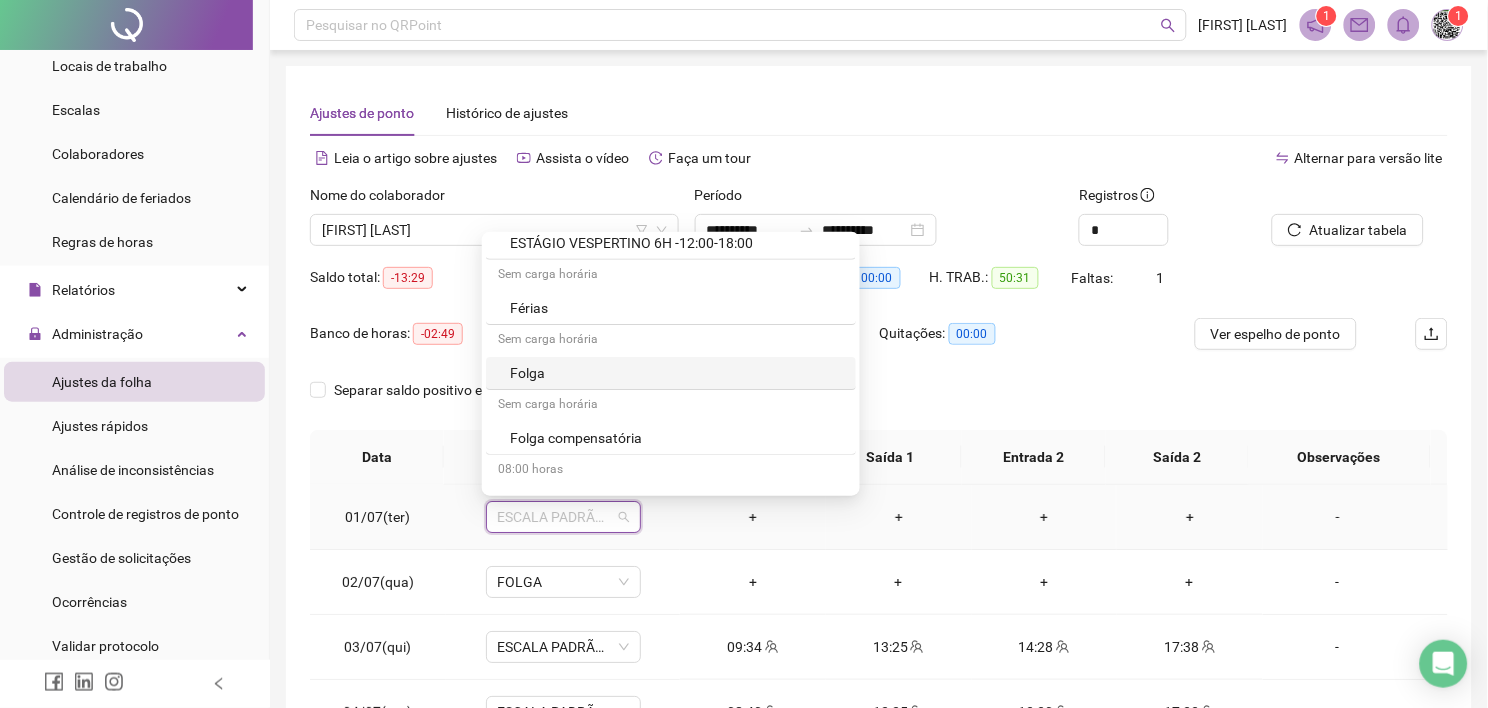 click on "Folga" at bounding box center [677, 373] 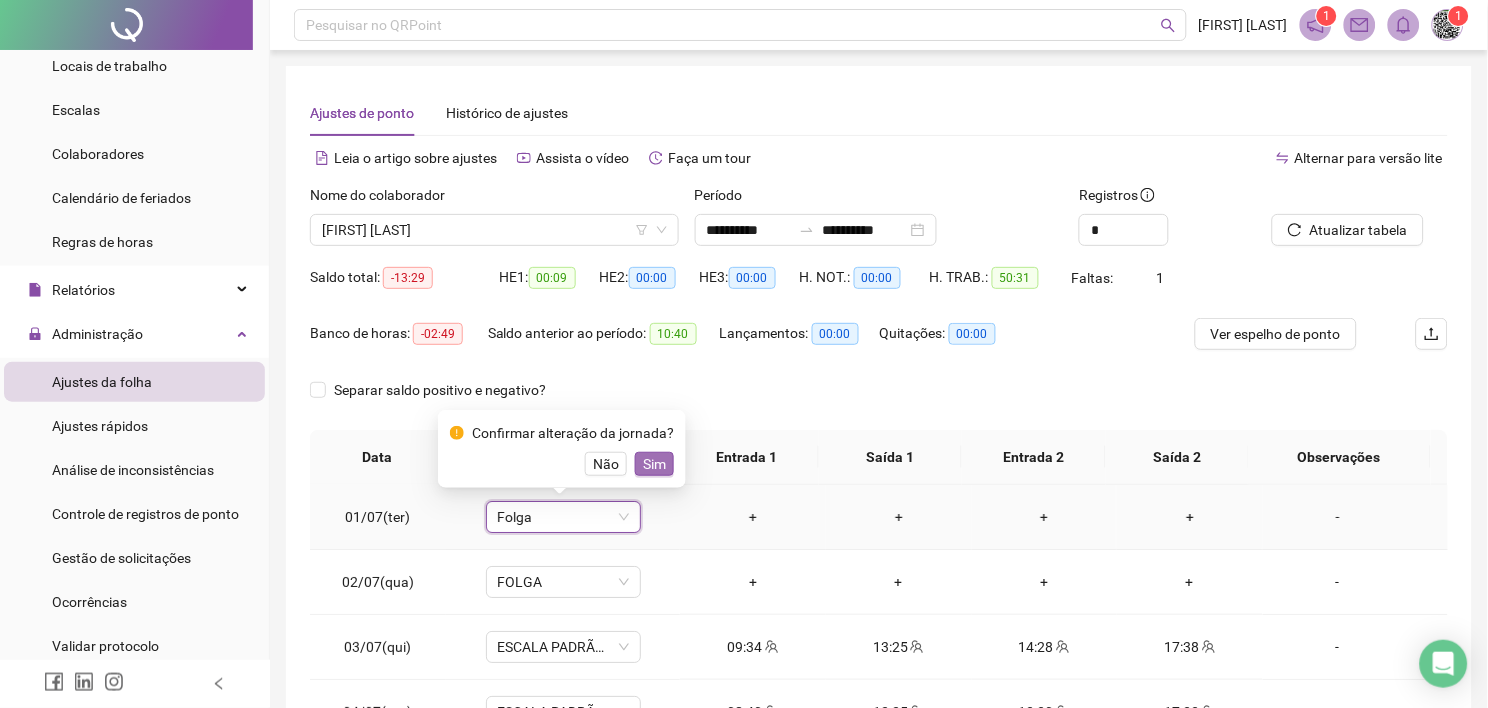 click on "Sim" at bounding box center [654, 464] 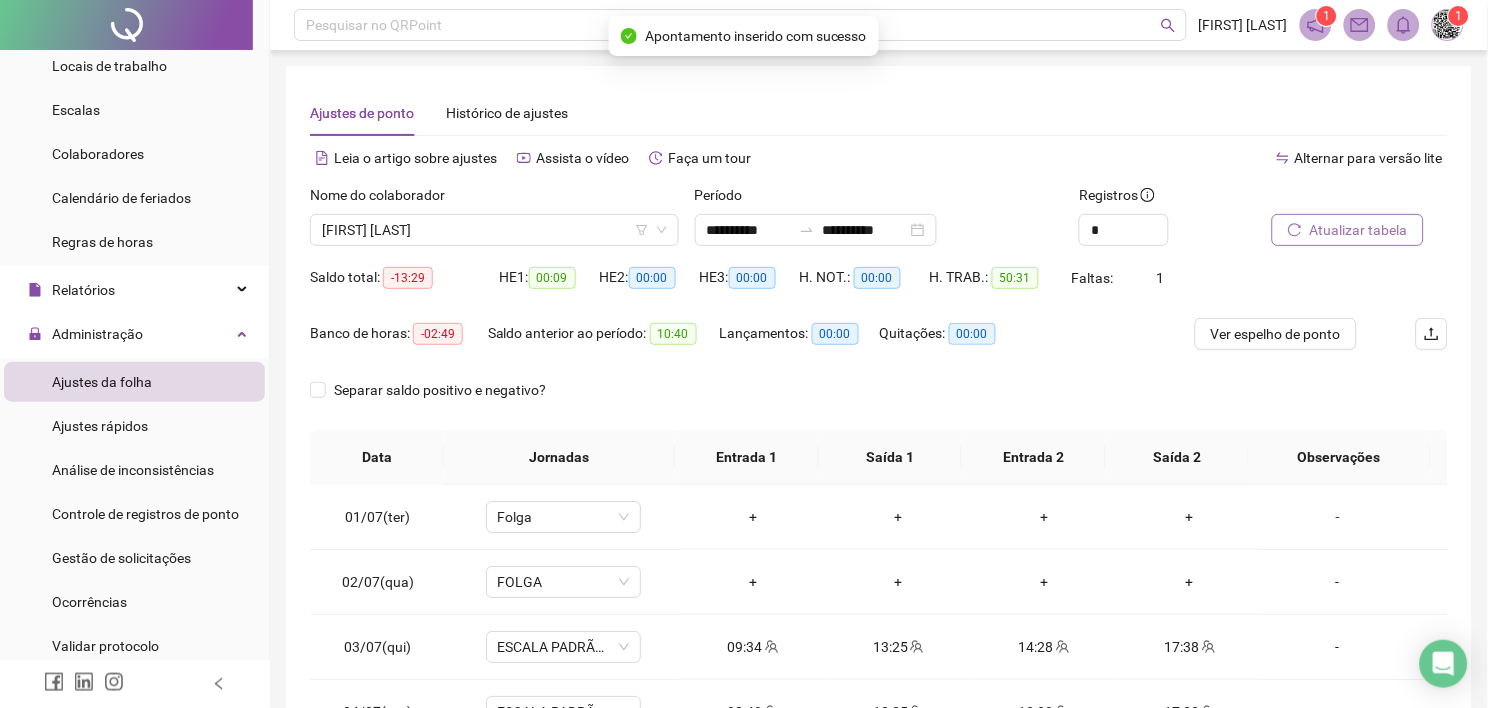 click on "Atualizar tabela" at bounding box center [1359, 230] 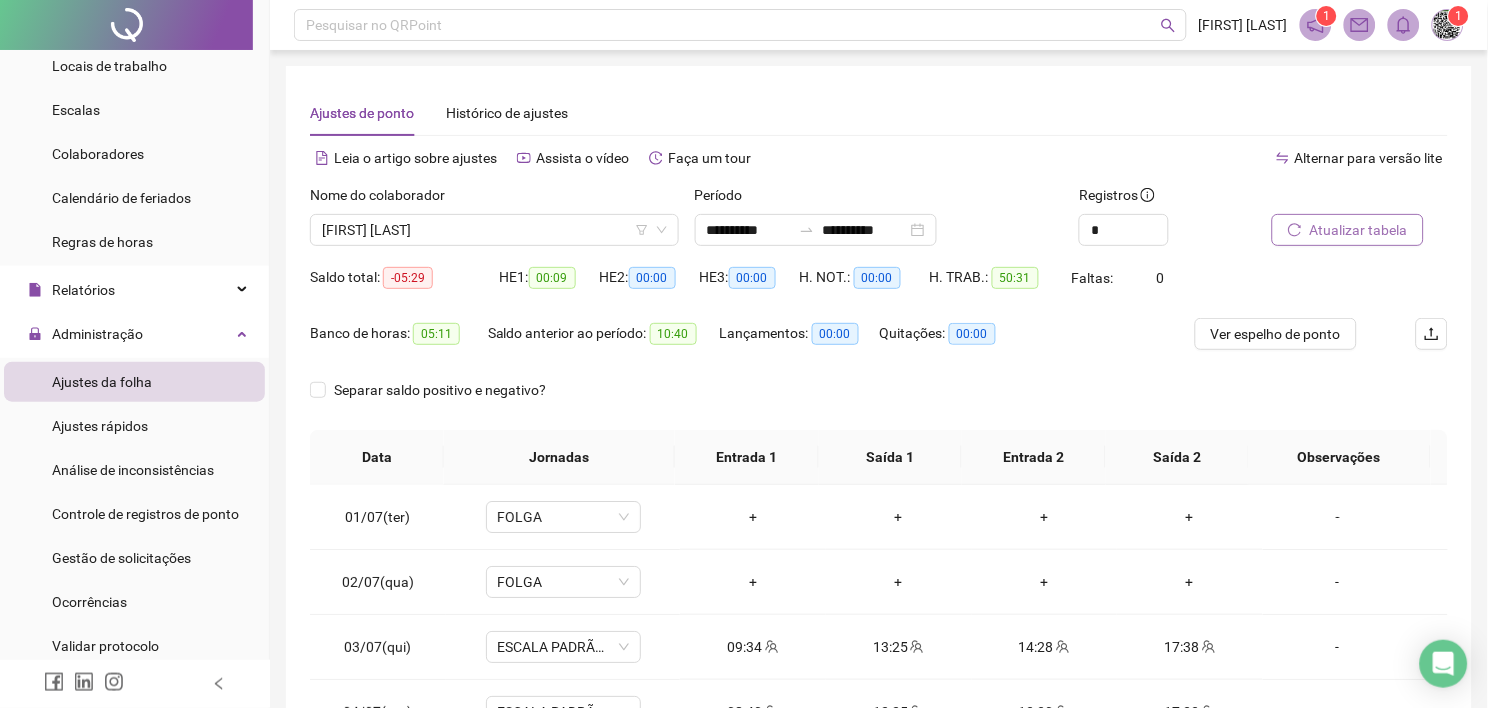 click on "Atualizar tabela" at bounding box center (1359, 230) 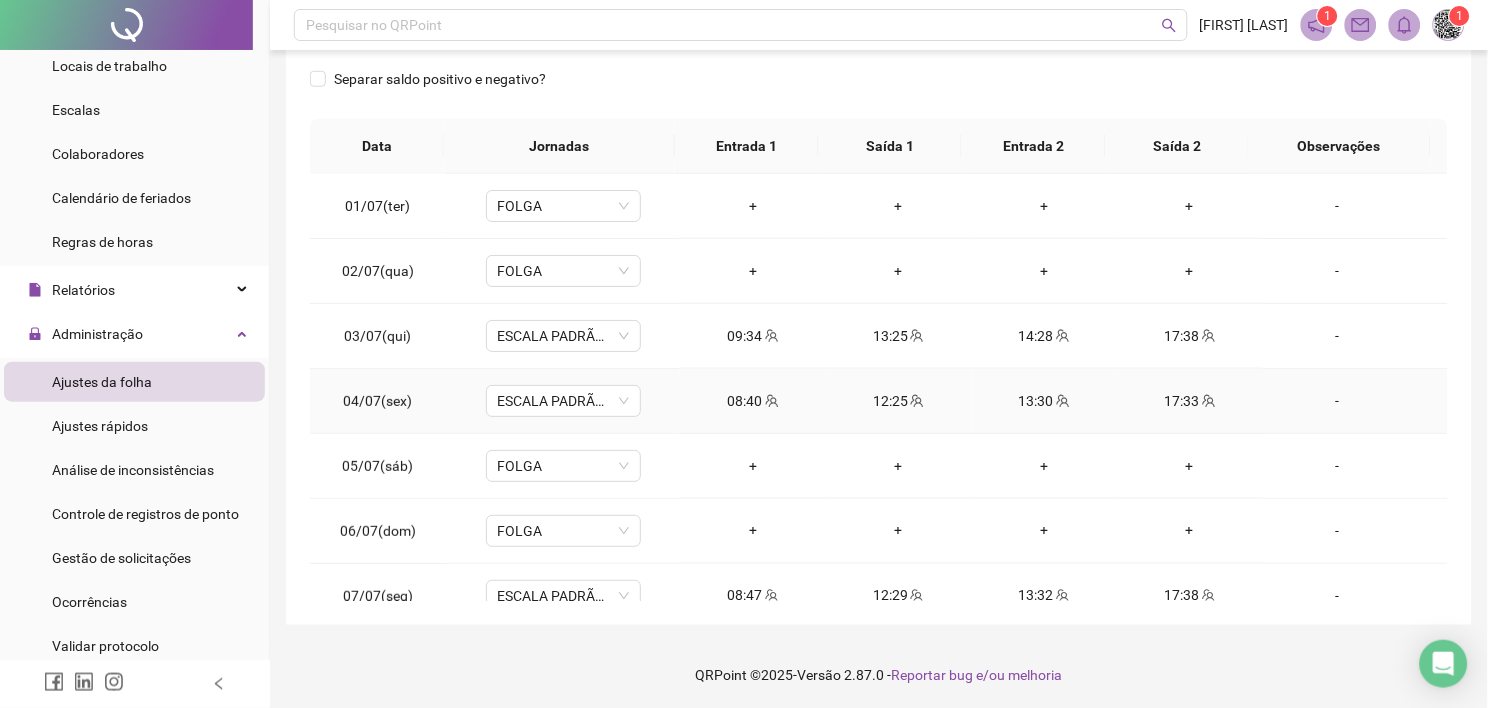 scroll, scrollTop: 313, scrollLeft: 0, axis: vertical 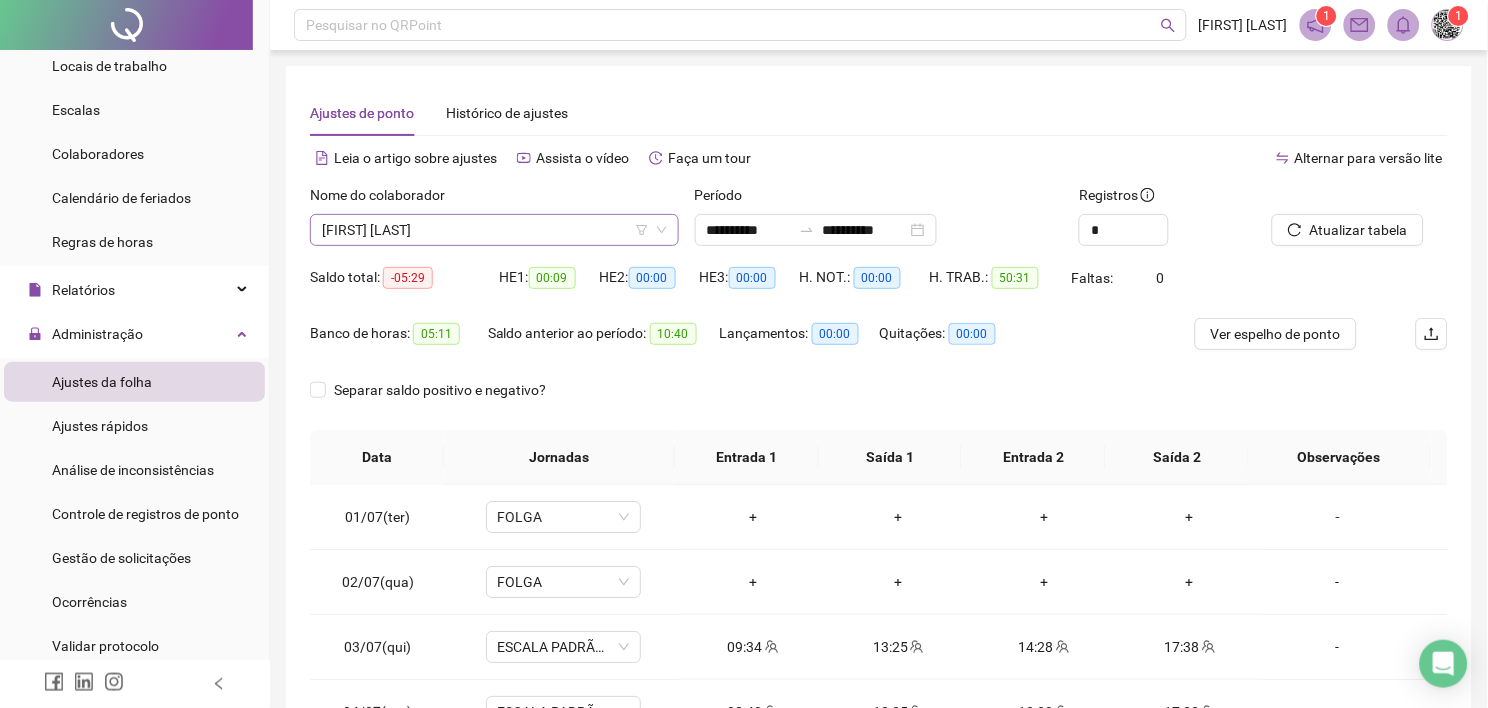 click on "[FIRST] [LAST]" at bounding box center [494, 230] 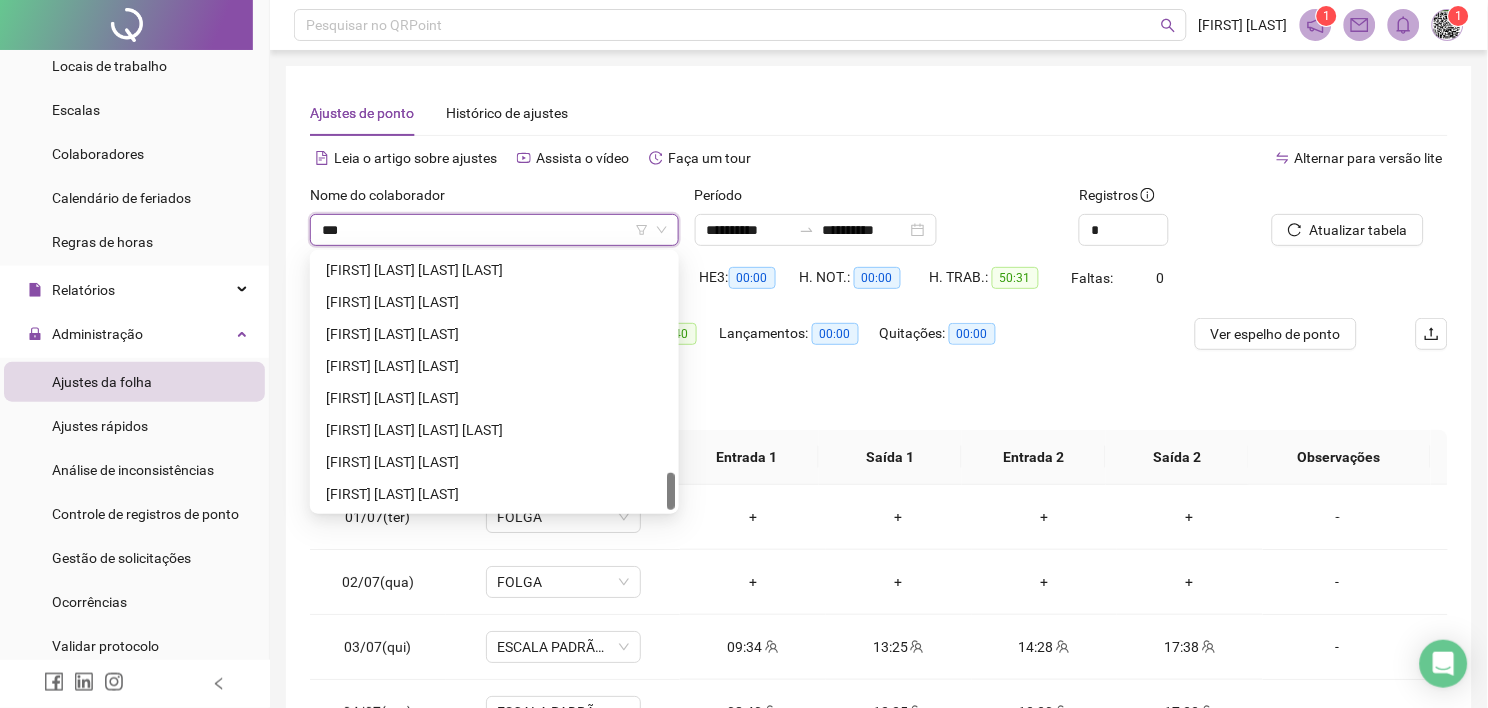 scroll, scrollTop: 0, scrollLeft: 0, axis: both 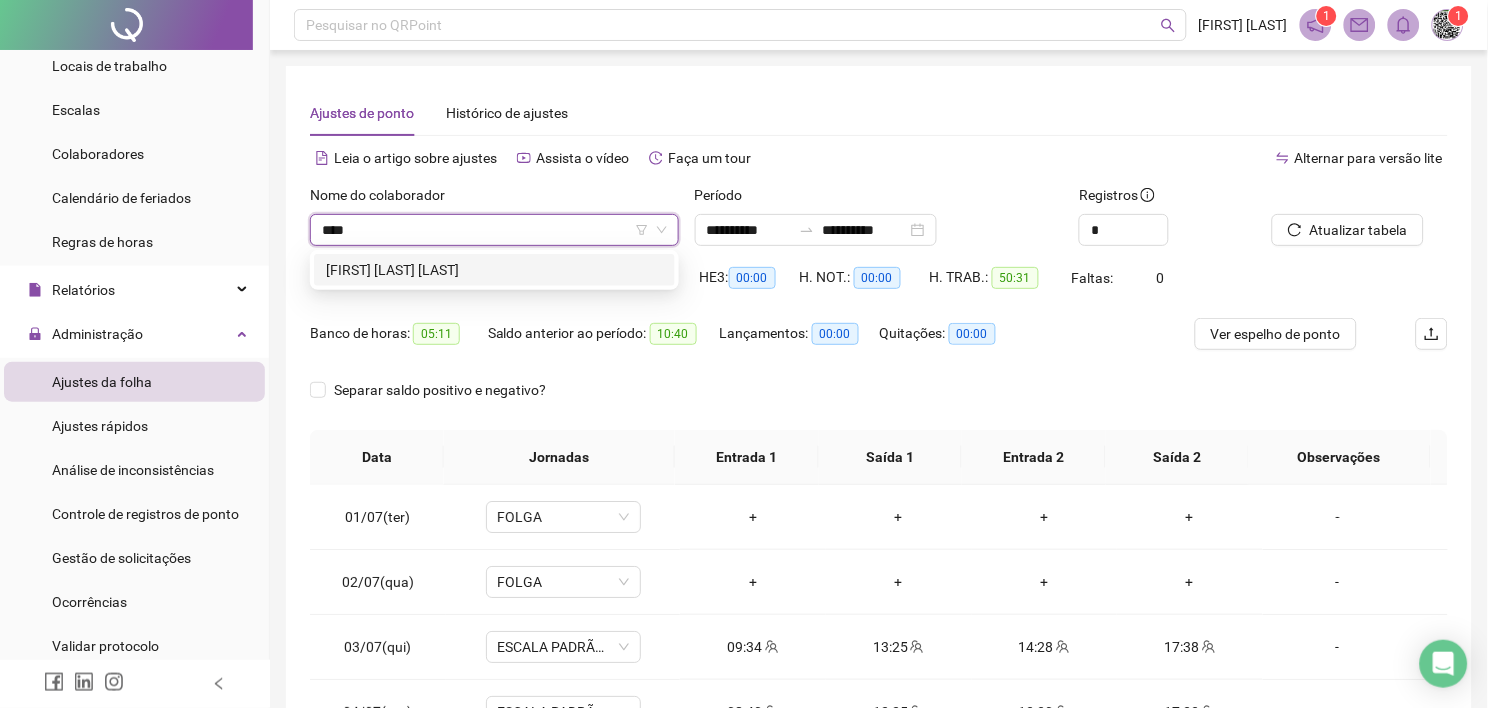 type on "*****" 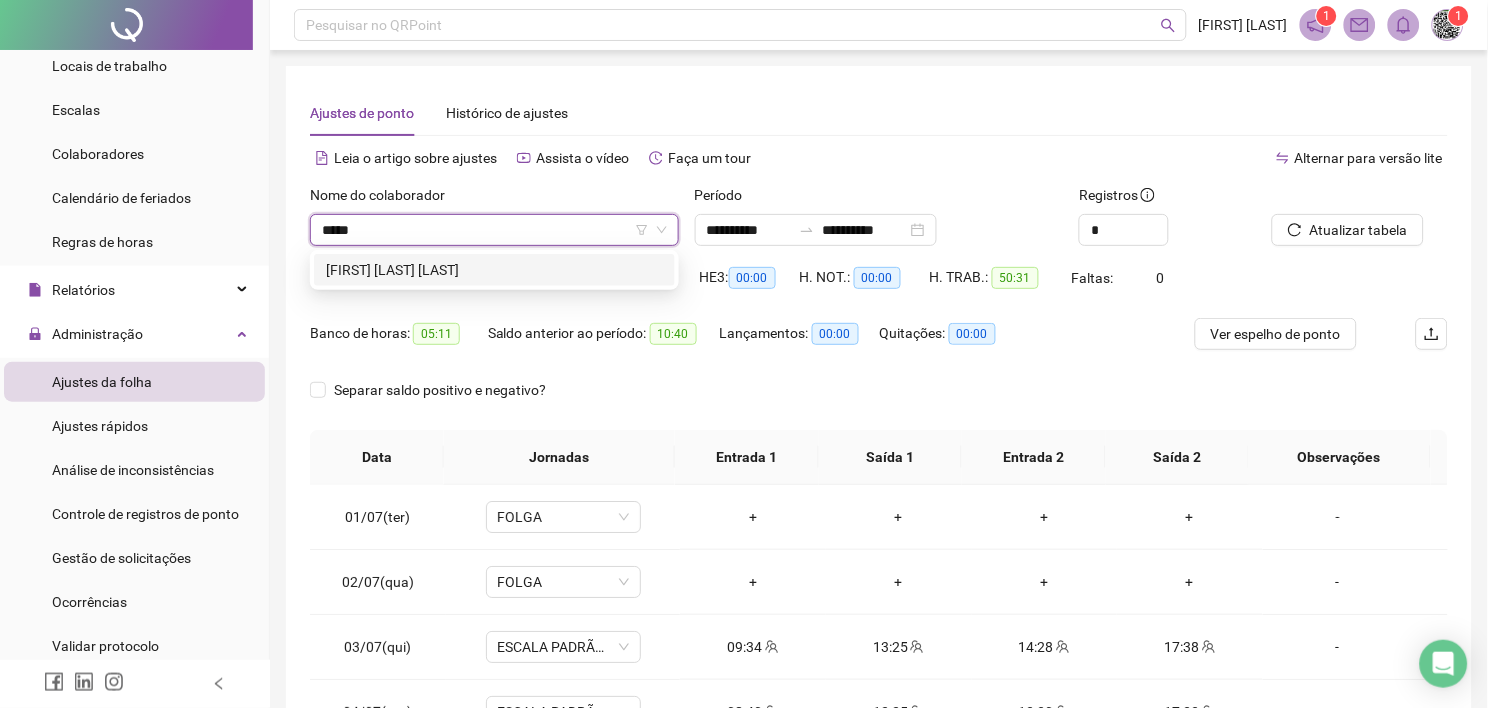 click on "[FIRST] [LAST] [LAST]" at bounding box center [494, 270] 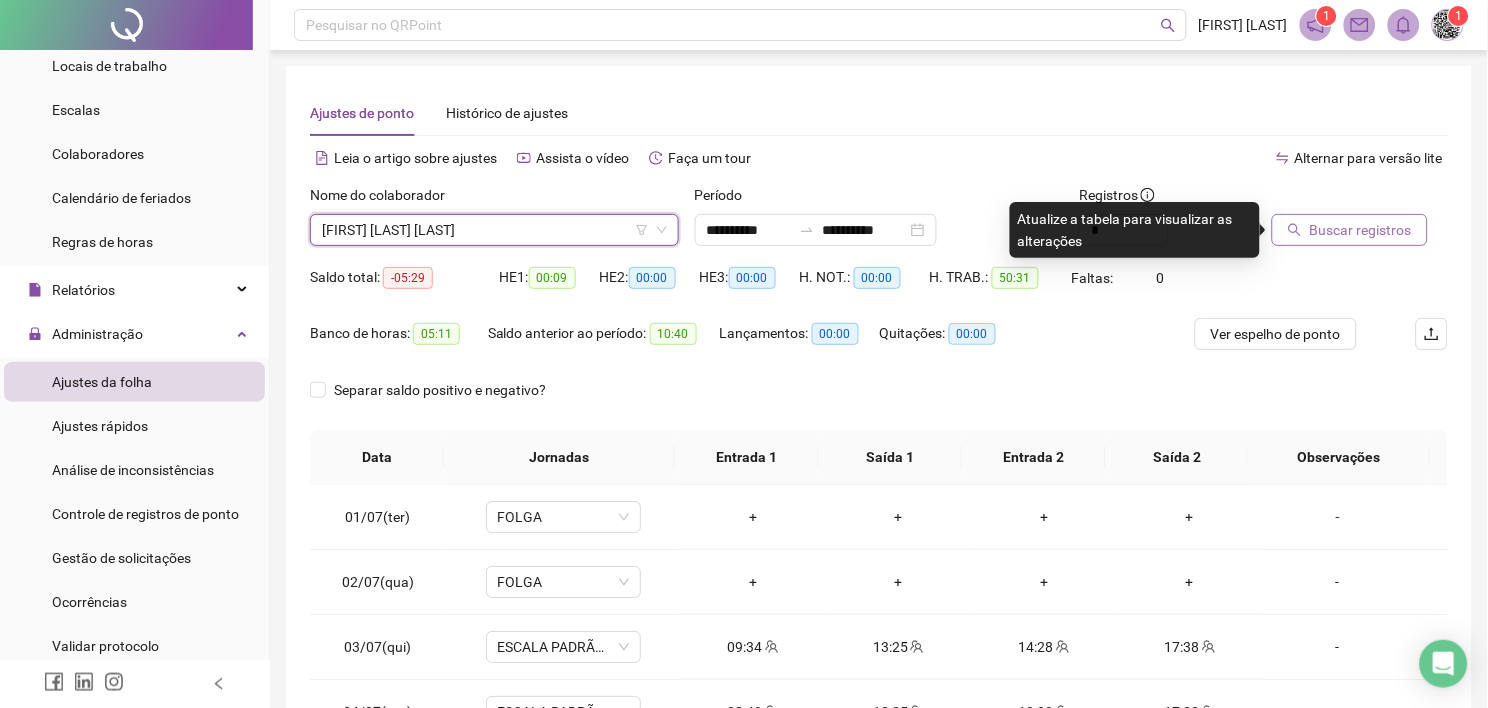 click on "Buscar registros" at bounding box center (1361, 230) 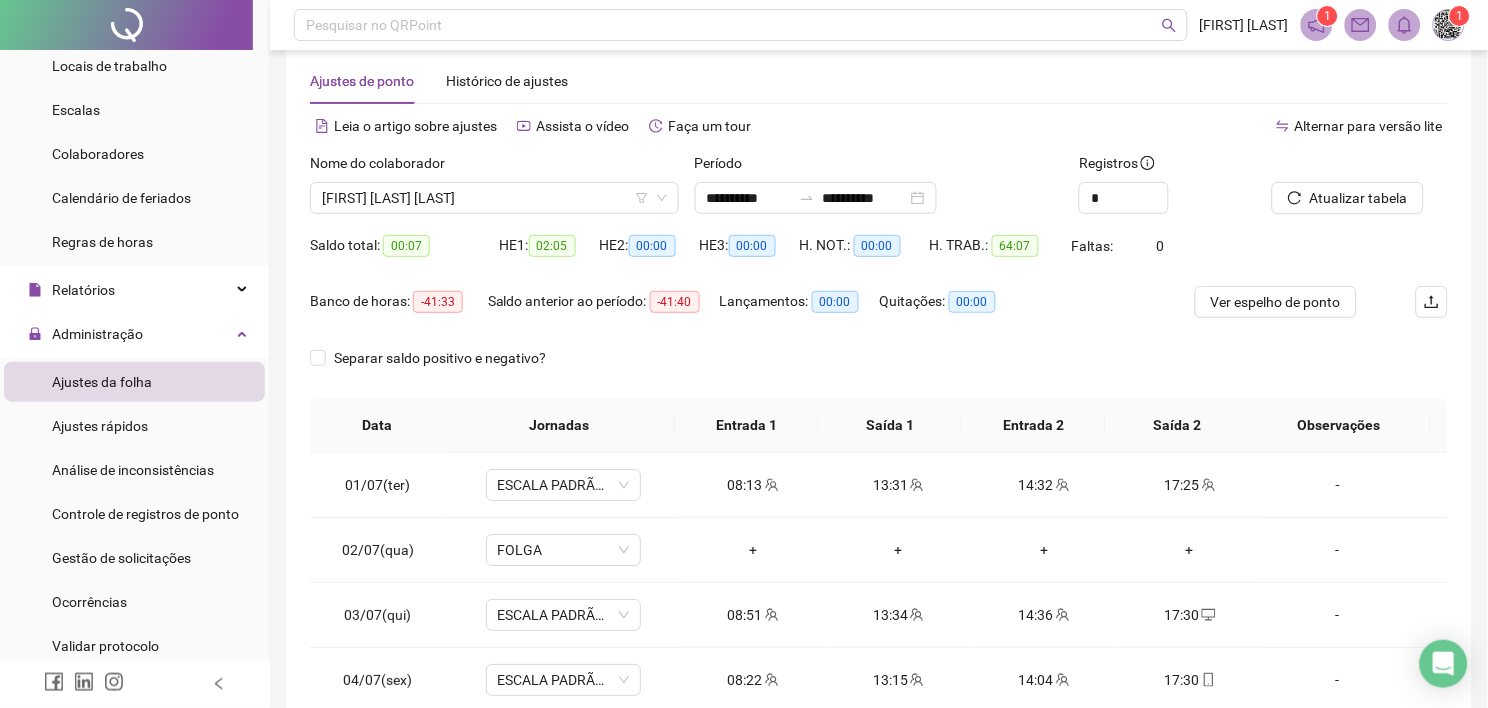 scroll, scrollTop: 0, scrollLeft: 0, axis: both 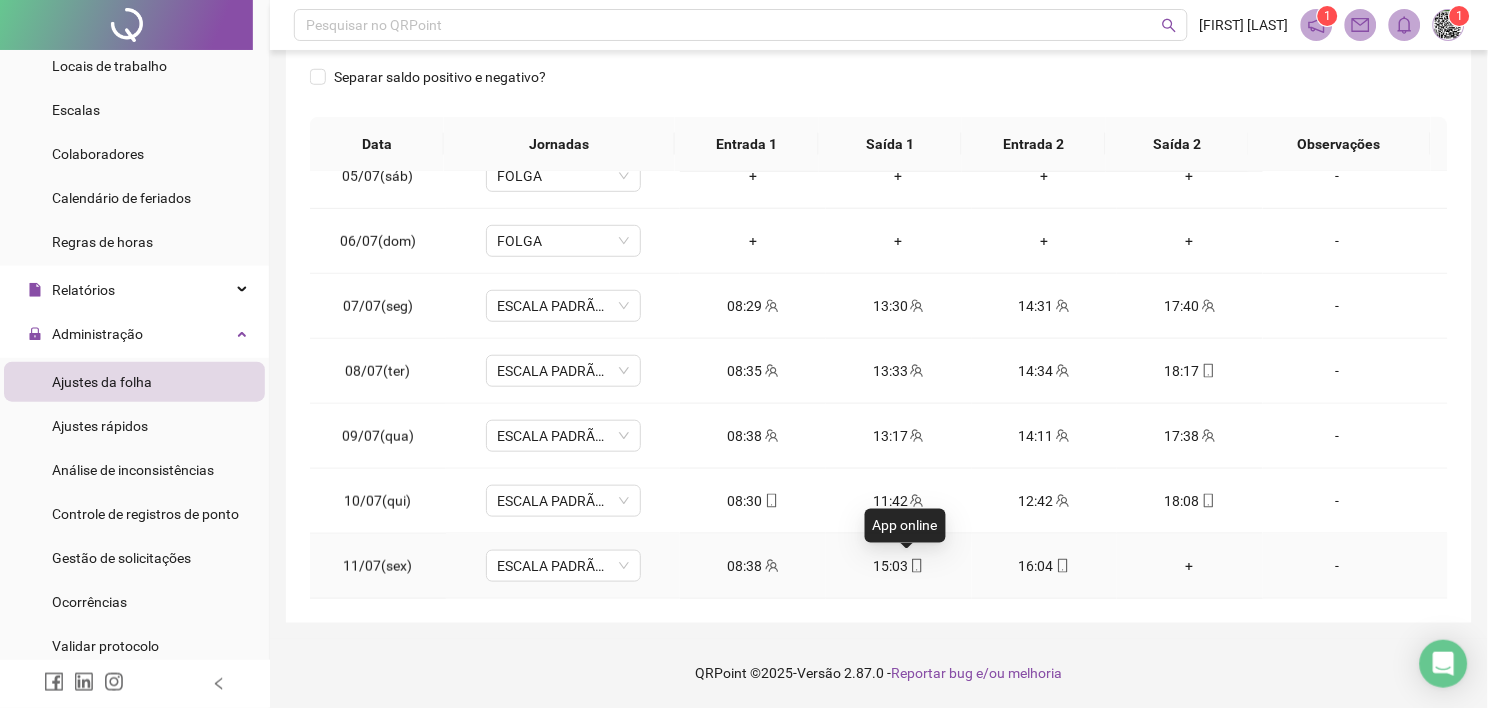 click 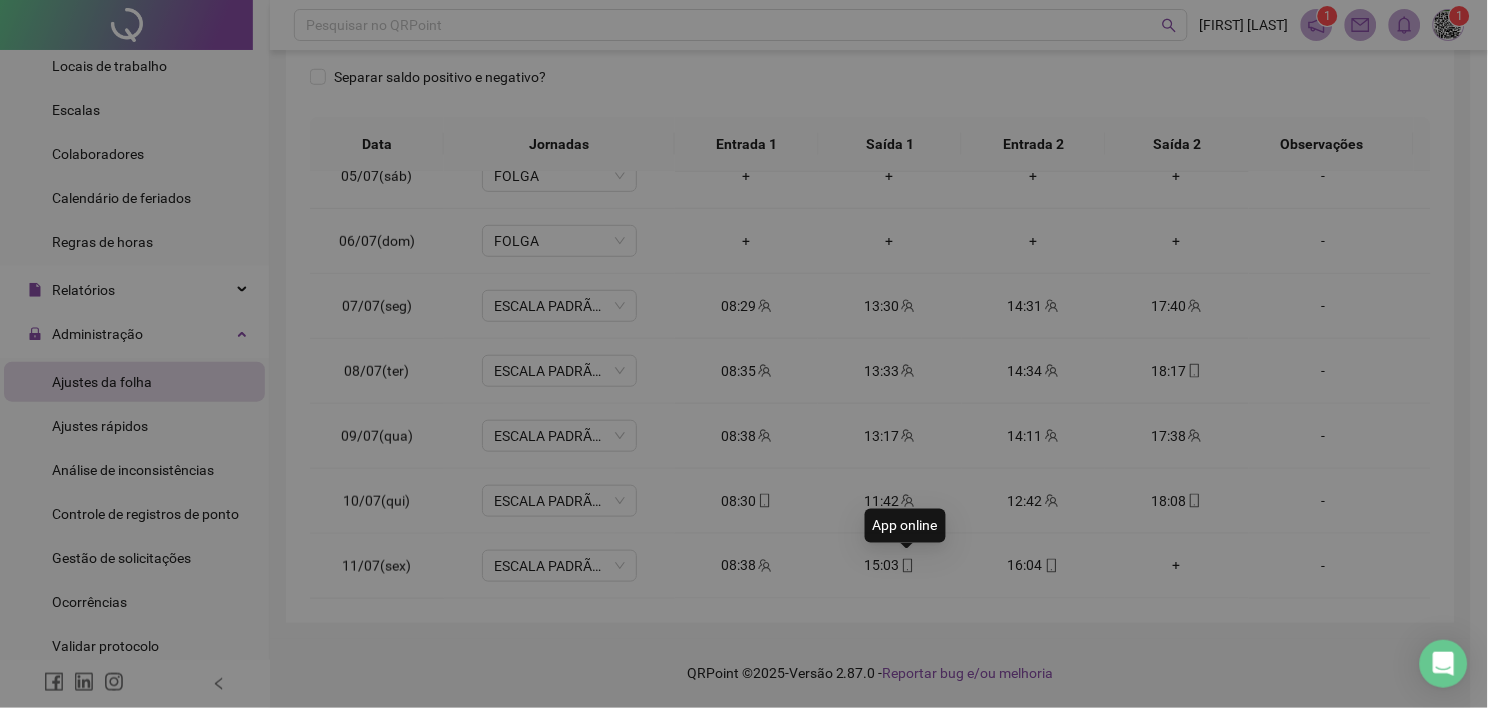 type on "**********" 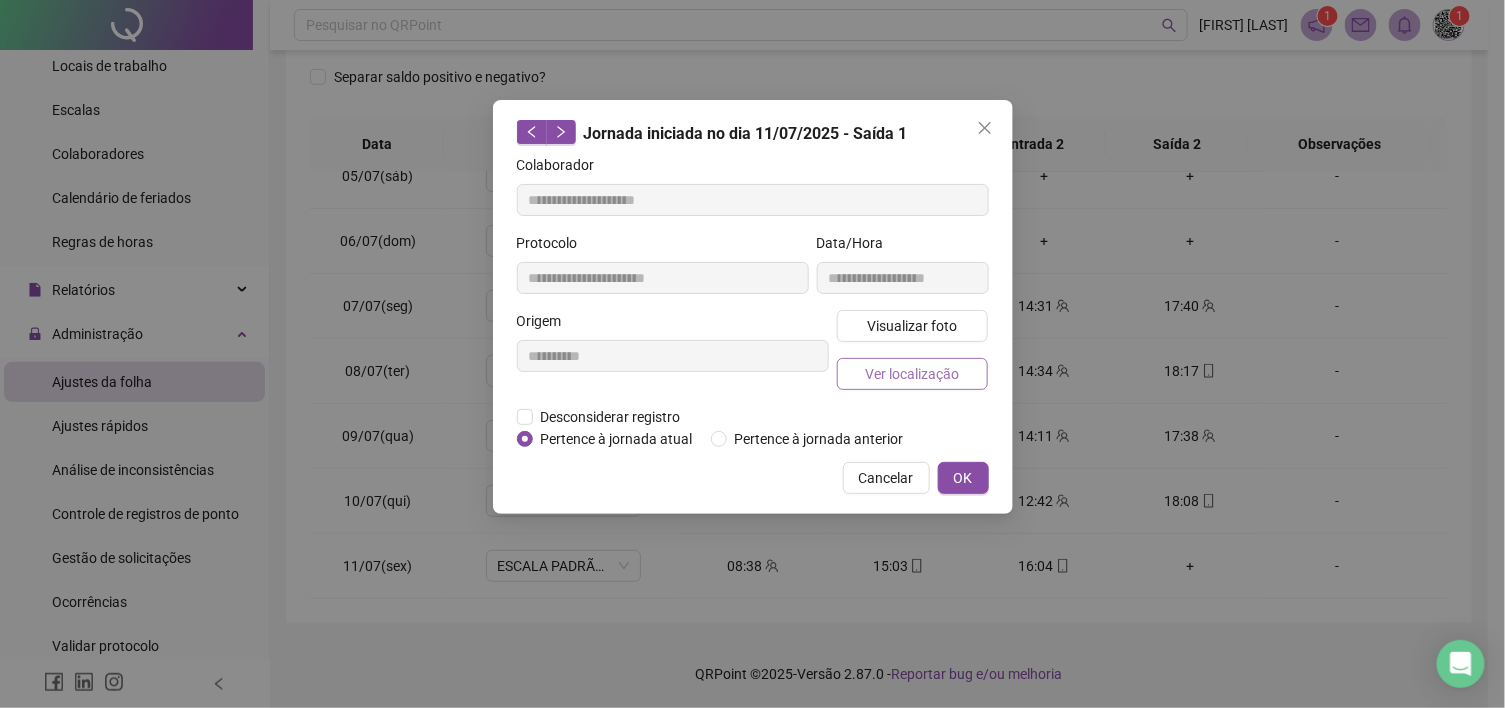 click on "Ver localização" at bounding box center [912, 374] 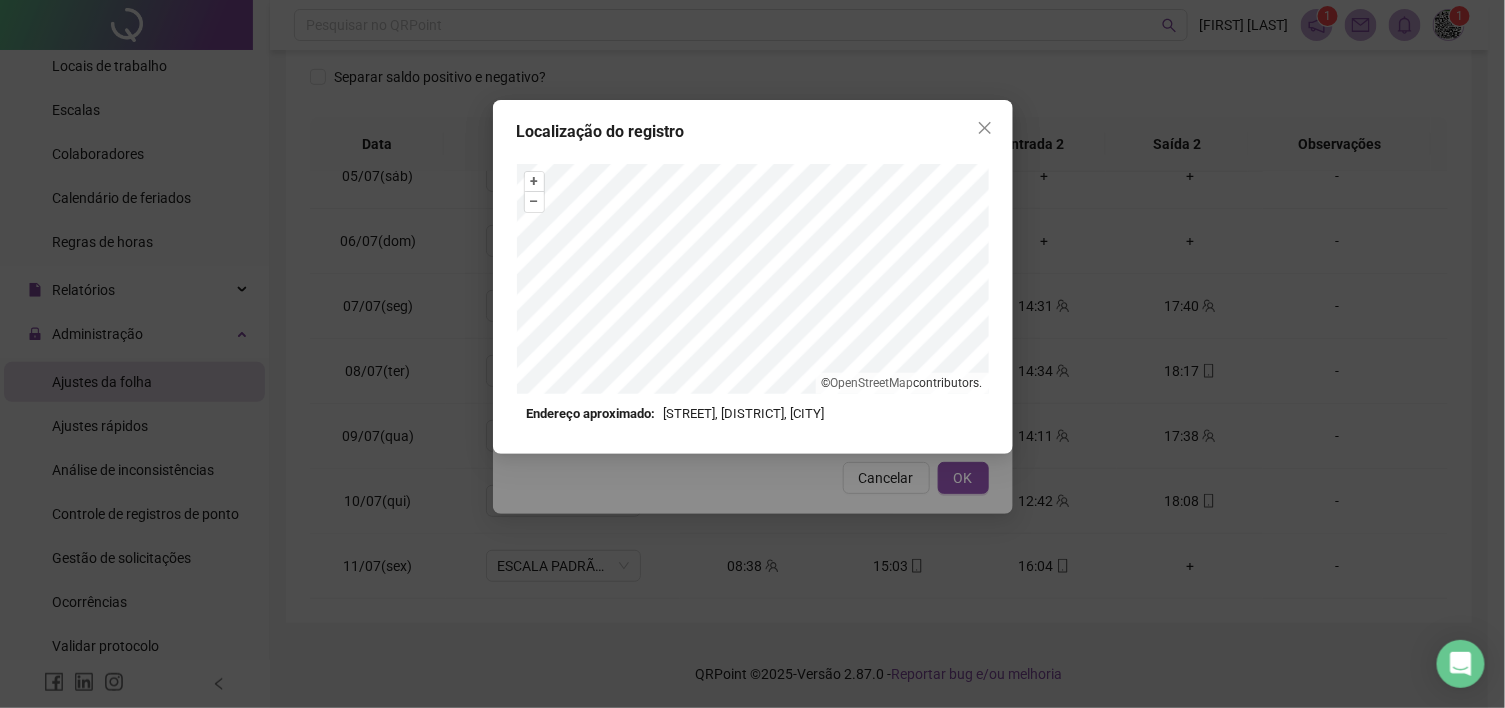 click on "Localização do registro + – ⇧ › ©  OpenStreetMap  contributors. Endereço aproximado:   [STREET], [DISTRICT], [CITY] *OBS Os registros de ponto executados através da web utilizam uma tecnologia menos precisa para obter a geolocalização do colaborador, o que poderá resultar em localizações distintas." at bounding box center [752, 354] 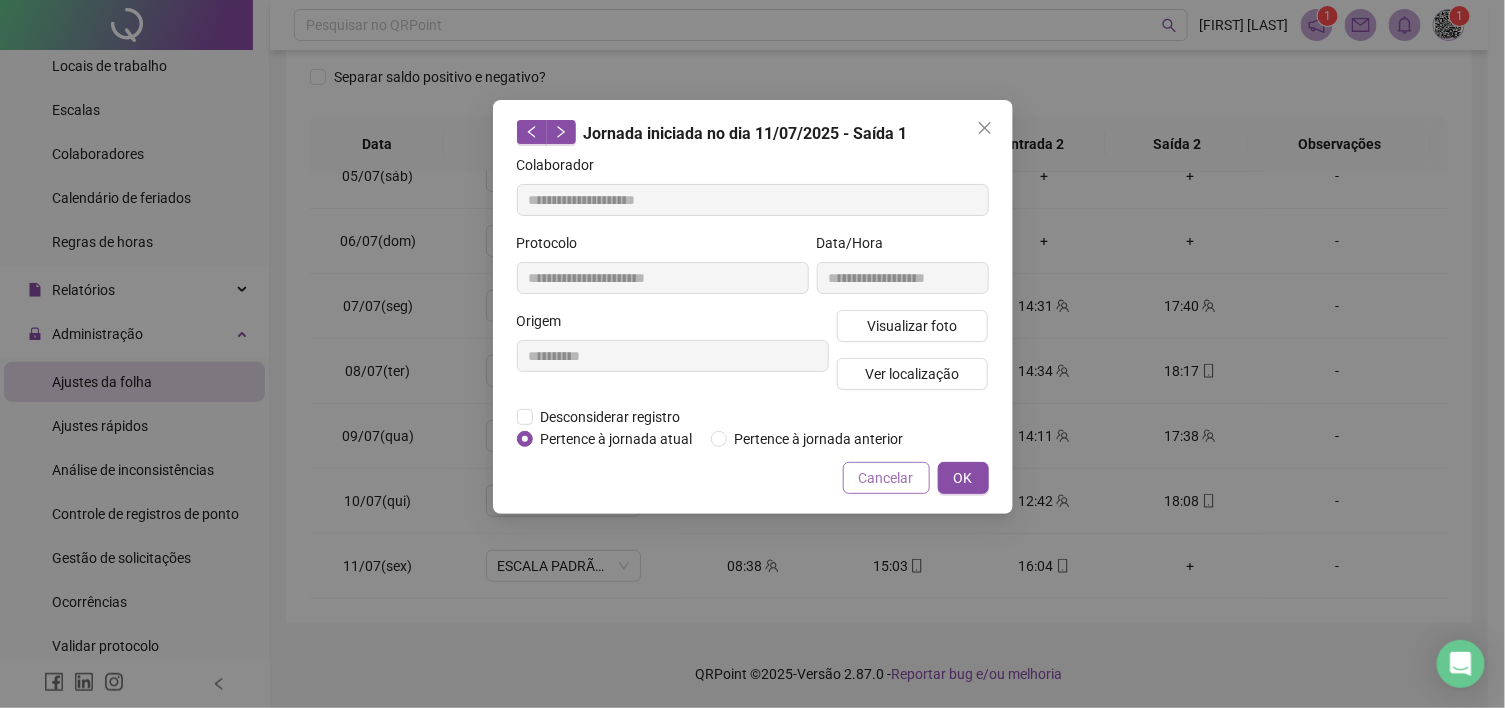 click on "Cancelar" at bounding box center [886, 478] 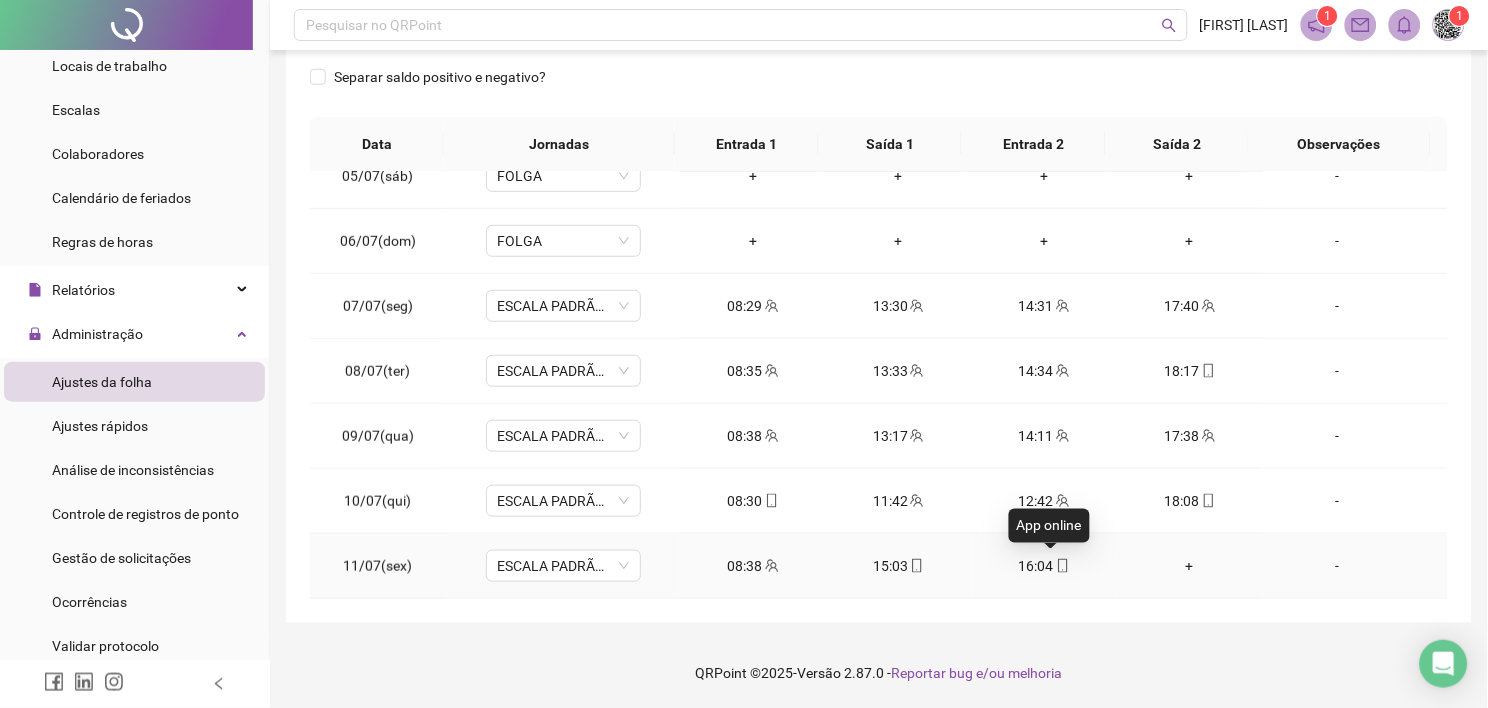 click 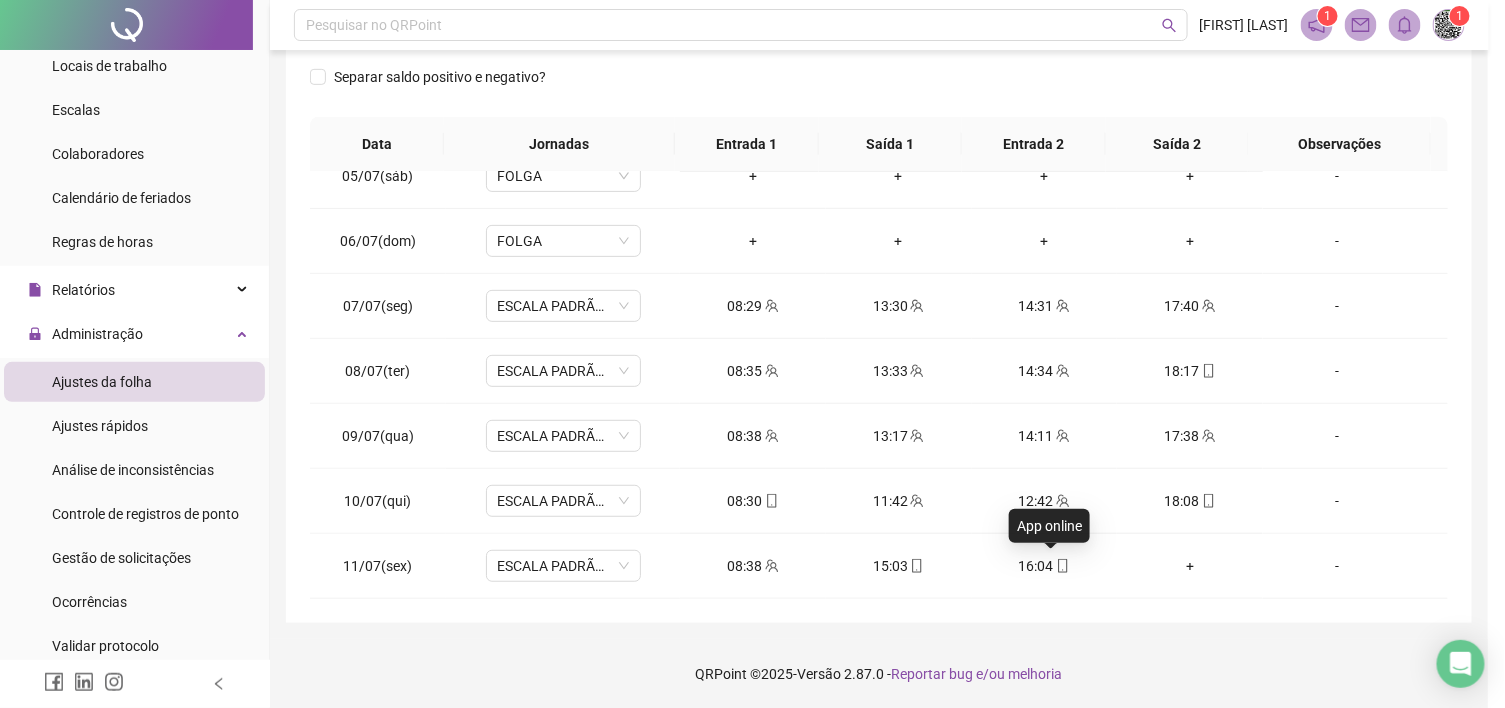 type on "**********" 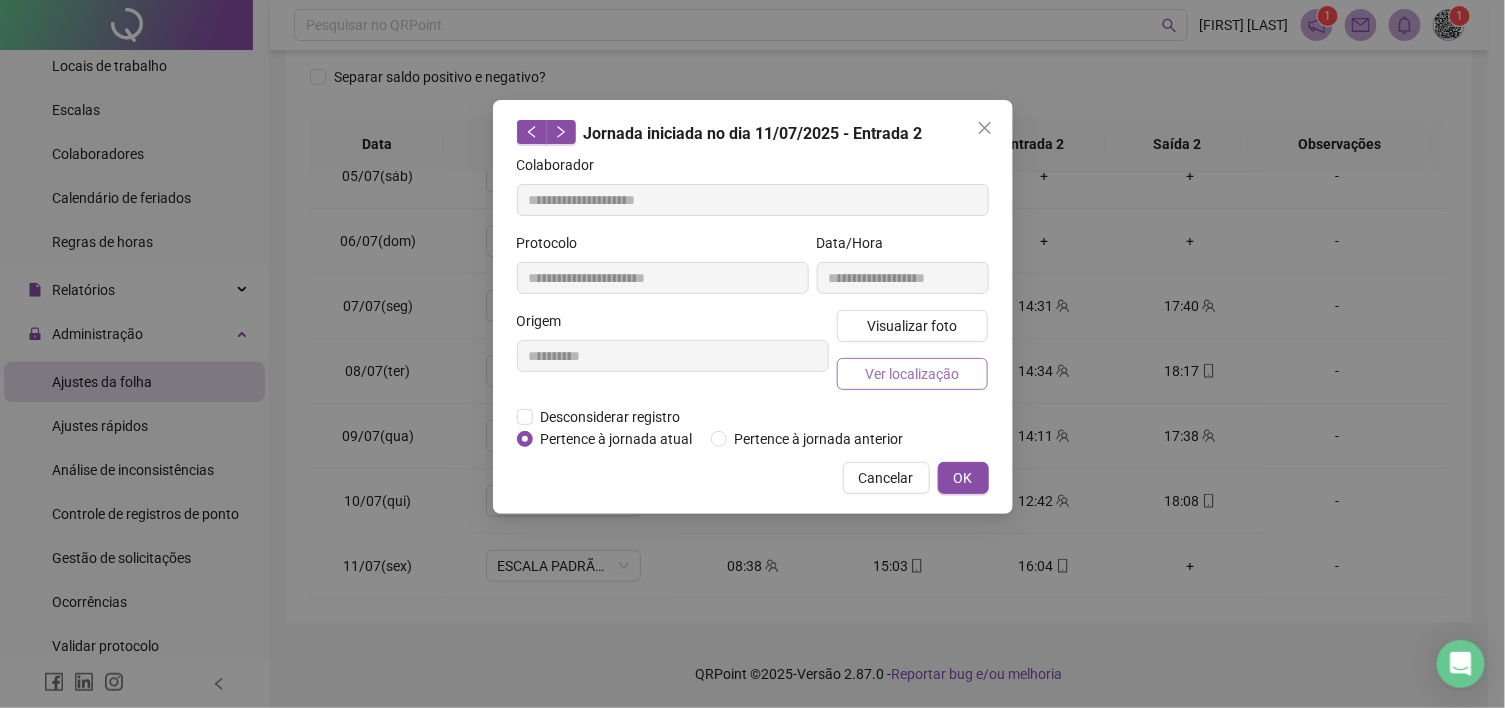 click on "Ver localização" at bounding box center [912, 374] 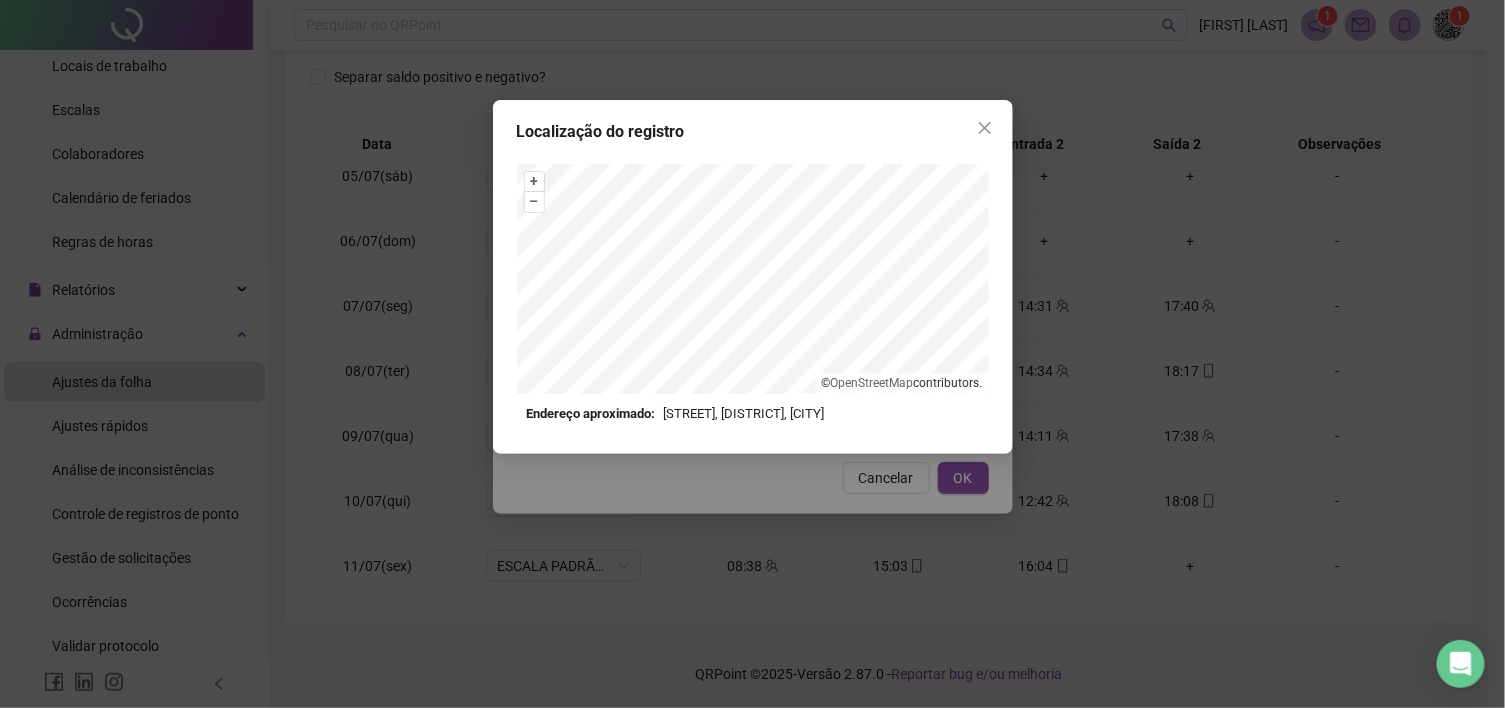 click on "Localização do registro + – ⇧ › ©  OpenStreetMap  contributors. Endereço aproximado:   [STREET], [DISTRICT], [CITY] *OBS Os registros de ponto executados através da web utilizam uma tecnologia menos precisa para obter a geolocalização do colaborador, o que poderá resultar em localizações distintas." at bounding box center [752, 354] 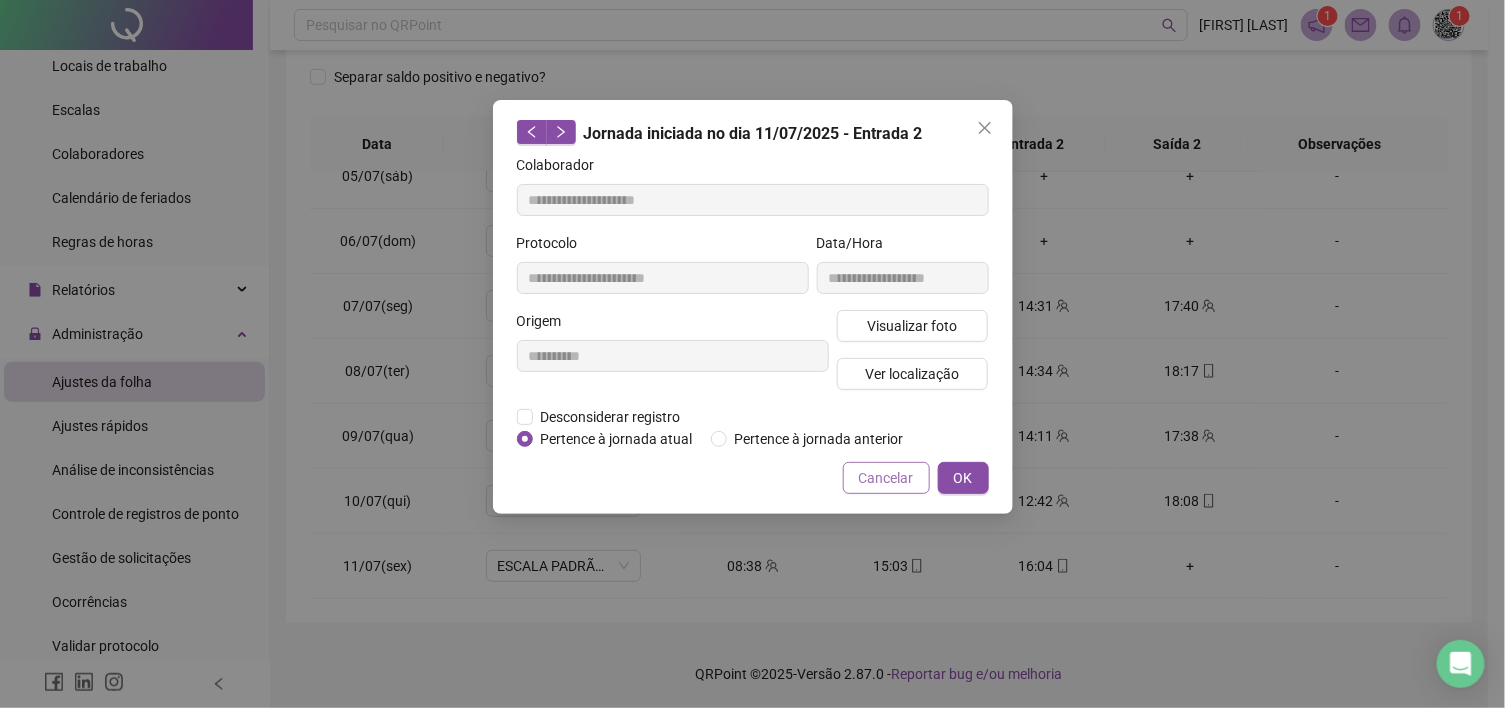 click on "Cancelar" at bounding box center [886, 478] 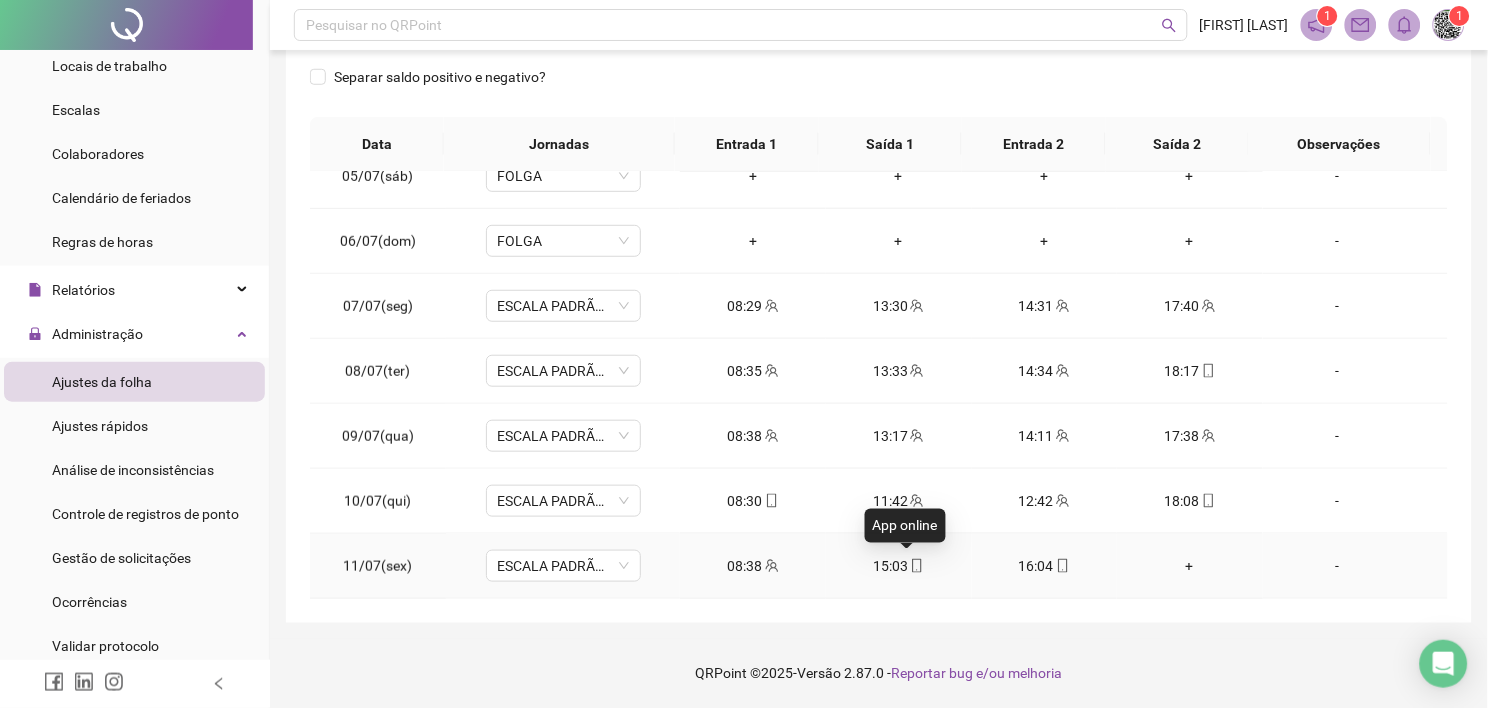 click 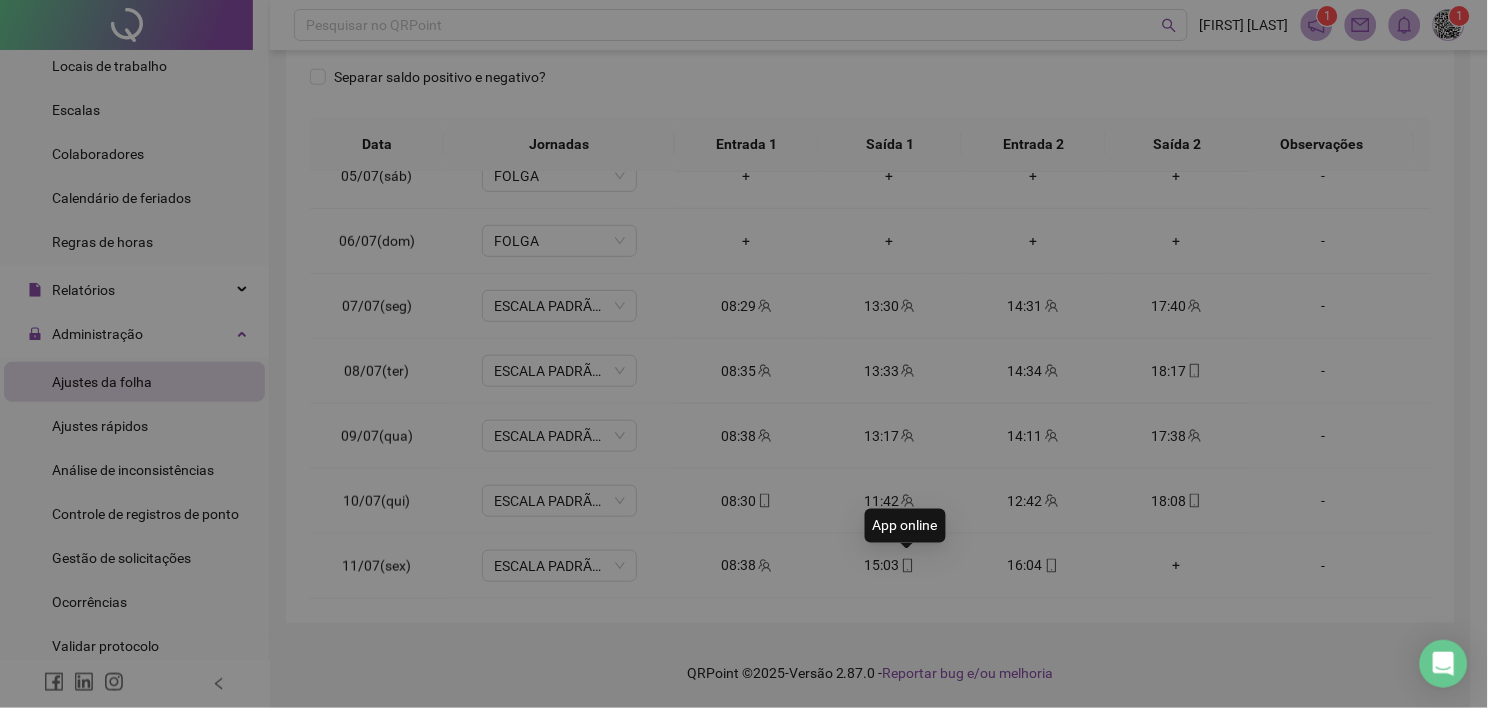 type on "**********" 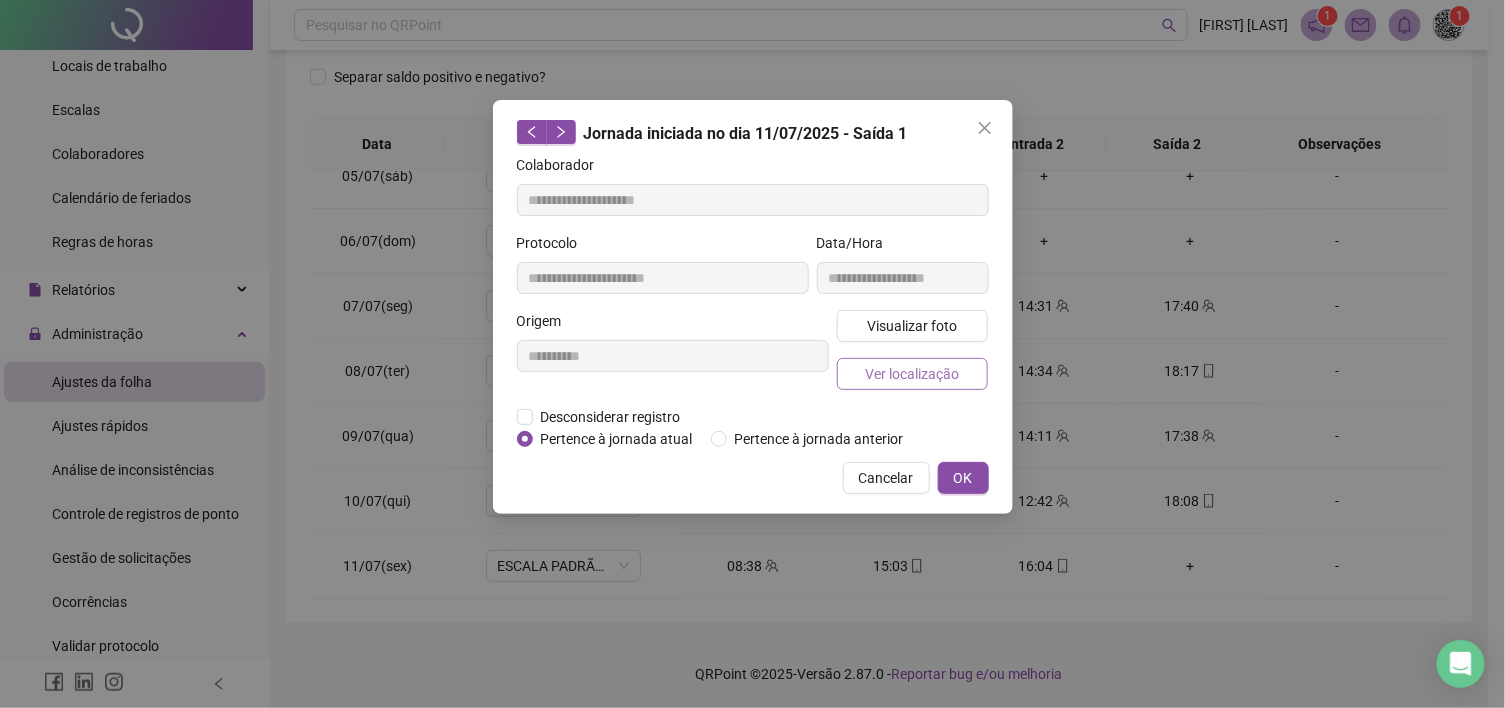 click on "Ver localização" at bounding box center [912, 374] 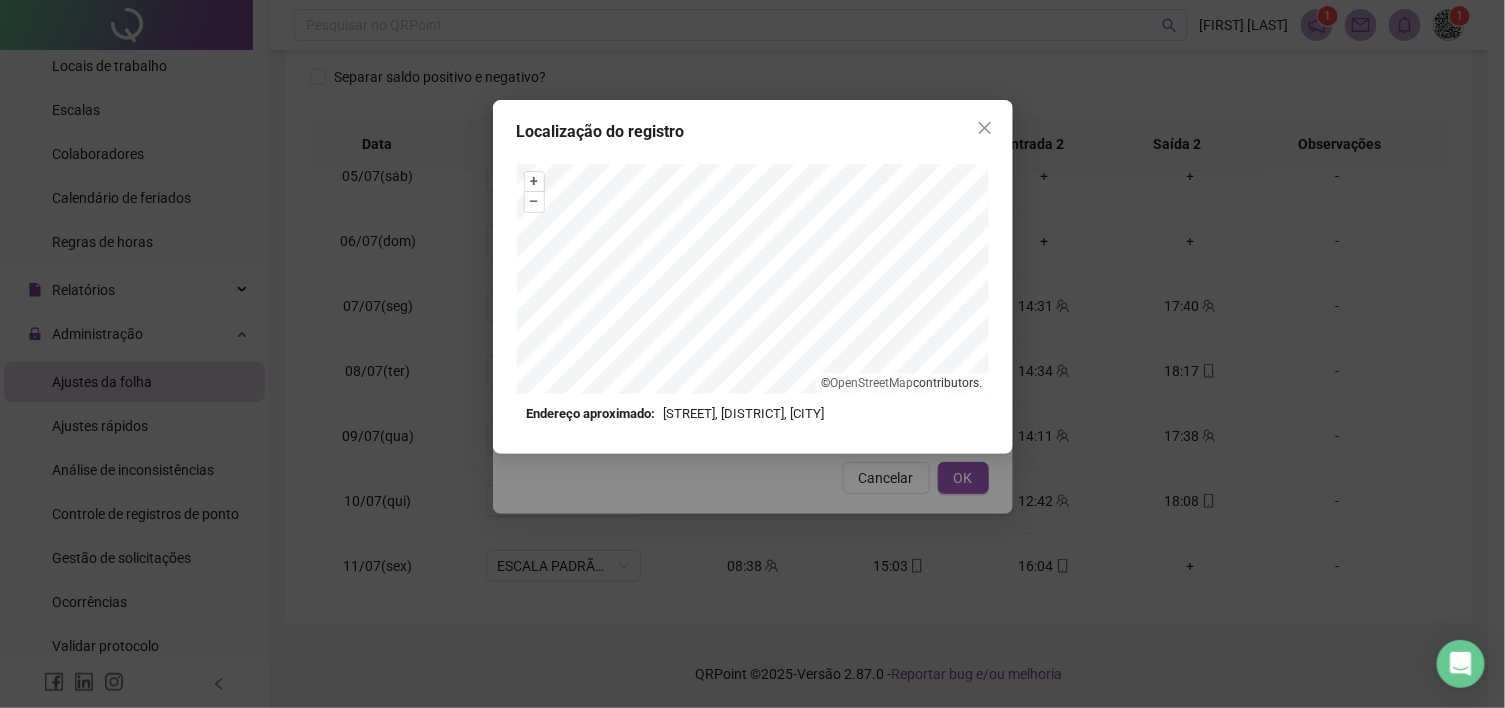 click on "Localização do registro + – ⇧ › ©  OpenStreetMap  contributors. Endereço aproximado:   [STREET], [DISTRICT], [CITY] *OBS Os registros de ponto executados através da web utilizam uma tecnologia menos precisa para obter a geolocalização do colaborador, o que poderá resultar em localizações distintas." at bounding box center (752, 354) 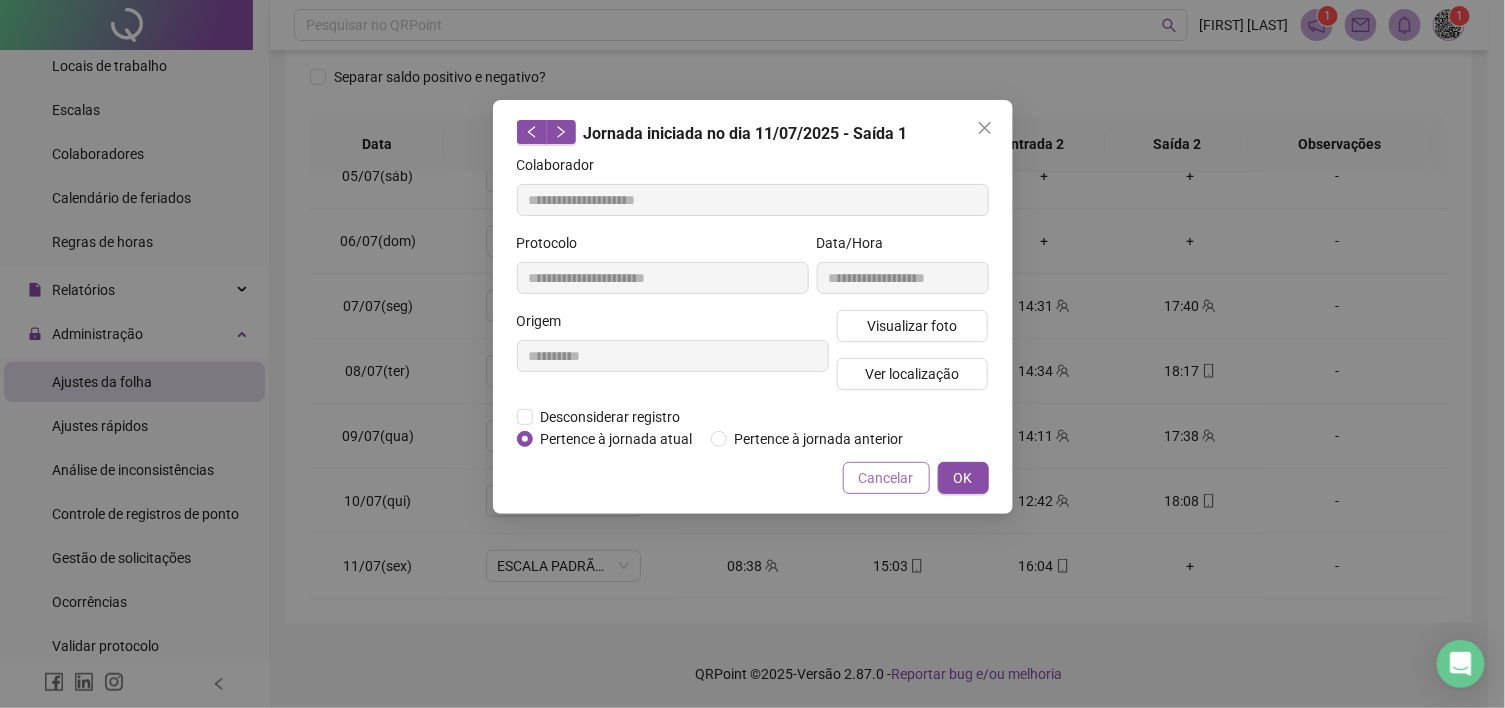 click on "Cancelar" at bounding box center (886, 478) 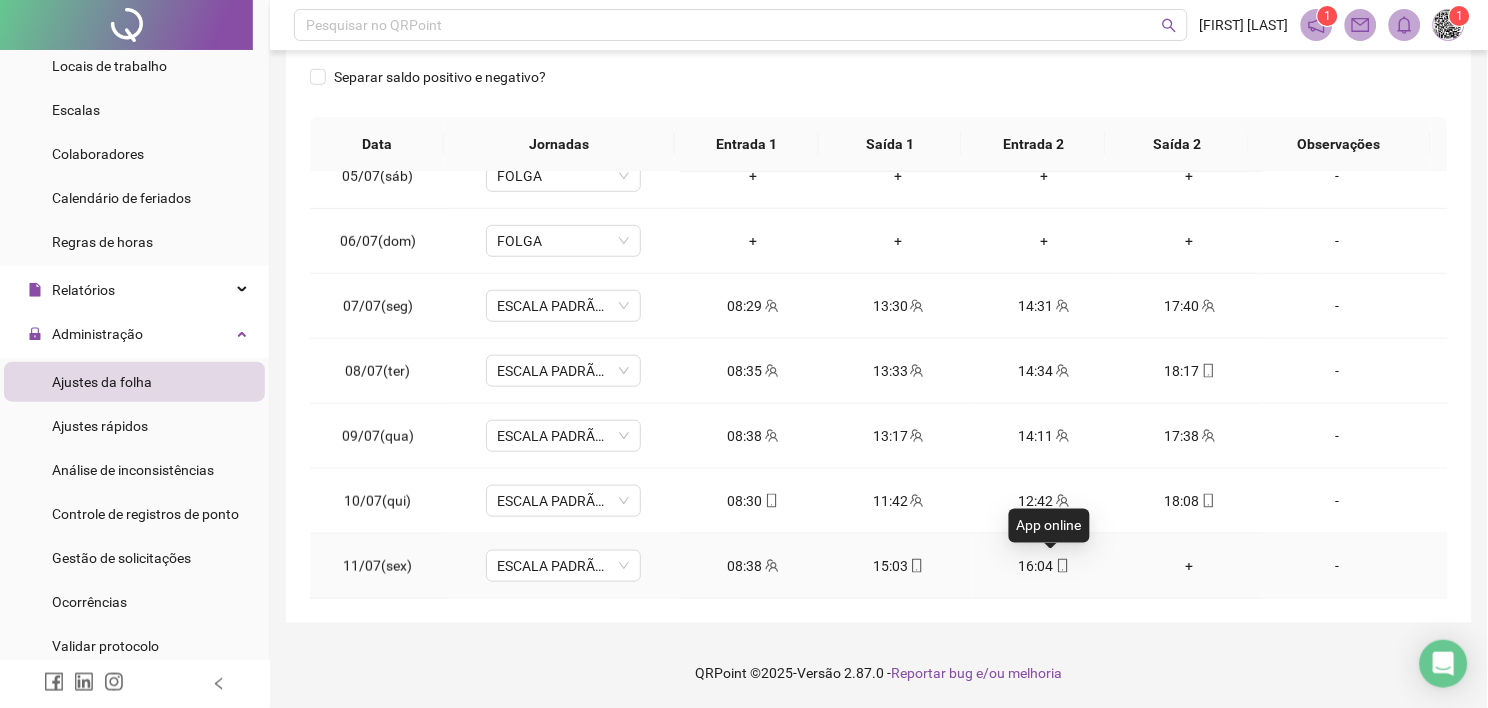 click 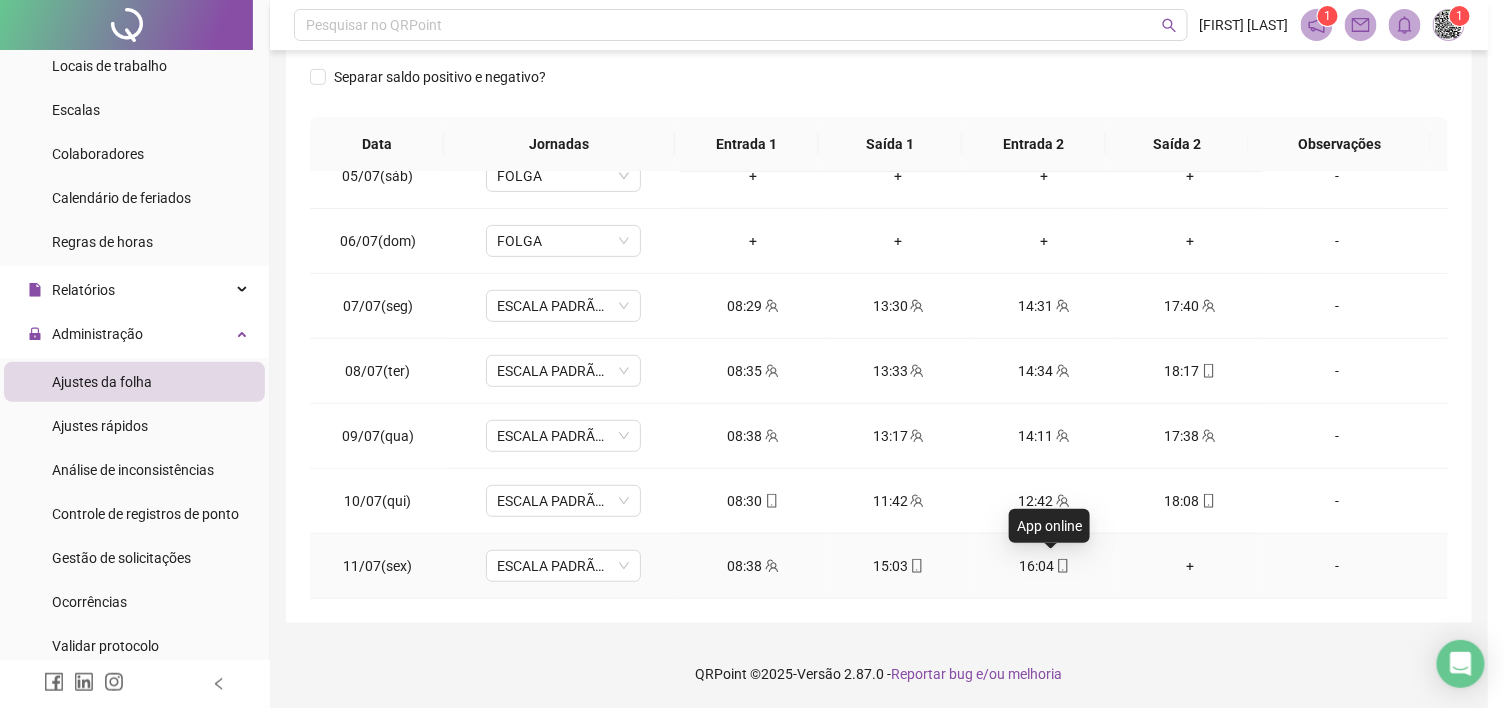 type on "**********" 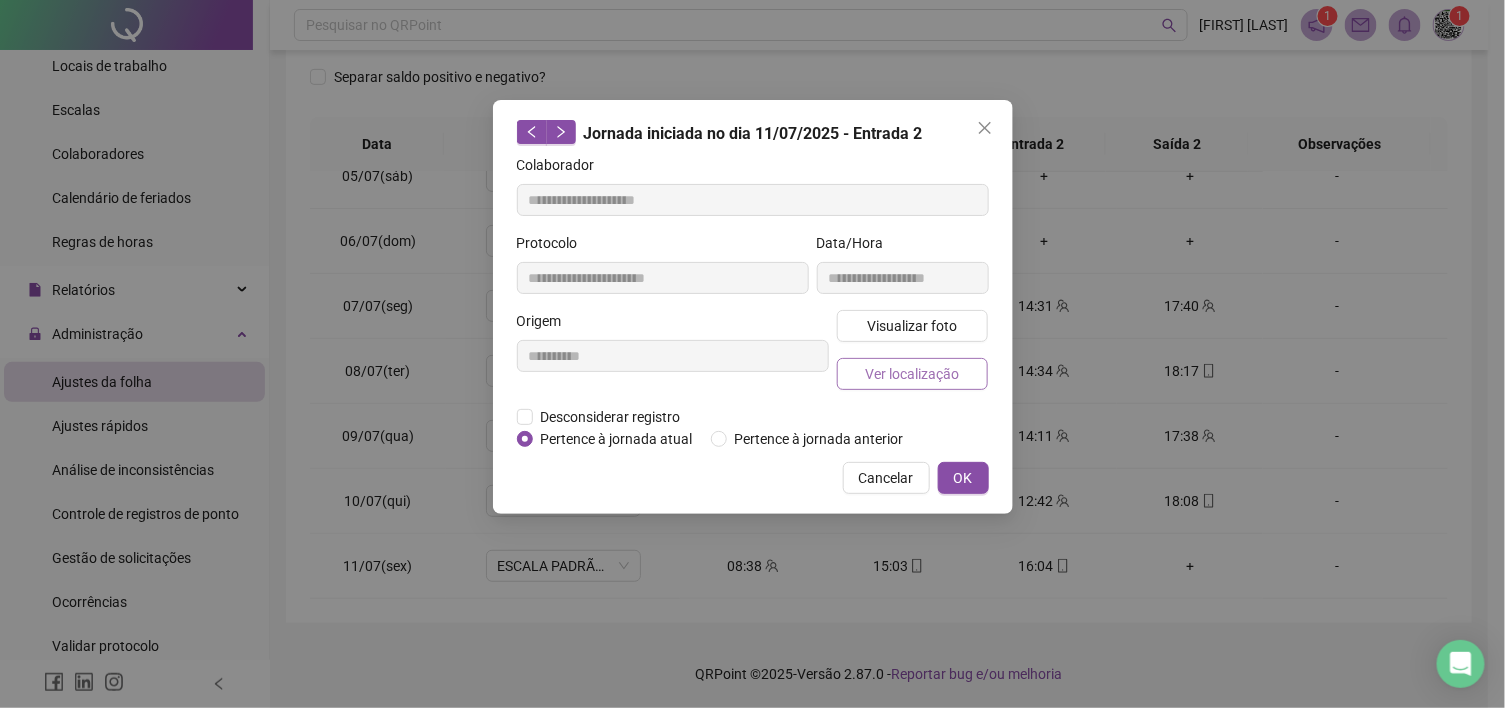 click on "Ver localização" at bounding box center [912, 374] 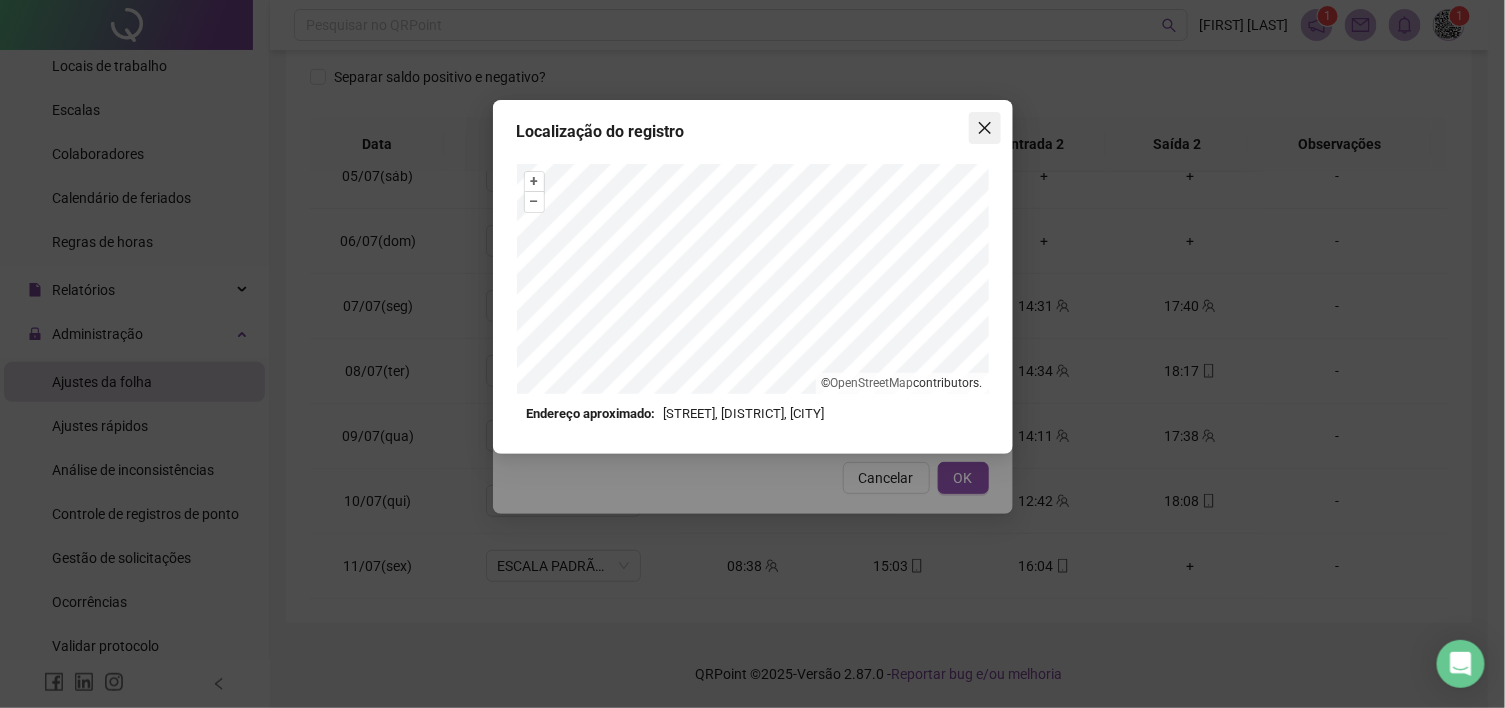 click 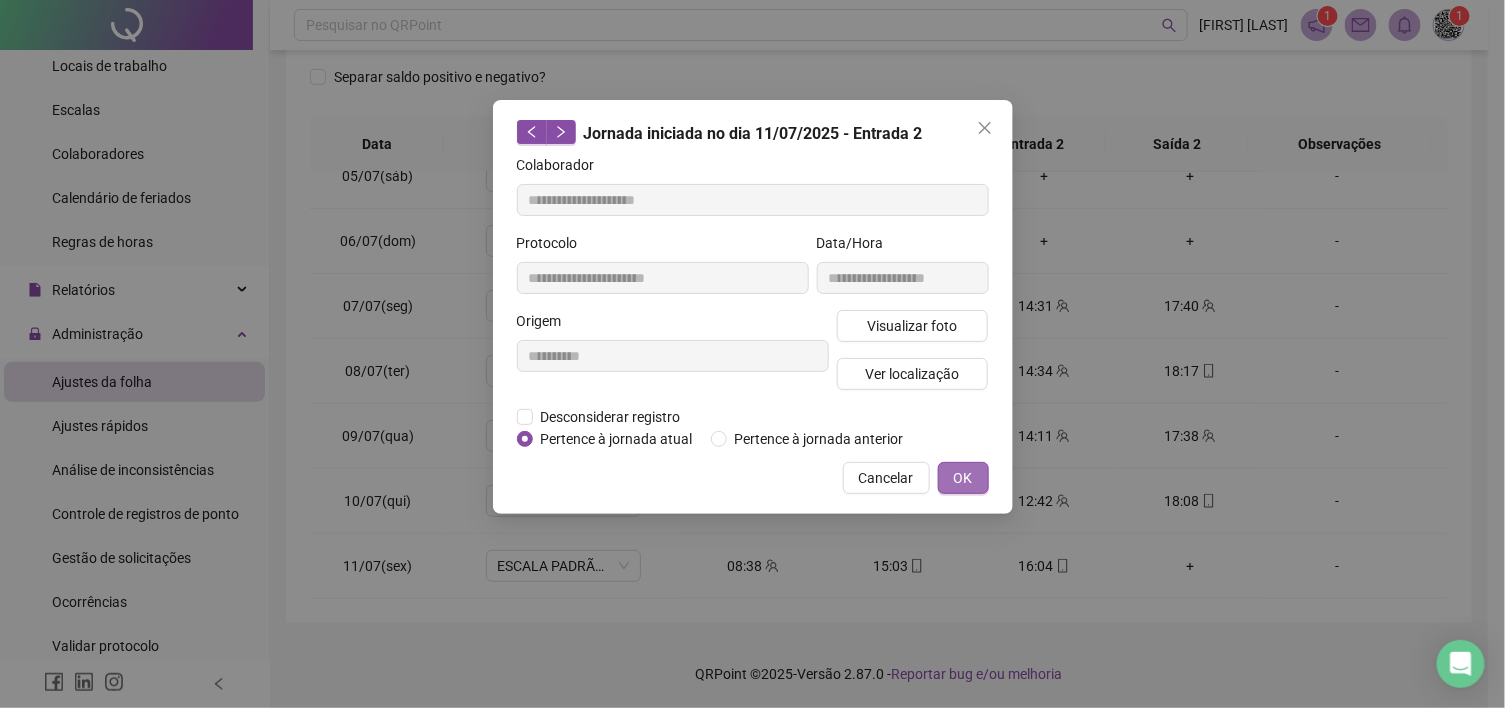 click on "OK" at bounding box center [963, 478] 